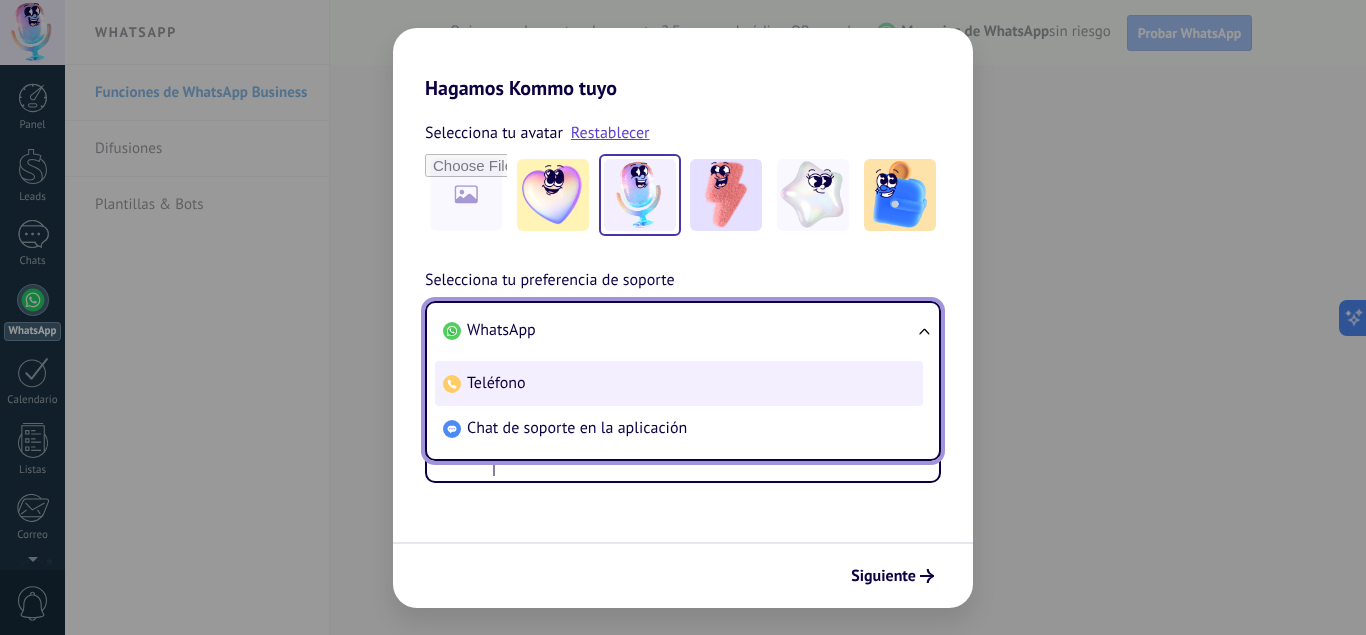 scroll, scrollTop: 0, scrollLeft: 0, axis: both 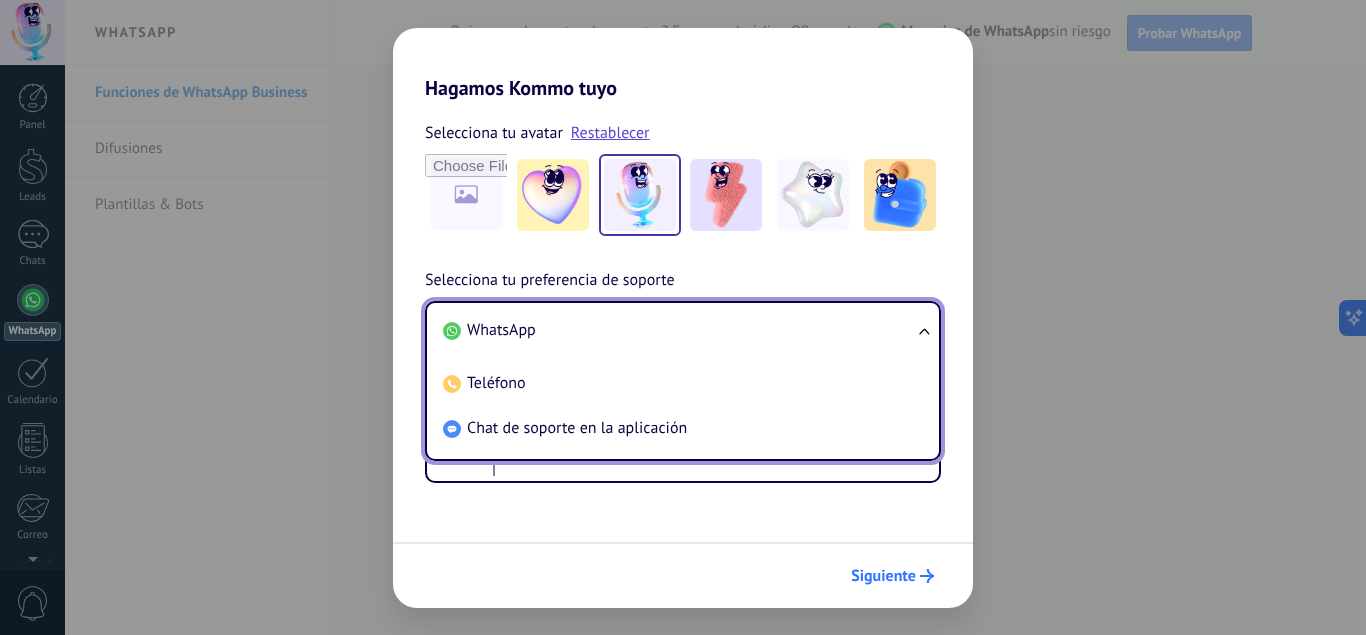 click on "Siguiente" at bounding box center (883, 576) 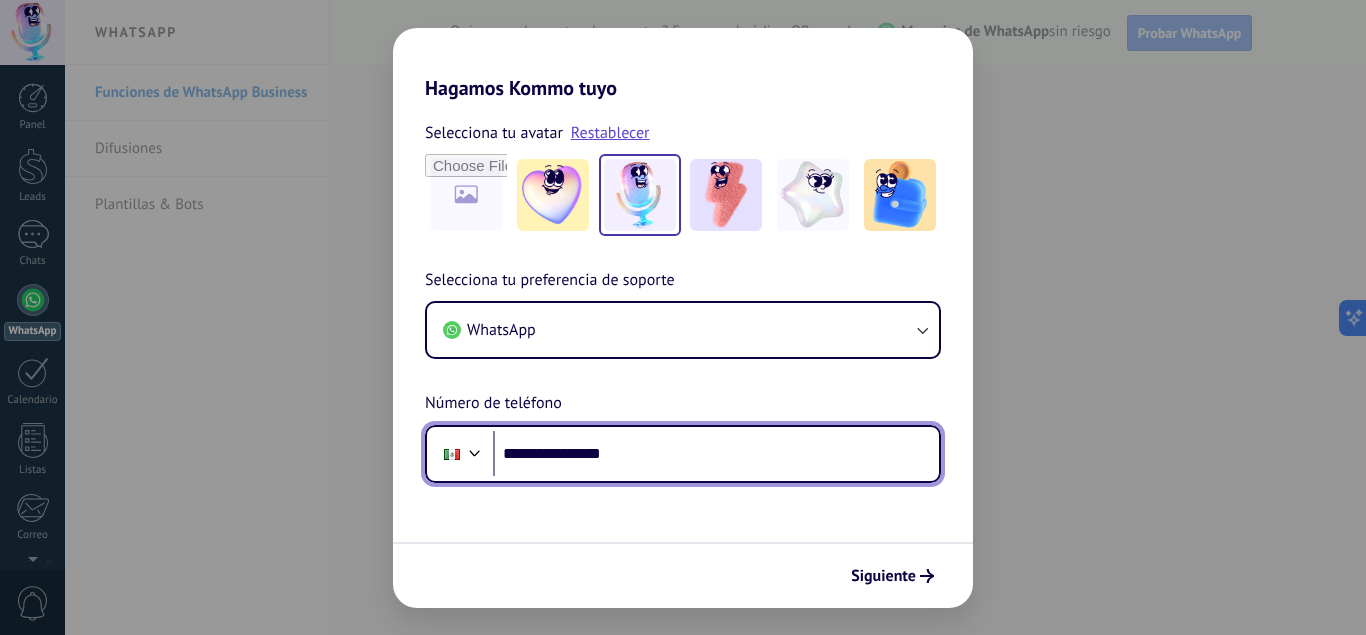 type on "**********" 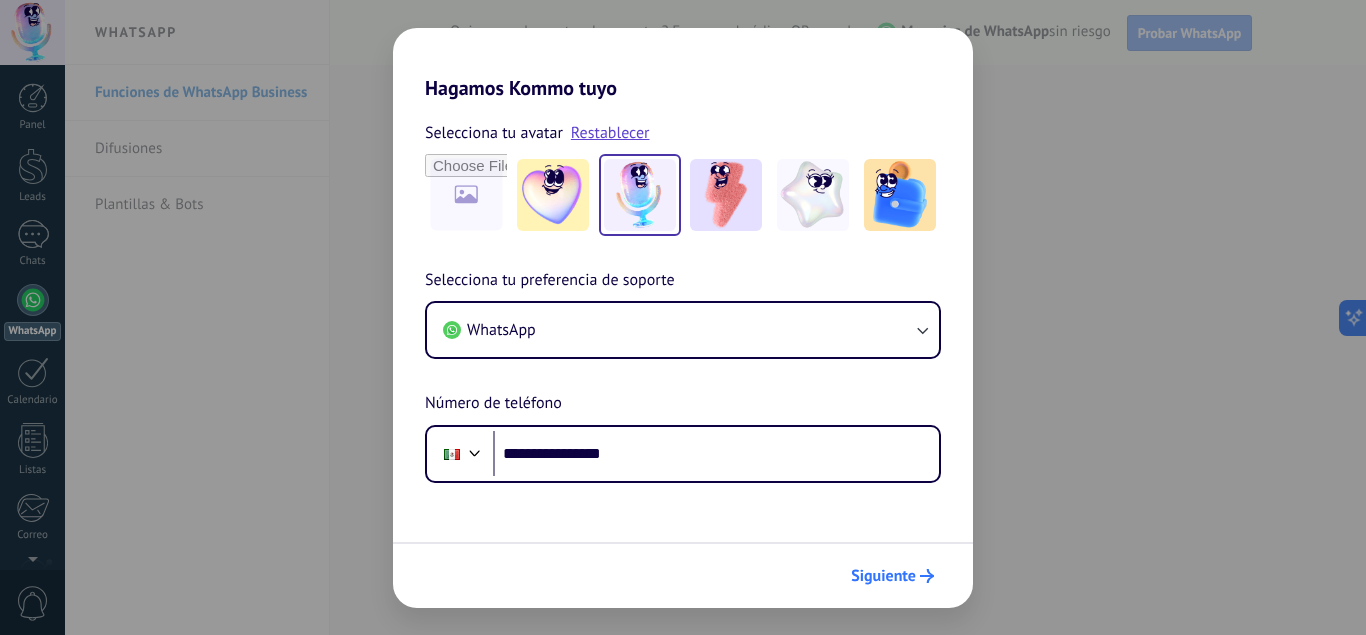 click on "Siguiente" at bounding box center [883, 576] 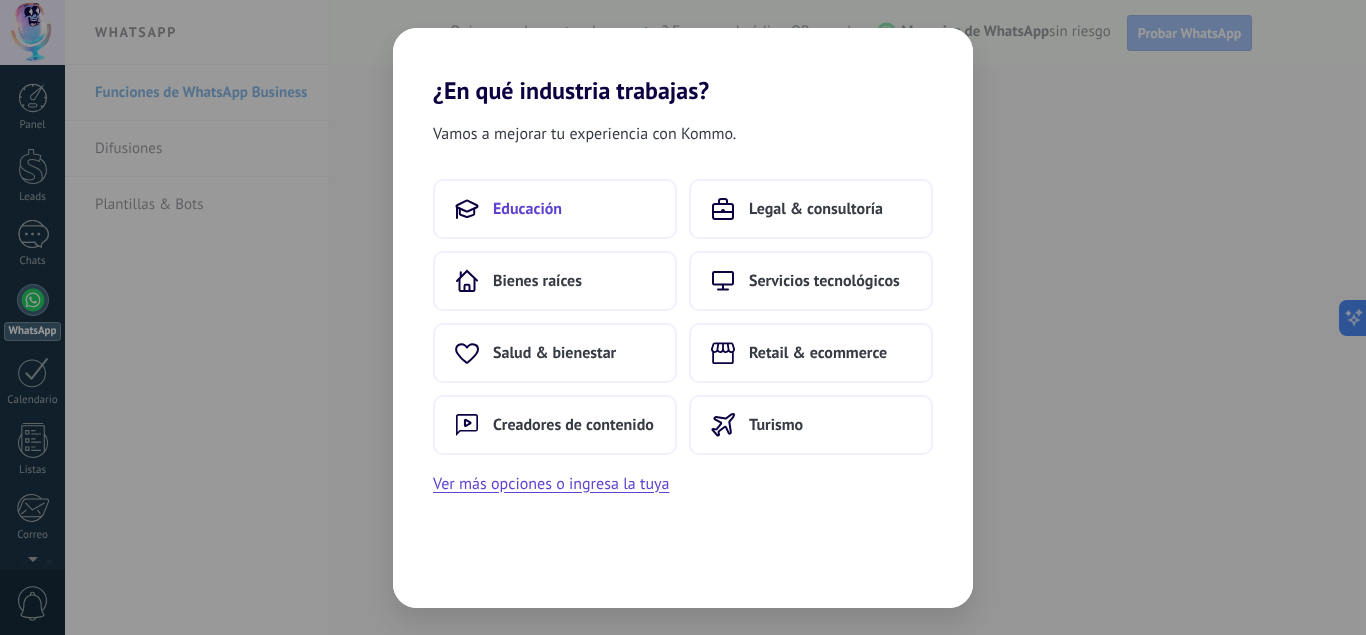 click on "Educación" at bounding box center (527, 209) 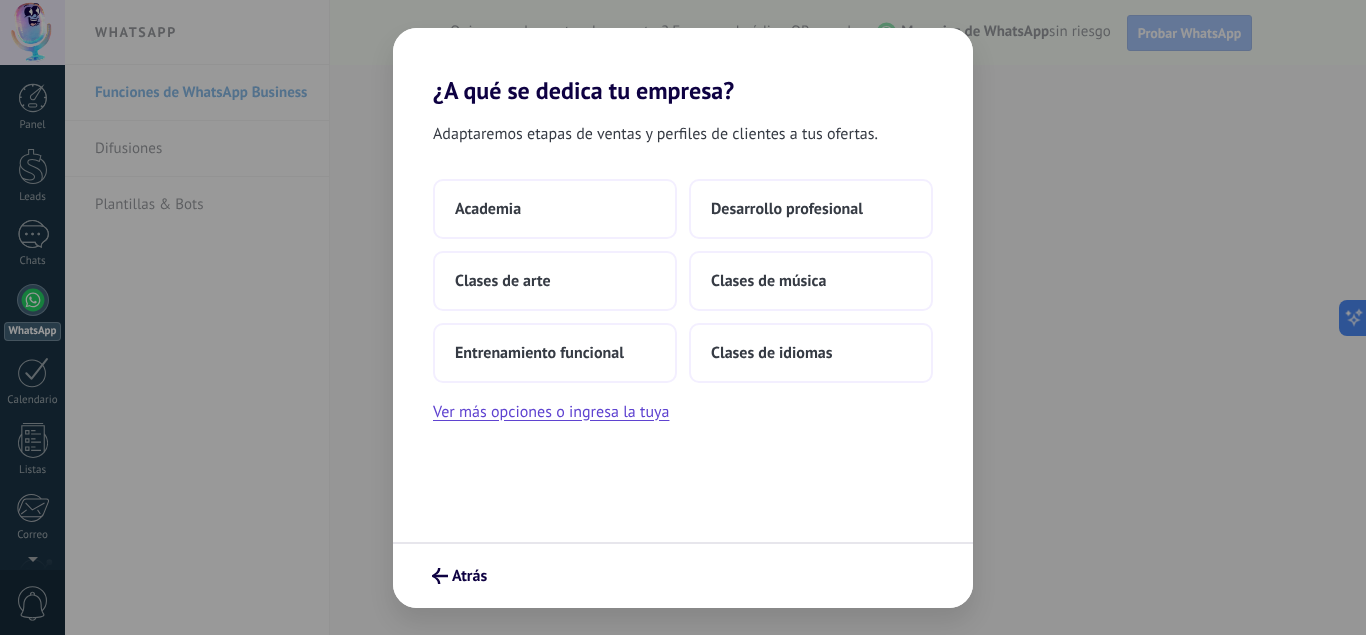 click on "Academia" at bounding box center (488, 209) 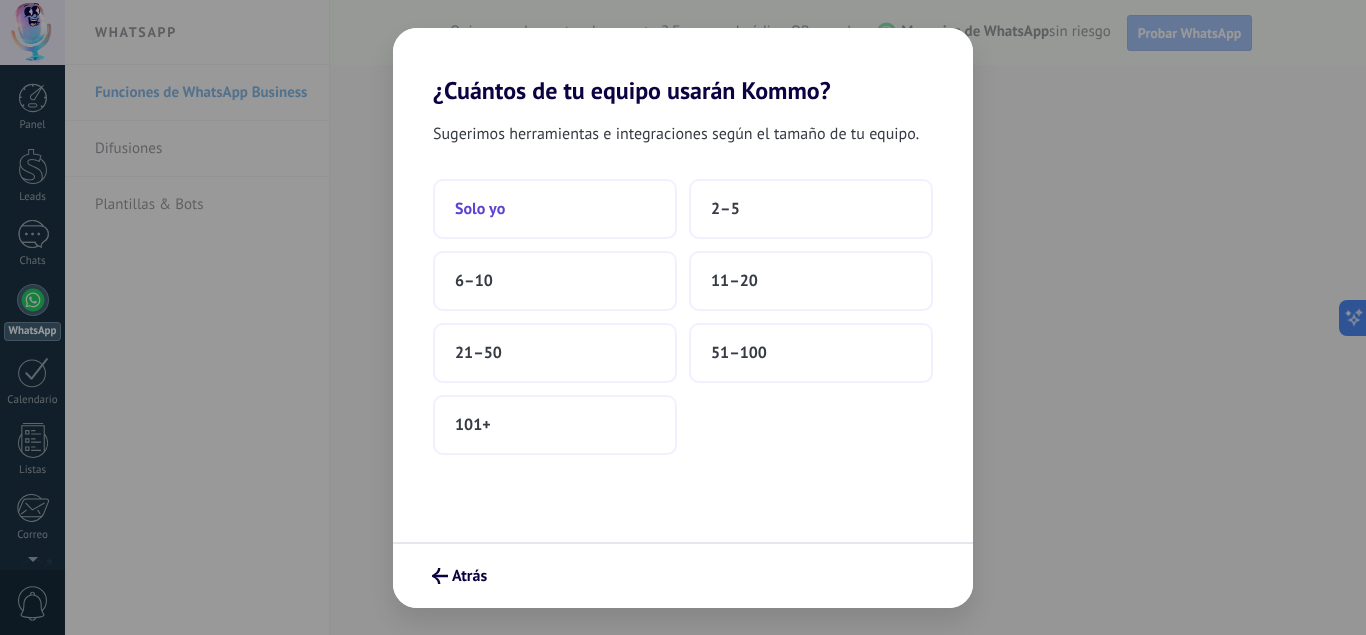 click on "Solo yo" at bounding box center (555, 209) 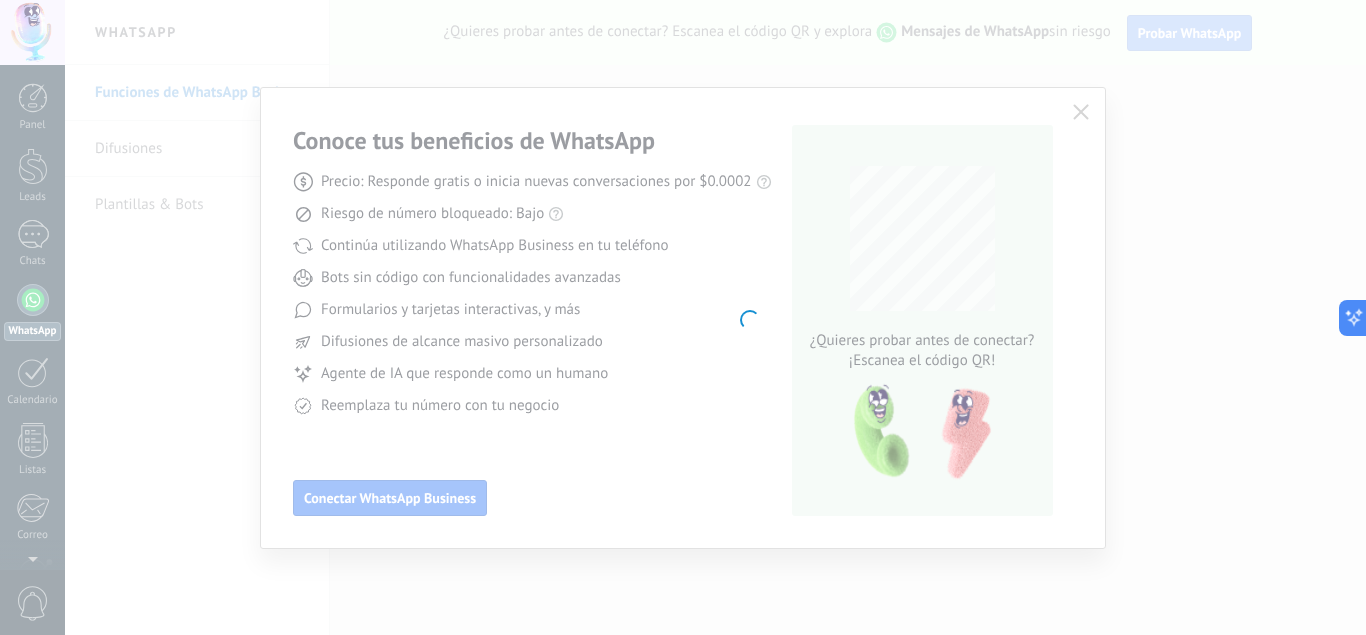 click on ".abccls-1,.abccls-2{fill-rule:evenodd}.abccls-2{fill:#fff} .abfcls-1{fill:none}.abfcls-2{fill:#fff} .abncls-1{isolation:isolate}.abncls-2{opacity:.06}.abncls-2,.abncls-3,.abncls-6{mix-blend-mode:multiply}.abncls-3{opacity:.15}.abncls-4,.abncls-8{fill:#fff}.abncls-5{fill:url(#abnlinear-gradient)}.abncls-6{opacity:.04}.abncls-7{fill:url(#abnlinear-gradient-2)}.abncls-8{fill-rule:evenodd} .abqst0{fill:#ffa200} .abwcls-1{fill:#252525} .cls-1{isolation:isolate} .acicls-1{fill:none} .aclcls-1{fill:#232323} .acnst0{display:none} .addcls-1,.addcls-2{fill:none;stroke-miterlimit:10}.addcls-1{stroke:#dfe0e5}.addcls-2{stroke:#a1a7ab} .adecls-1,.adecls-2{fill:none;stroke-miterlimit:10}.adecls-1{stroke:#dfe0e5}.adecls-2{stroke:#a1a7ab} .adqcls-1{fill:#8591a5;fill-rule:evenodd} .aeccls-1{fill:#5c9f37} .aeecls-1{fill:#f86161} .aejcls-1{fill:#8591a5;fill-rule:evenodd} .aekcls-1{fill-rule:evenodd} .aelcls-1{fill-rule:evenodd;fill:currentColor} .aemcls-1{fill-rule:evenodd;fill:currentColor} .aencls-2{fill:#f86161;opacity:.3}" at bounding box center (683, 317) 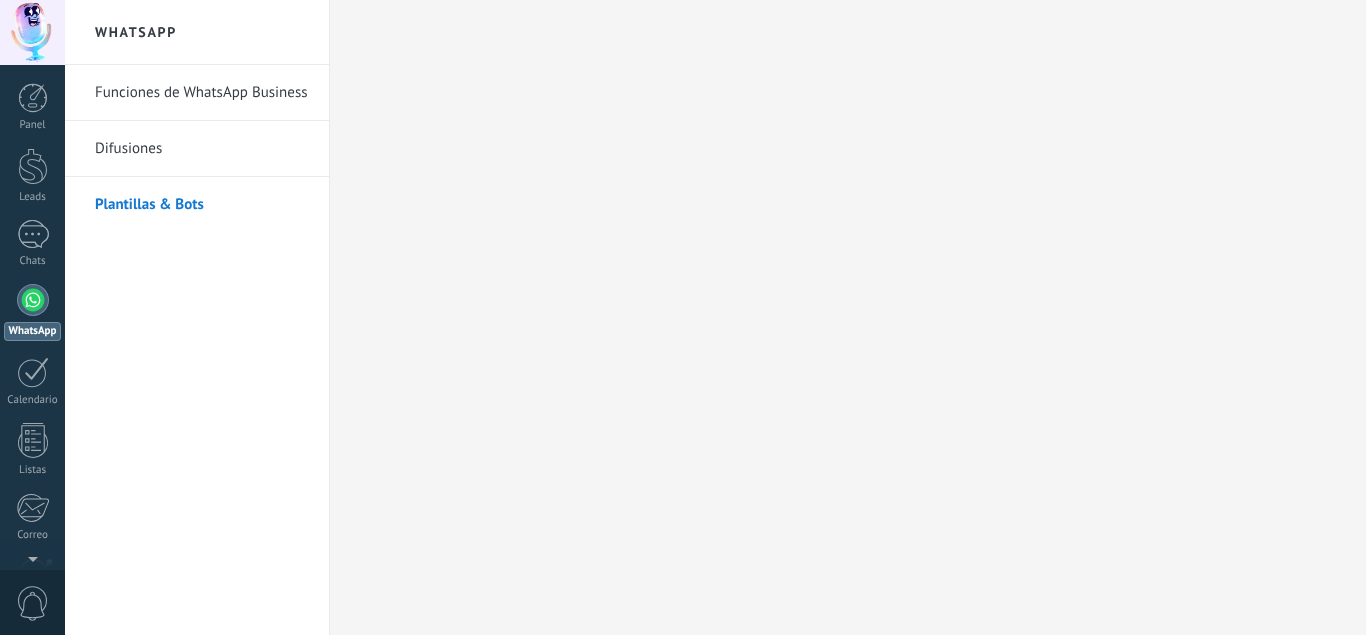 scroll, scrollTop: 0, scrollLeft: 0, axis: both 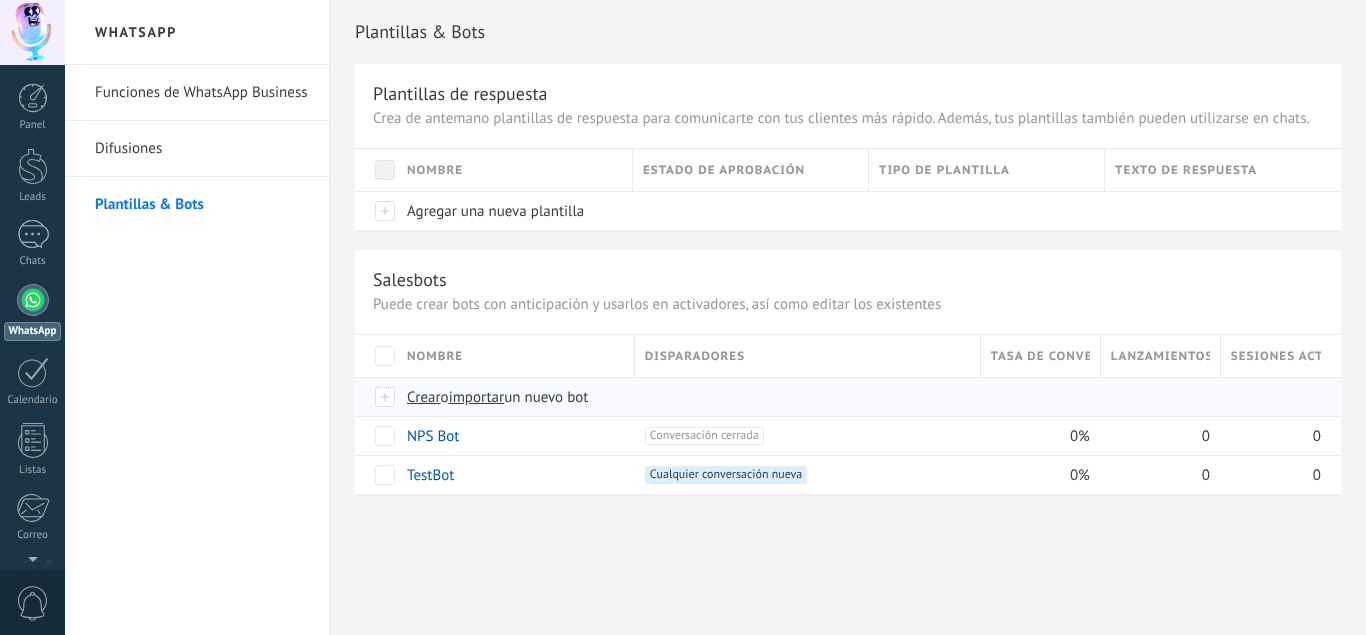 click on "Crear" at bounding box center (424, 397) 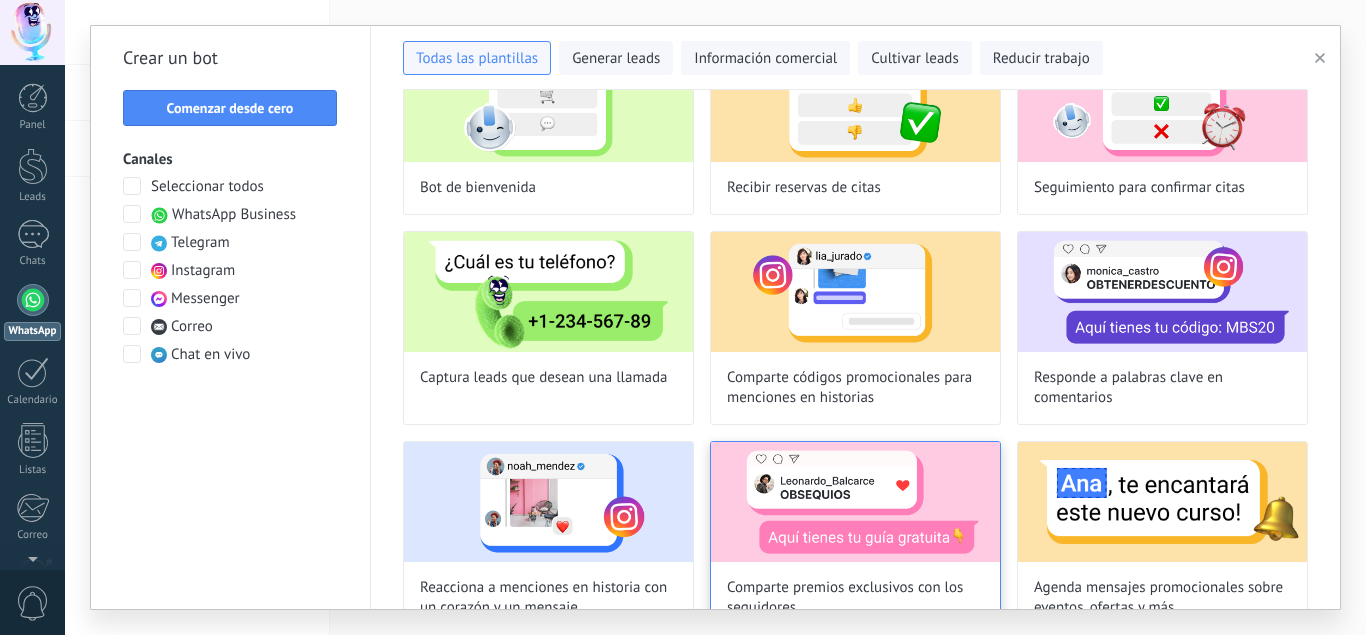 scroll, scrollTop: 0, scrollLeft: 0, axis: both 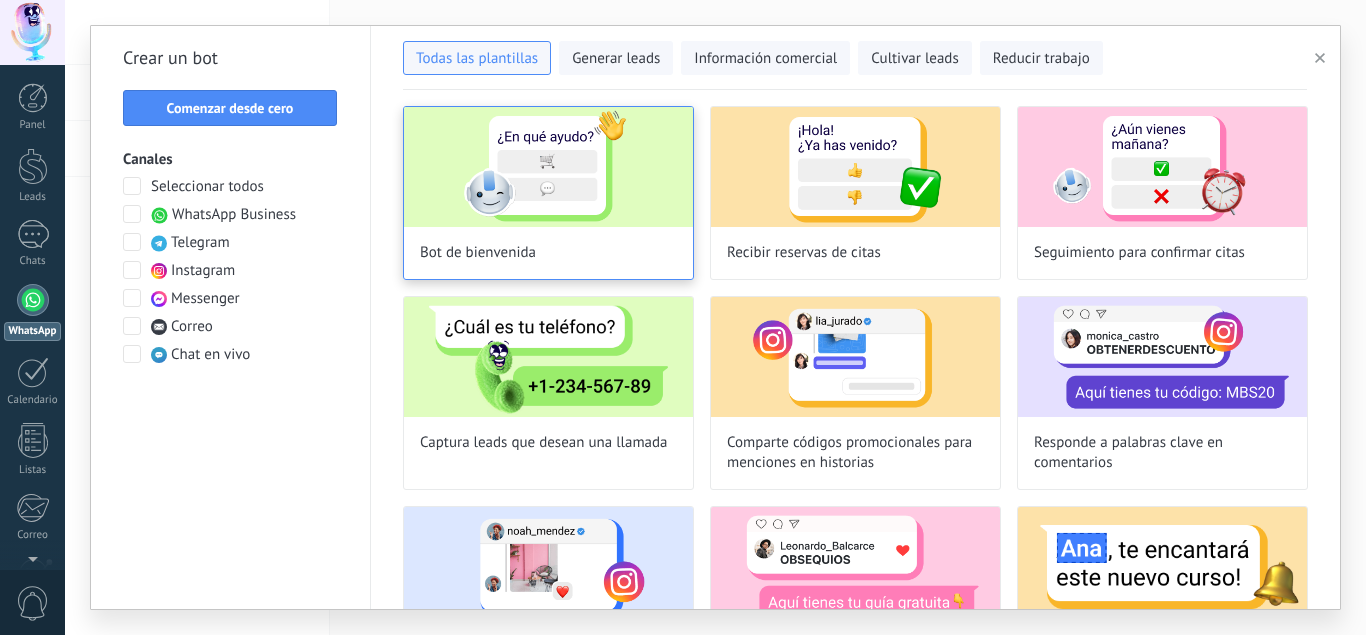 click at bounding box center (548, 167) 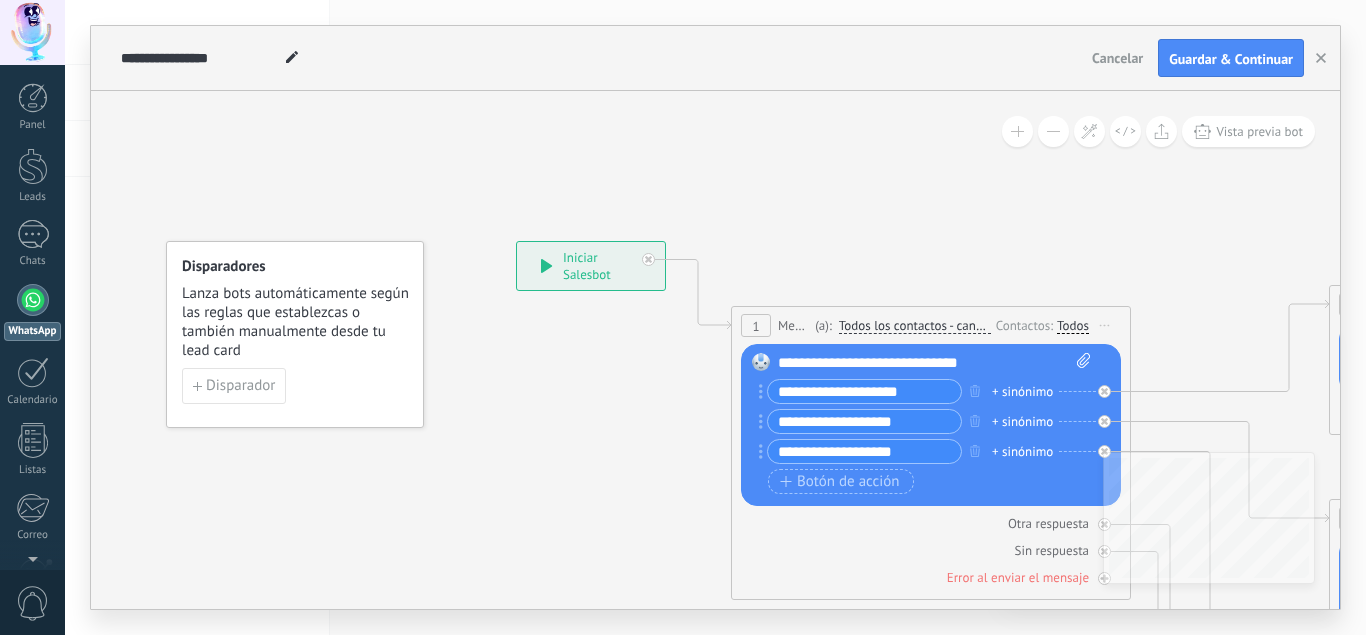 click 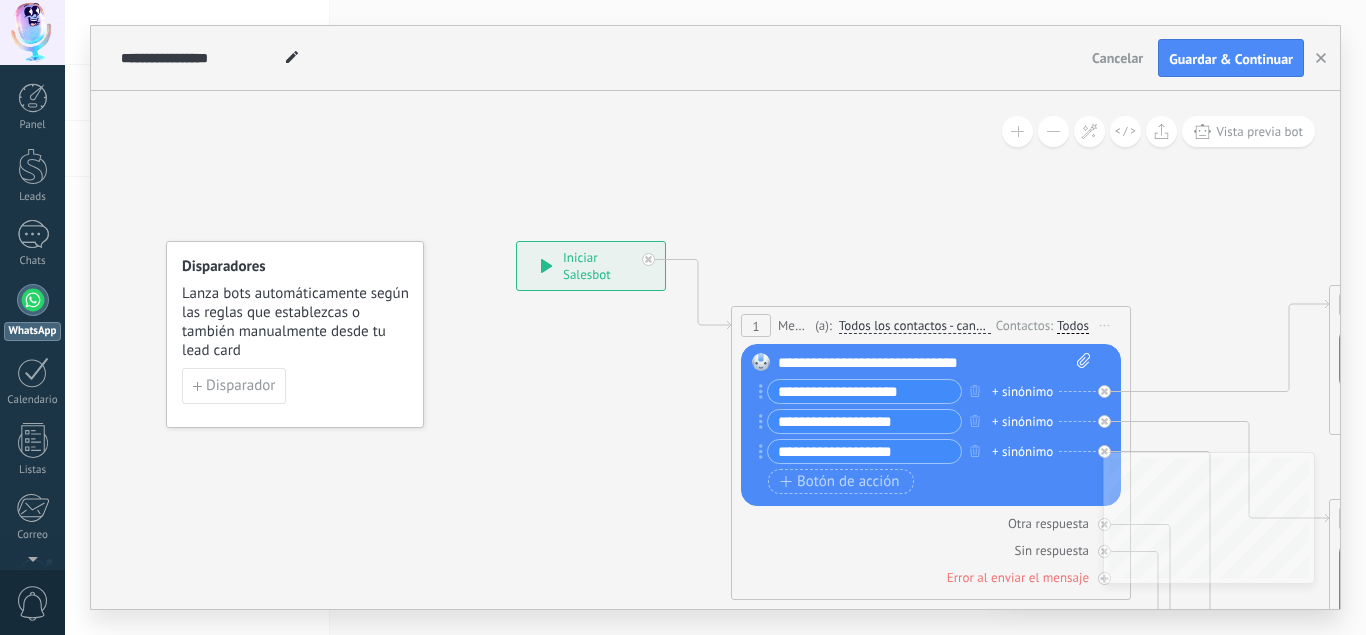 click on "**********" at bounding box center [864, 391] 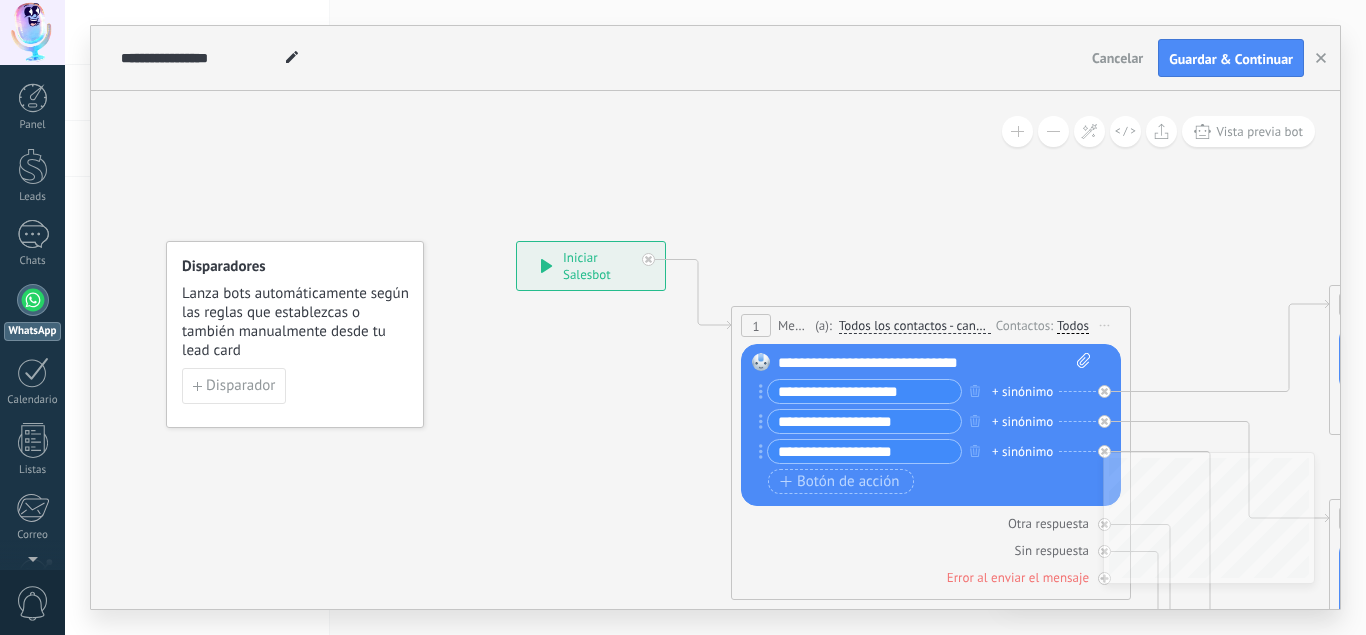 click 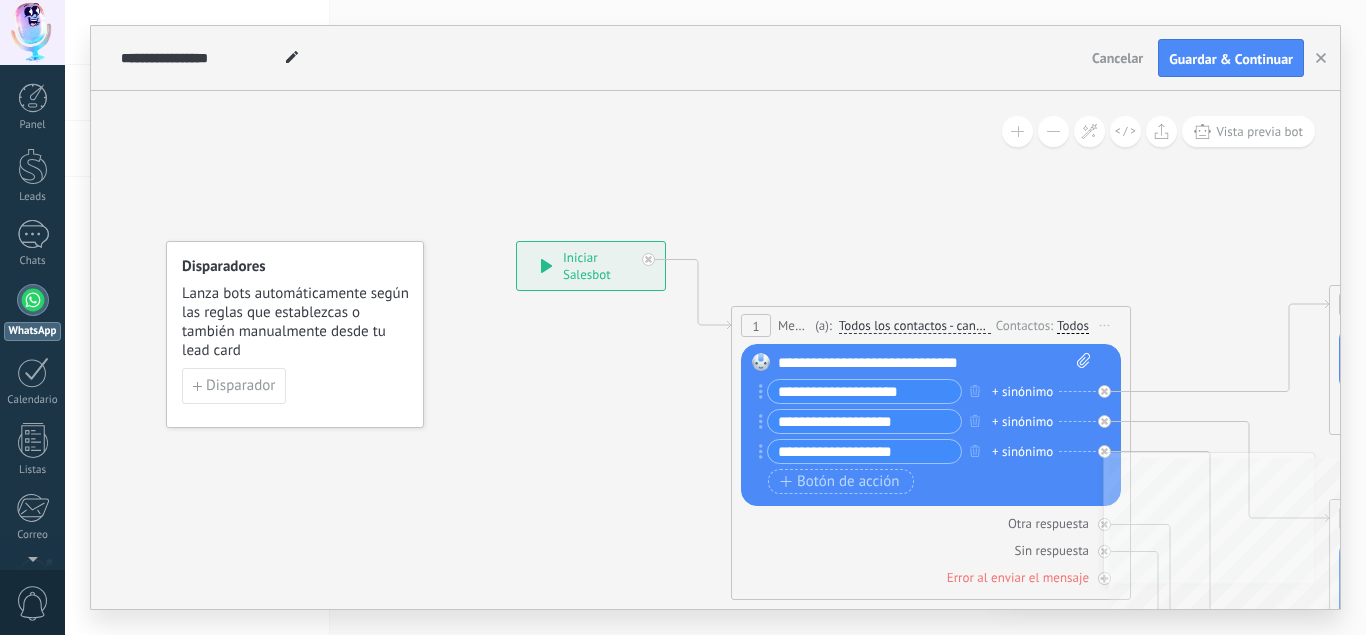 click 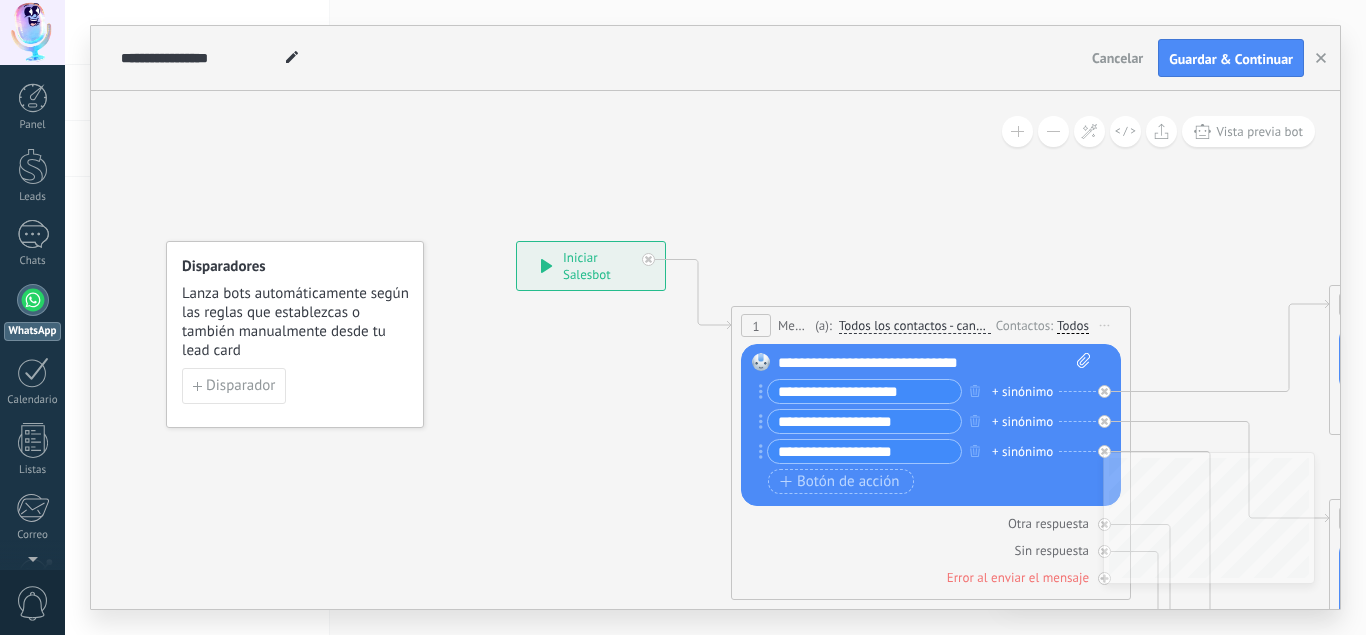 click 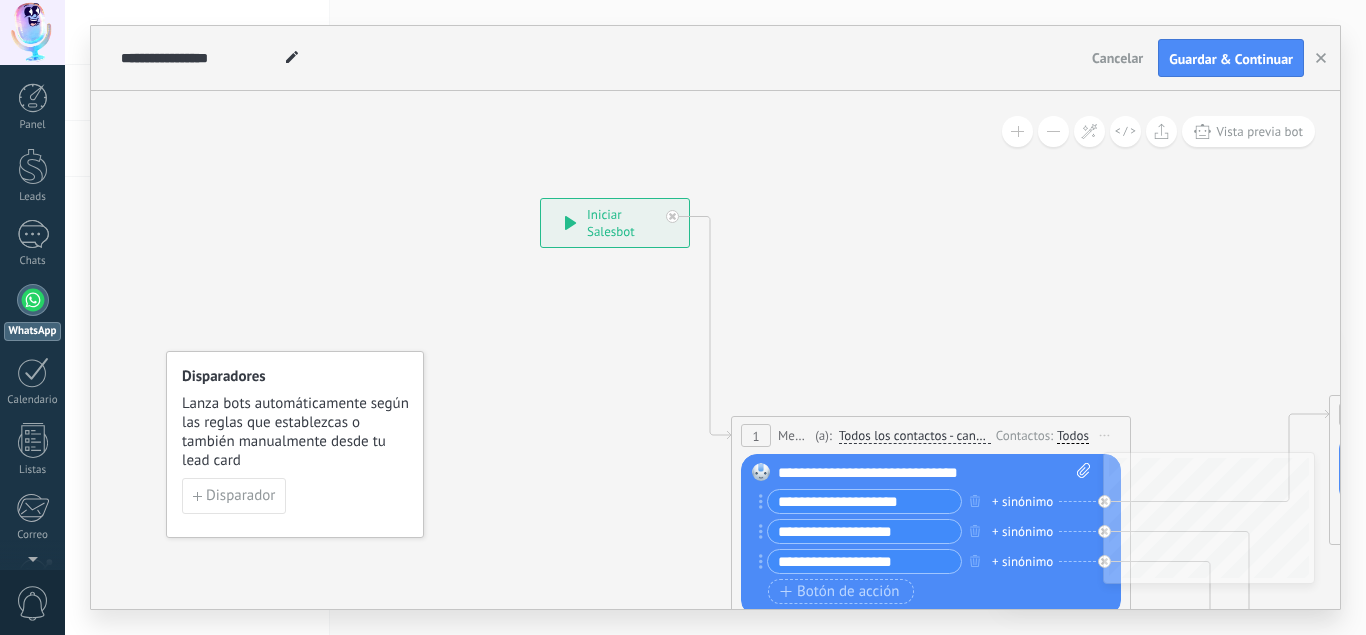 drag, startPoint x: 613, startPoint y: 369, endPoint x: 637, endPoint y: 215, distance: 155.85892 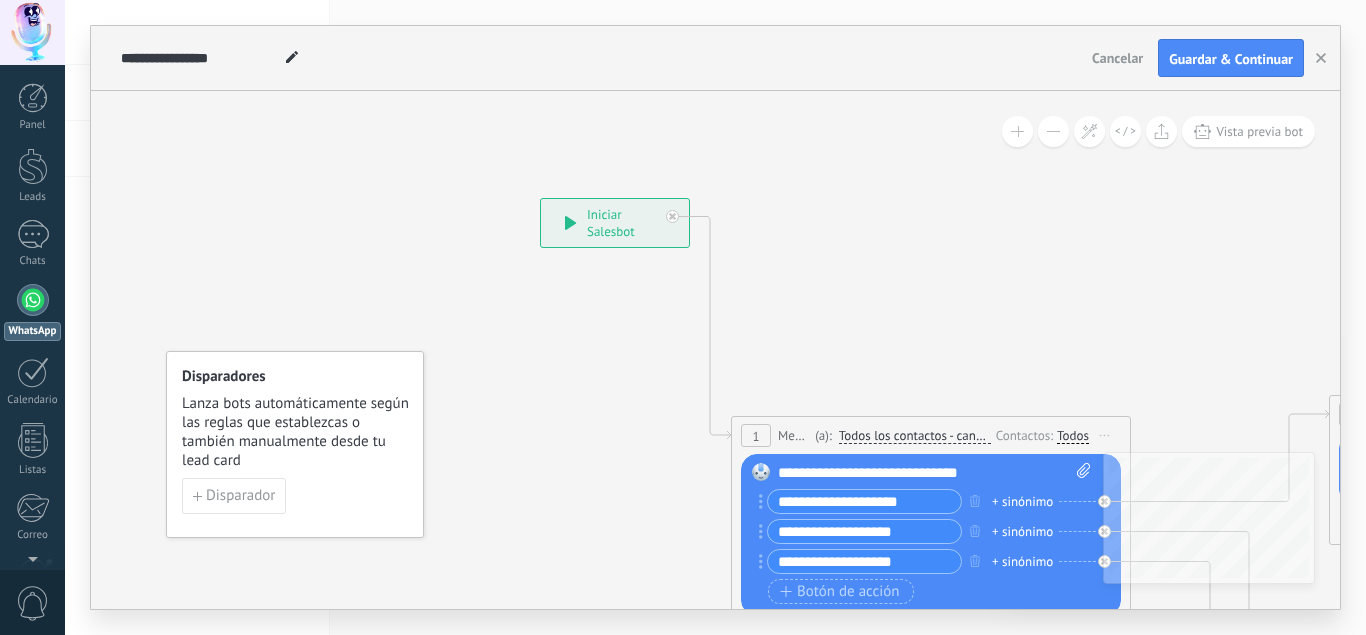 click on "**********" at bounding box center [615, 223] 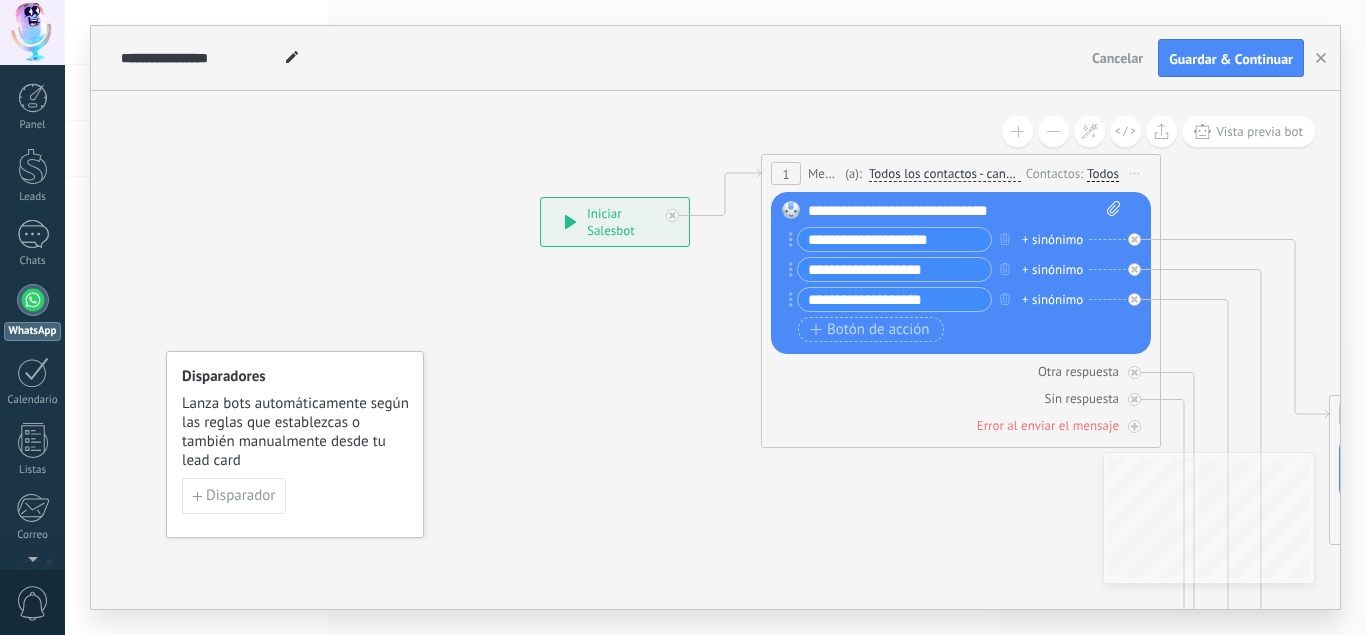 drag, startPoint x: 817, startPoint y: 421, endPoint x: 847, endPoint y: 159, distance: 263.71198 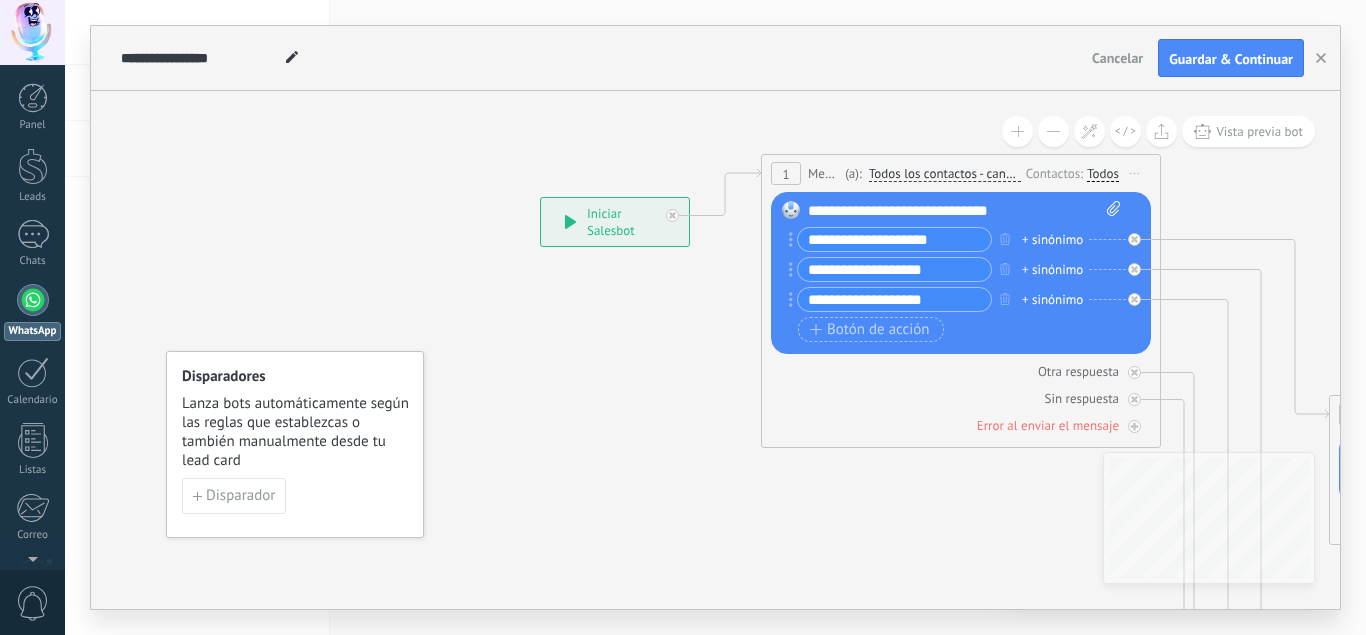 click on "1
Message
*******
(a):
Todos los contactos - canales seleccionados
Todos los contactos - canales seleccionados
Todos los contactos - canal primario
Contacto principal - canales seleccionados
Contacto principal - canal primario
Todos los contactos - canales seleccionados
Todos los contactos - canales seleccionados
Todos los contactos - canal primario
Contacto principal - canales seleccionados" at bounding box center [961, 173] 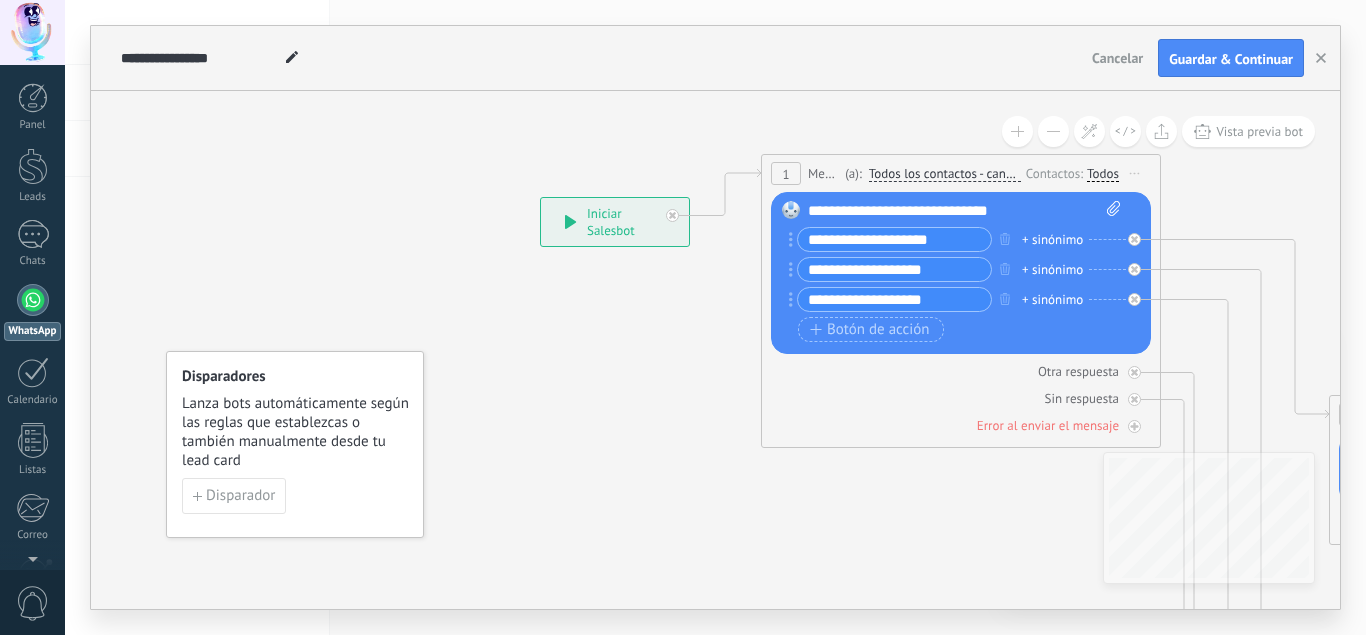 click on "**********" at bounding box center (615, 222) 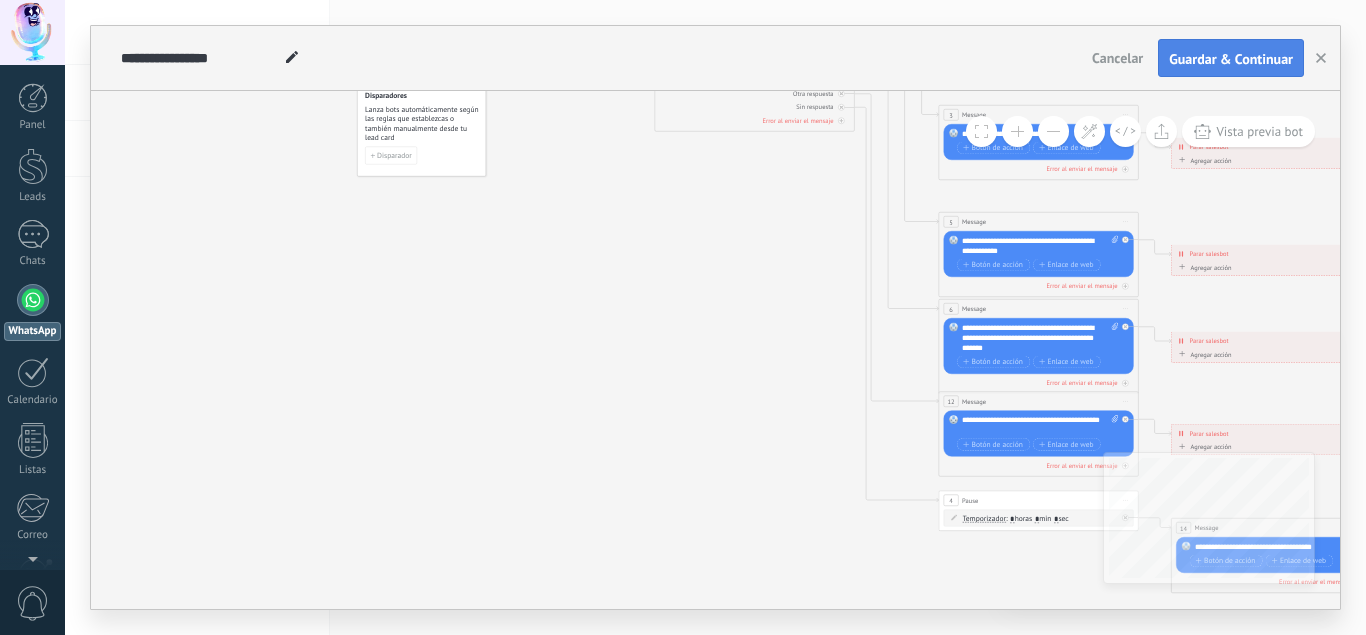 click on "Guardar & Continuar" at bounding box center [1231, 59] 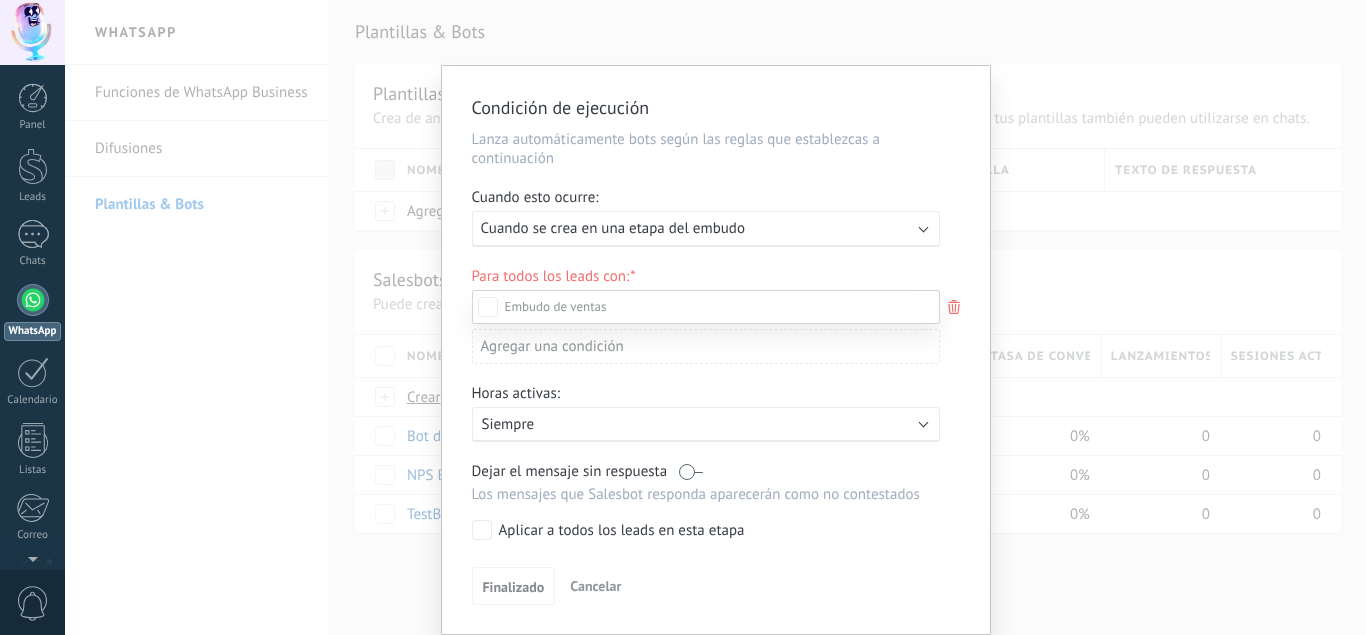 scroll, scrollTop: 113, scrollLeft: 0, axis: vertical 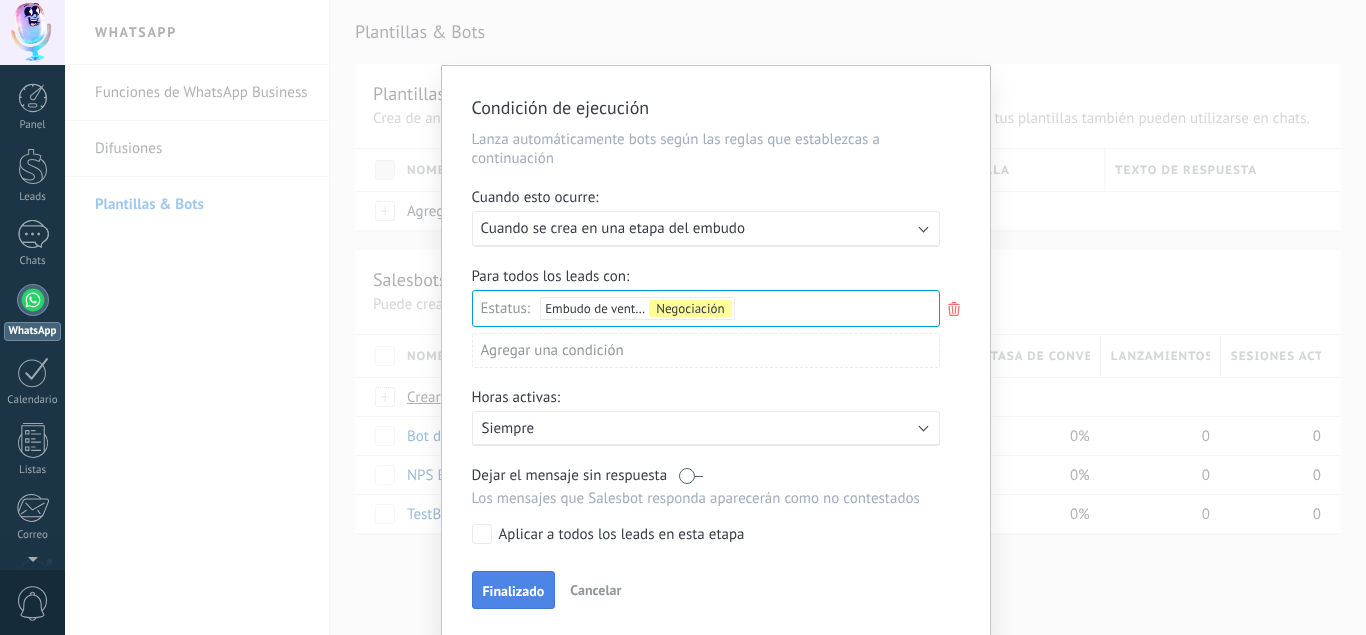 click on "Finalizado" at bounding box center [514, 591] 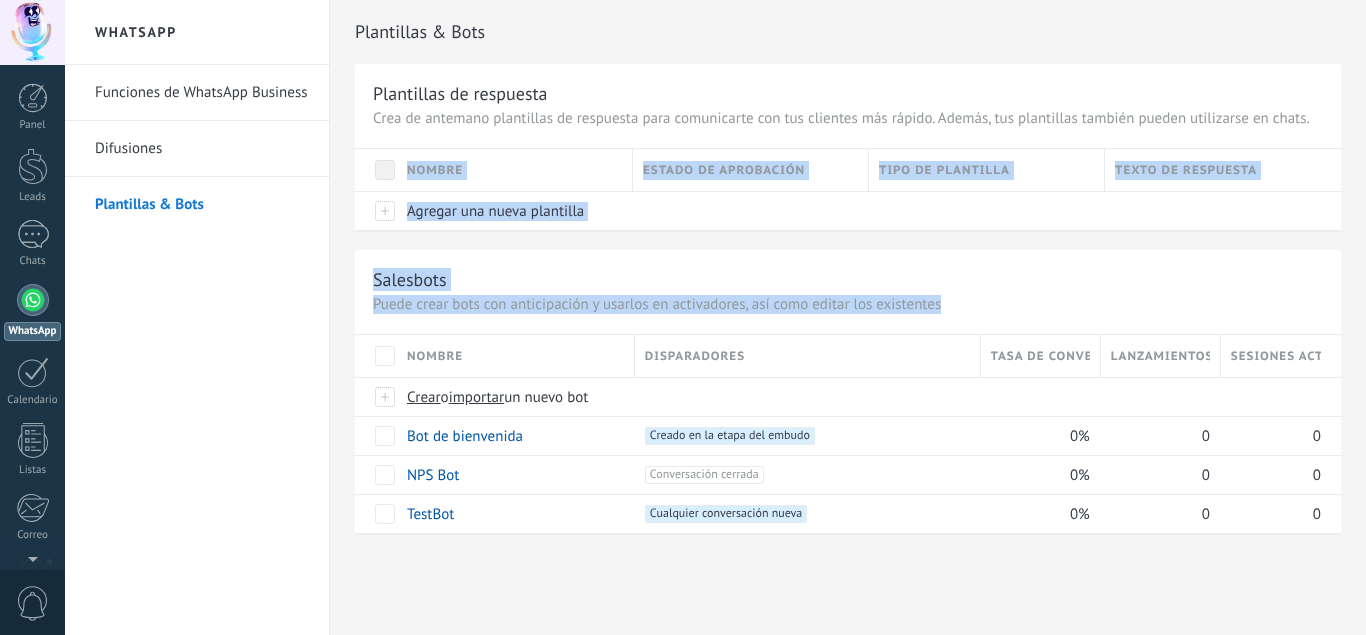drag, startPoint x: 1365, startPoint y: 59, endPoint x: 1364, endPoint y: 305, distance: 246.00203 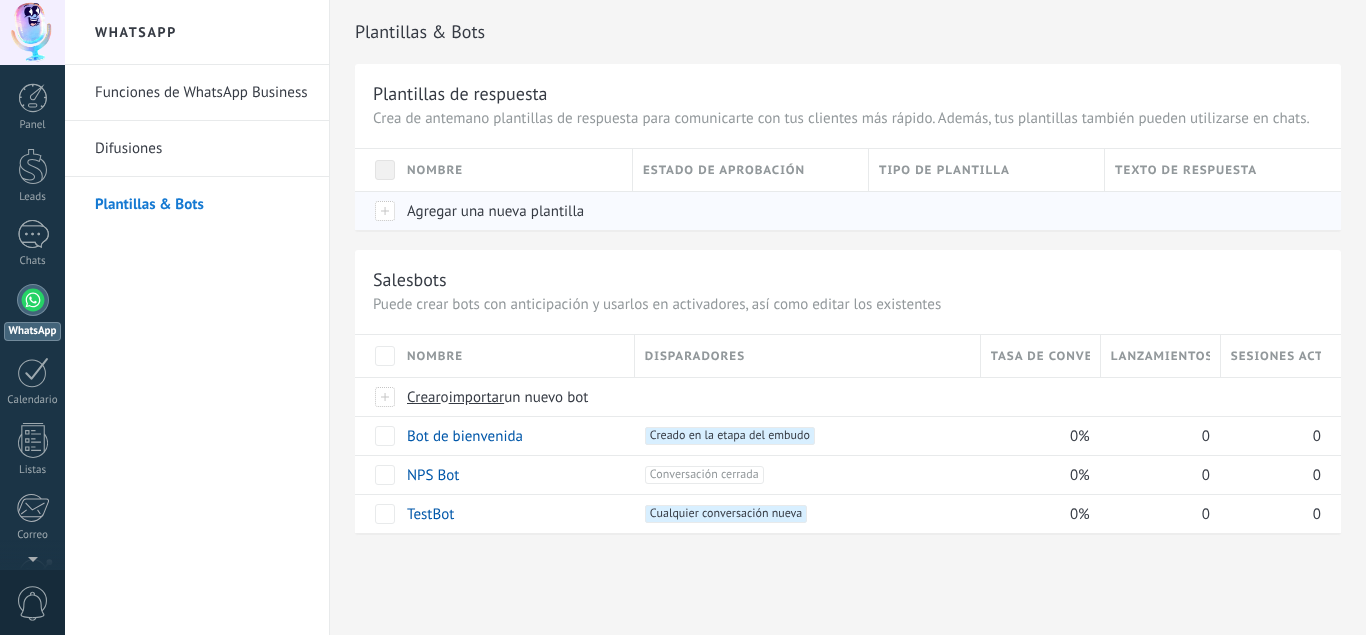 click on "Agregar una nueva plantilla" at bounding box center (495, 211) 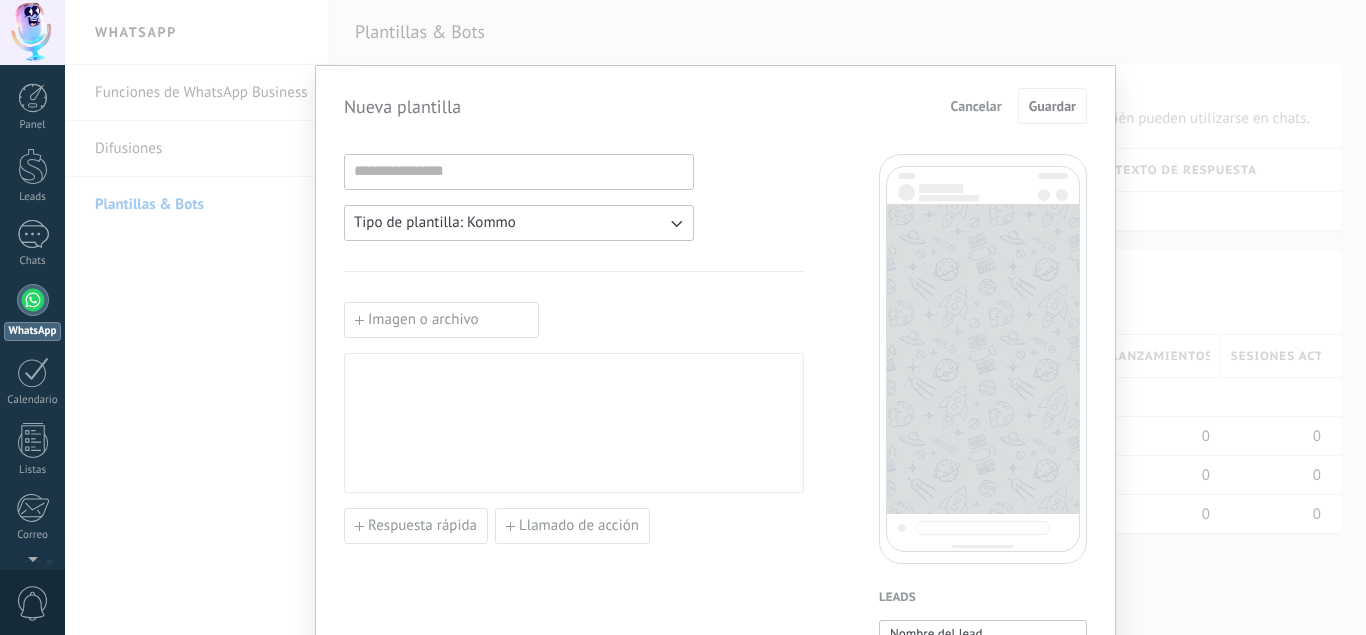click on "Tipo de plantilla: Kommo" at bounding box center (519, 223) 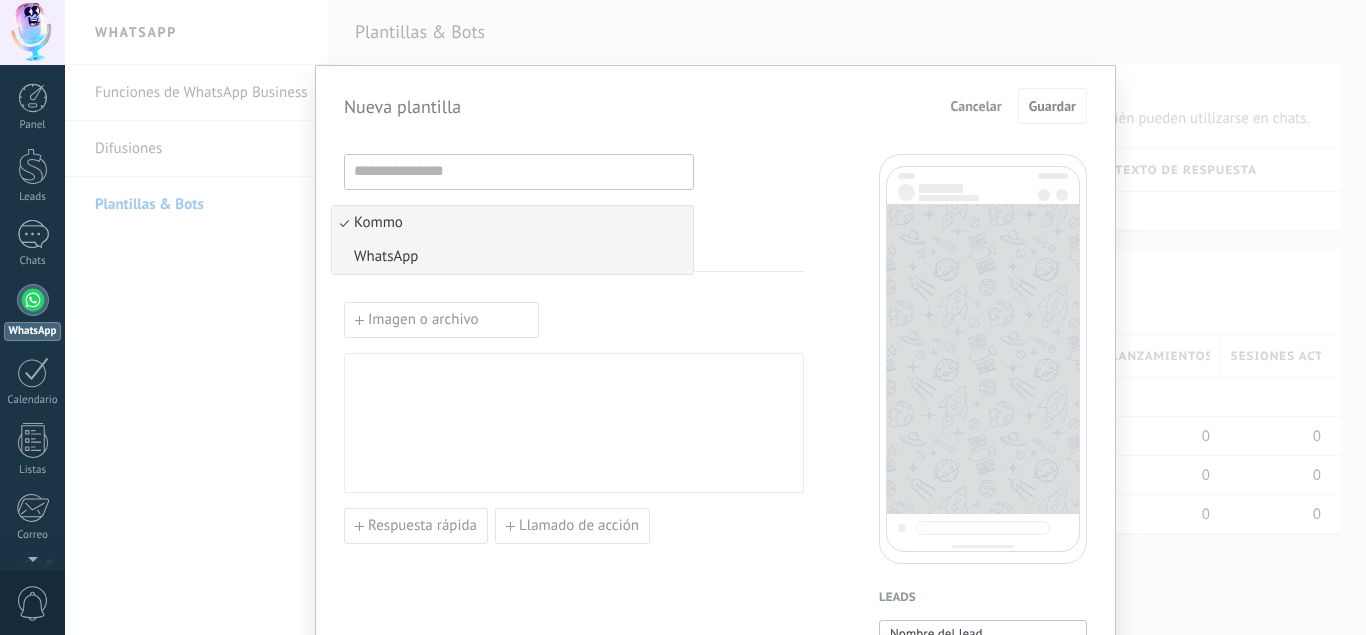 click on "WhatsApp" at bounding box center [512, 257] 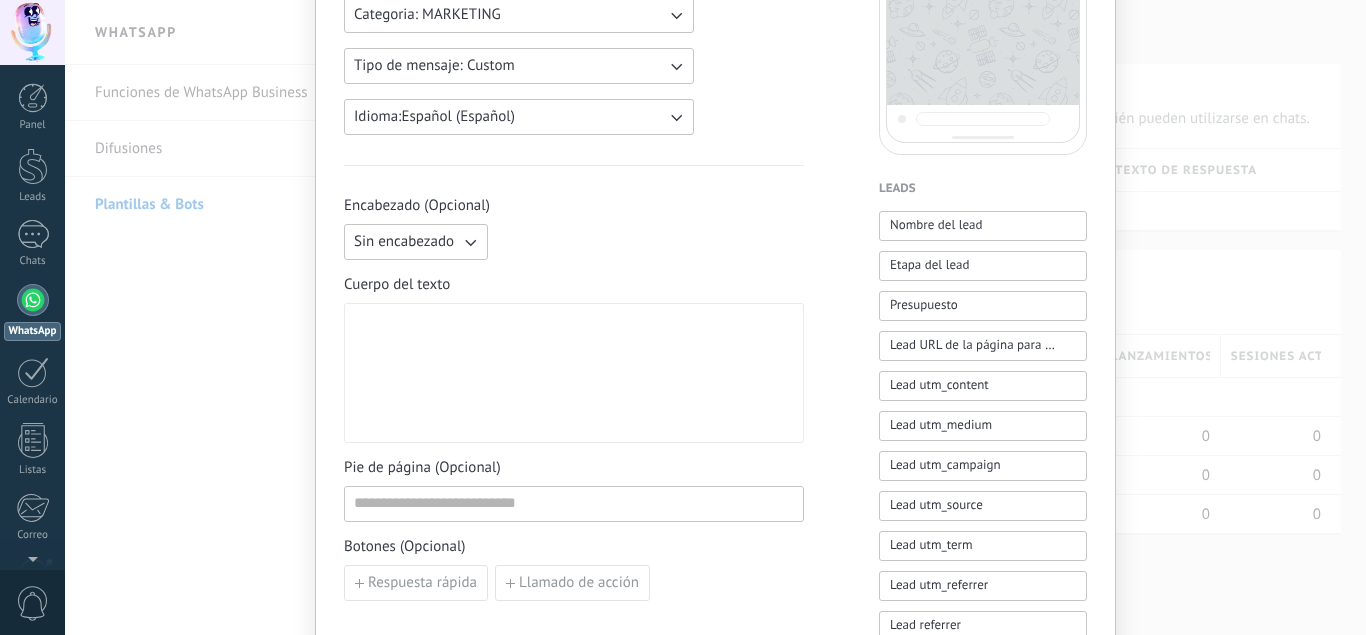 scroll, scrollTop: 432, scrollLeft: 0, axis: vertical 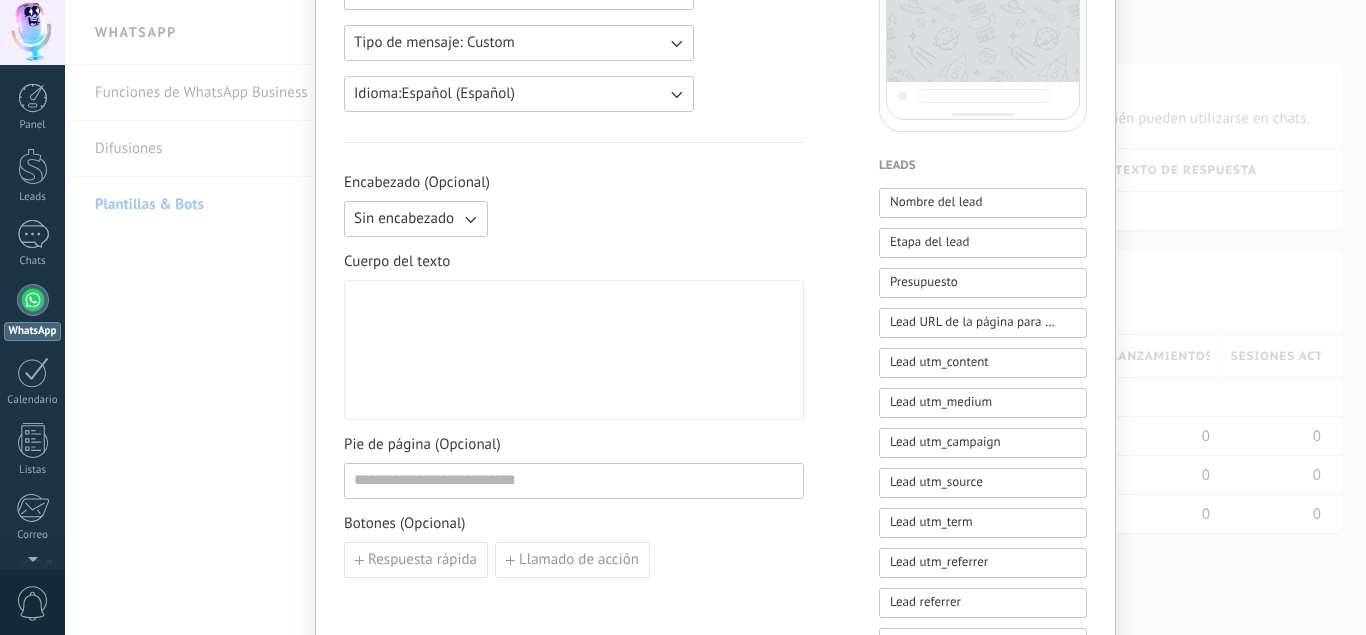 click at bounding box center (574, 350) 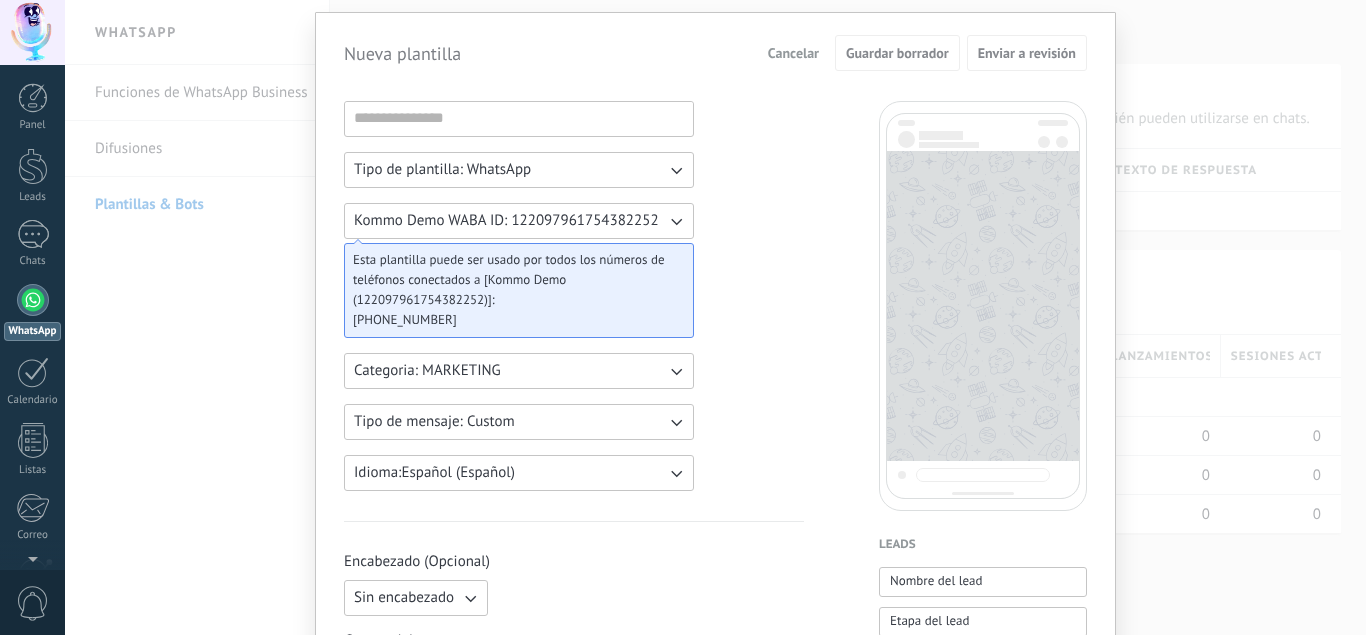 scroll, scrollTop: 0, scrollLeft: 0, axis: both 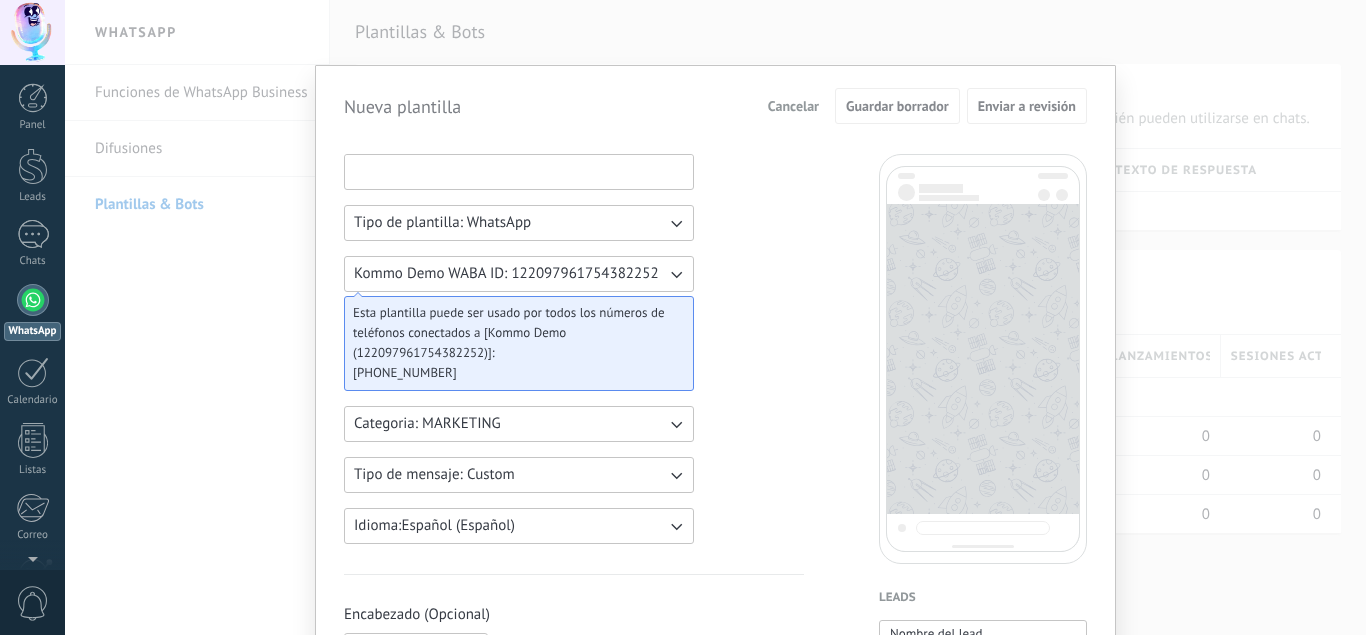click at bounding box center (519, 171) 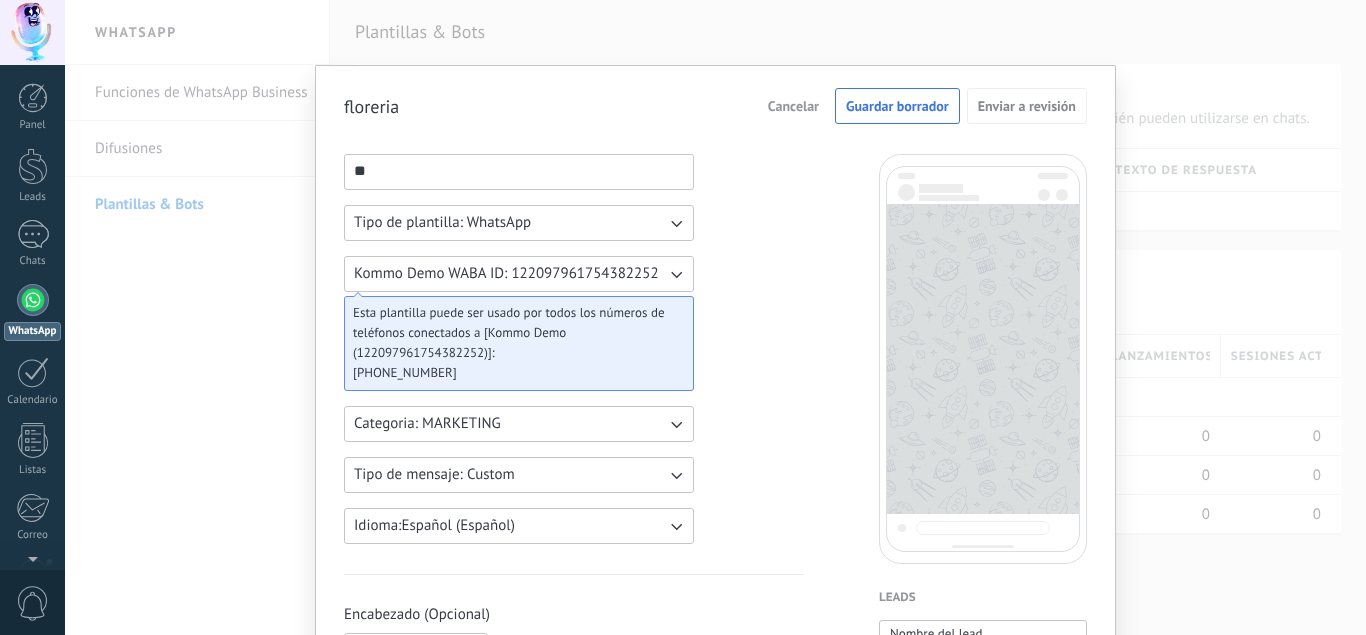 type on "*" 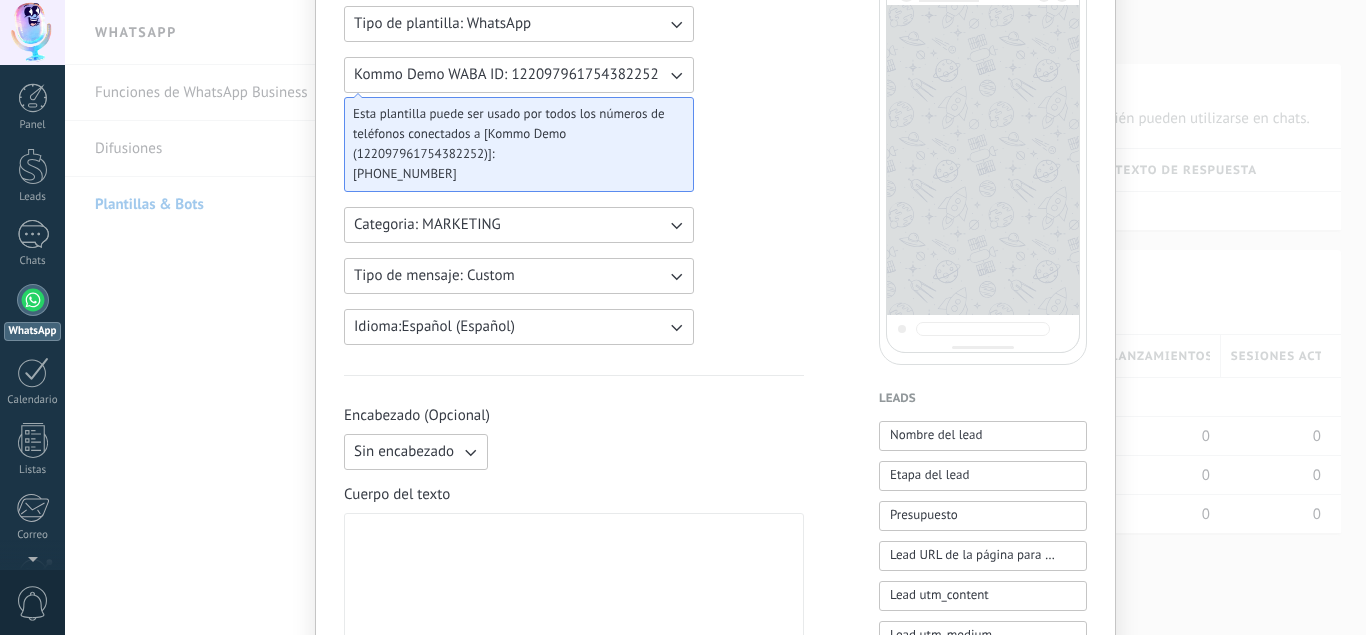 scroll, scrollTop: 216, scrollLeft: 0, axis: vertical 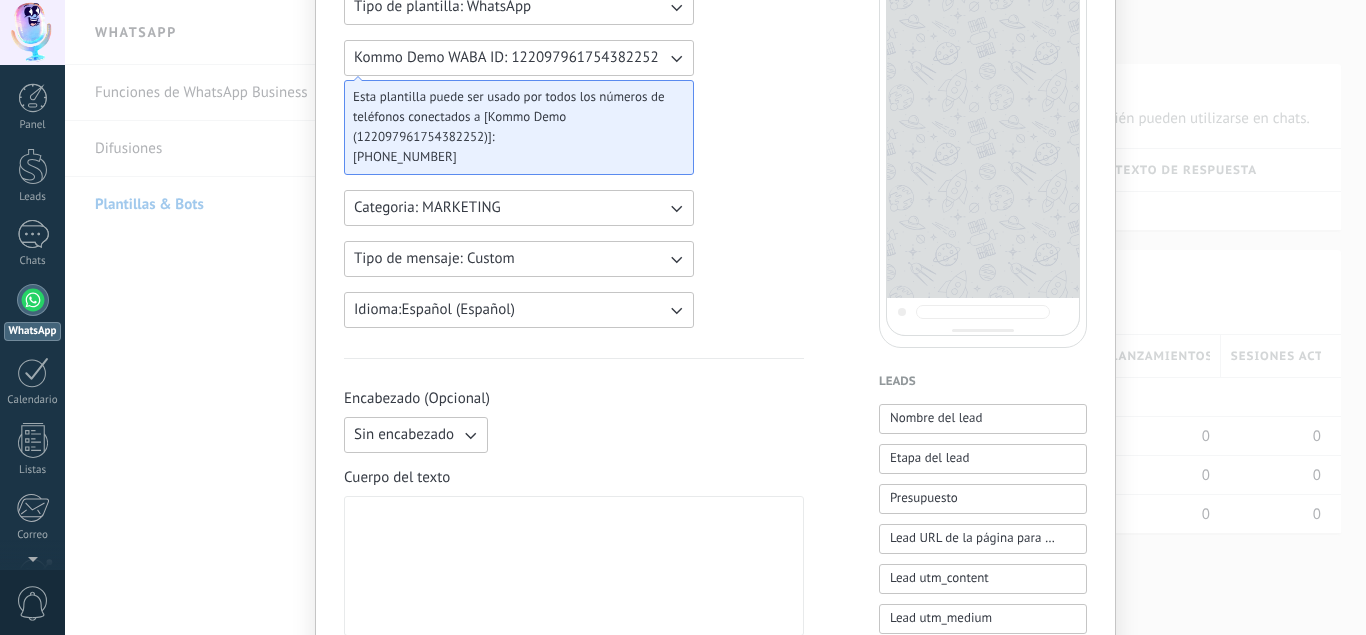 click on "Tipo de mensaje: Custom" at bounding box center [519, 259] 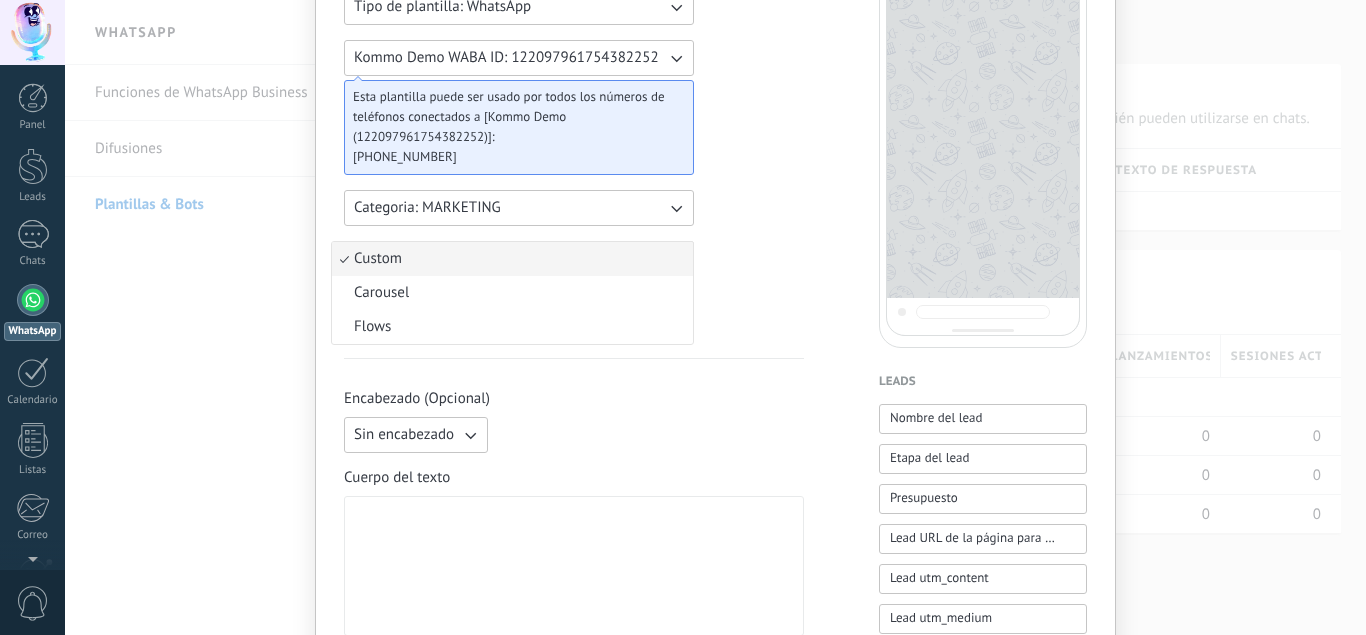 click on "Custom" at bounding box center (512, 259) 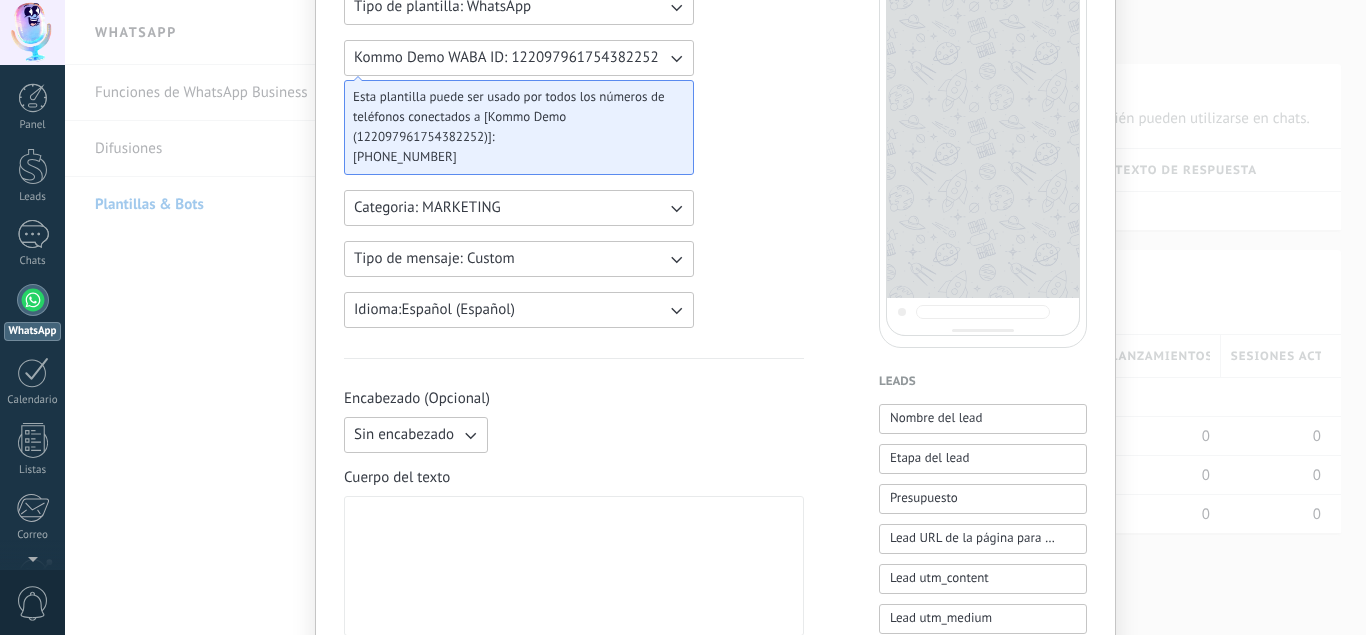 click on "Tipo de mensaje: Custom" at bounding box center [519, 259] 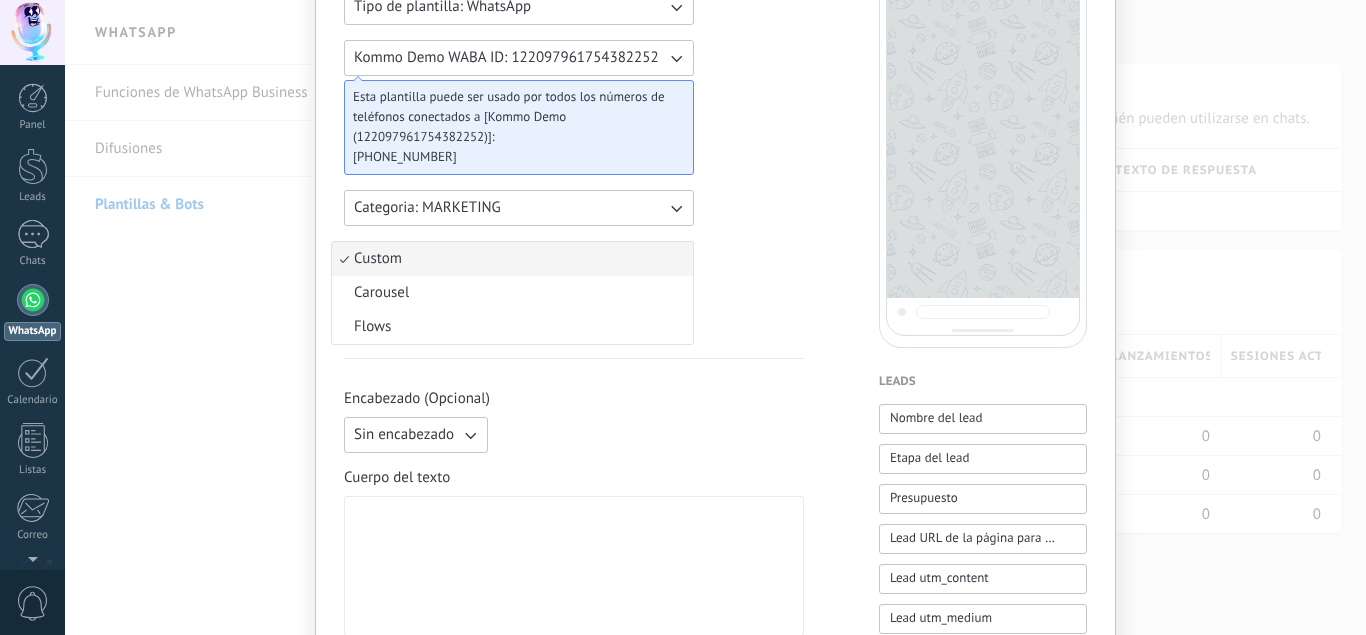 click on "Custom" at bounding box center [512, 259] 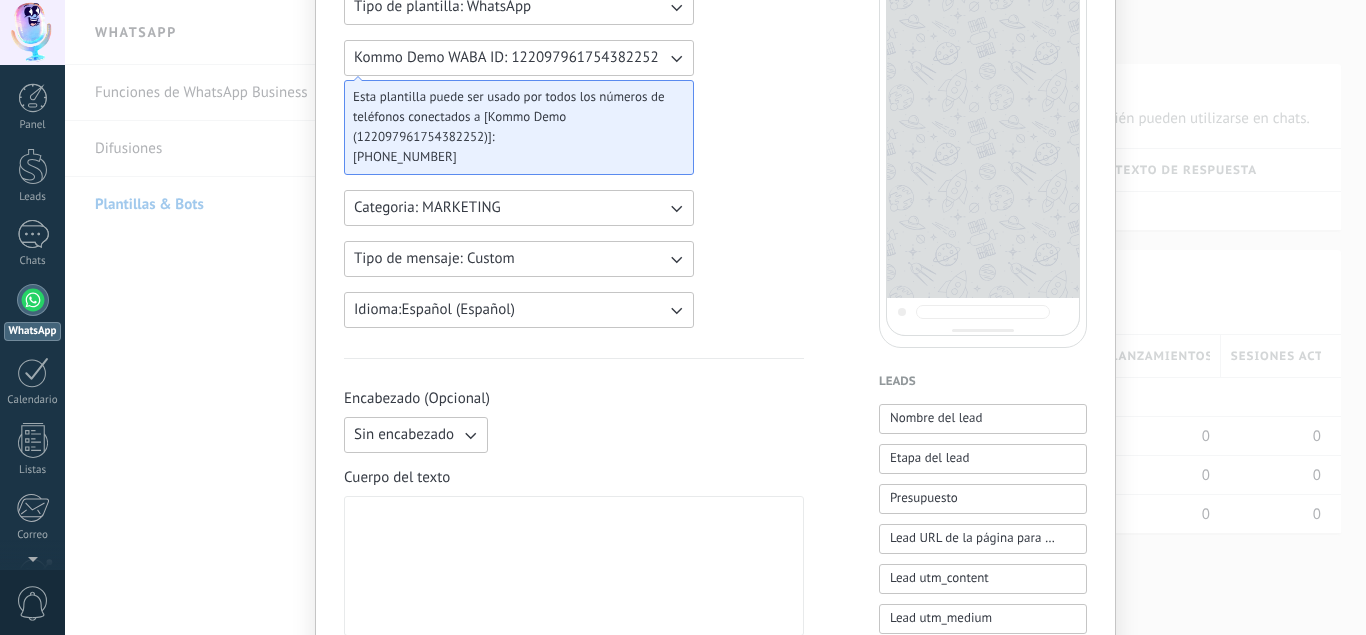 scroll, scrollTop: 285, scrollLeft: 0, axis: vertical 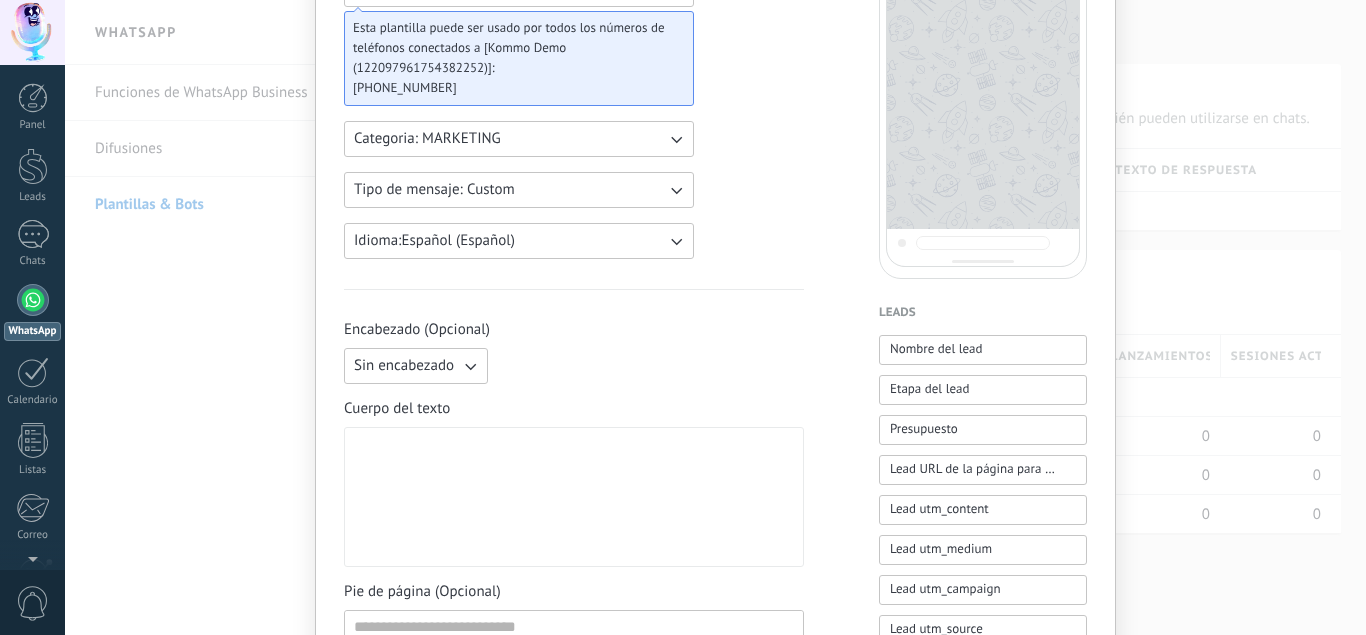 click on "Sin encabezado" at bounding box center (404, 366) 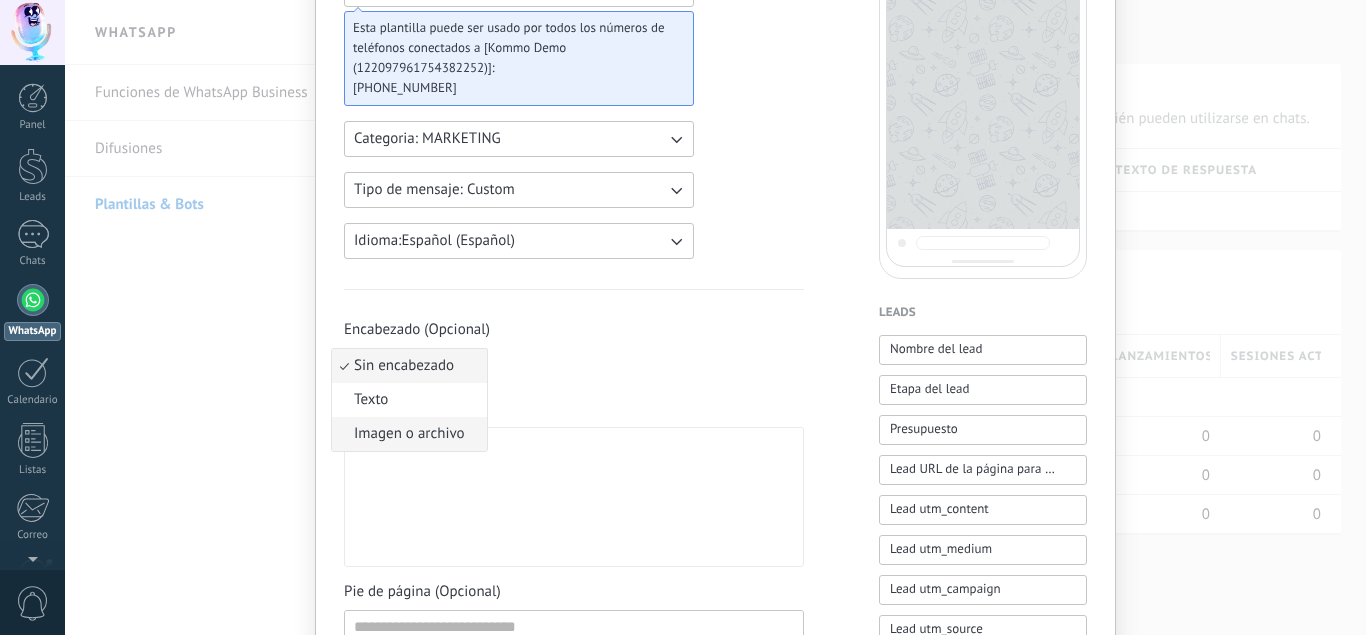 click on "Imagen o archivo" at bounding box center (409, 434) 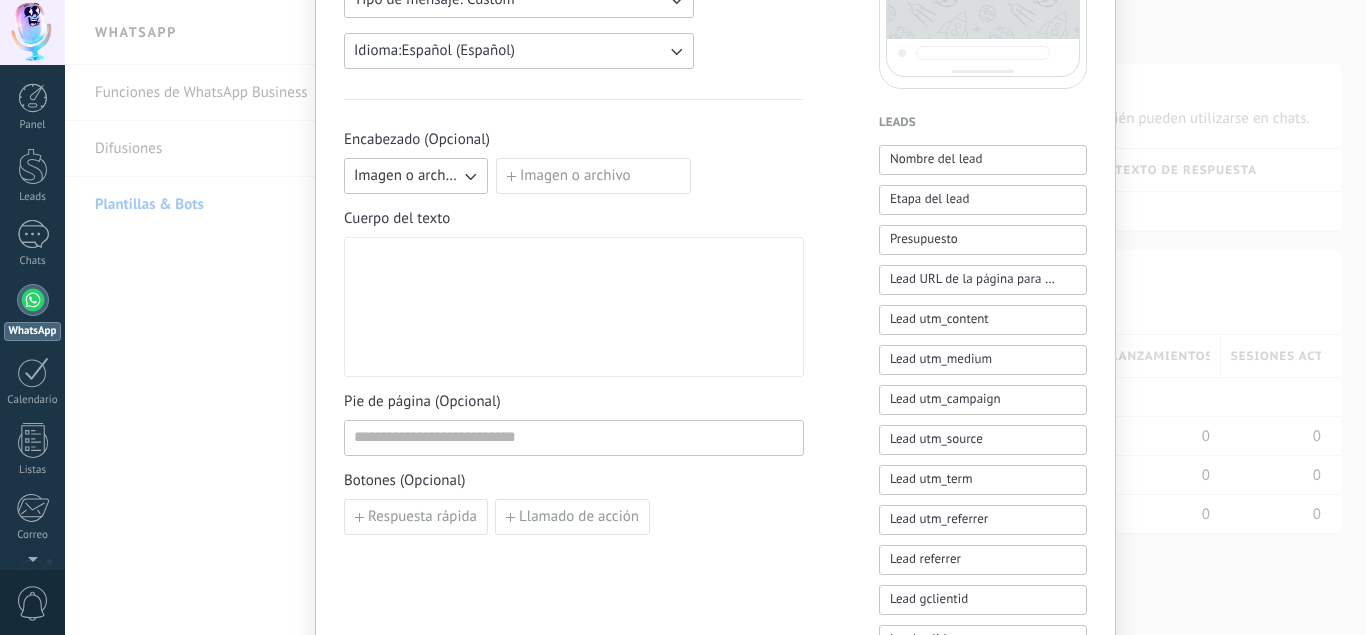scroll, scrollTop: 476, scrollLeft: 0, axis: vertical 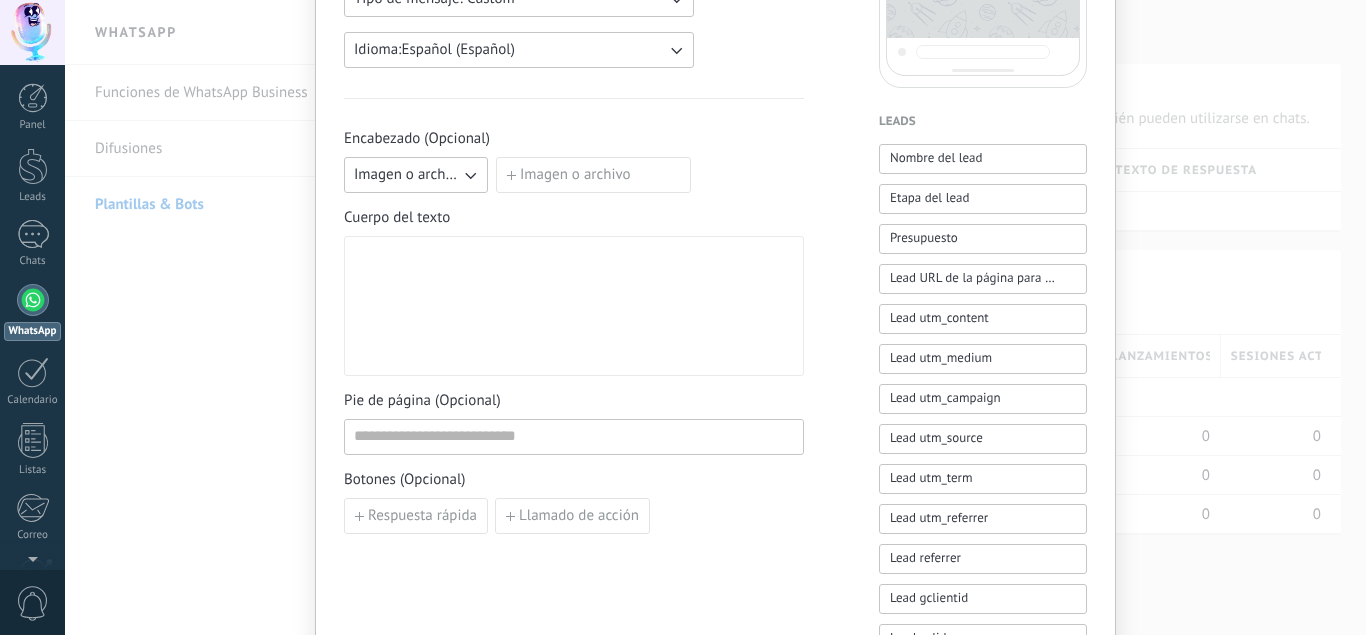 click on "Imagen o archivo" at bounding box center (593, 175) 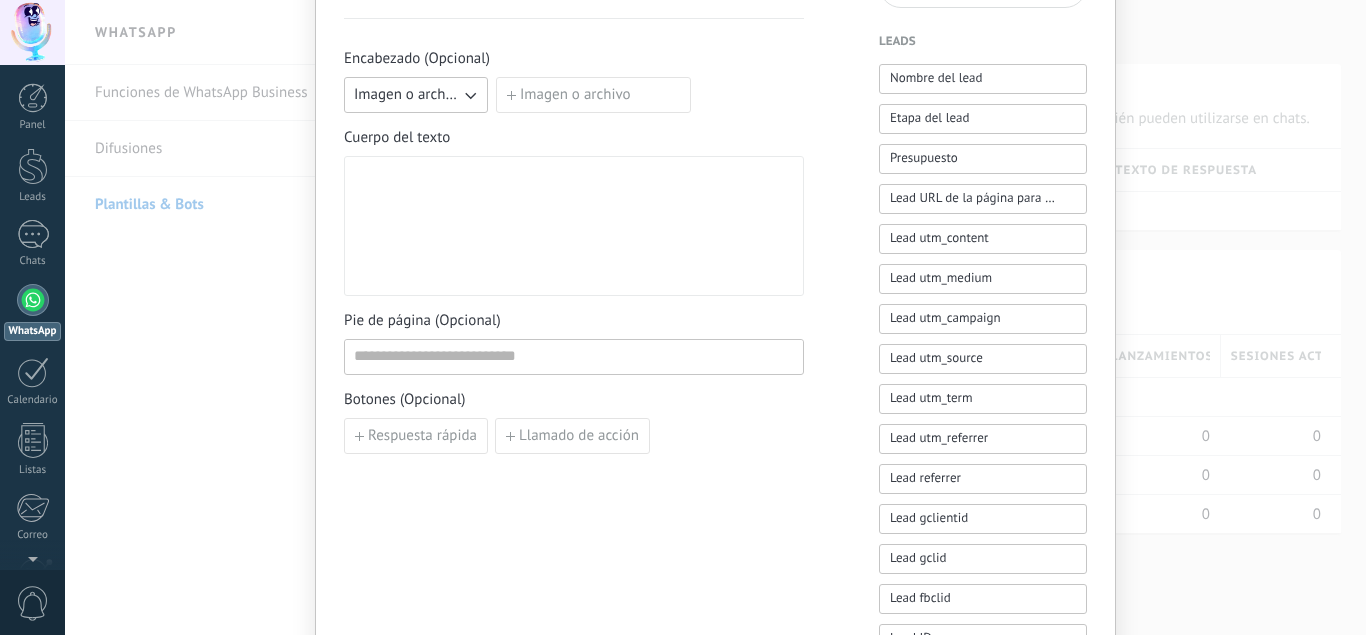 scroll, scrollTop: 557, scrollLeft: 0, axis: vertical 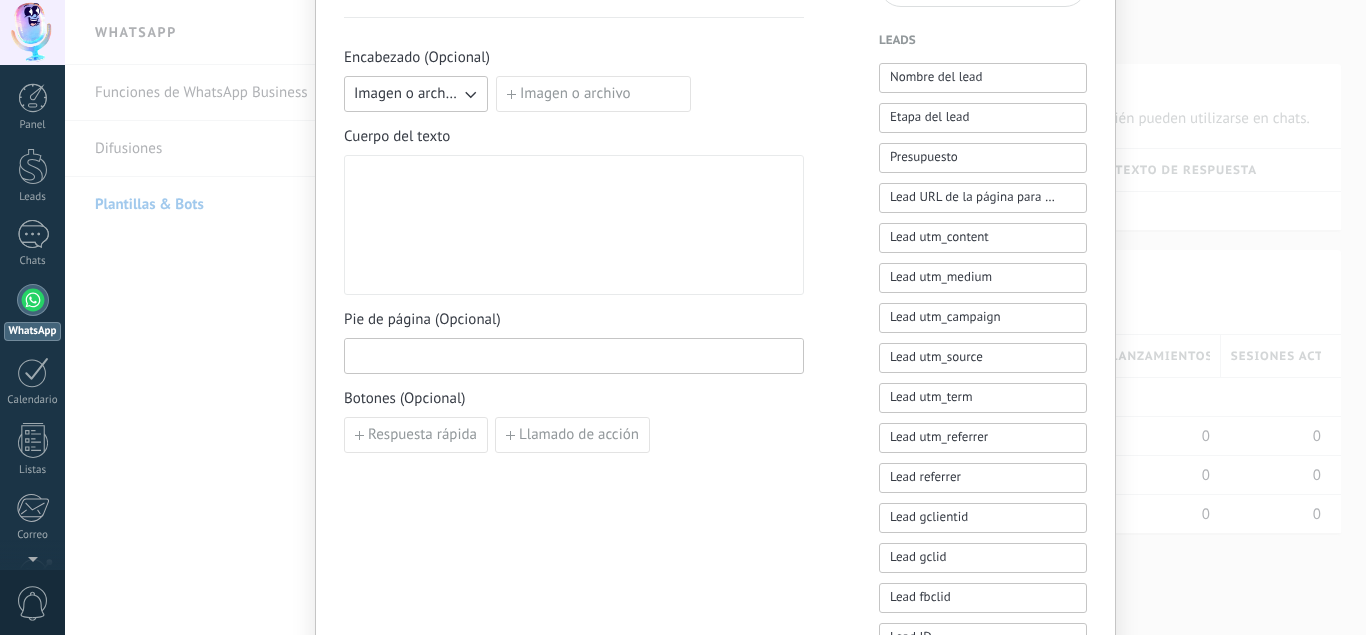 click at bounding box center [574, 355] 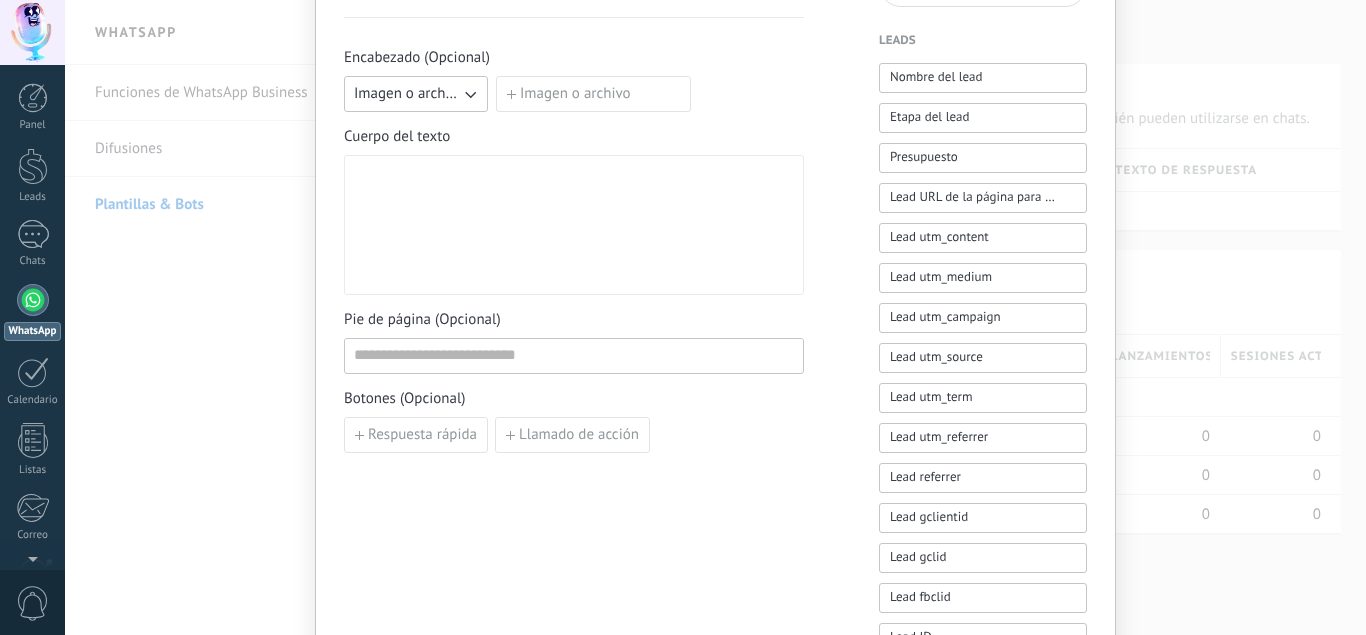 click on "Respuesta rápida Llamado de acción" at bounding box center [574, 435] 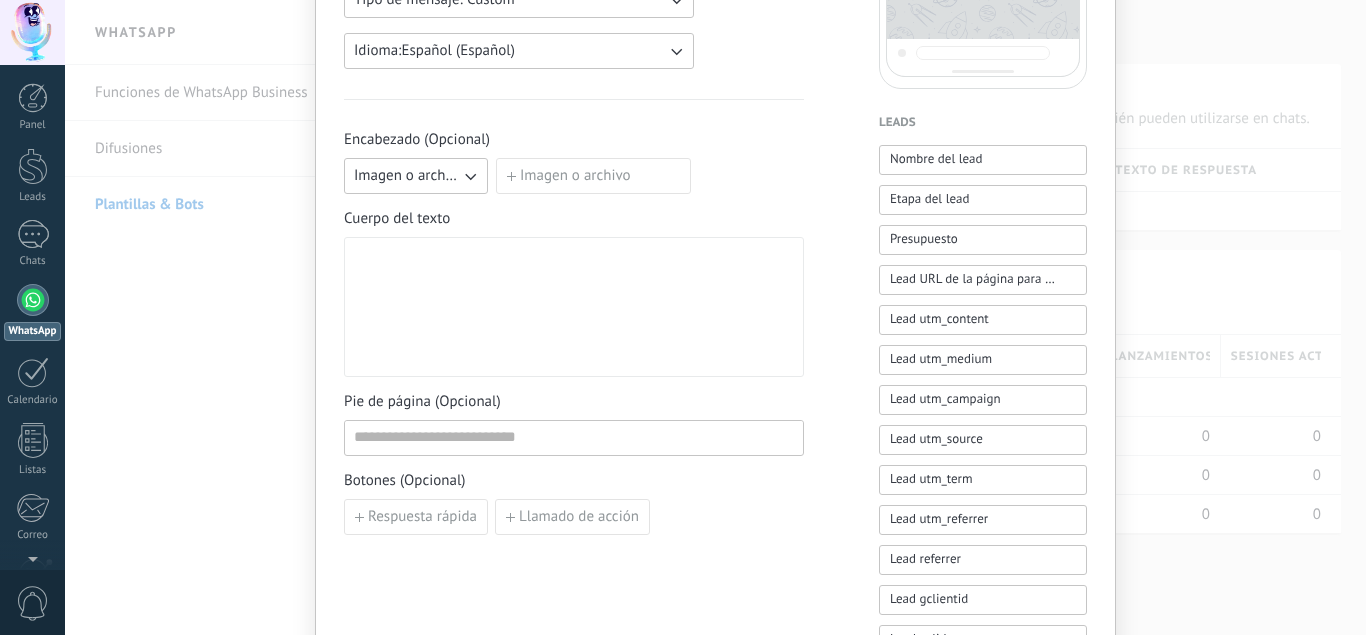 scroll, scrollTop: 464, scrollLeft: 0, axis: vertical 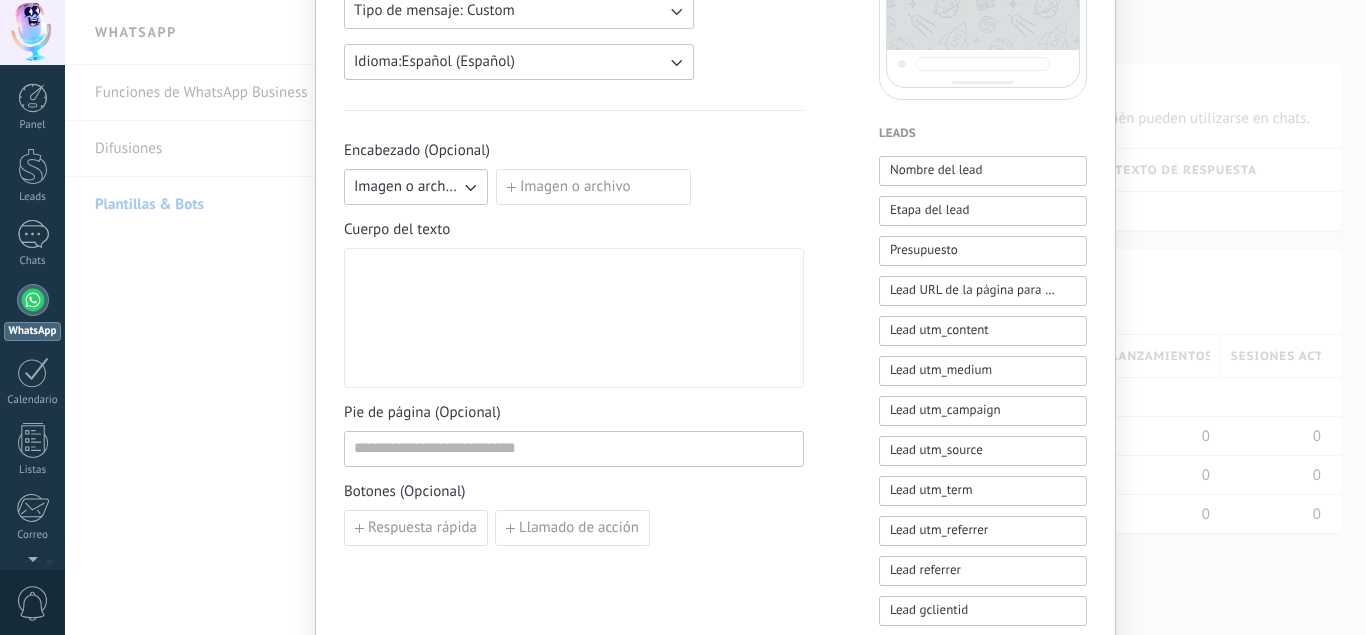 click on "Cuerpo del texto" at bounding box center (574, 304) 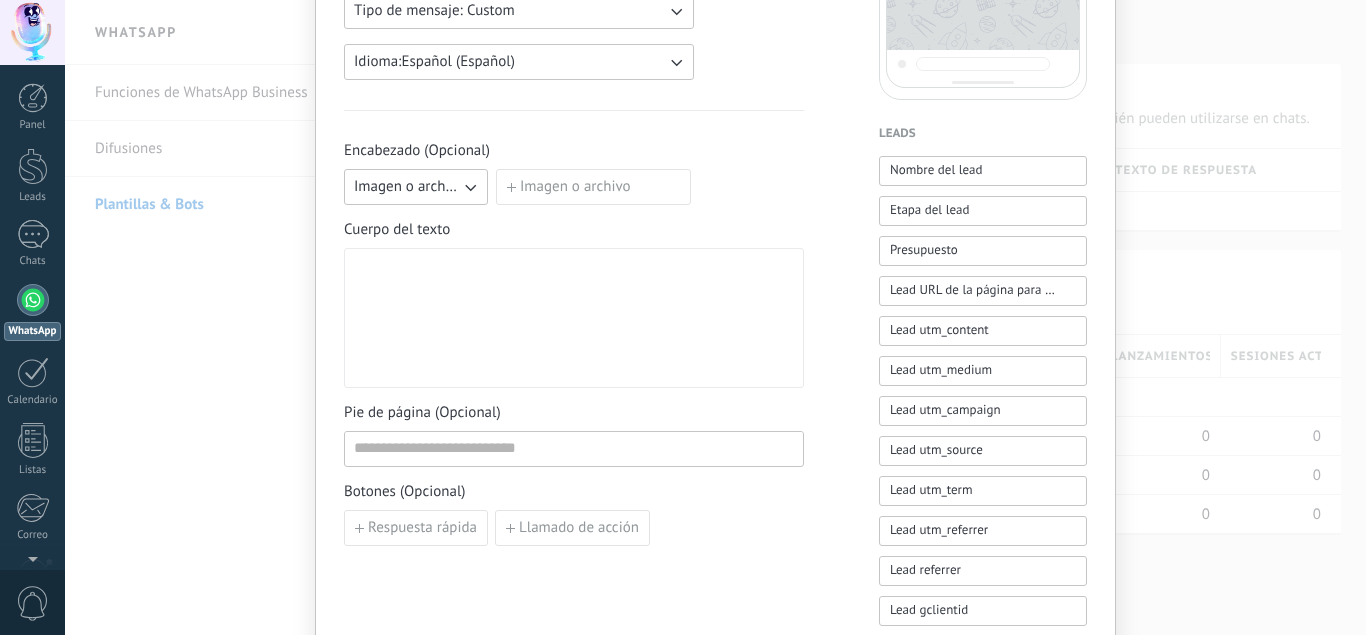 click at bounding box center (574, 318) 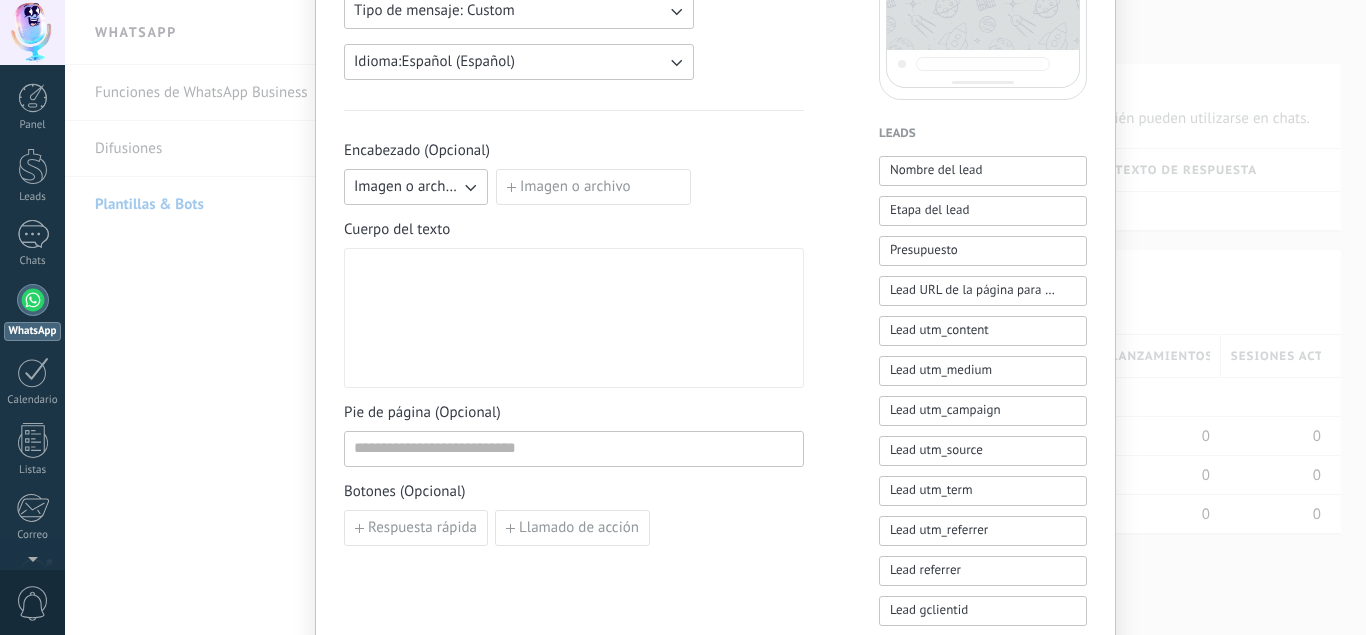 click at bounding box center (574, 318) 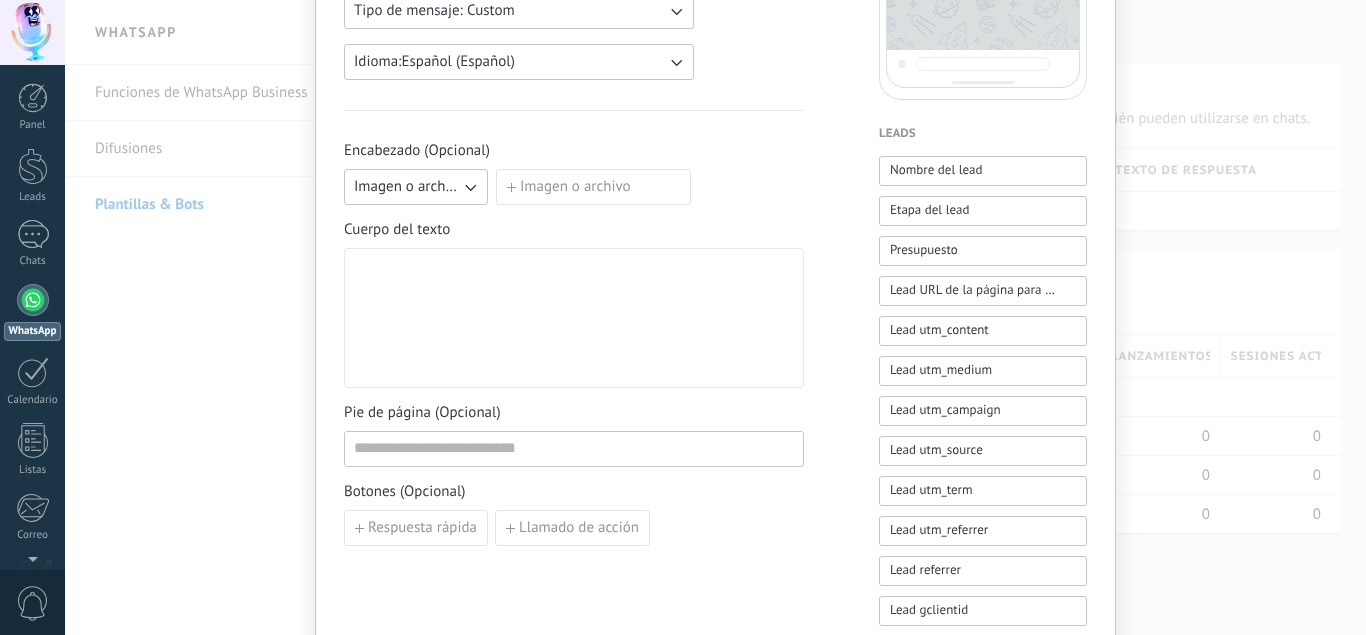 drag, startPoint x: 515, startPoint y: 257, endPoint x: 529, endPoint y: 236, distance: 25.23886 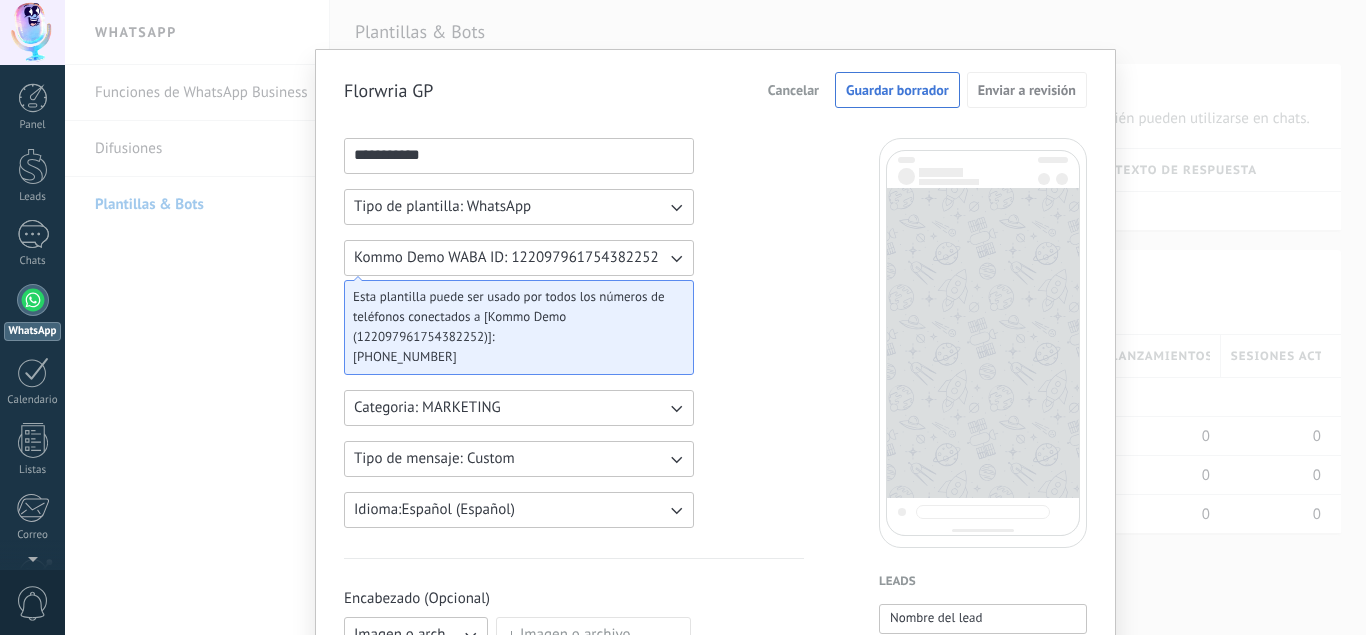 scroll, scrollTop: 0, scrollLeft: 0, axis: both 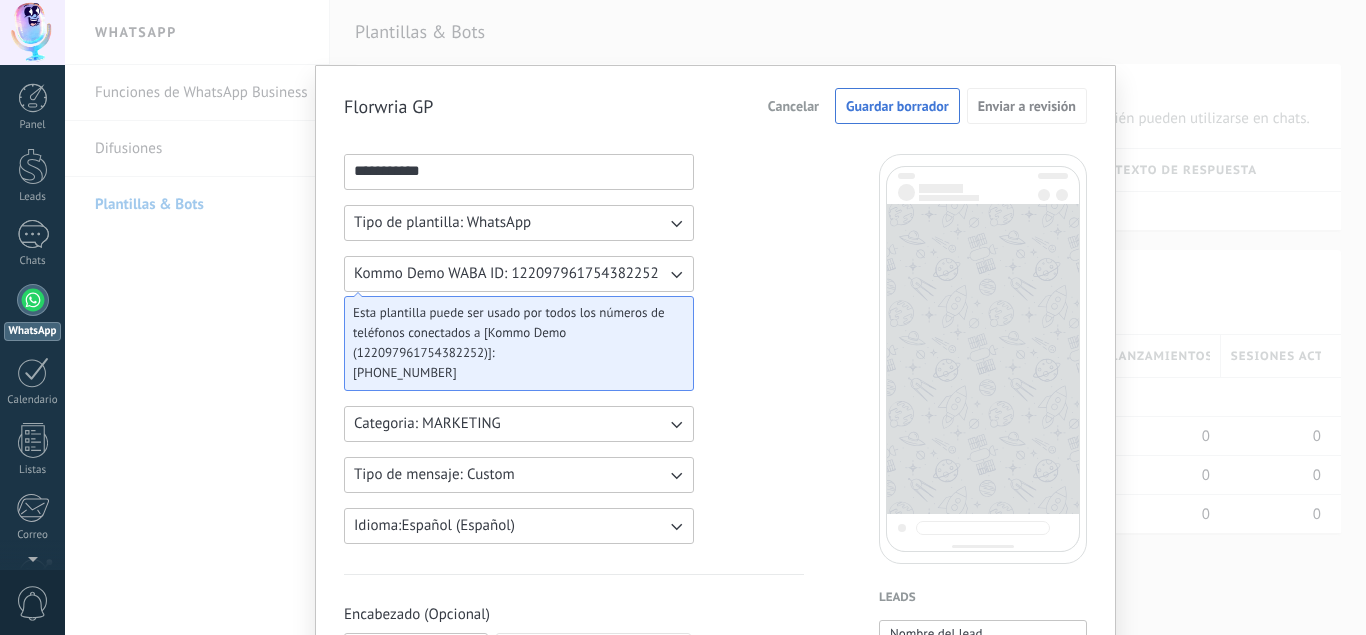 click on "**********" at bounding box center (519, 171) 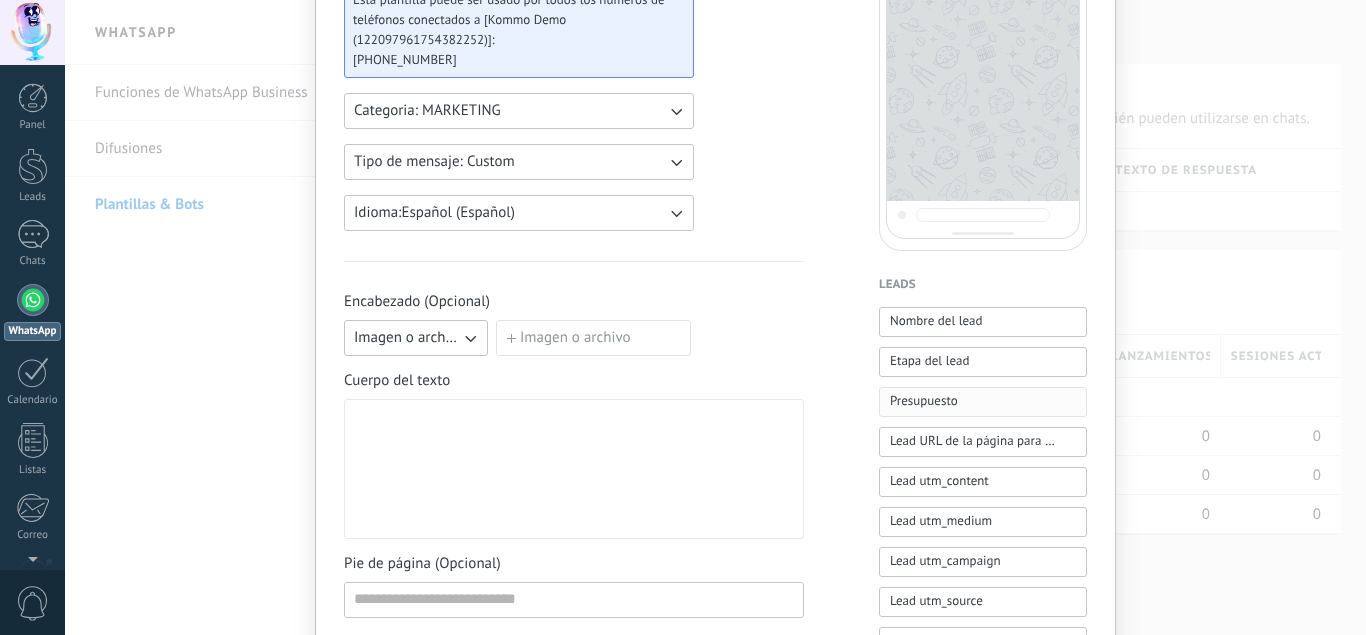 scroll, scrollTop: 347, scrollLeft: 0, axis: vertical 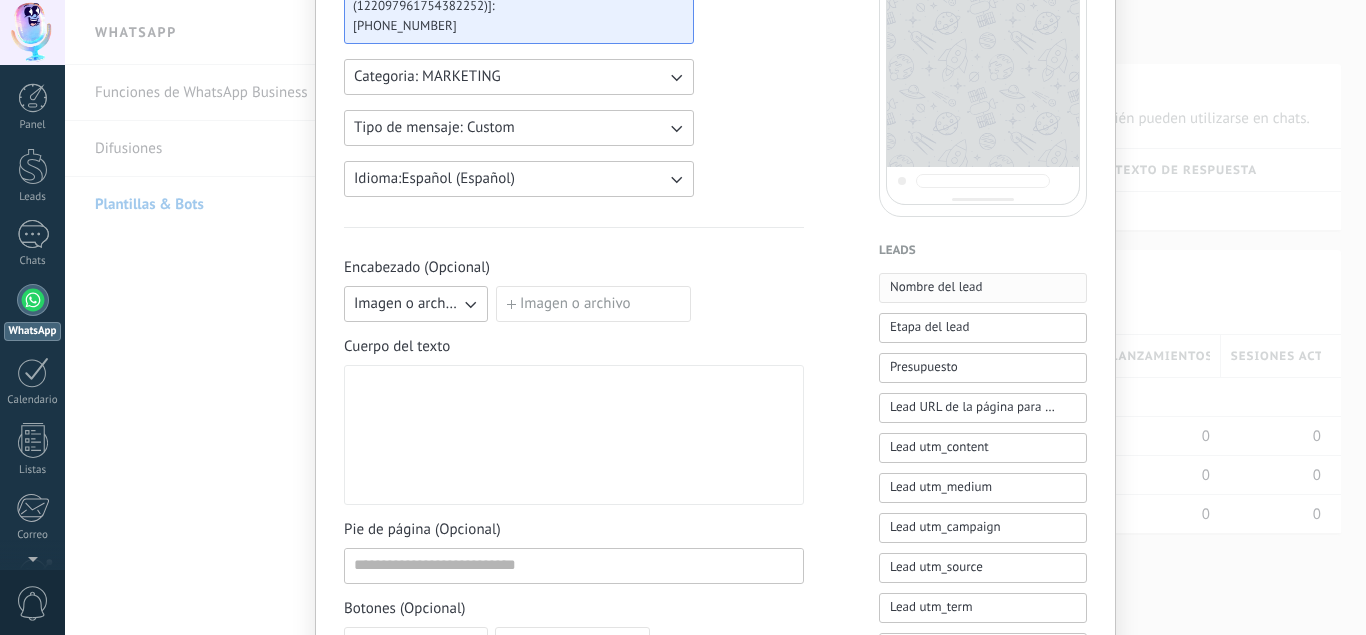 type on "**********" 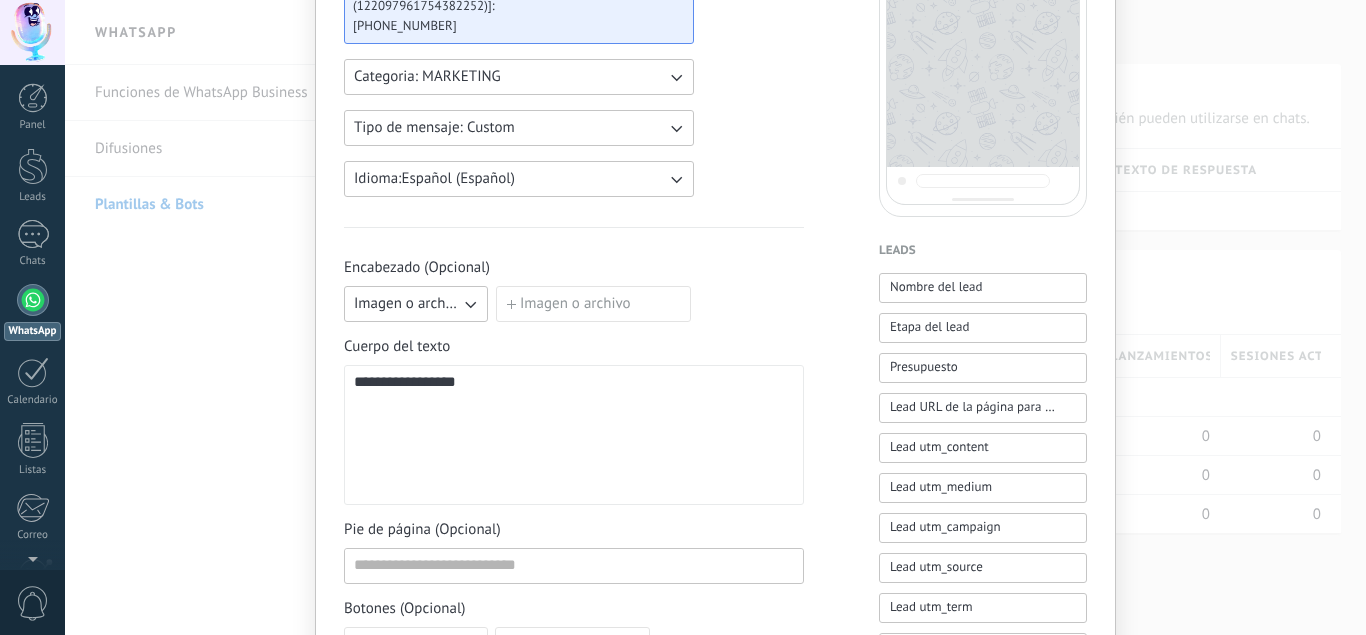 click on "**********" at bounding box center [405, 381] 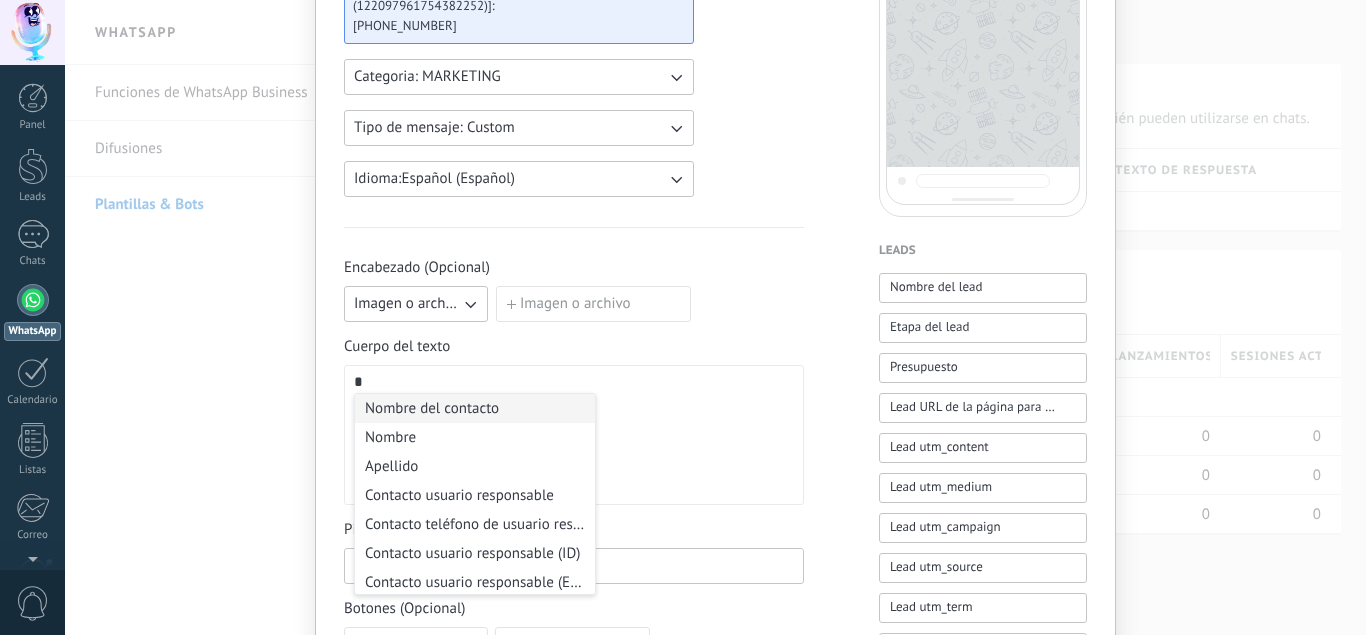 type 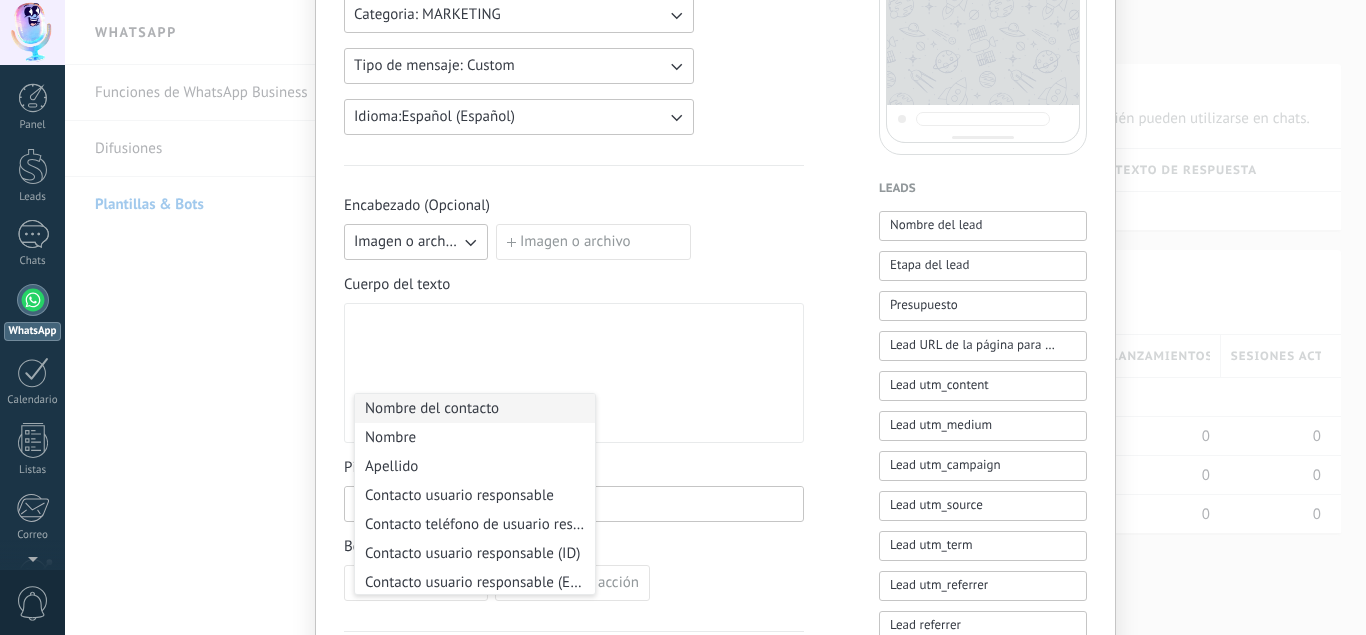 scroll, scrollTop: 411, scrollLeft: 0, axis: vertical 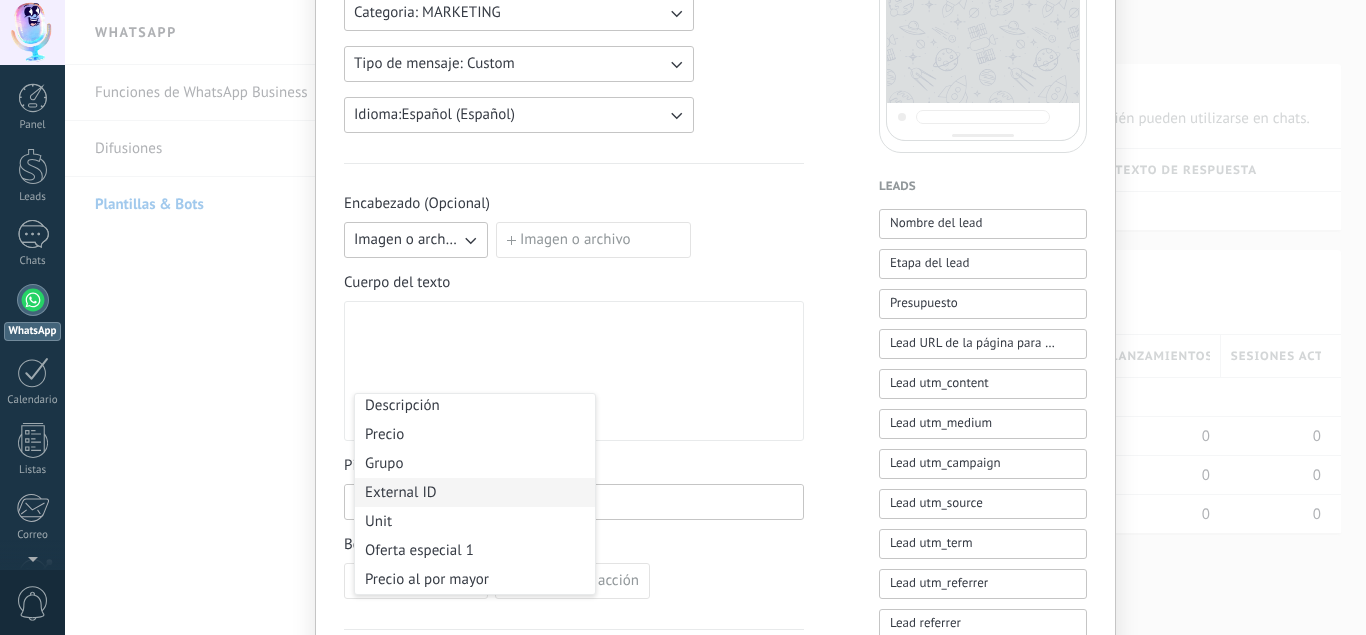 click on "**********" at bounding box center (715, 317) 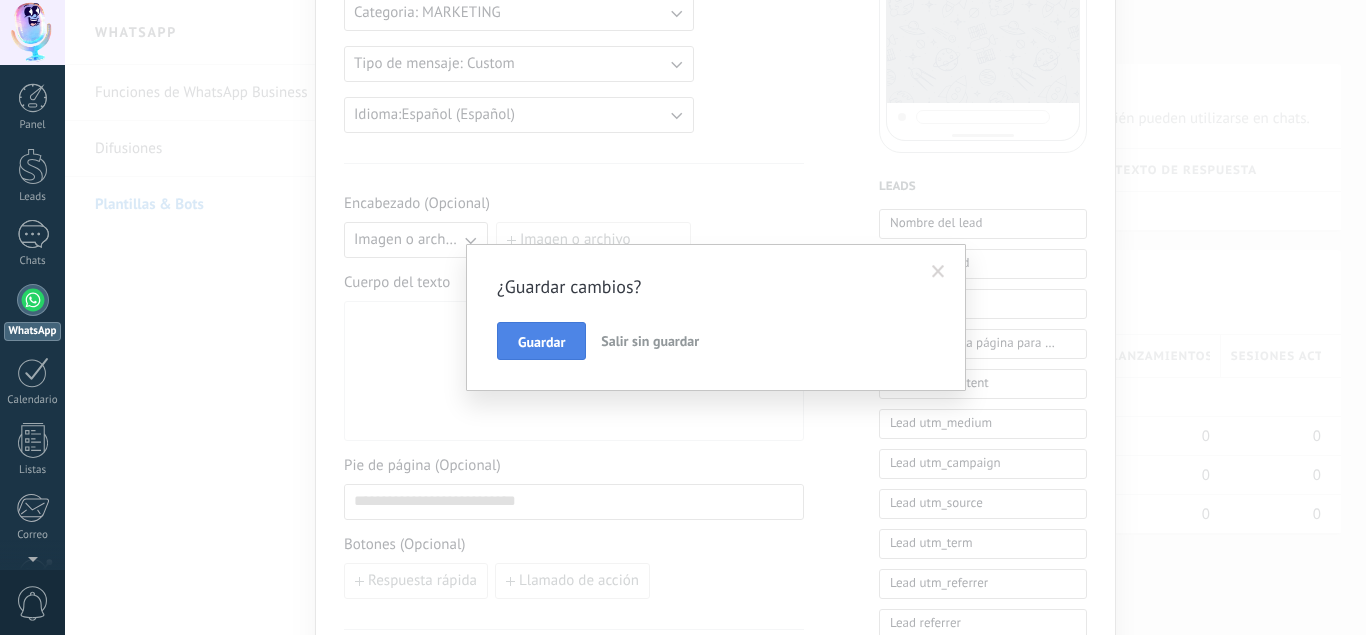 click on "Guardar" at bounding box center [541, 342] 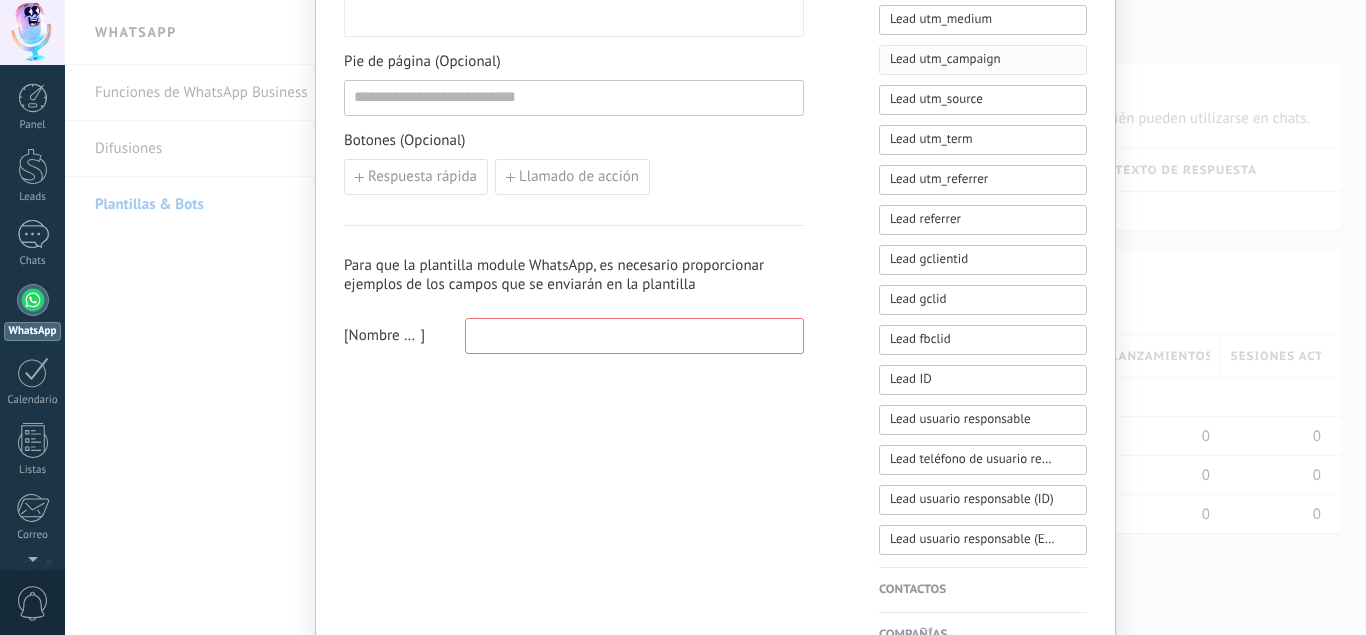 scroll, scrollTop: 909, scrollLeft: 0, axis: vertical 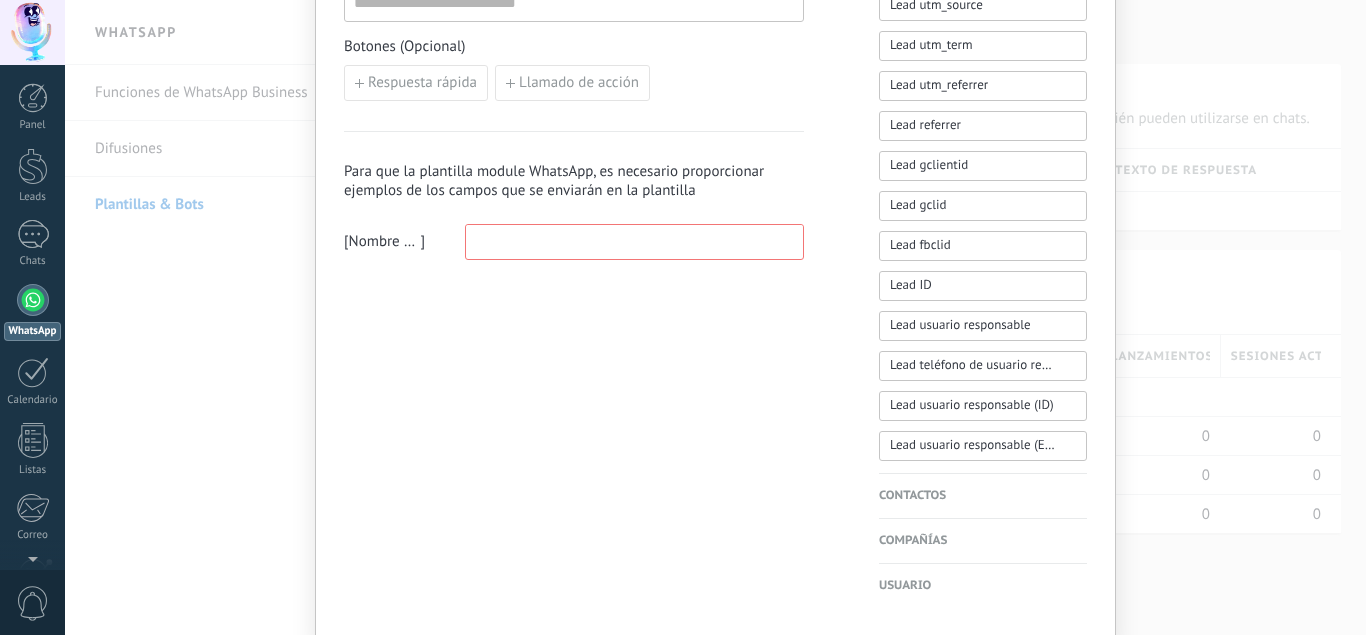 click on "**********" at bounding box center (715, 317) 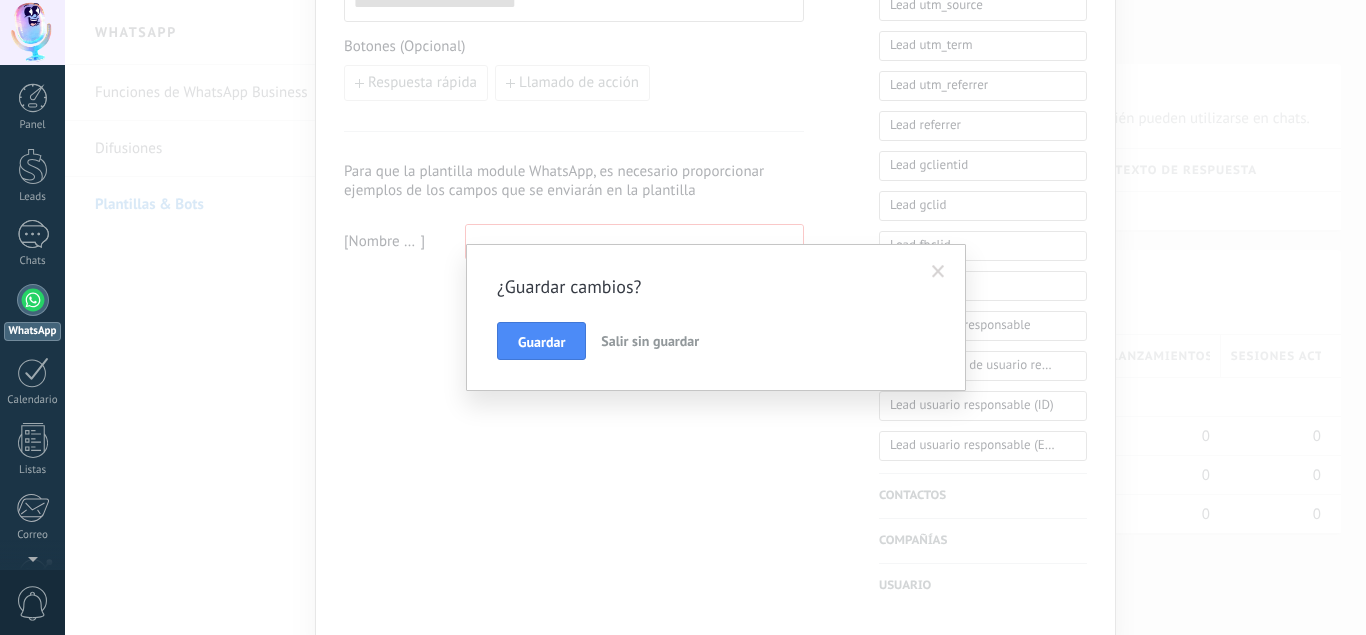 click on "Salir sin guardar" at bounding box center [650, 341] 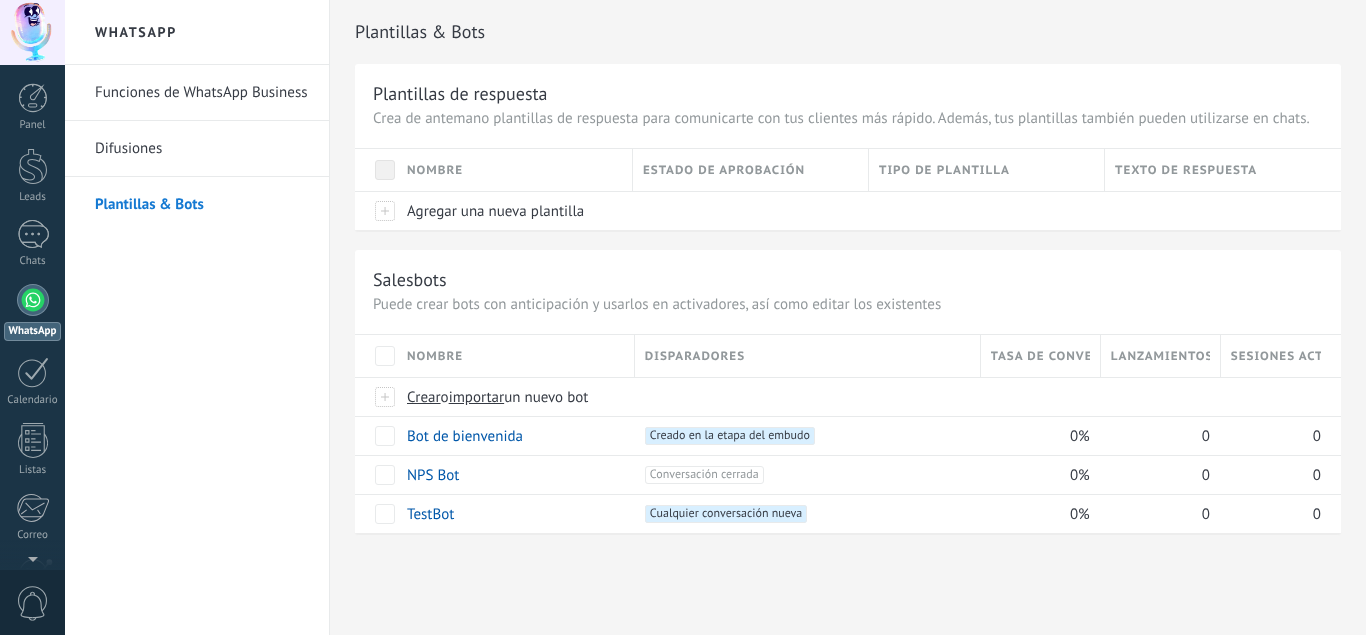 scroll, scrollTop: 0, scrollLeft: 0, axis: both 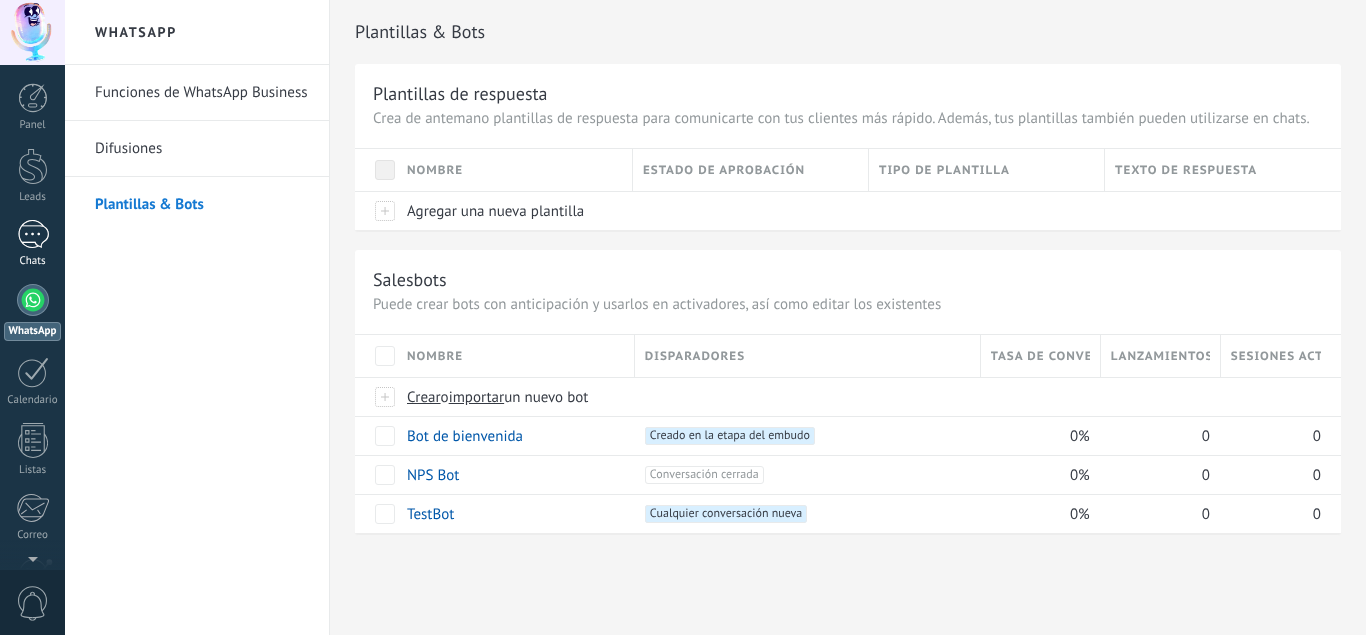 click at bounding box center [33, 234] 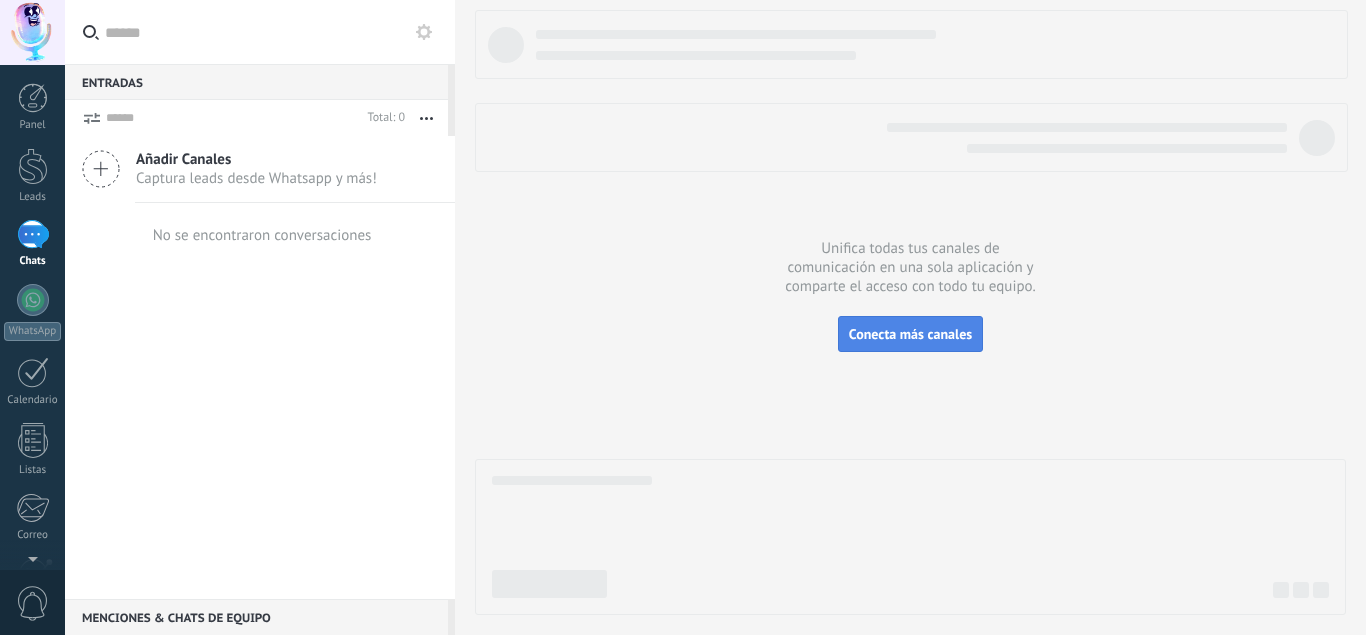 click on "Conecta más canales" at bounding box center (910, 334) 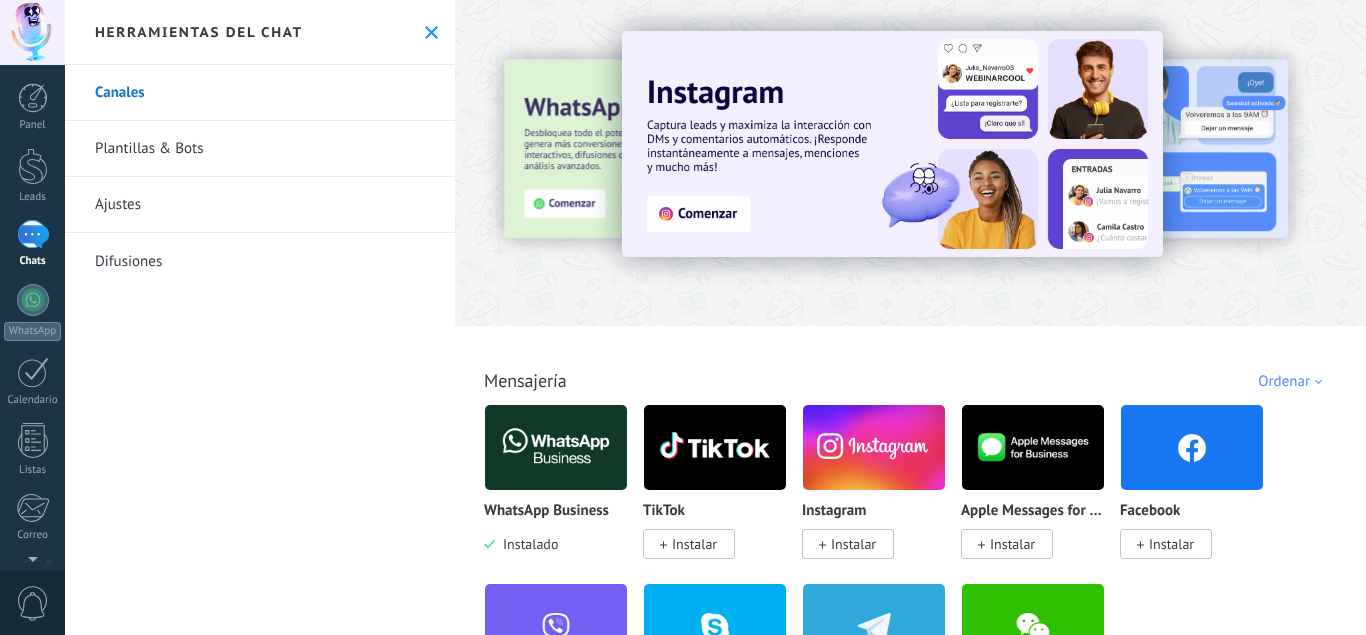 scroll, scrollTop: 234, scrollLeft: 0, axis: vertical 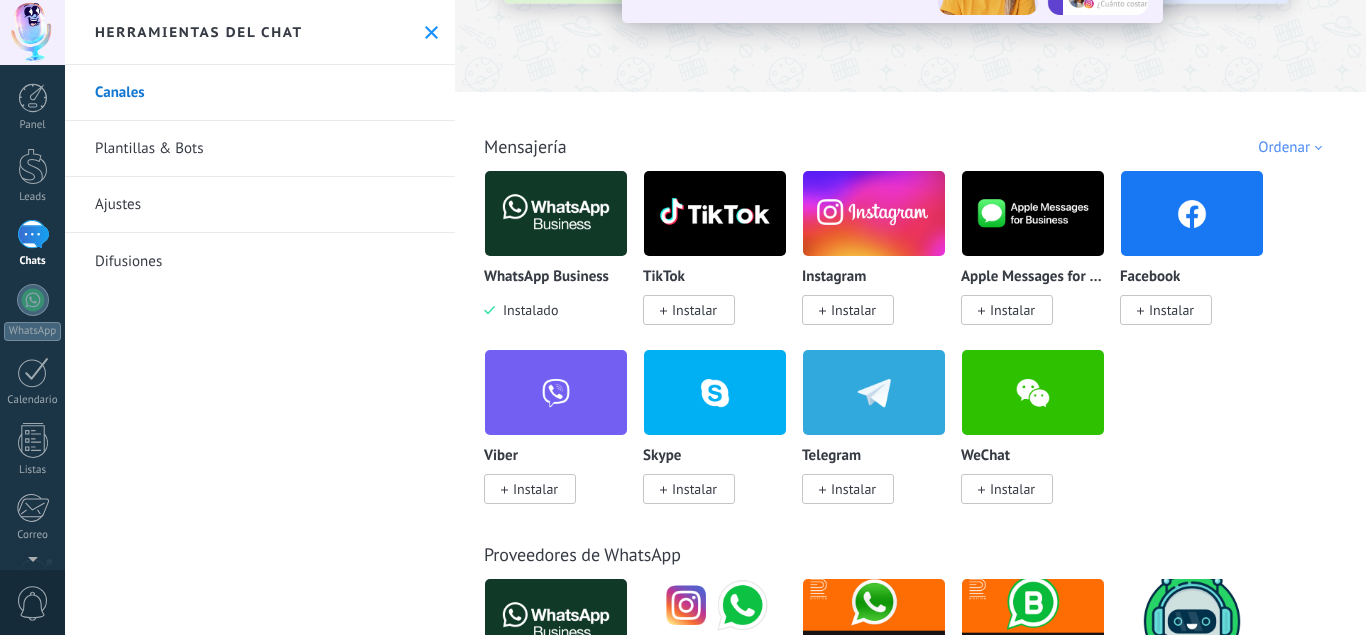 click at bounding box center [874, 392] 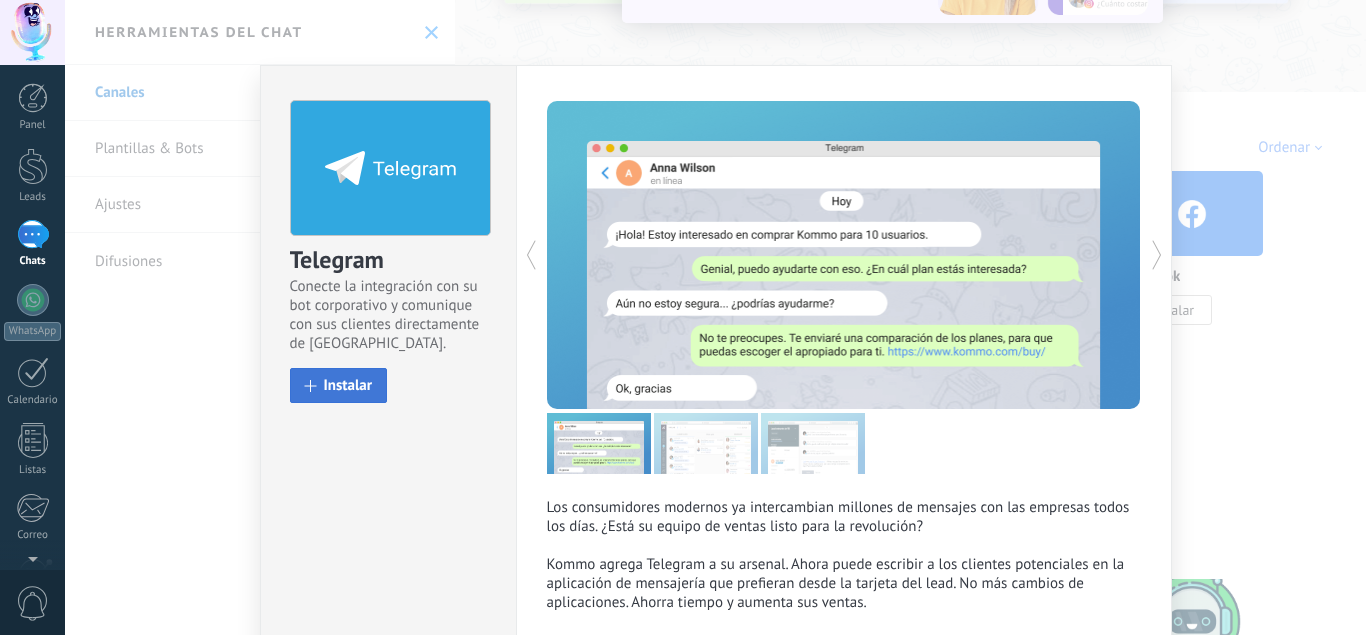 click on "Instalar" at bounding box center (348, 385) 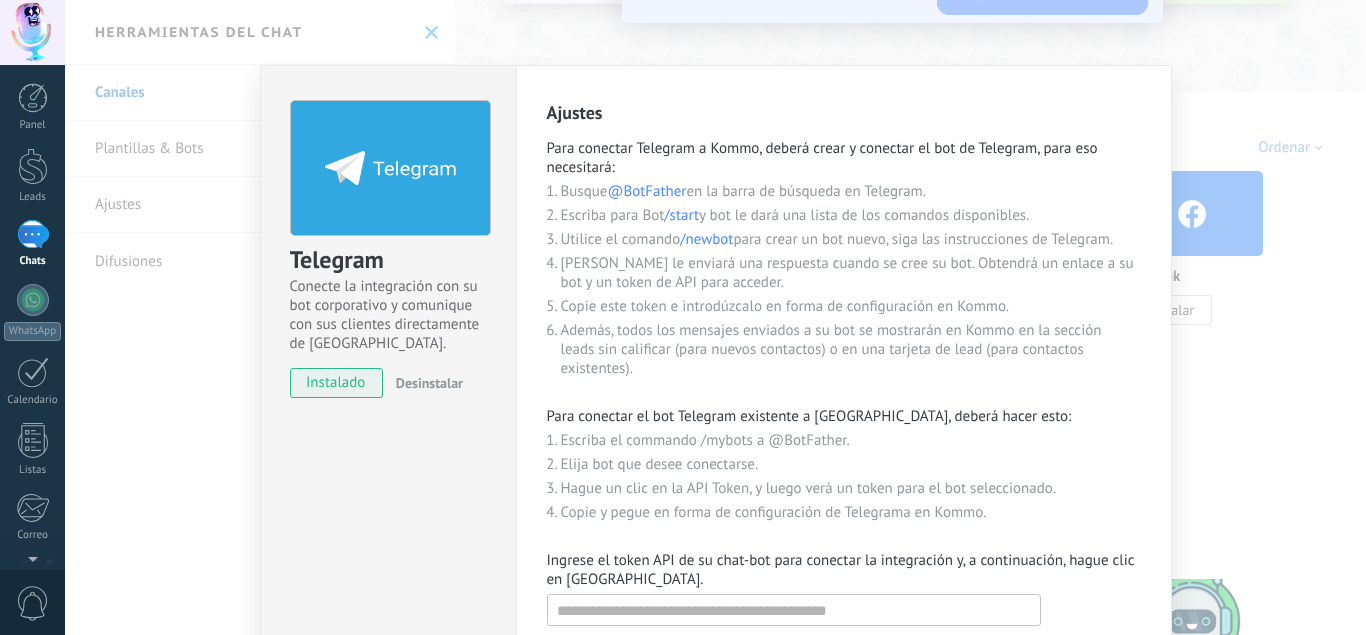 click on "instalado" at bounding box center [336, 383] 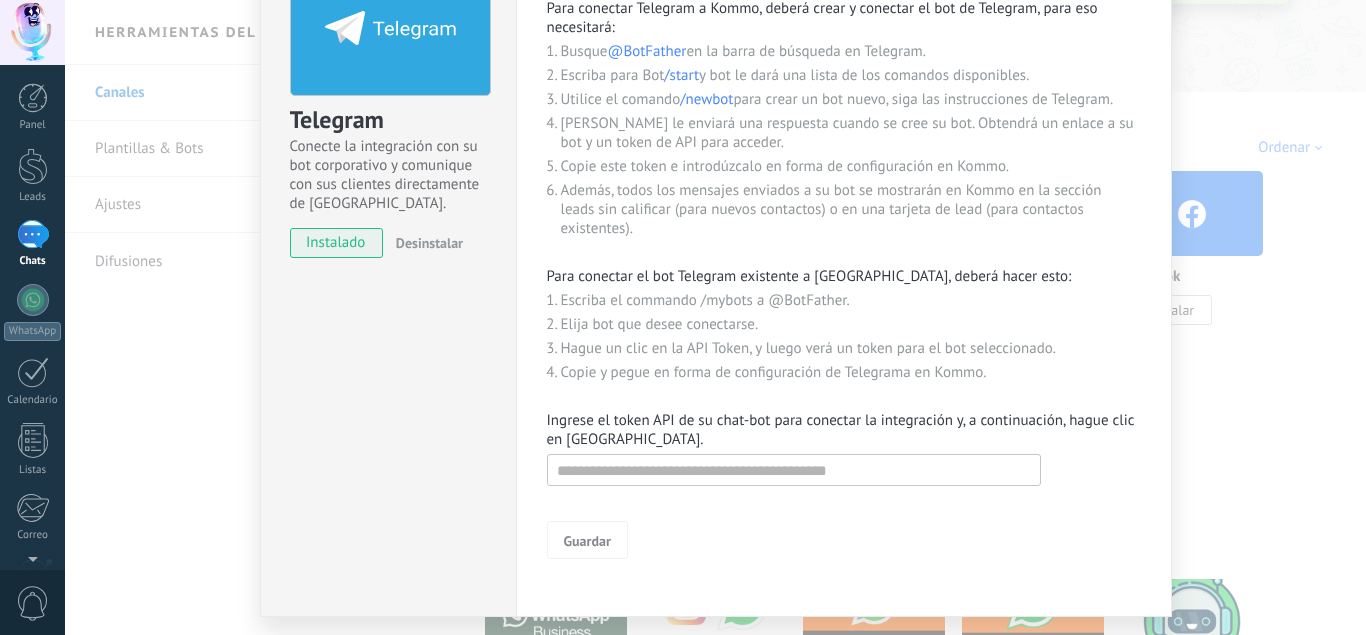 scroll, scrollTop: 145, scrollLeft: 0, axis: vertical 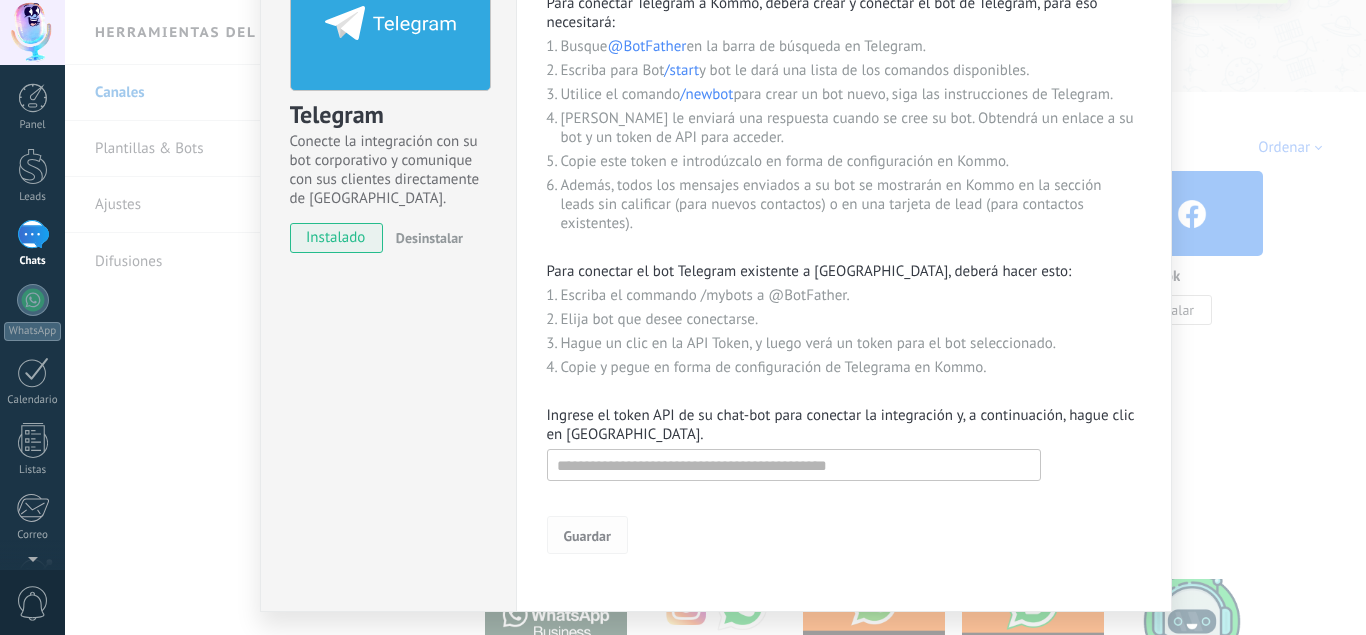 click on "Guardar" at bounding box center (587, 536) 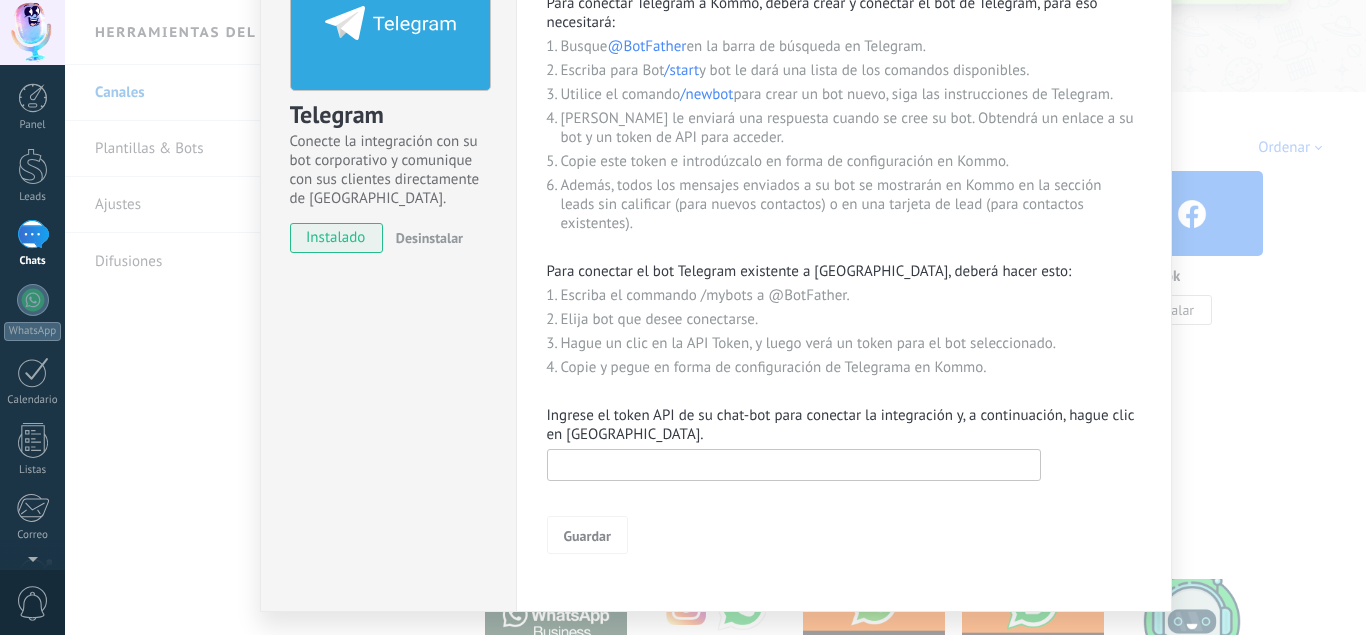 click at bounding box center (794, 465) 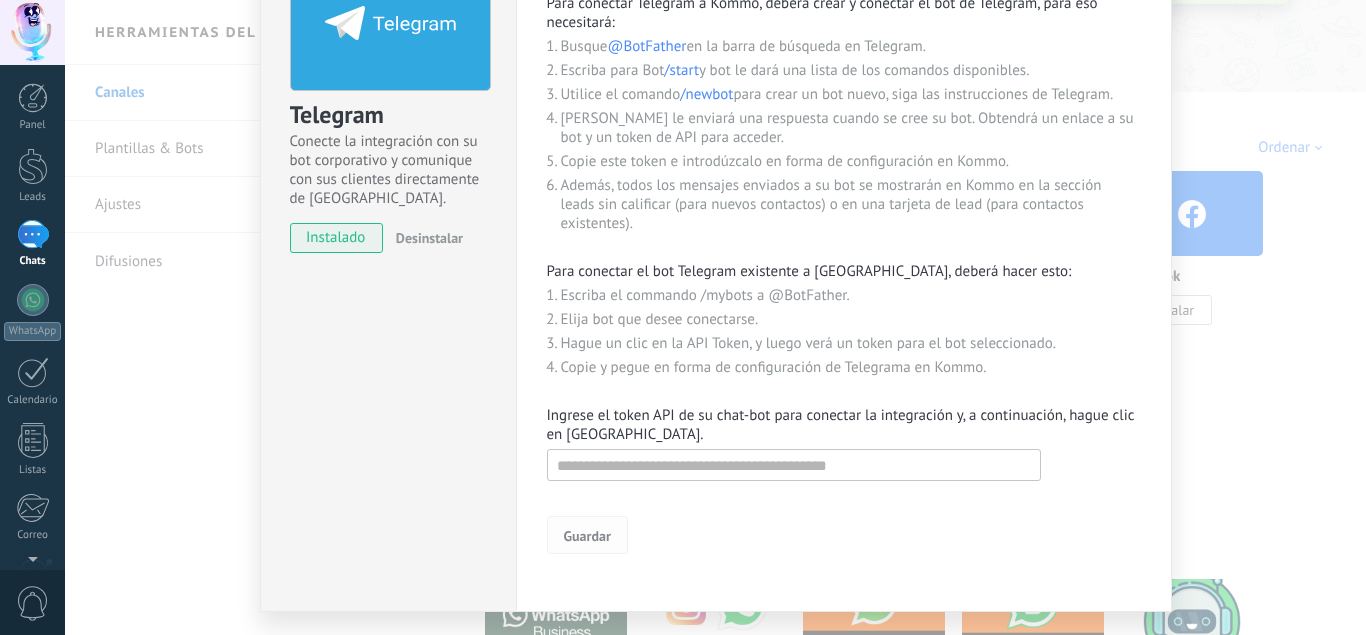 click on "Guardar" at bounding box center [587, 536] 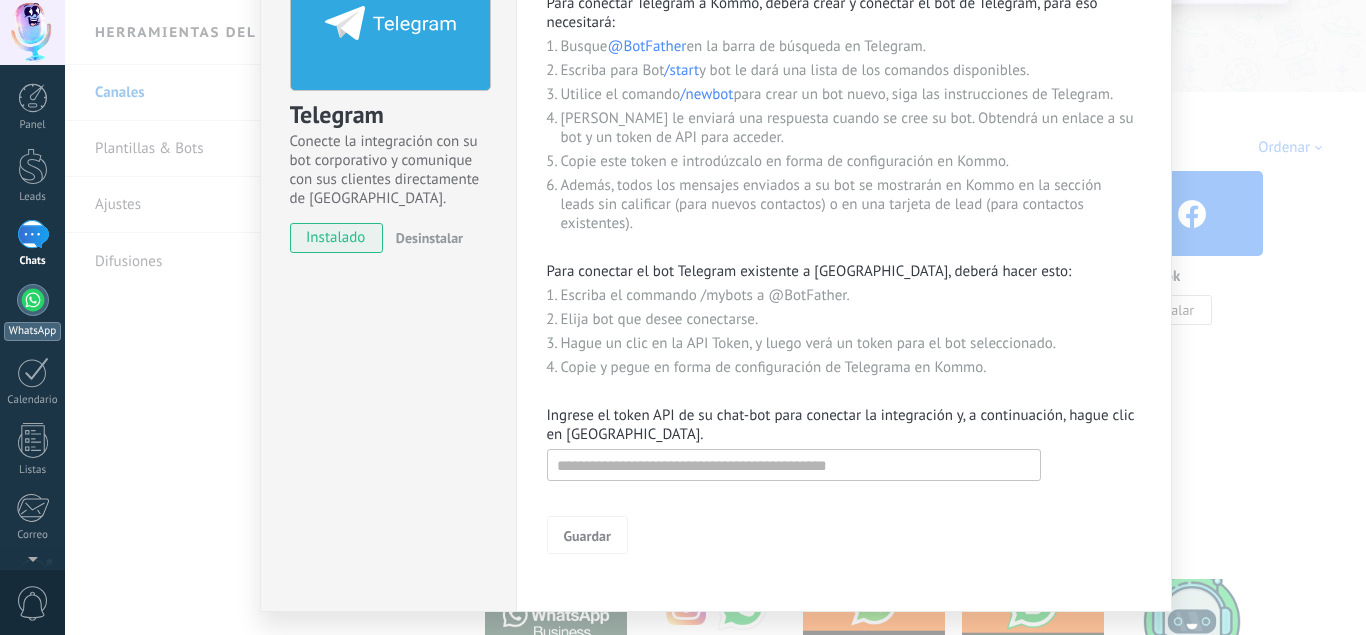 click at bounding box center (33, 300) 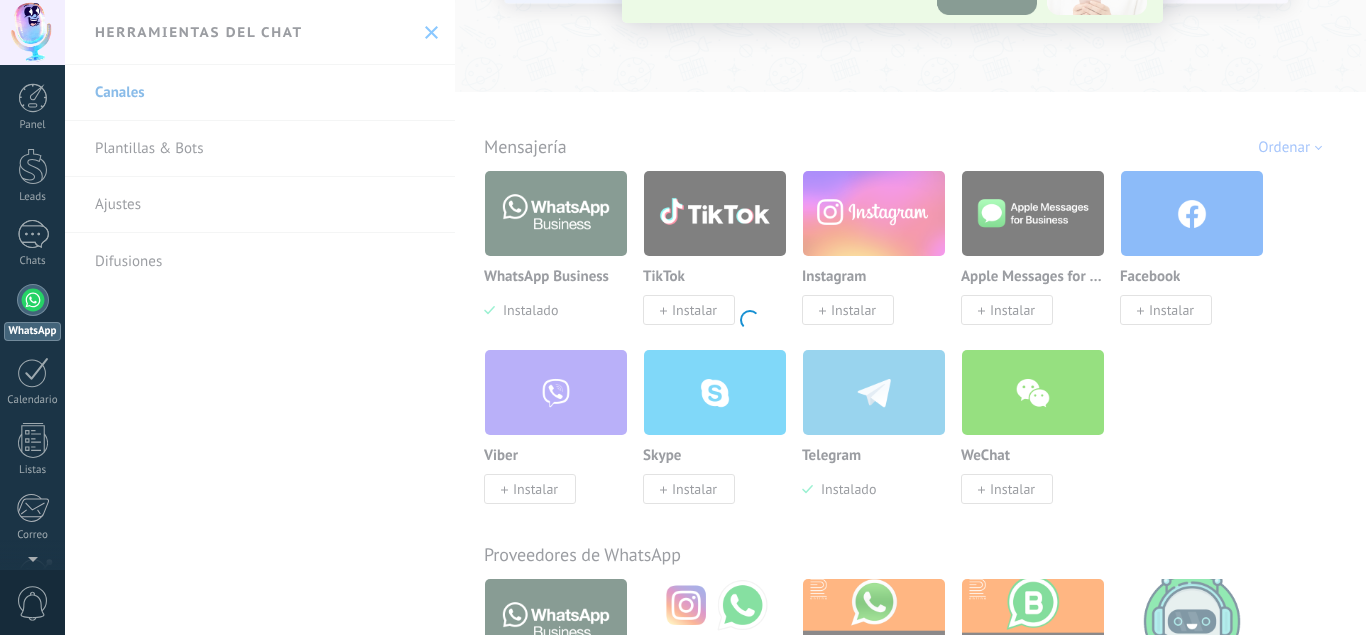 scroll, scrollTop: 234, scrollLeft: 0, axis: vertical 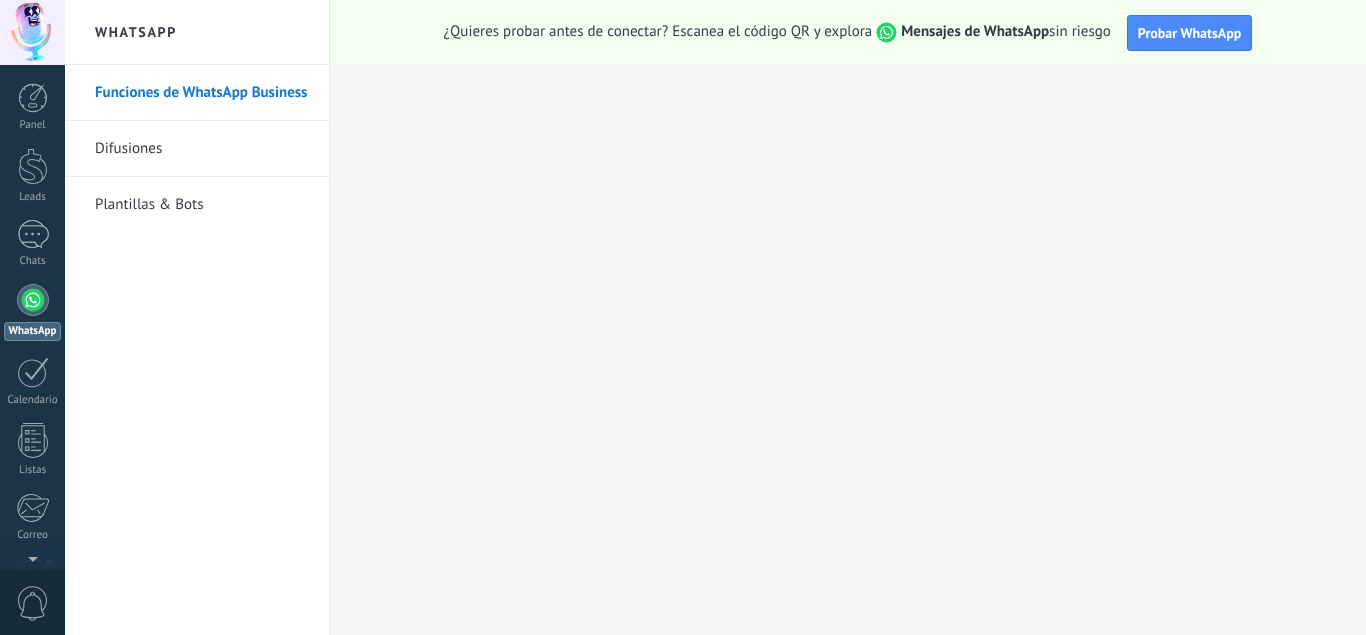 click on "Difusiones" at bounding box center (202, 149) 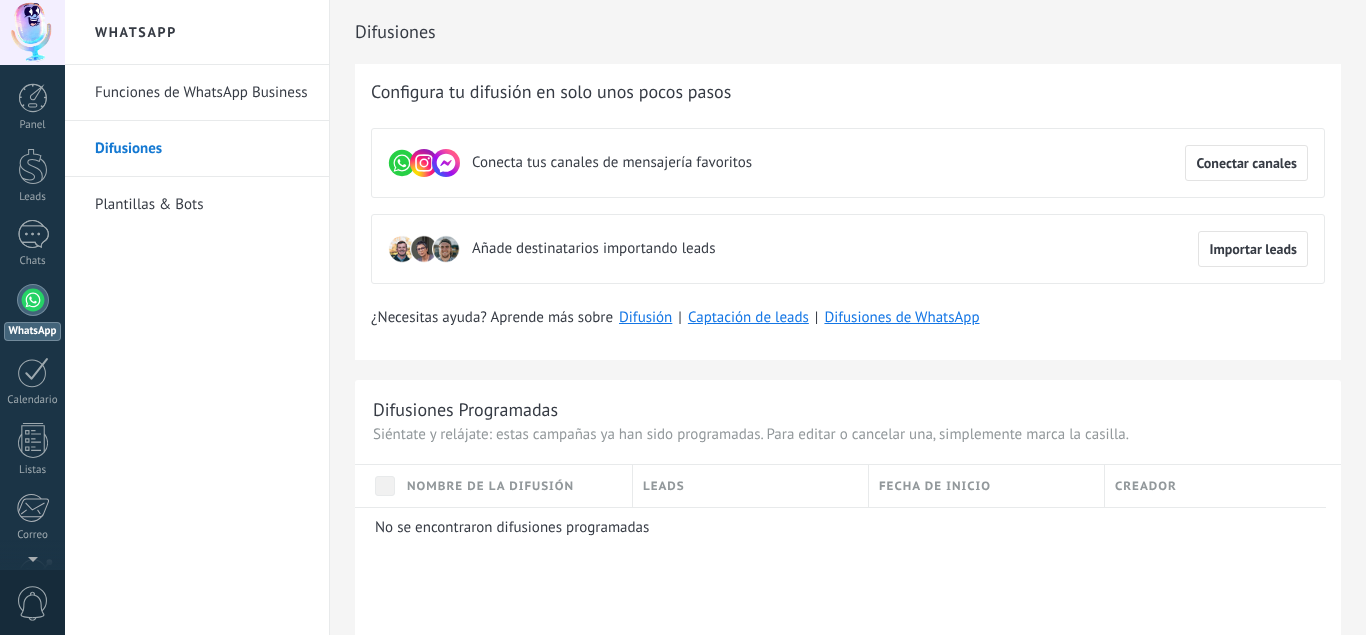 click on "Plantillas & Bots" at bounding box center (202, 205) 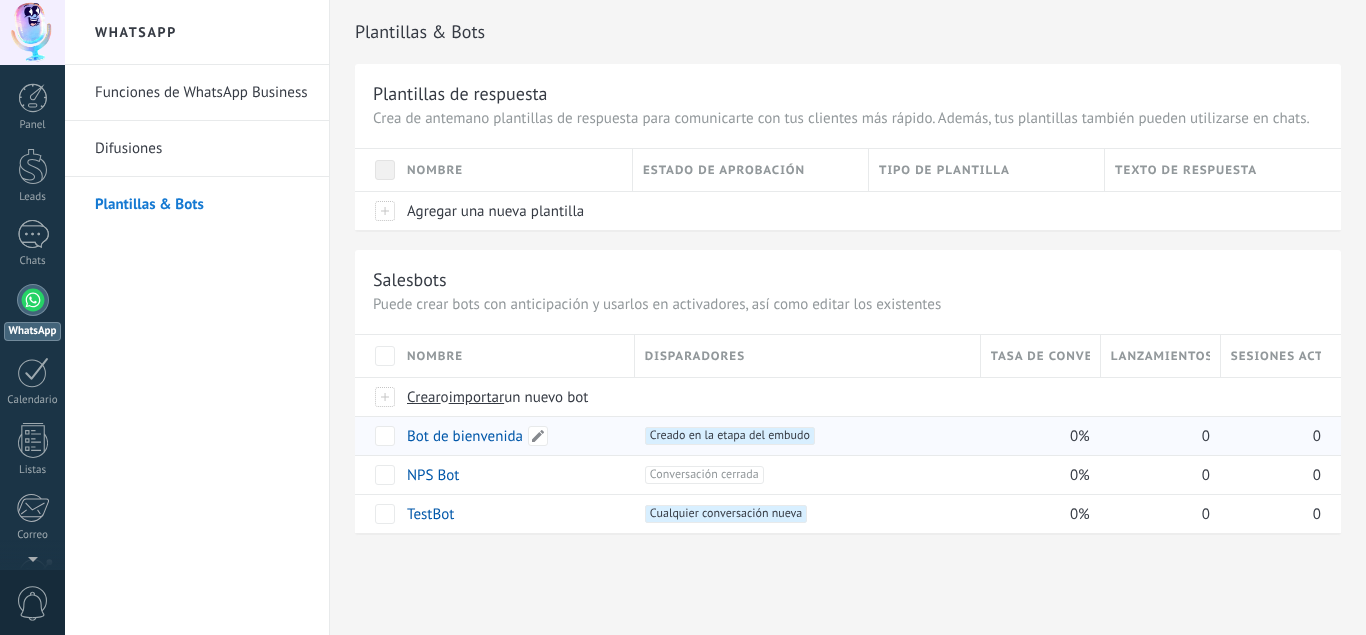 click on "Bot de bienvenida" at bounding box center [511, 436] 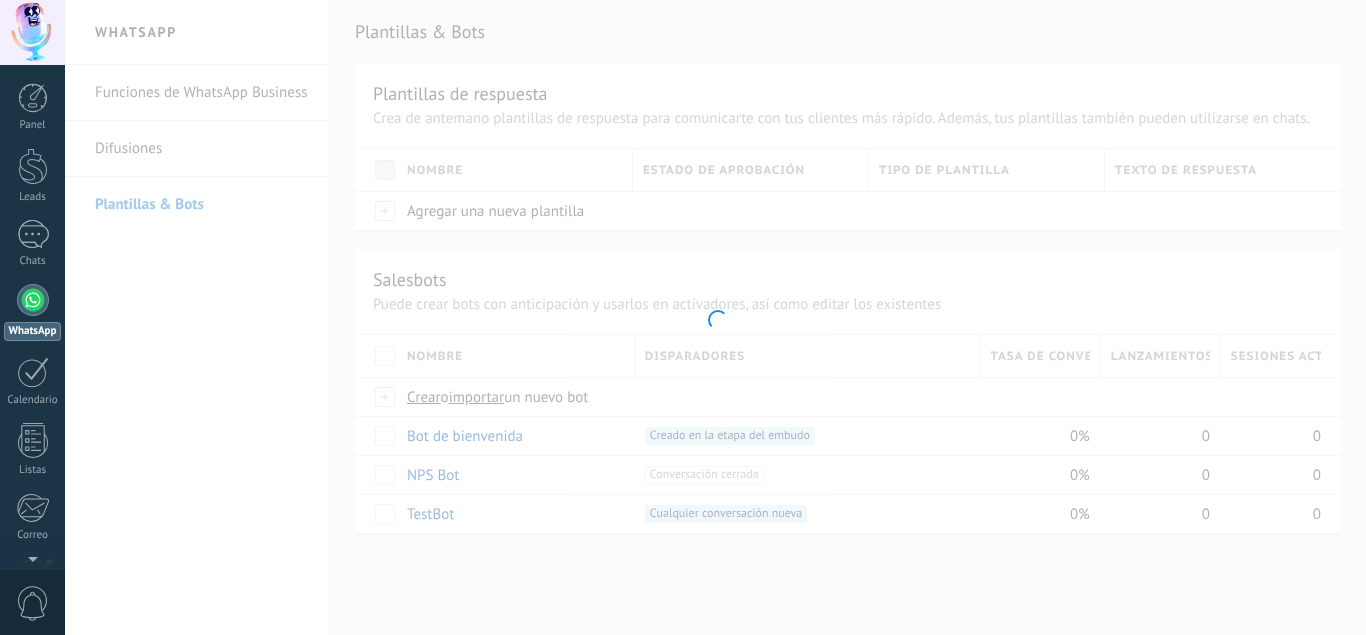 click at bounding box center [715, 317] 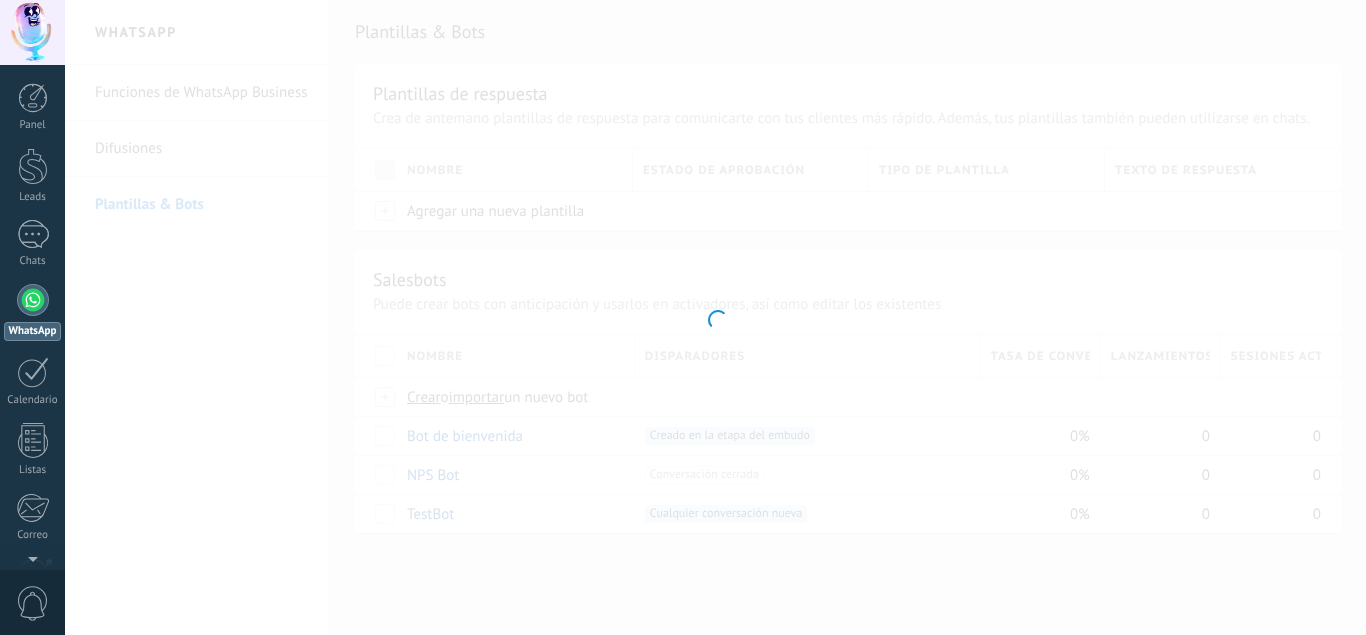 type on "**********" 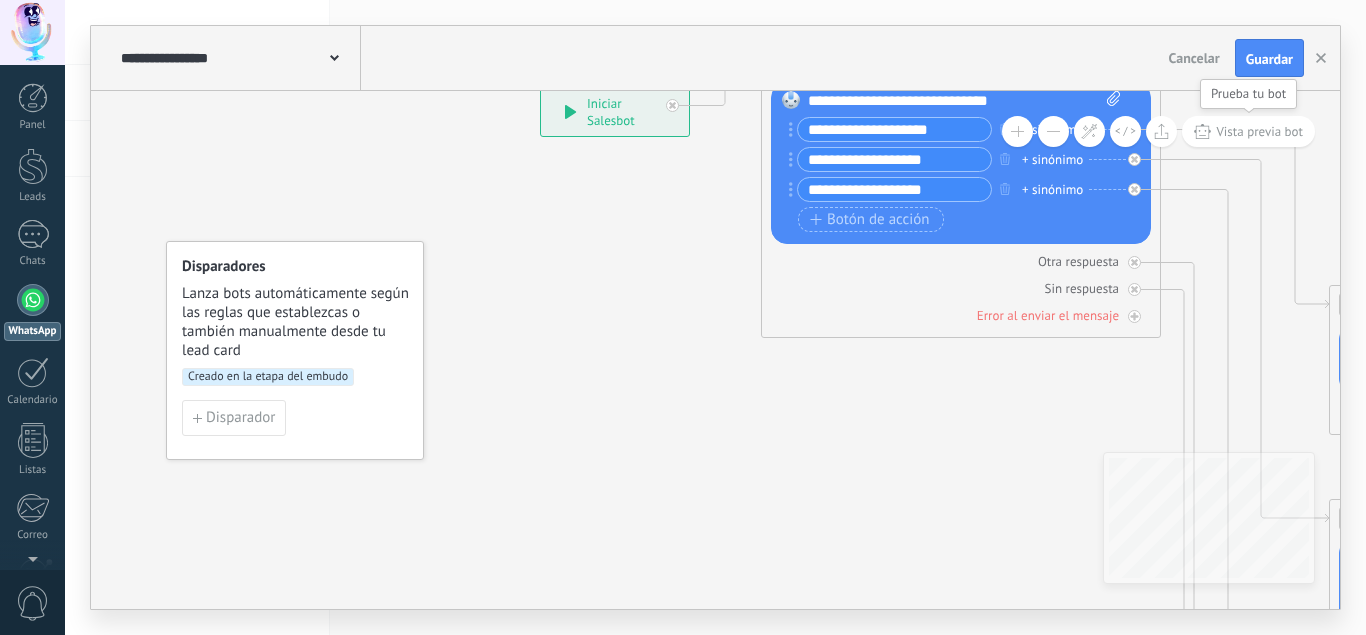 click on "Vista previa bot" at bounding box center (1259, 131) 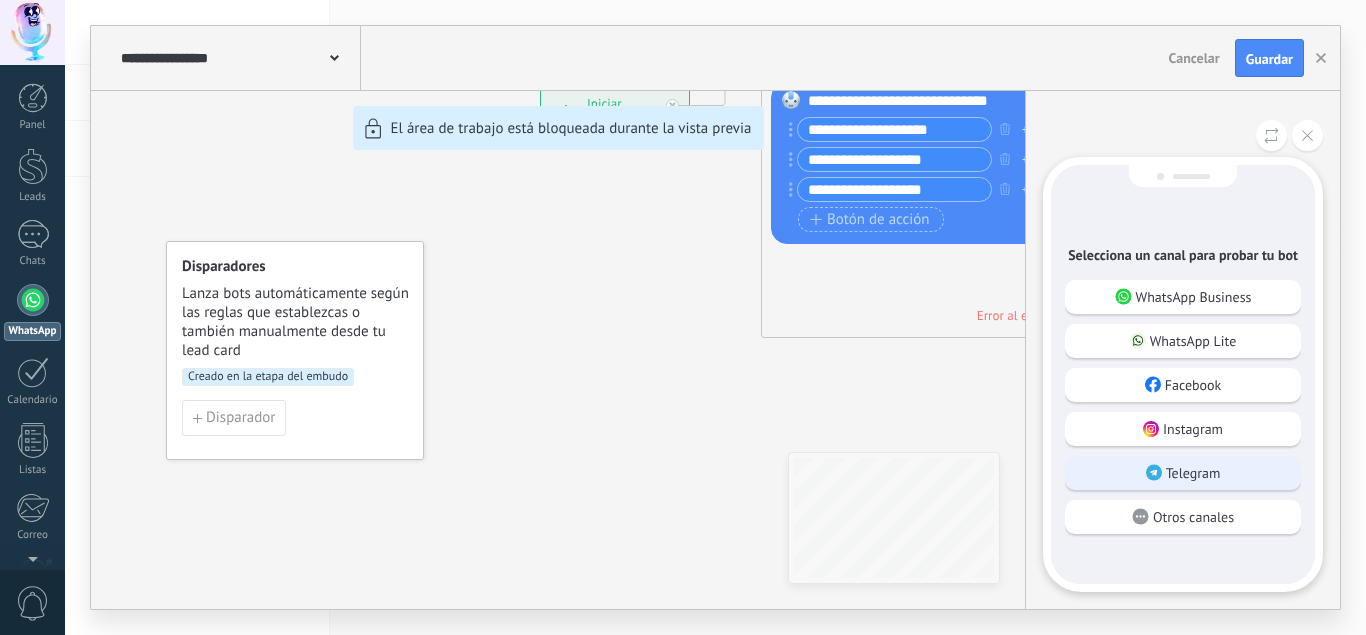 click on "Telegram" at bounding box center (1193, 473) 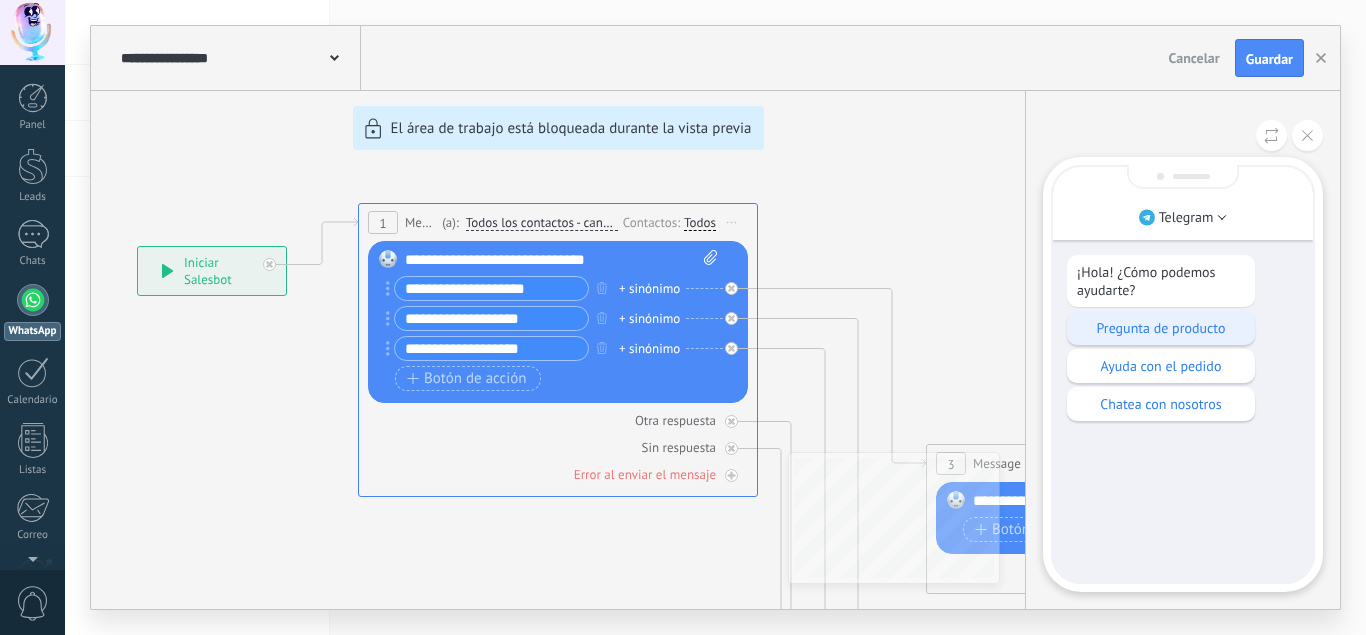 click on "Pregunta de producto" at bounding box center (1161, 328) 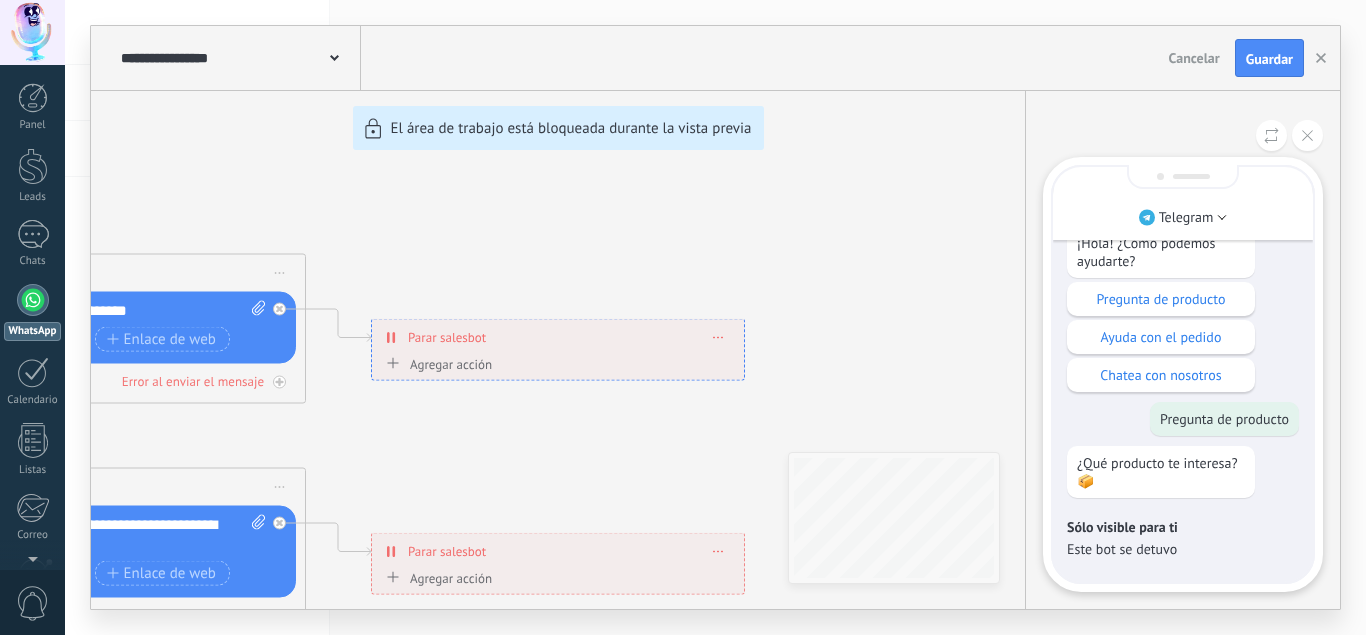 click on "**********" at bounding box center [715, 317] 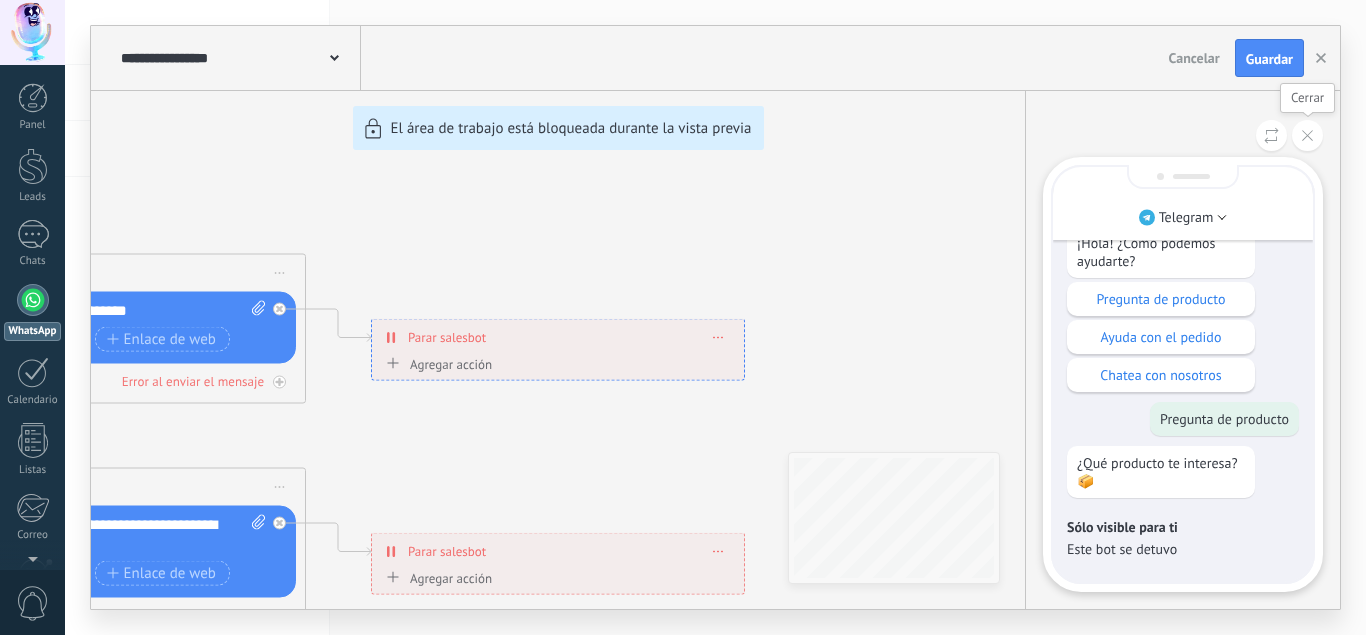 click at bounding box center (1307, 135) 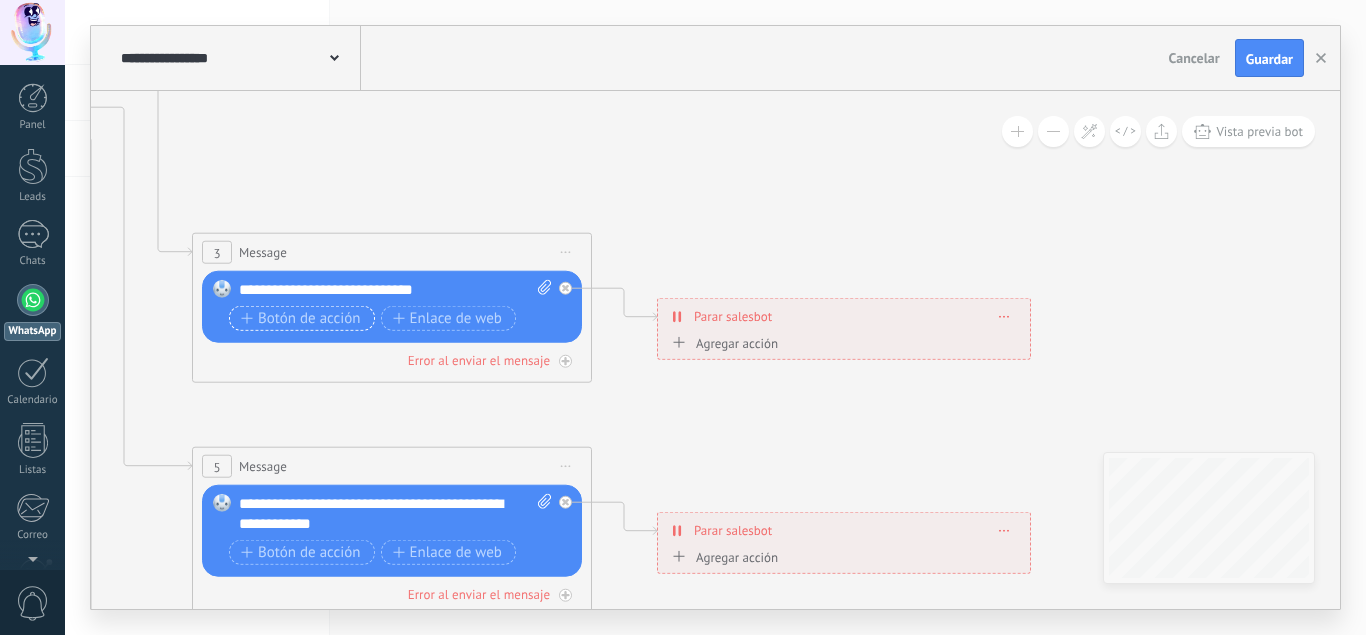click on "Botón de acción" at bounding box center [301, 318] 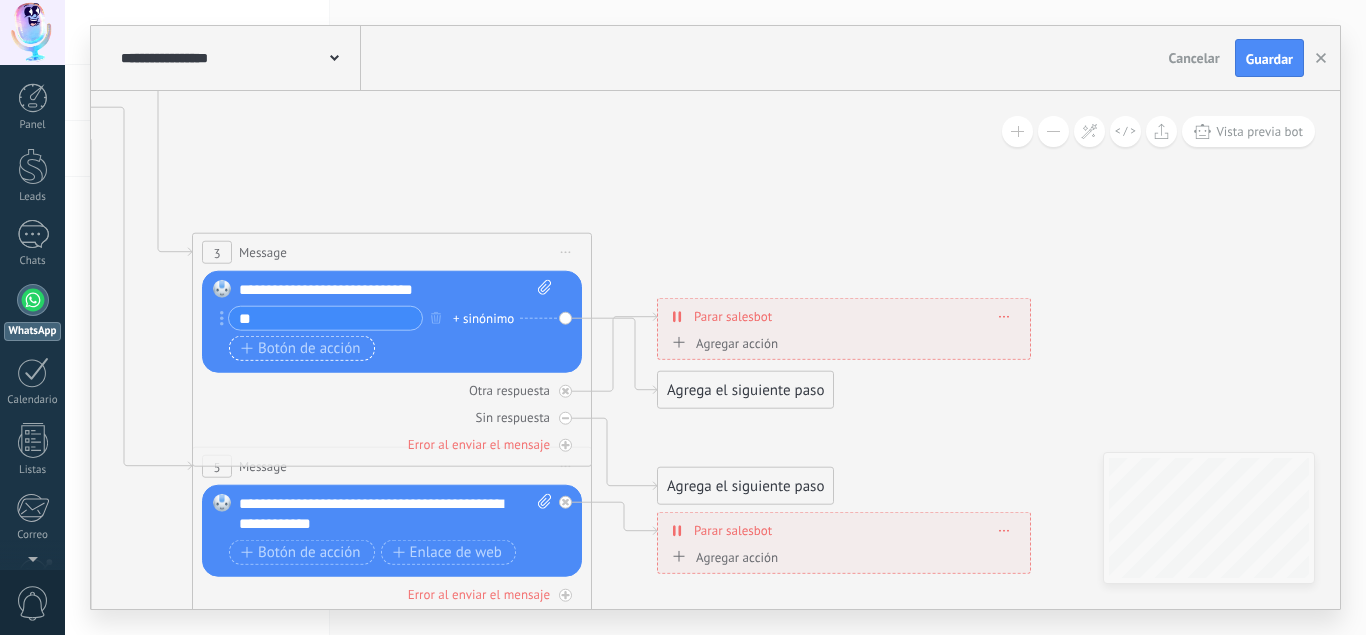 type on "*" 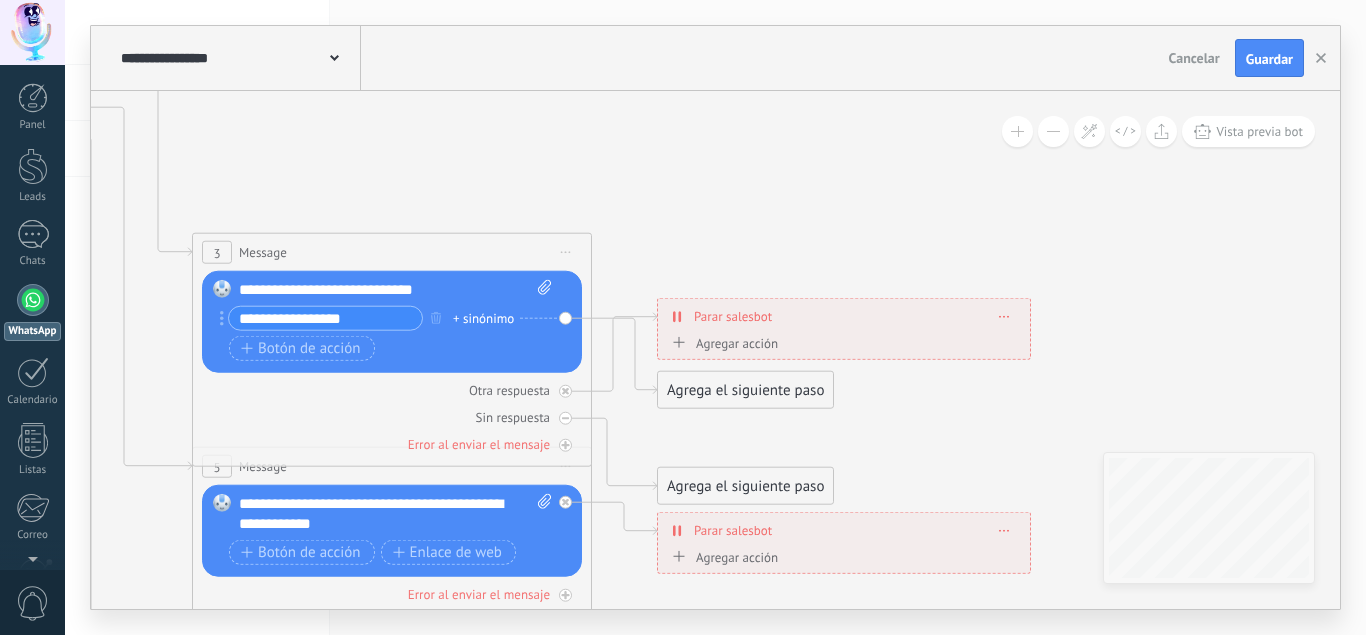 click on "+ sinónimo" at bounding box center [483, 318] 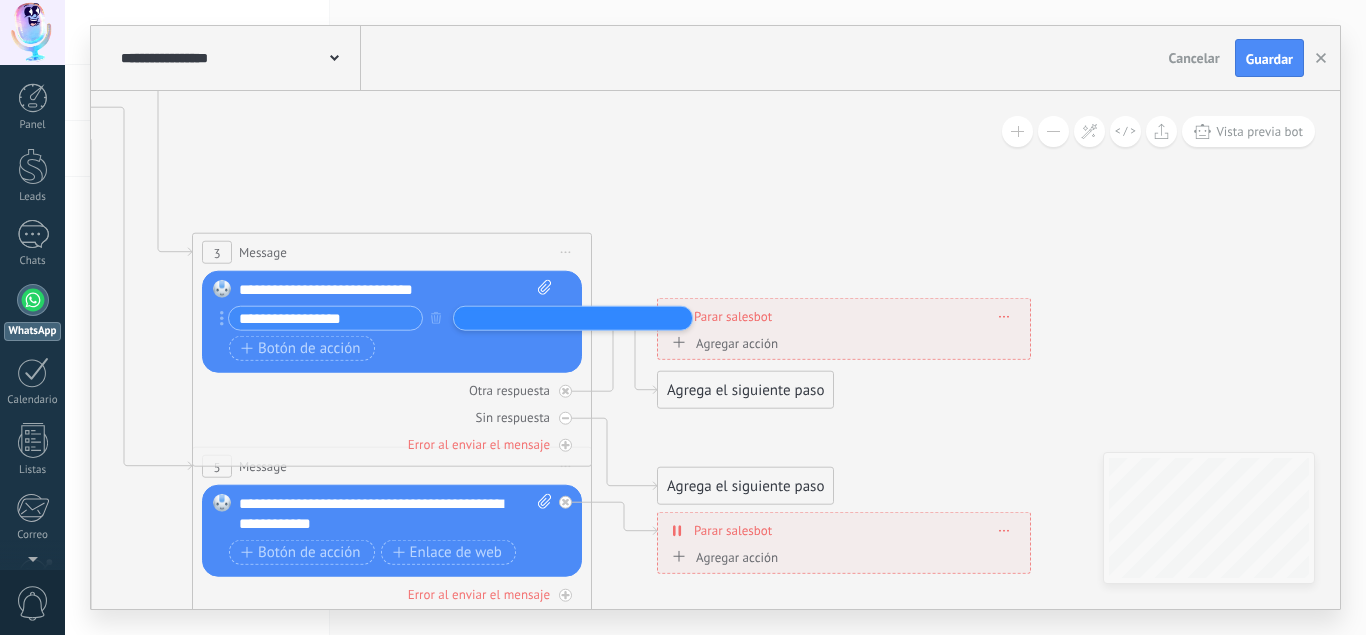 click on "**********" at bounding box center [325, 318] 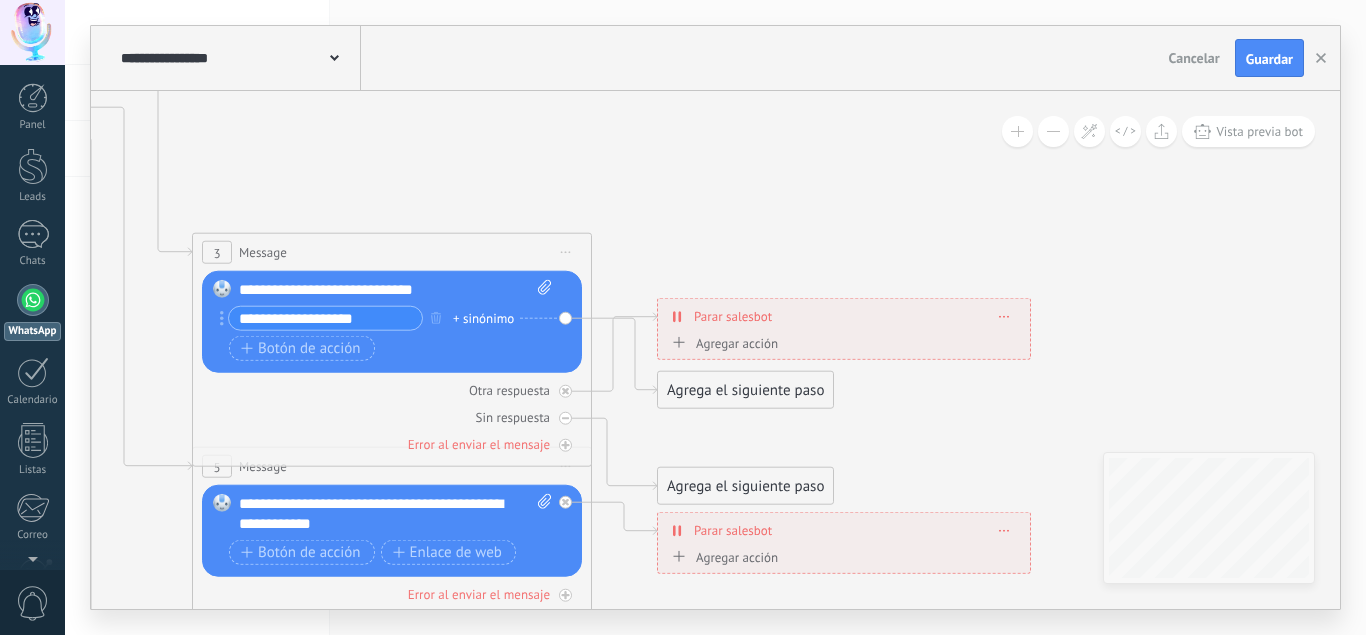 type on "**********" 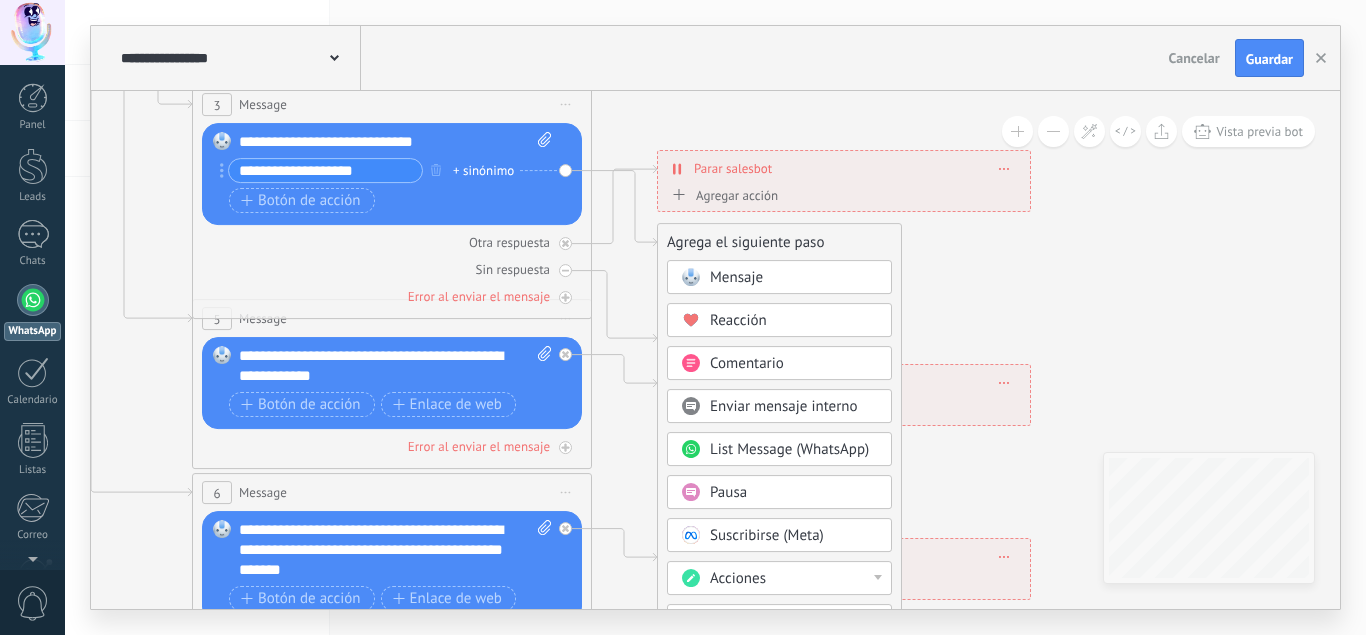 click on "Comentario" at bounding box center [794, 364] 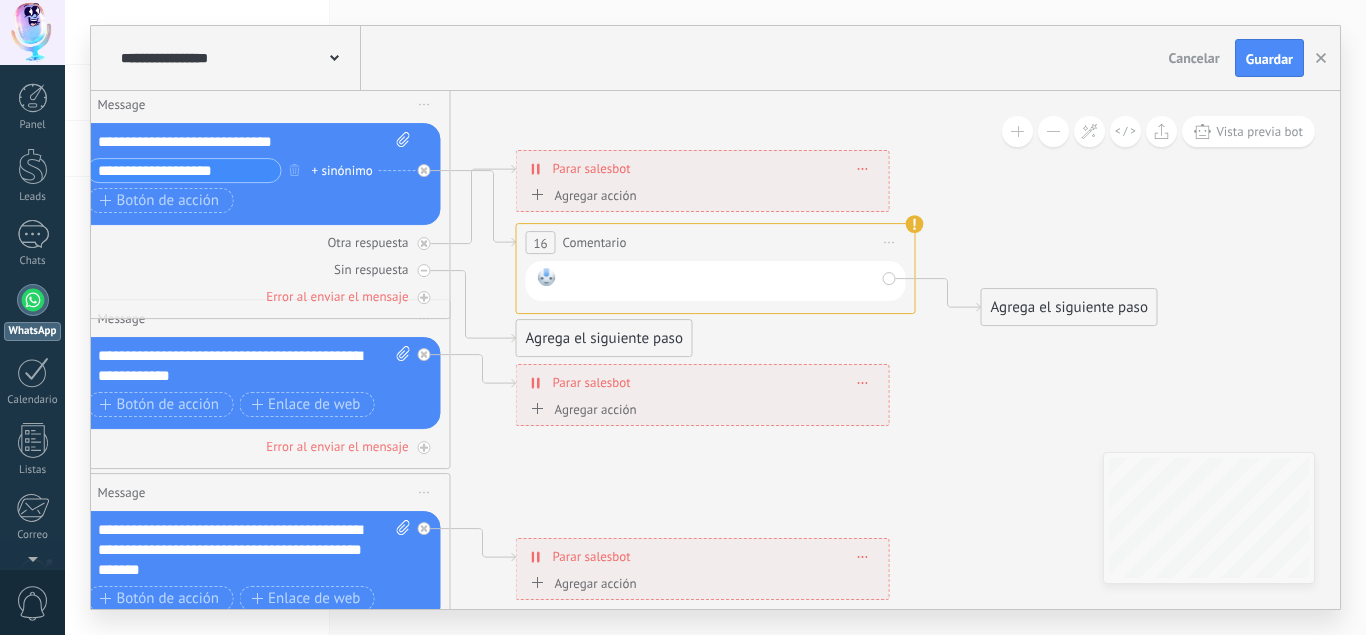 click at bounding box center (719, 281) 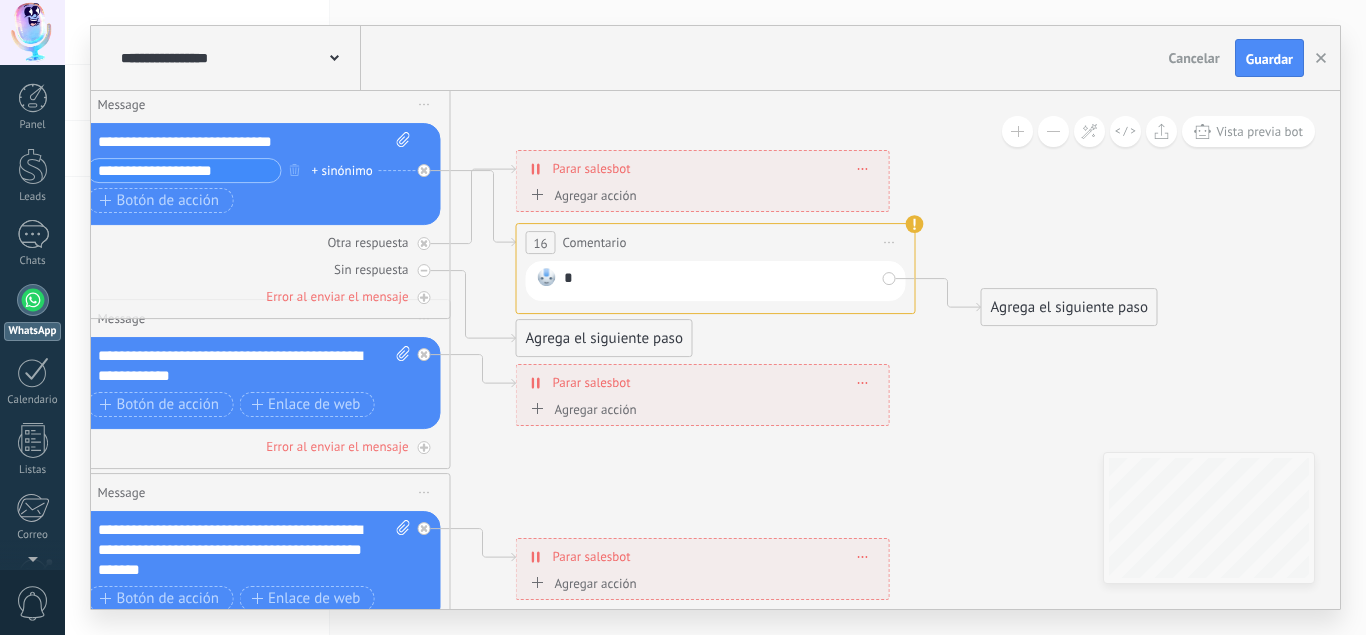 type 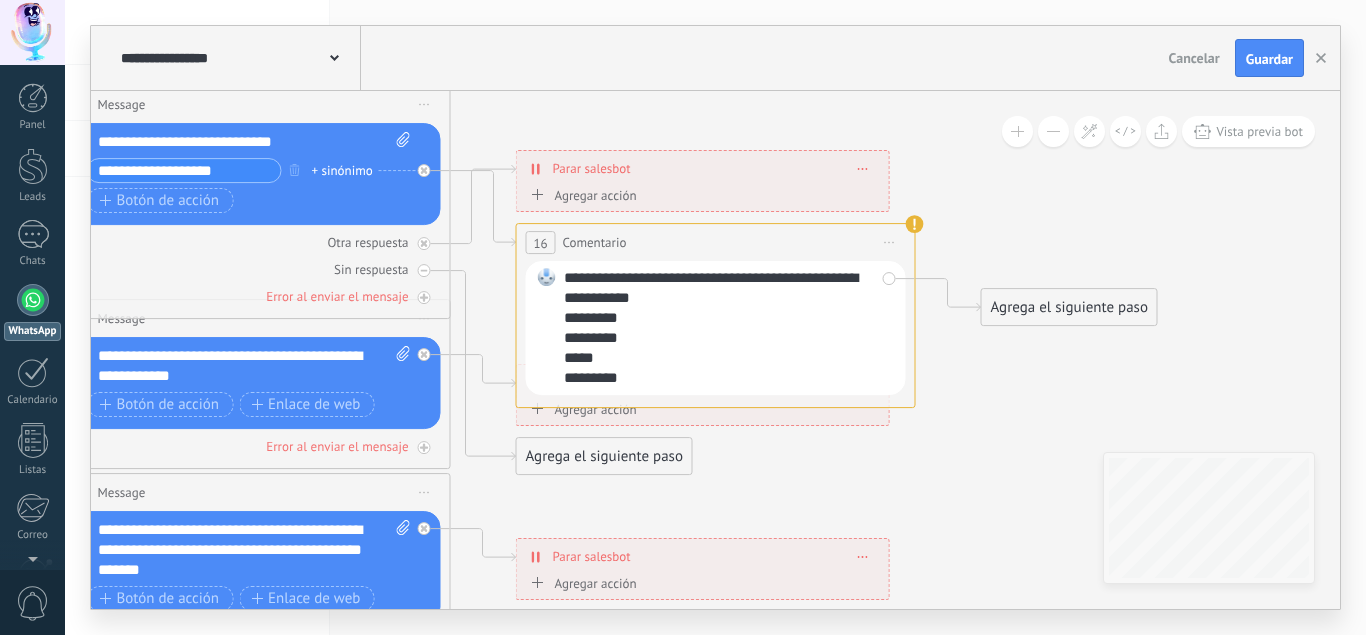 click 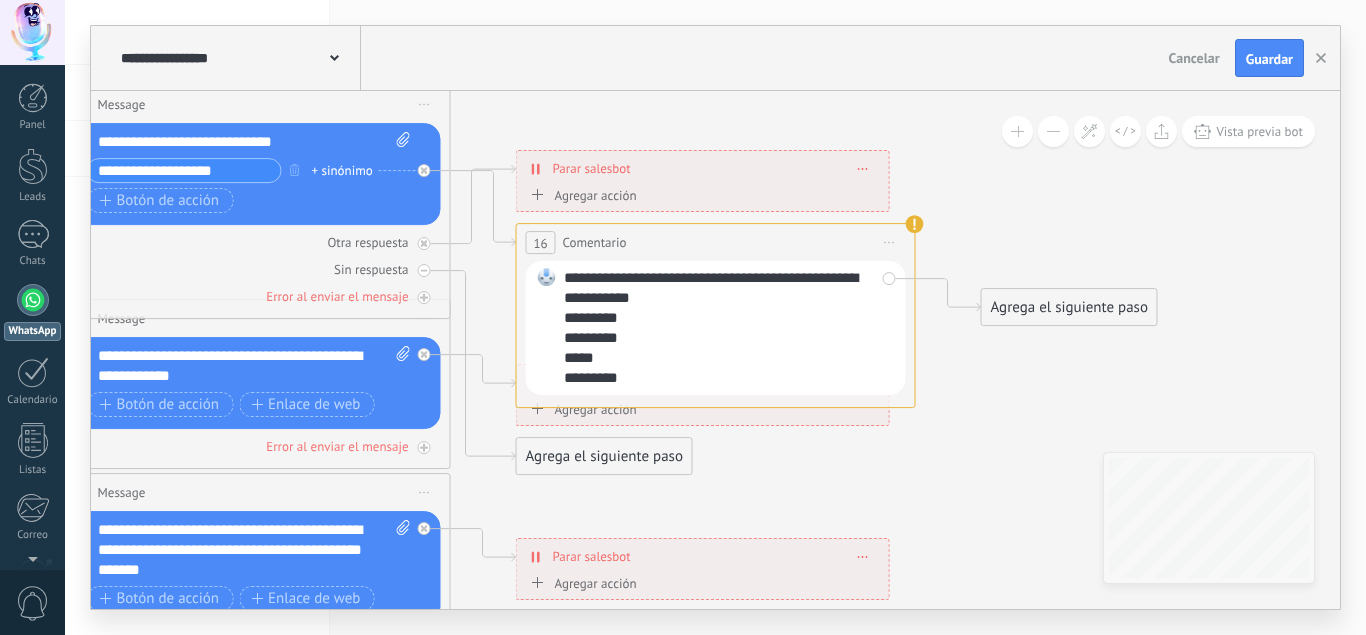 click on "**********" at bounding box center (719, 328) 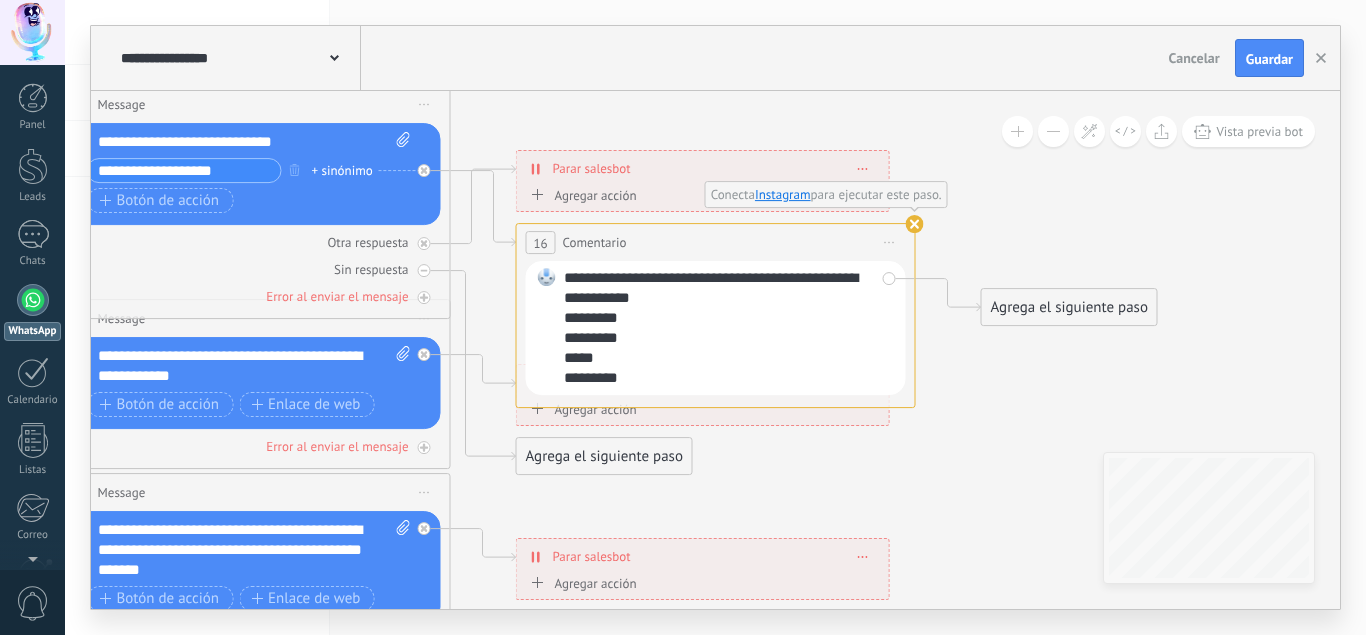 click 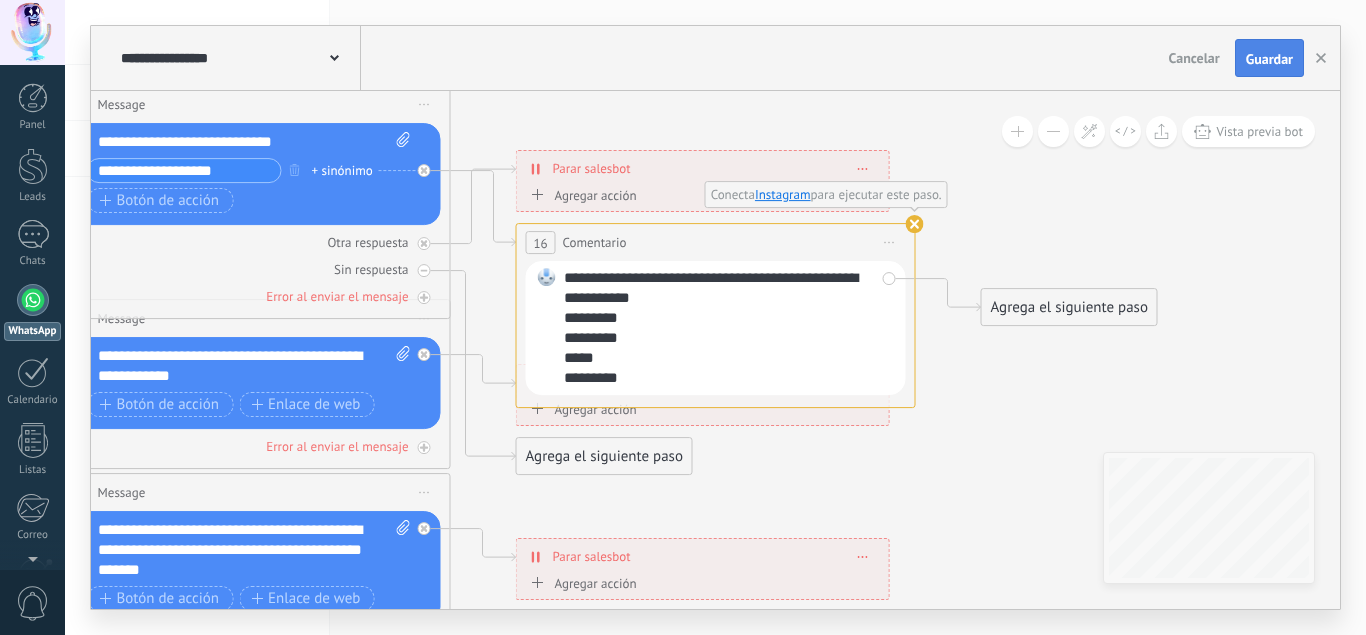 click on "Guardar" at bounding box center (1269, 59) 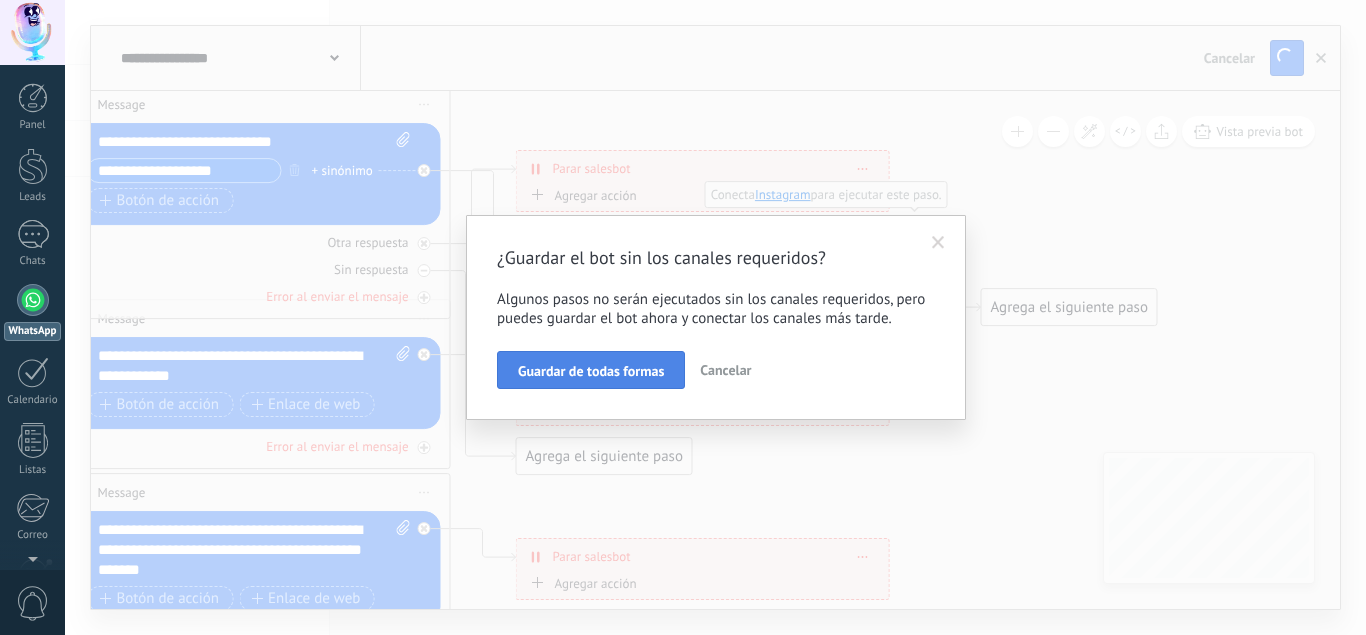 click on "Guardar de todas formas" at bounding box center (591, 371) 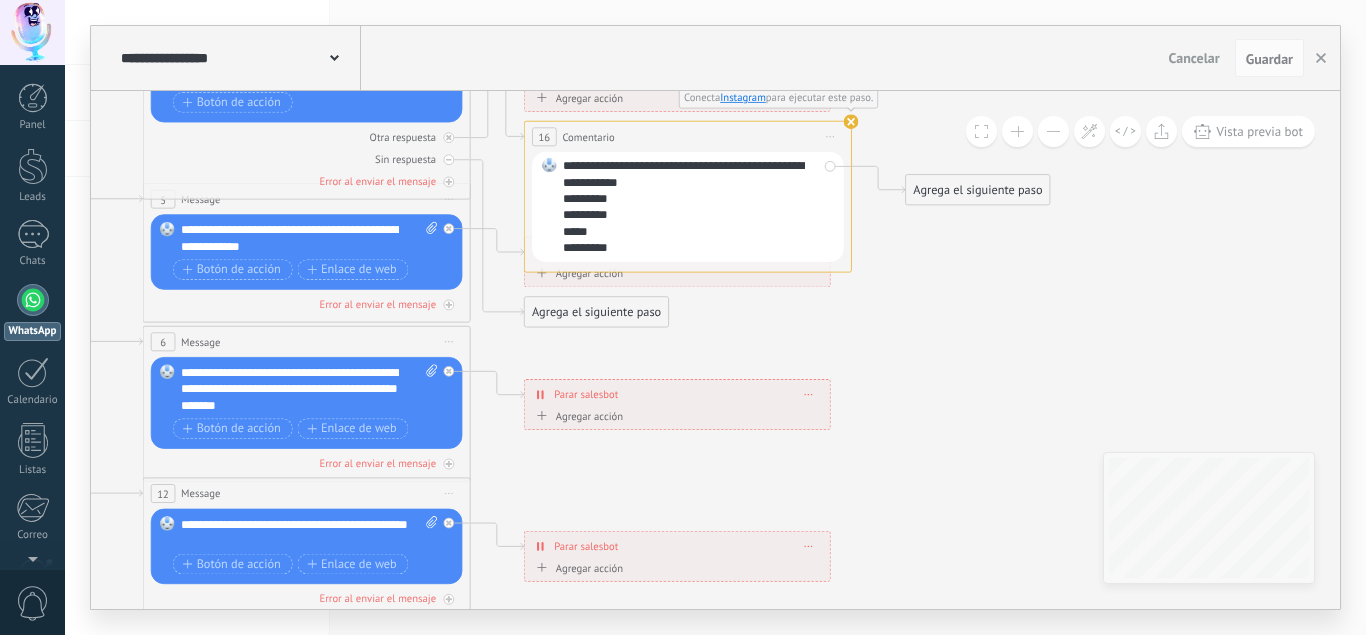 click on "Agrega el siguiente paso" at bounding box center (597, 312) 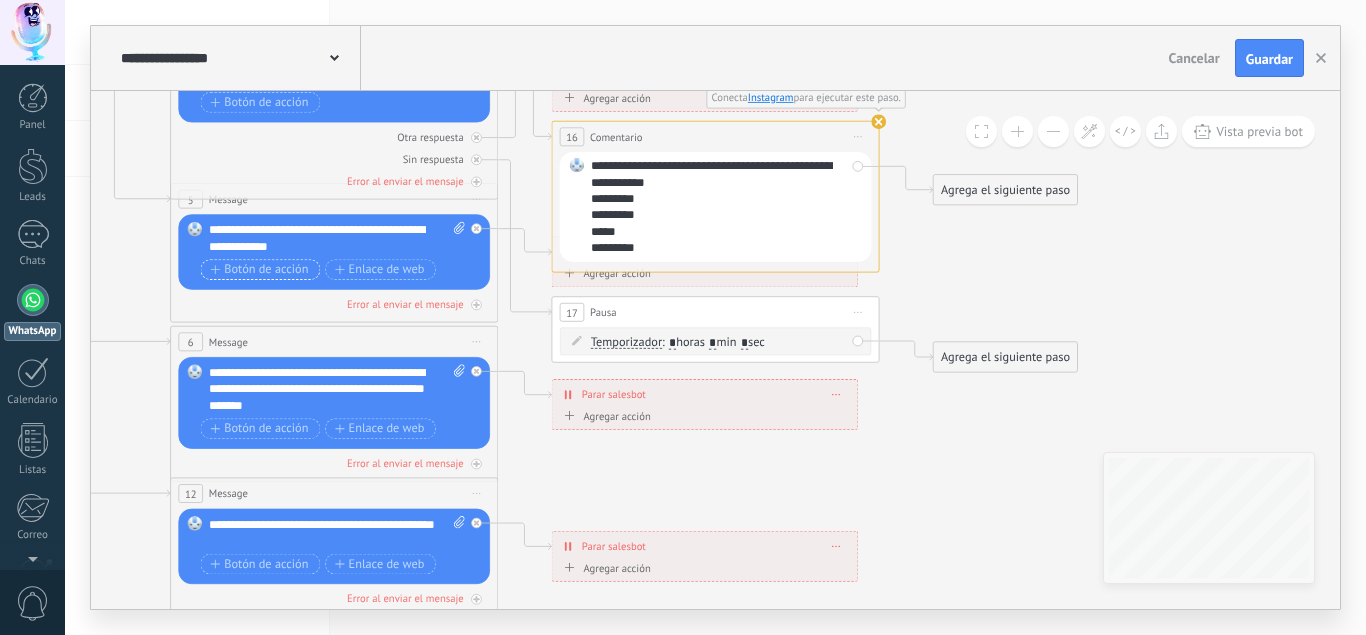 click on "Botón de acción" at bounding box center [259, 269] 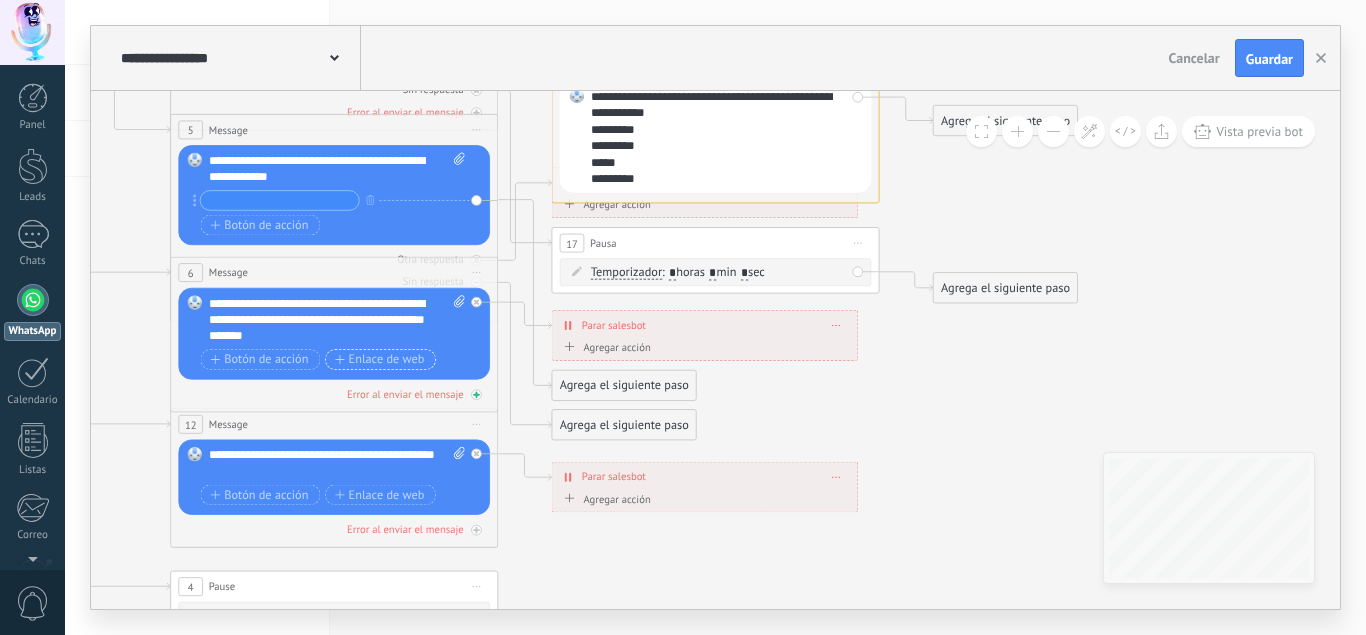 drag, startPoint x: 351, startPoint y: 351, endPoint x: 231, endPoint y: 399, distance: 129.24396 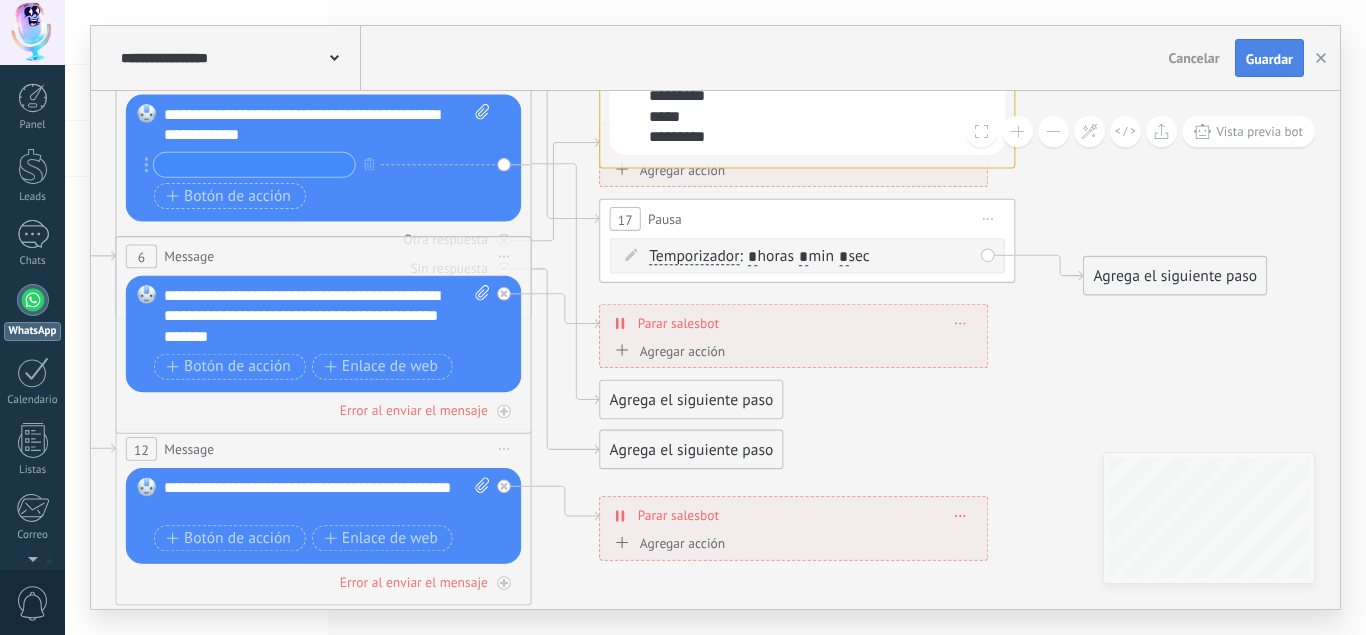 click on "Guardar" at bounding box center (1269, 59) 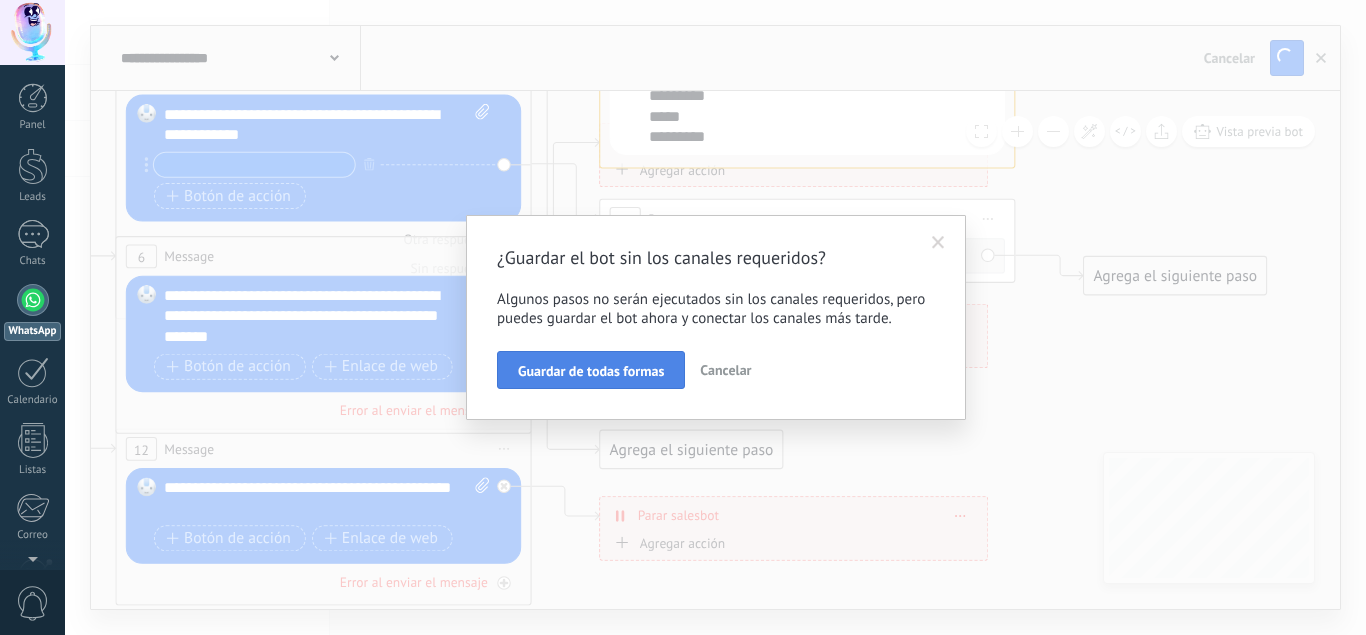 click on "Guardar de todas formas" at bounding box center [591, 371] 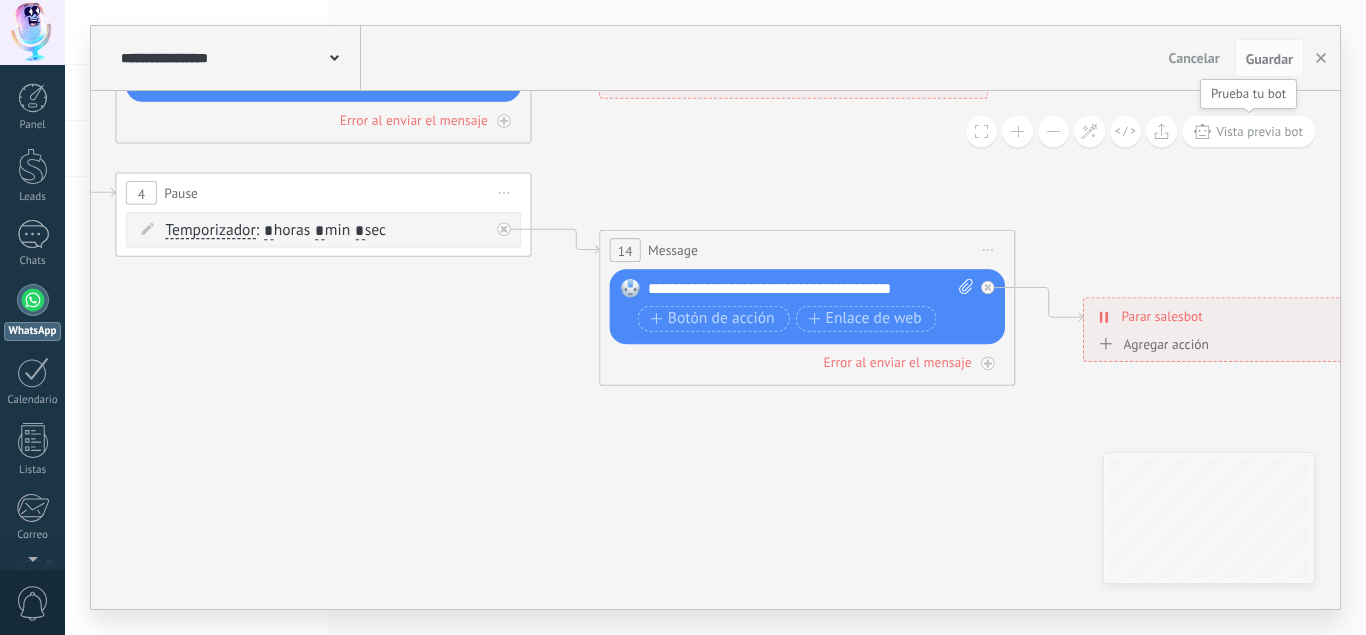 click on "Vista previa bot" at bounding box center (1259, 131) 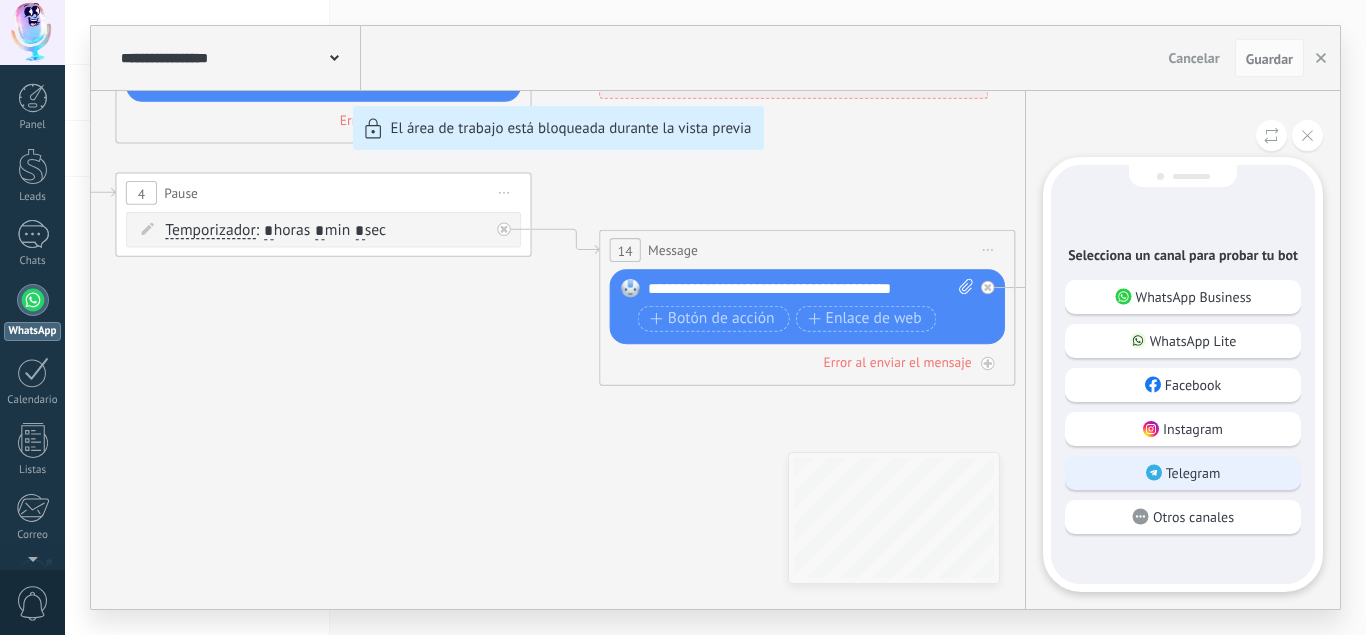 click on "Telegram" at bounding box center (1193, 473) 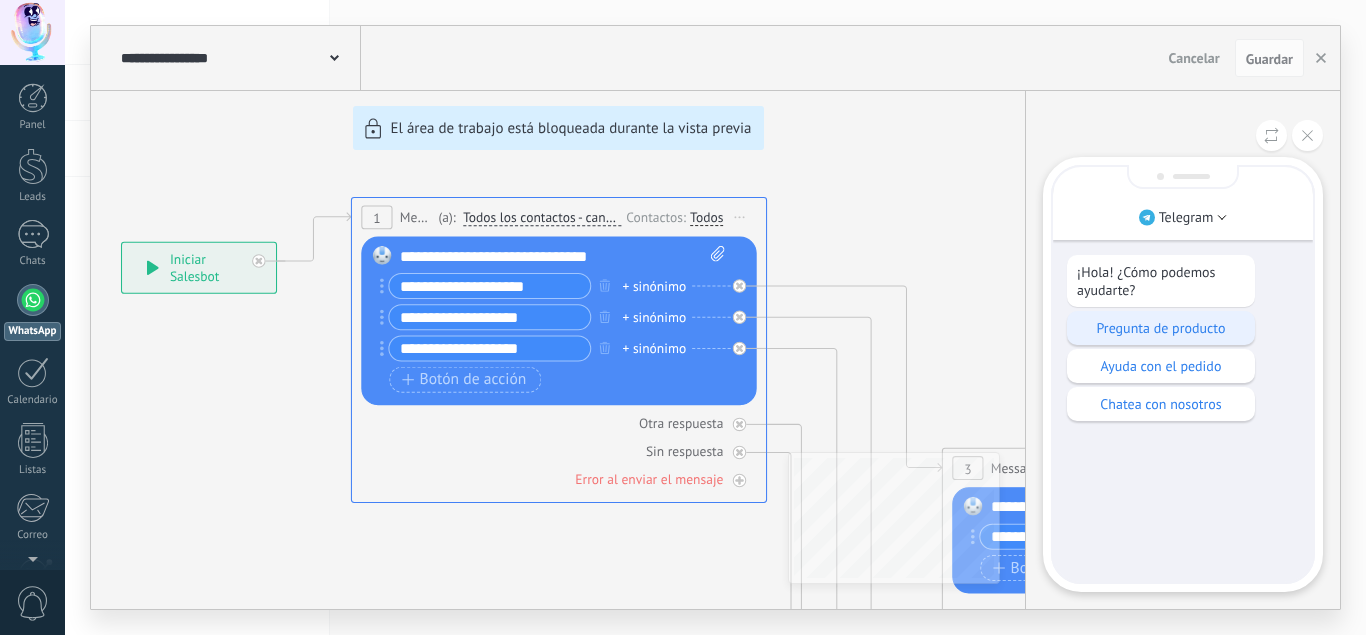 click on "Pregunta de producto" at bounding box center [1161, 328] 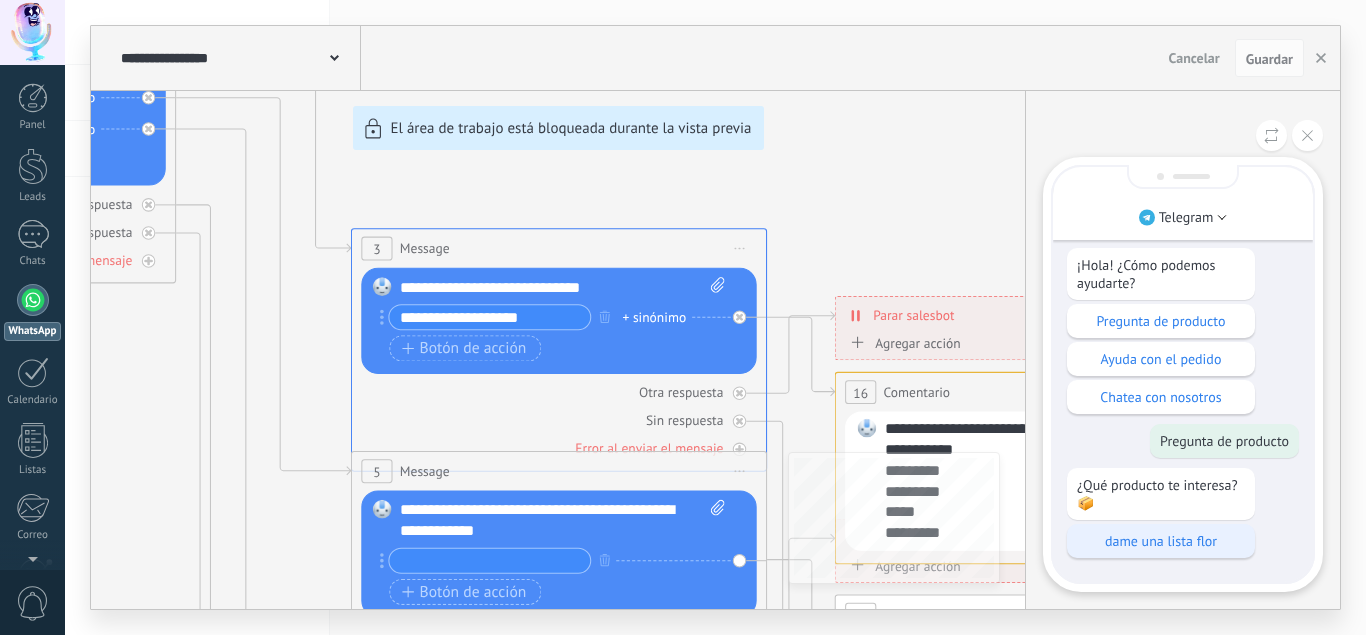 click on "dame una lista flor" at bounding box center [1161, 541] 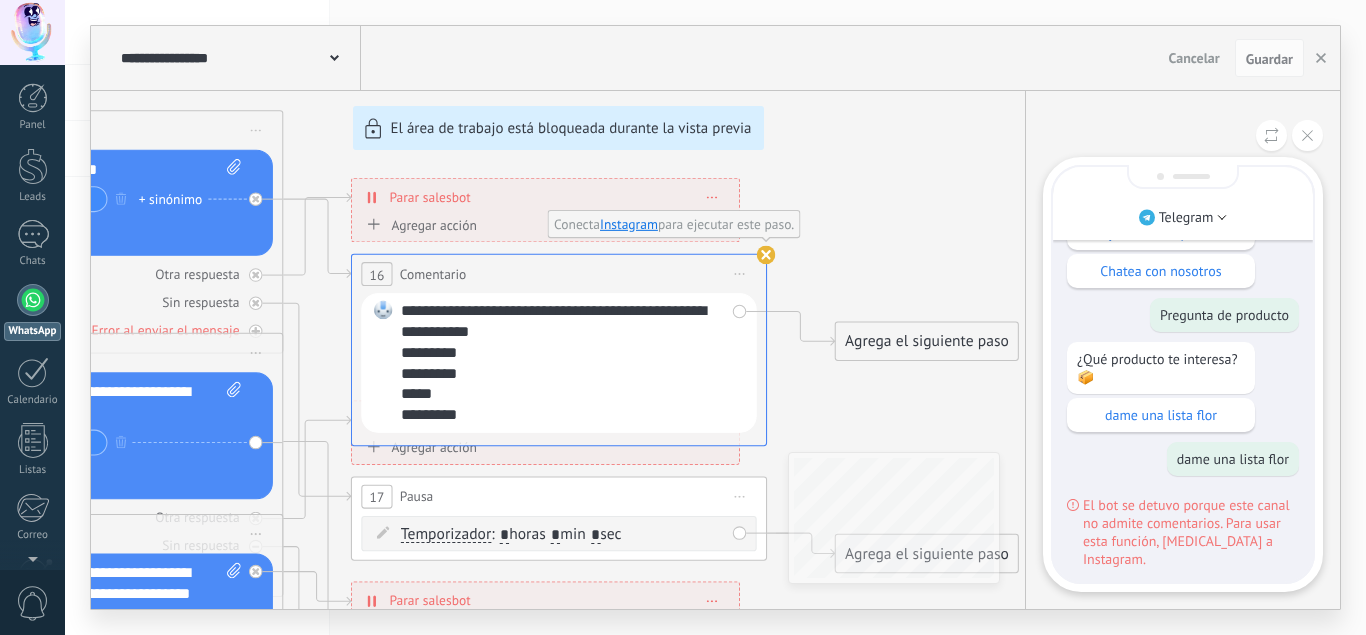 click on "**********" at bounding box center [715, 317] 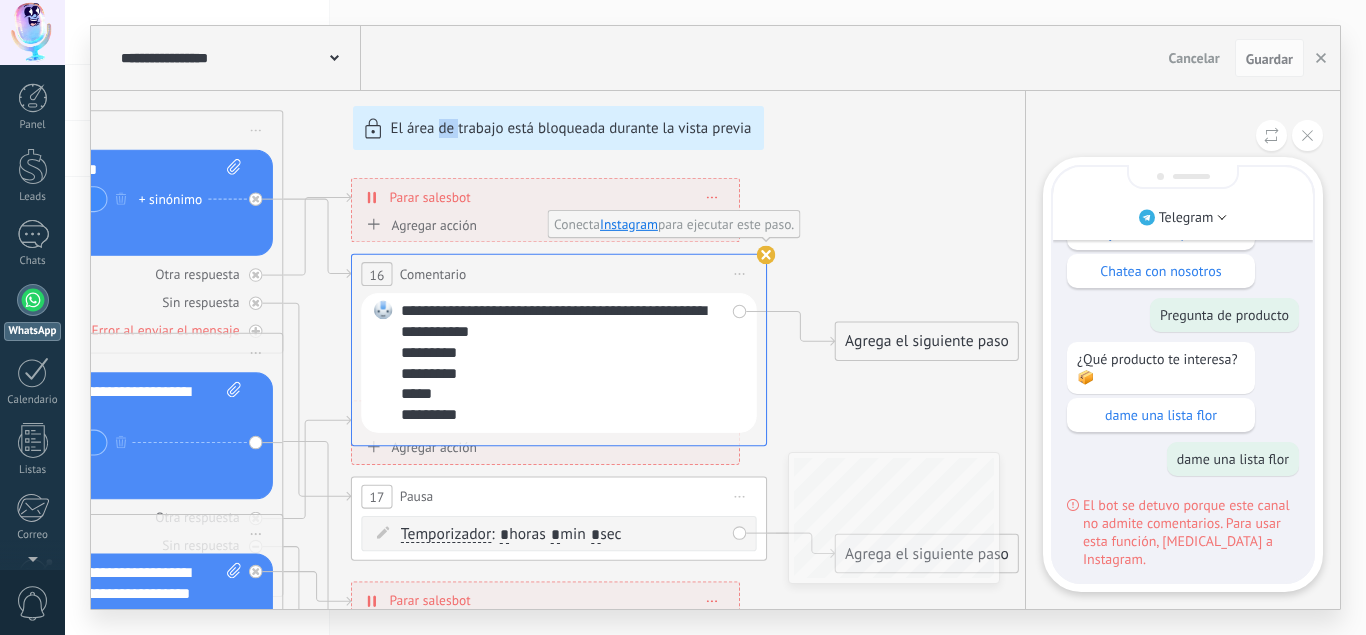 click on "**********" at bounding box center (715, 317) 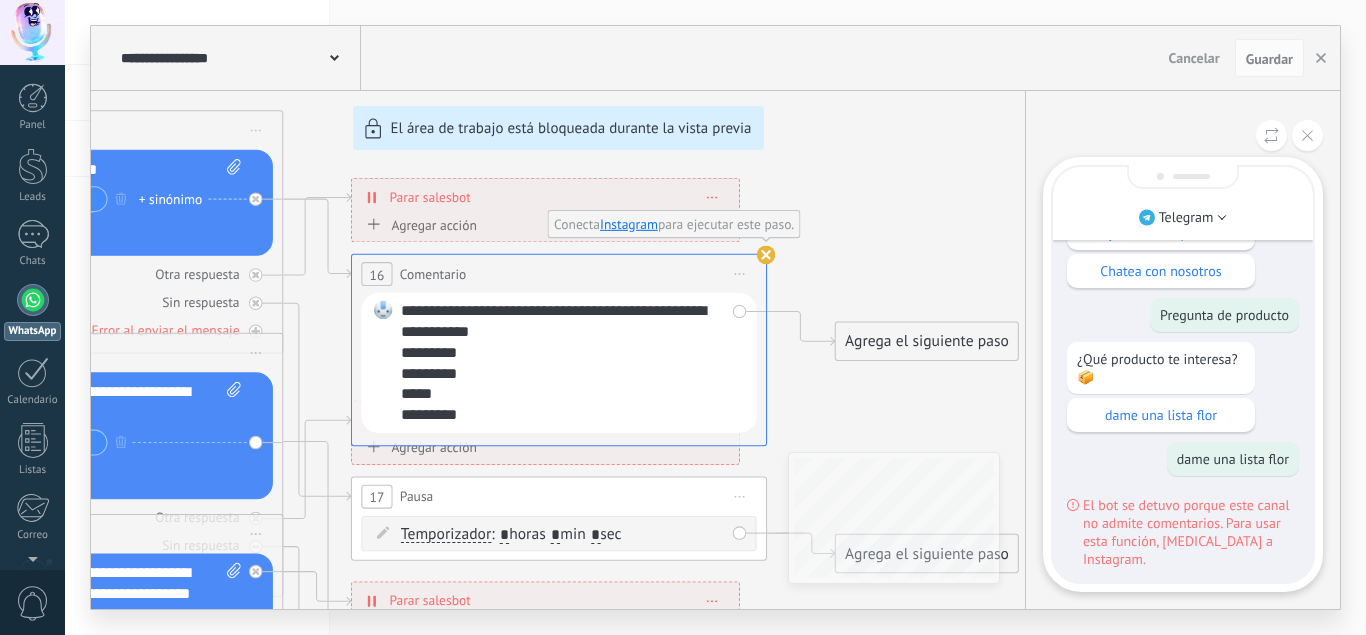 click on "**********" at bounding box center (715, 317) 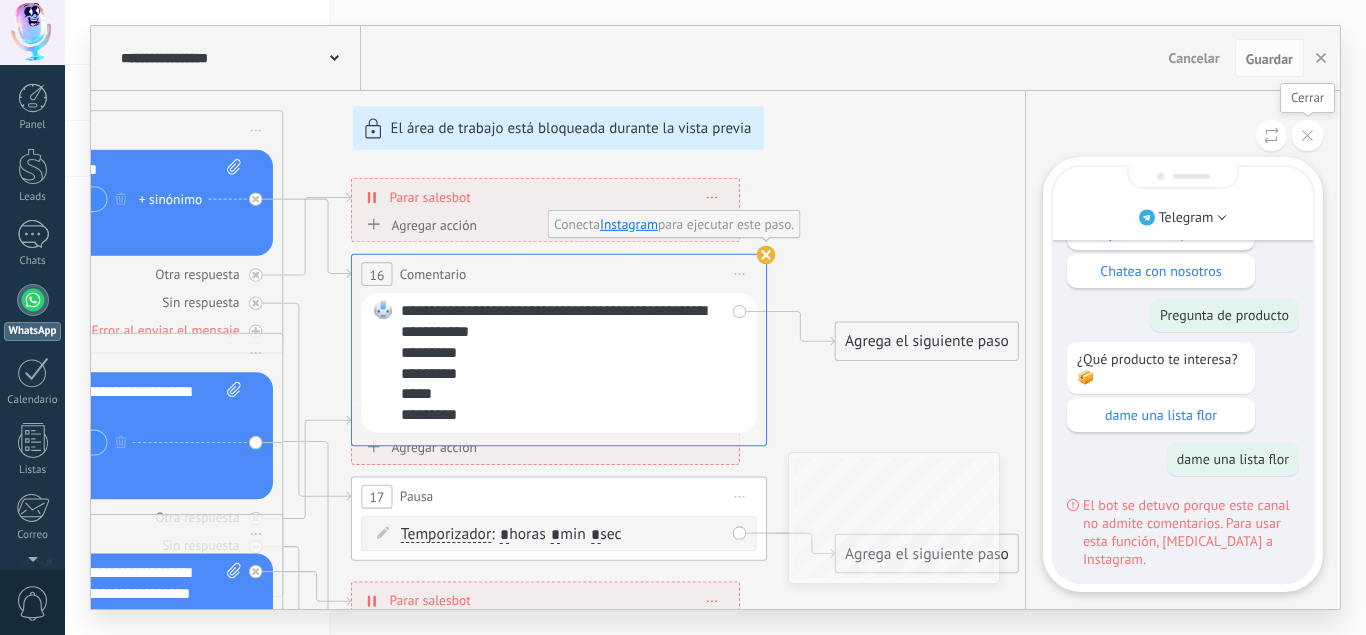click at bounding box center (1307, 135) 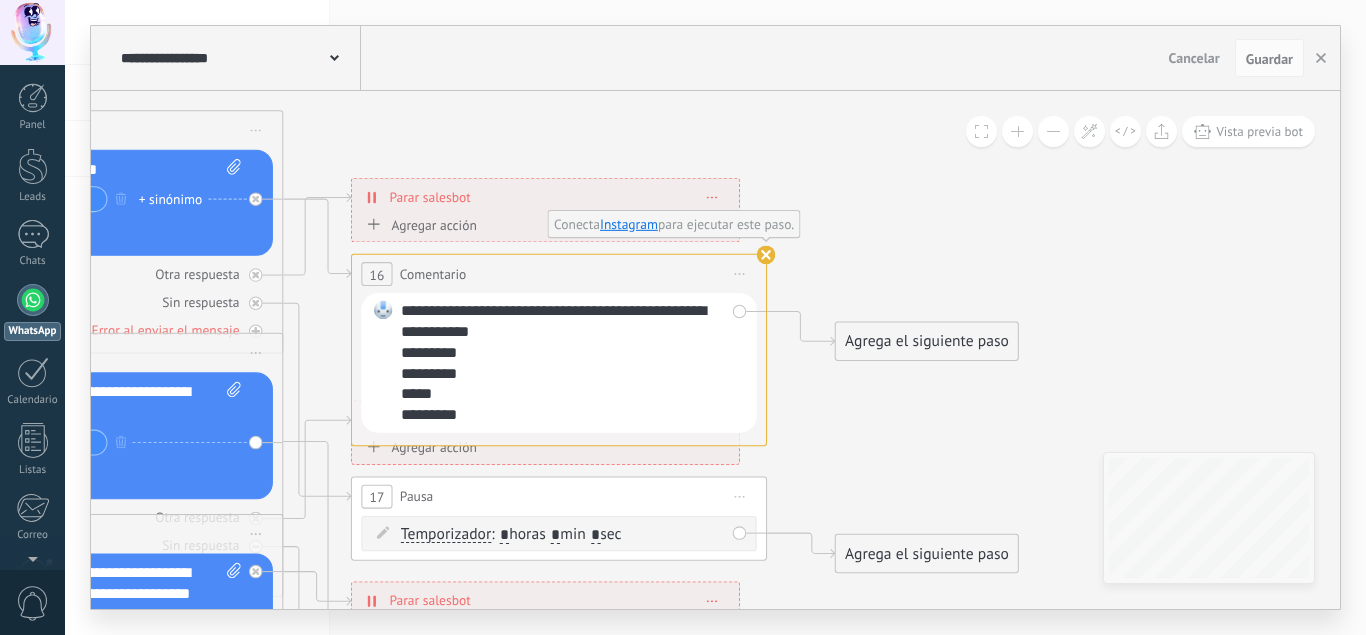 click 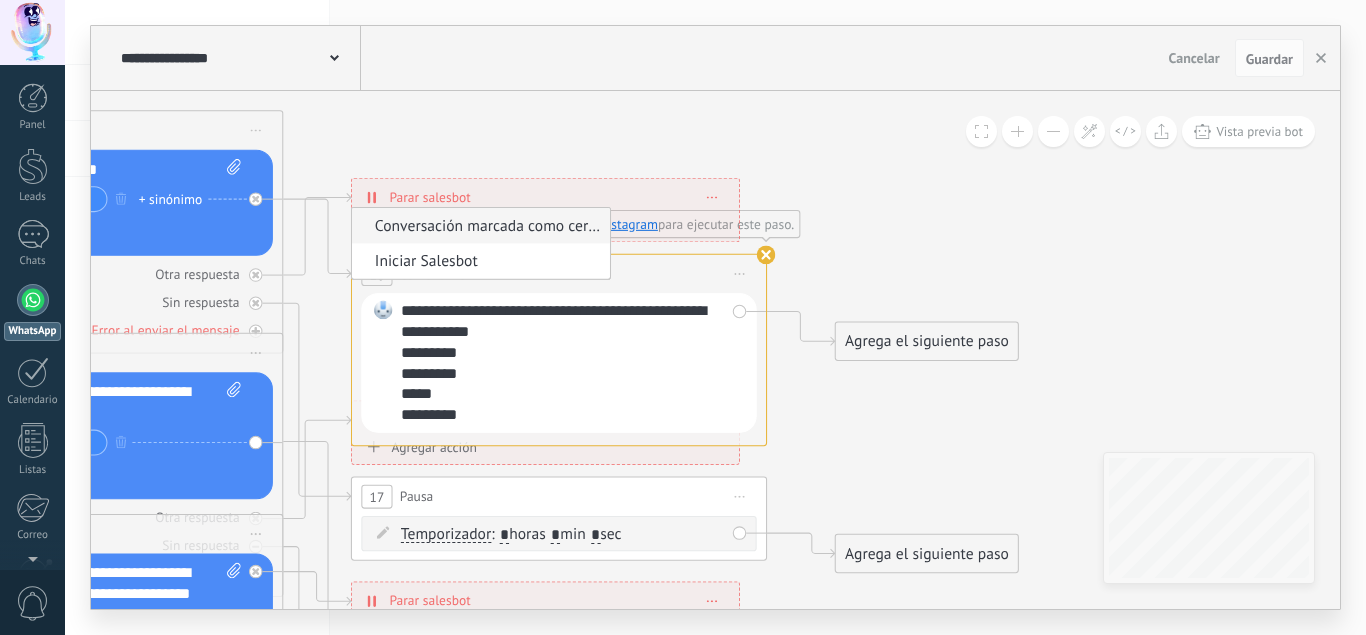 drag, startPoint x: 404, startPoint y: 229, endPoint x: 467, endPoint y: 221, distance: 63.505905 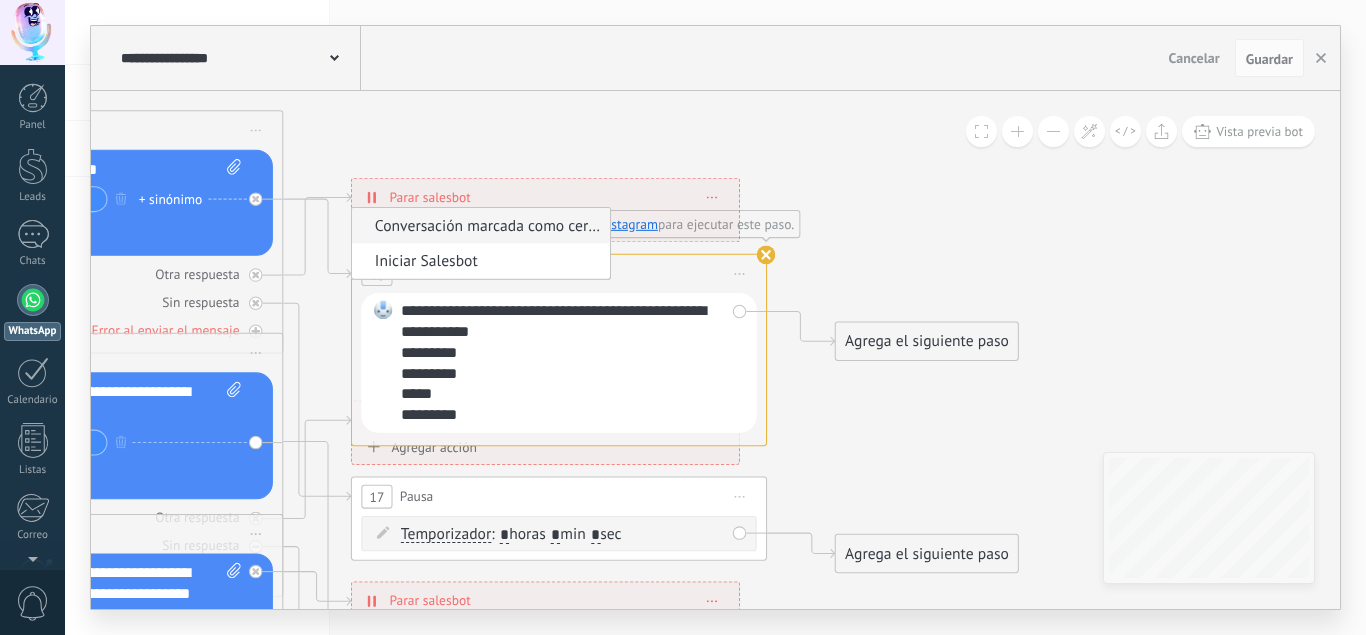 click on "Conversación marcada como cerrada" at bounding box center (478, 226) 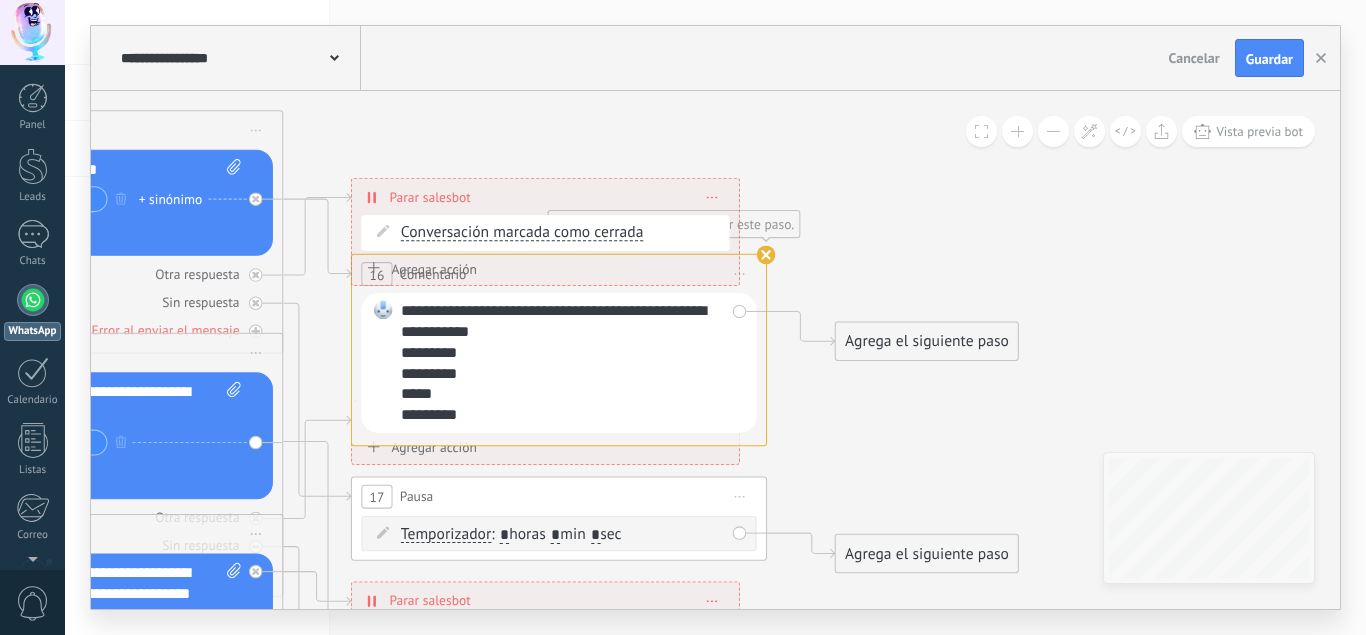 click on "Conversación marcada como cerrada
Conversación marcada como cerrada
Iniciar Salesbot
Conversación marcada como cerrada
Conversación marcada como cerrada
Iniciar Salesbot" at bounding box center [545, 237] 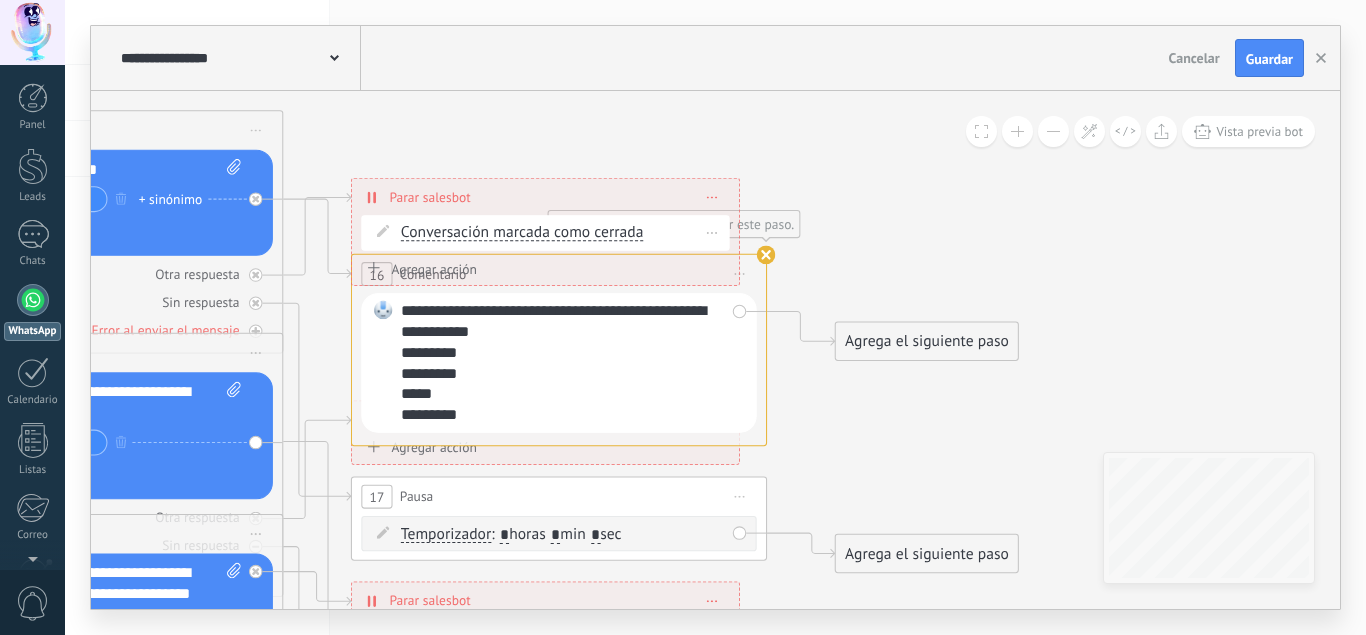 click on "Conversación marcada como cerrada
Conversación marcada como cerrada
Iniciar Salesbot
Conversación marcada como cerrada
Conversación marcada como cerrada
Iniciar Salesbot" at bounding box center [562, 233] 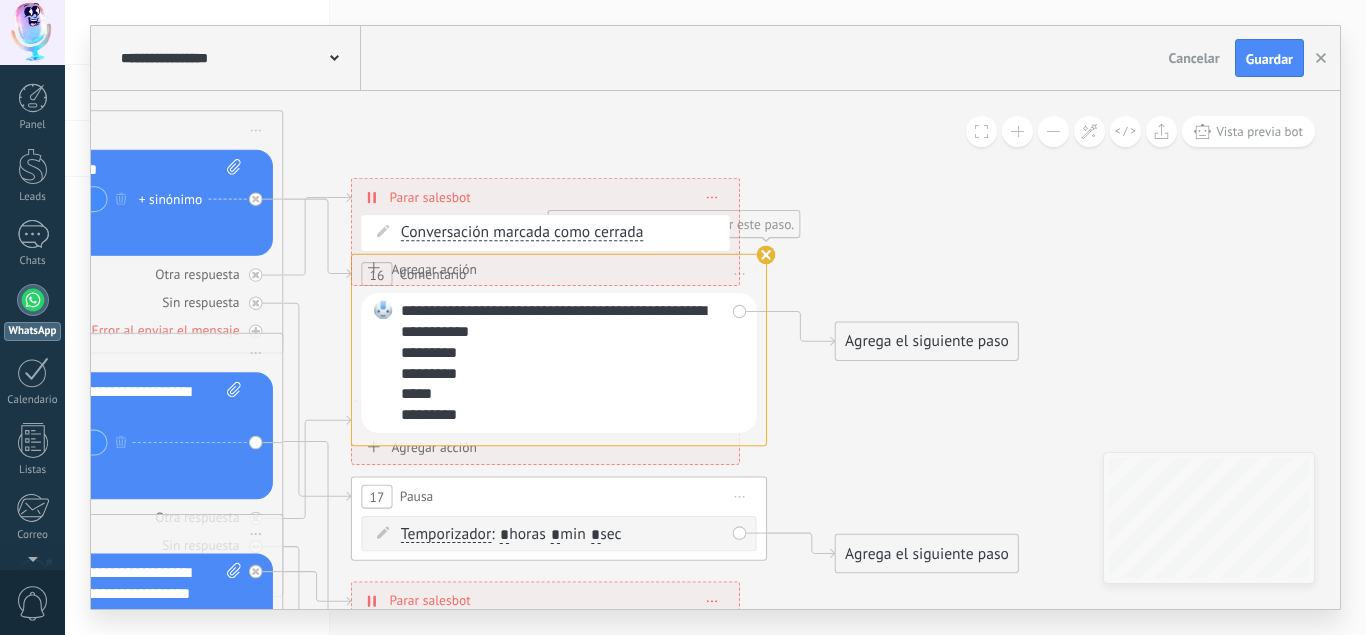 click on "Conecta  Instagram  para ejecutar este paso." at bounding box center (674, 224) 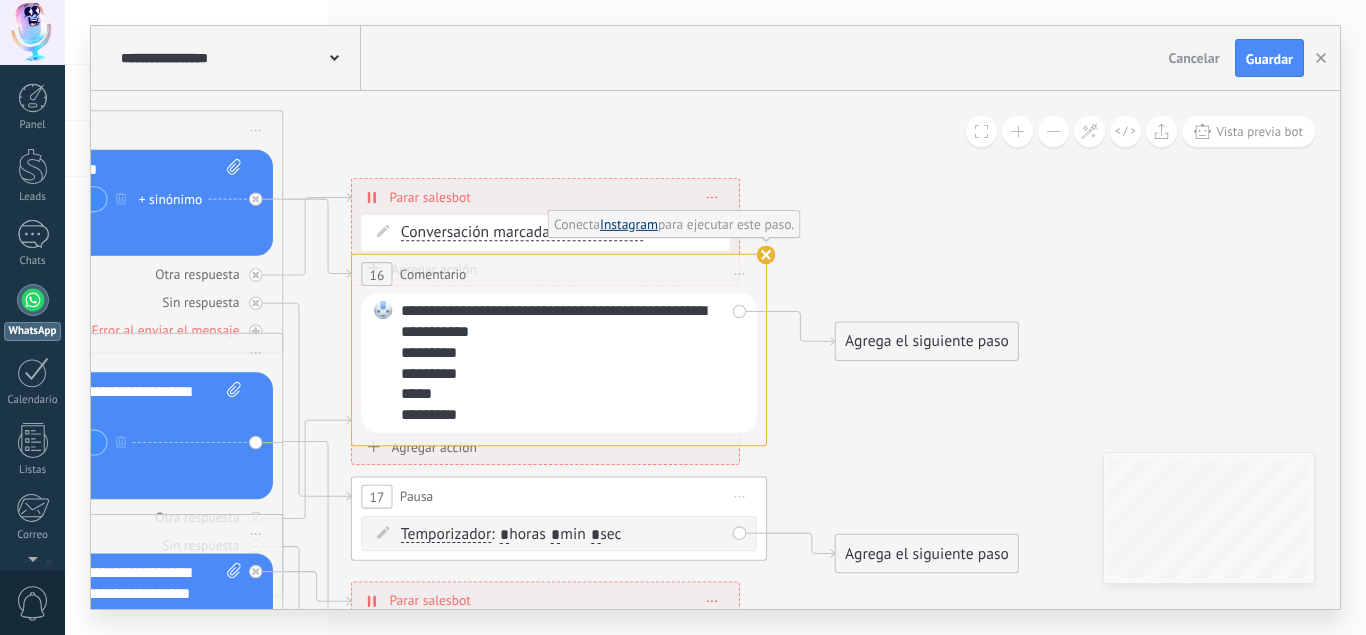 click on "Instagram" at bounding box center (629, 224) 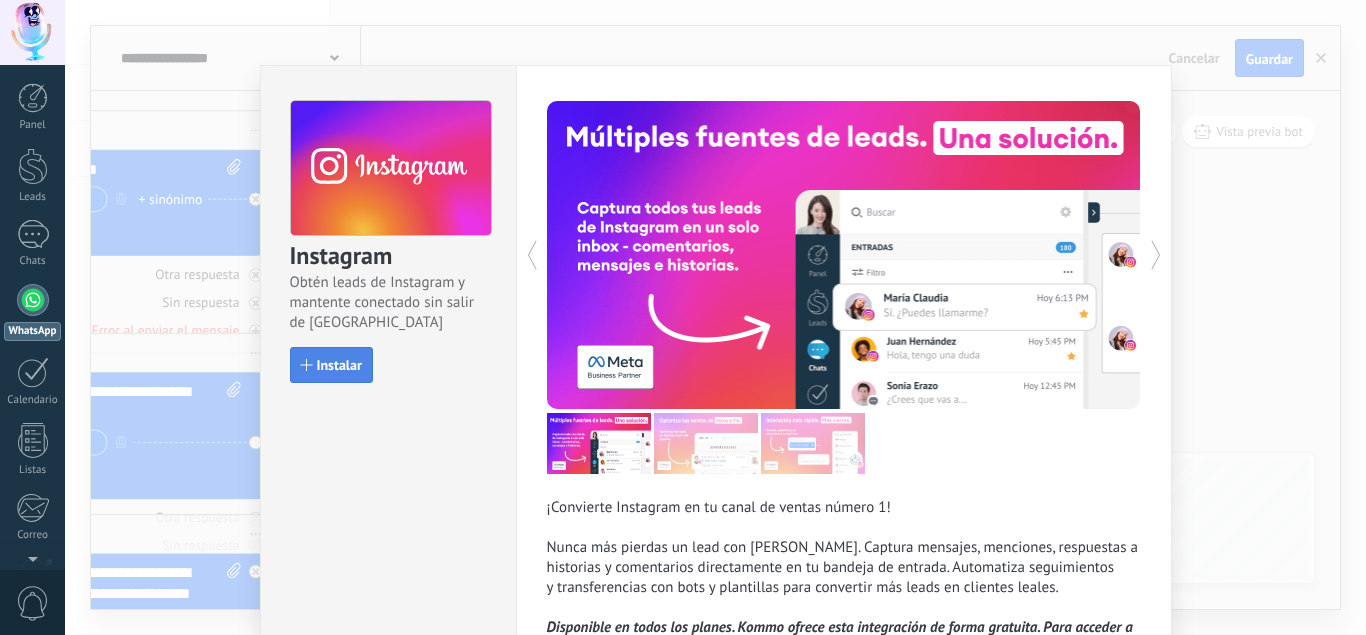 click on "Instalar" at bounding box center (339, 365) 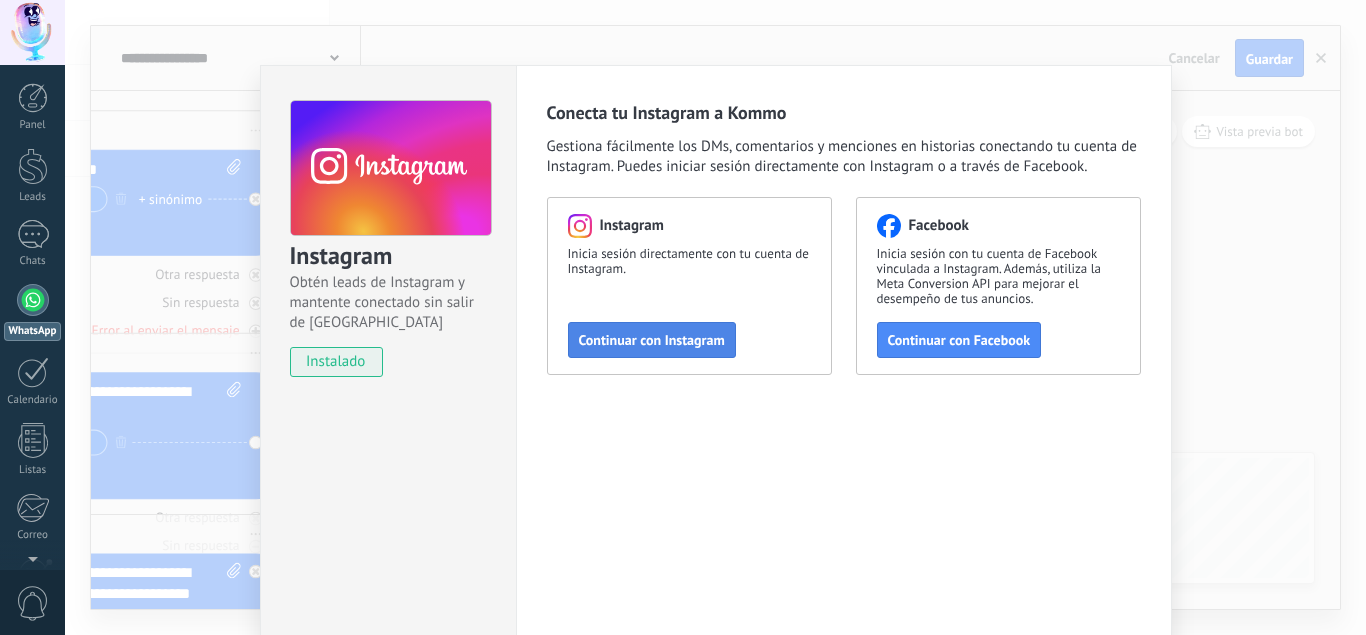 click on "Continuar con Instagram" at bounding box center [652, 340] 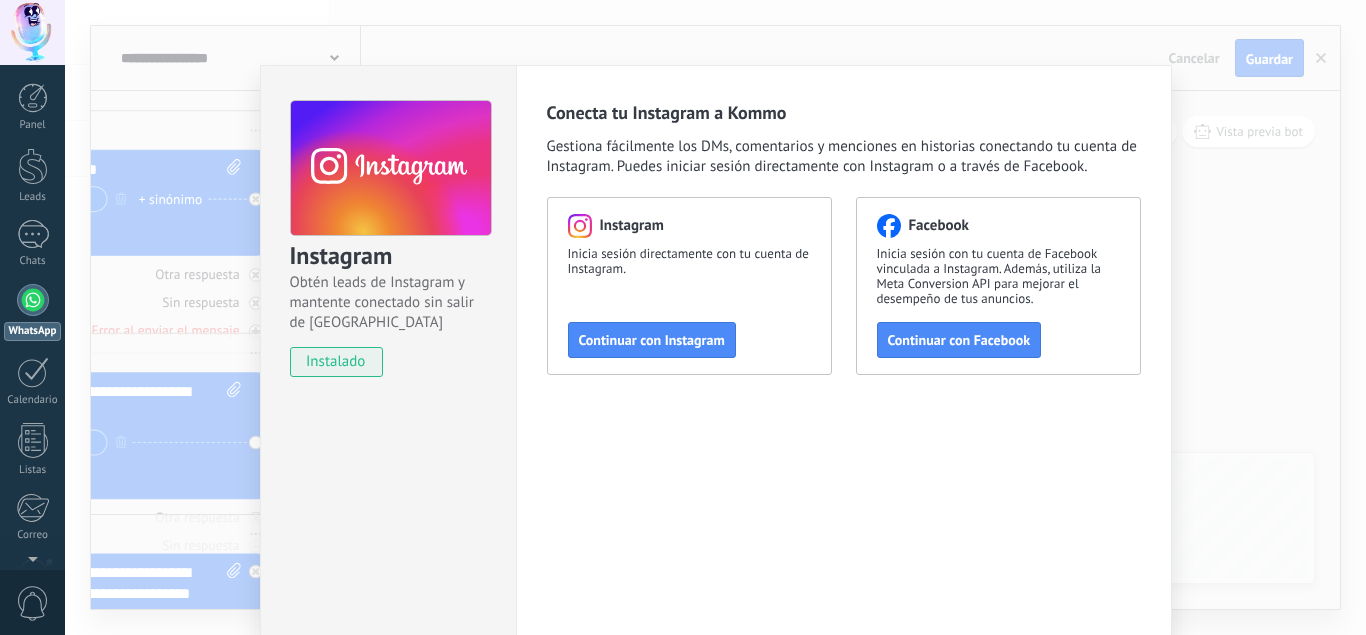 click on "Instagram Obtén leads de Instagram y mantente conectado sin salir de Kommo instalado Conecta tu Instagram a Kommo Gestiona fácilmente los DMs, comentarios y menciones en historias conectando tu cuenta de Instagram. Puedes iniciar sesión directamente con Instagram o a través de Facebook. Instagram Inicia sesión directamente con tu cuenta de Instagram. Continuar con Instagram Facebook Inicia sesión con tu cuenta de Facebook vinculada a Instagram. Además, utiliza la Meta Conversion API para mejorar el desempeño de tus anuncios. Continuar con Facebook" at bounding box center [715, 317] 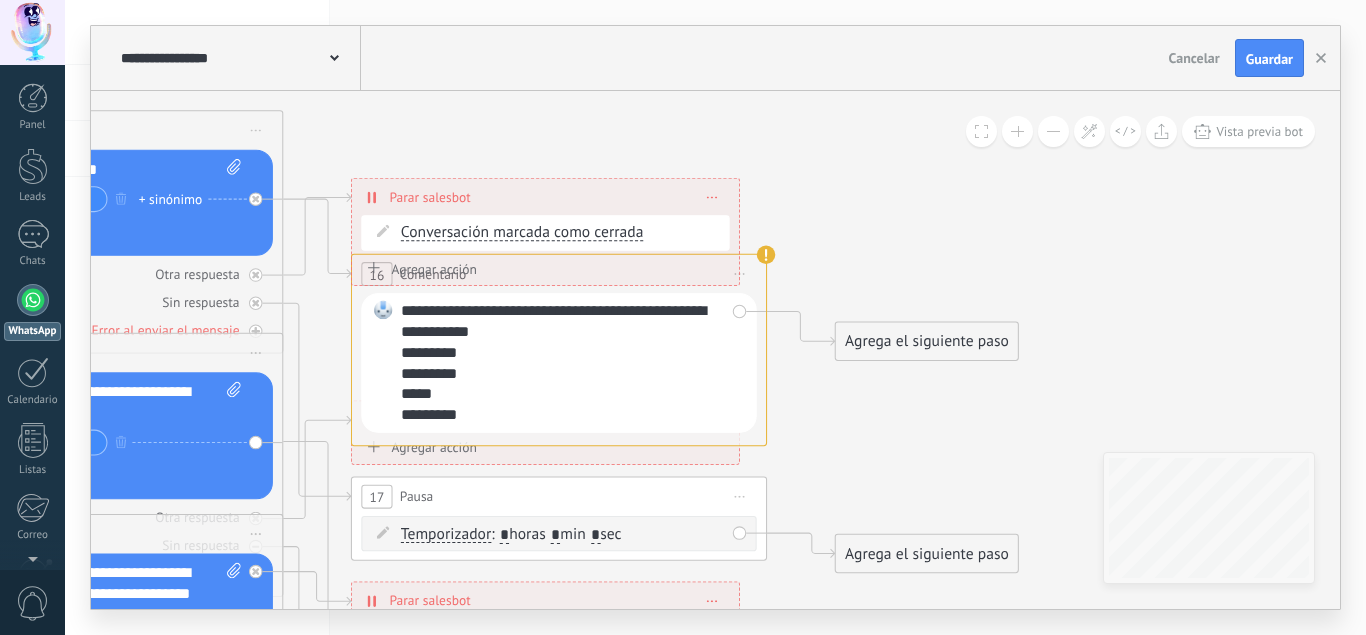 click on "Parar salesbot" at bounding box center [429, 197] 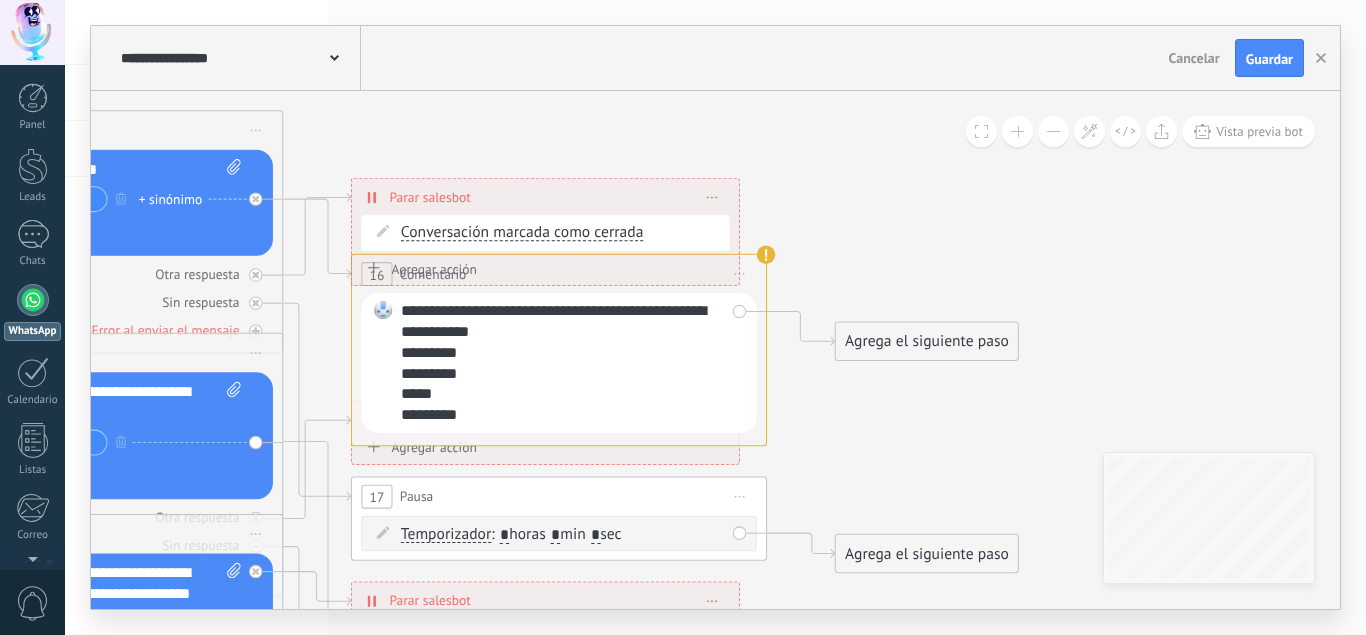 click on "Conversación marcada como cerrada" at bounding box center (481, 268) 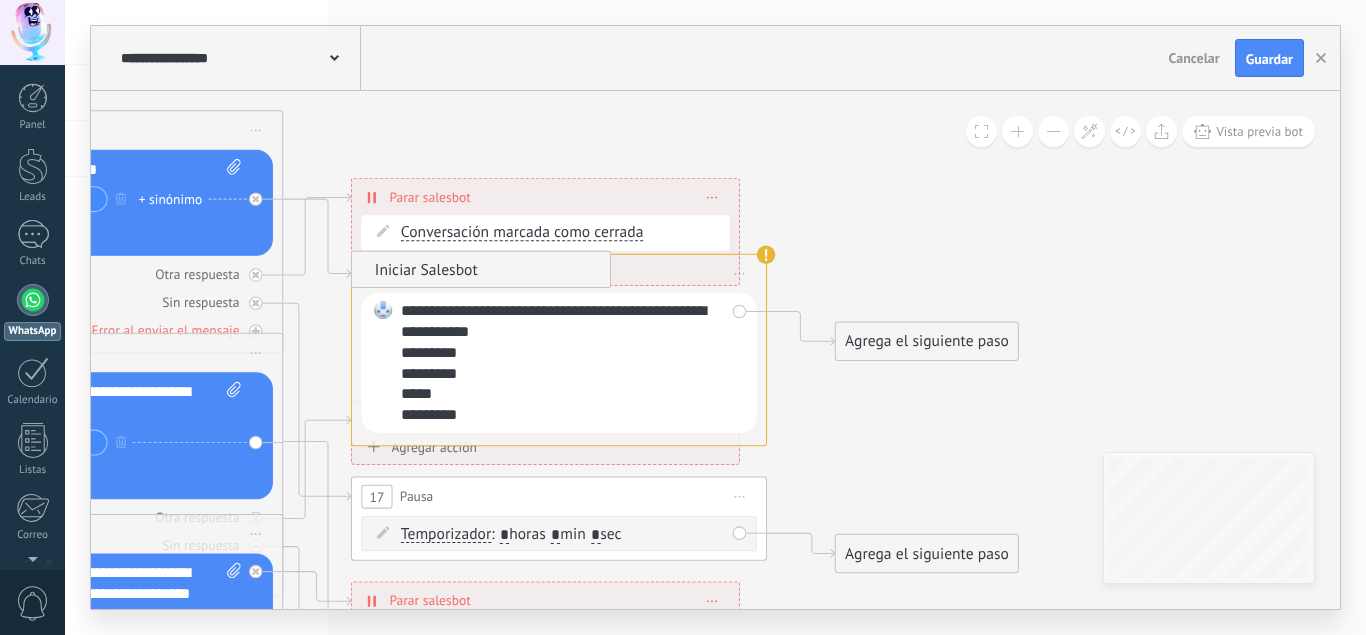 click on "Iniciar Salesbot" at bounding box center (478, 269) 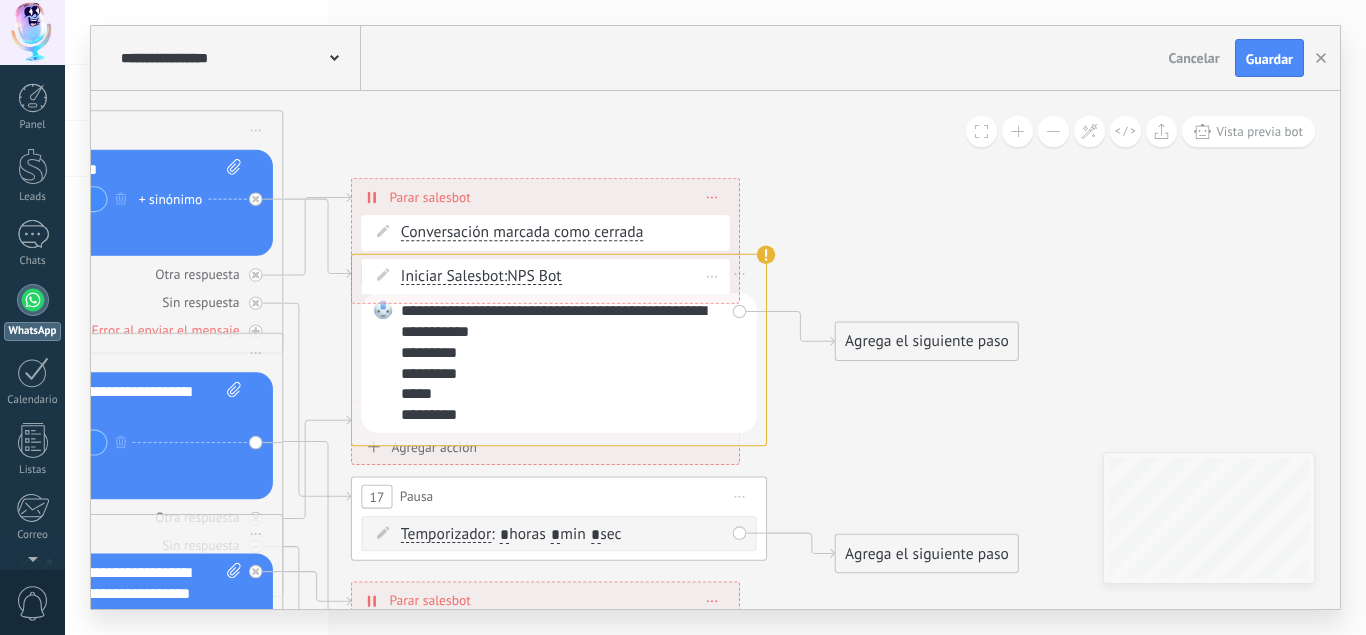 click on "Iniciar Salesbot
Iniciar Salesbot
Iniciar Salesbot
Iniciar Salesbot
:
NPS Bot" at bounding box center [562, 276] 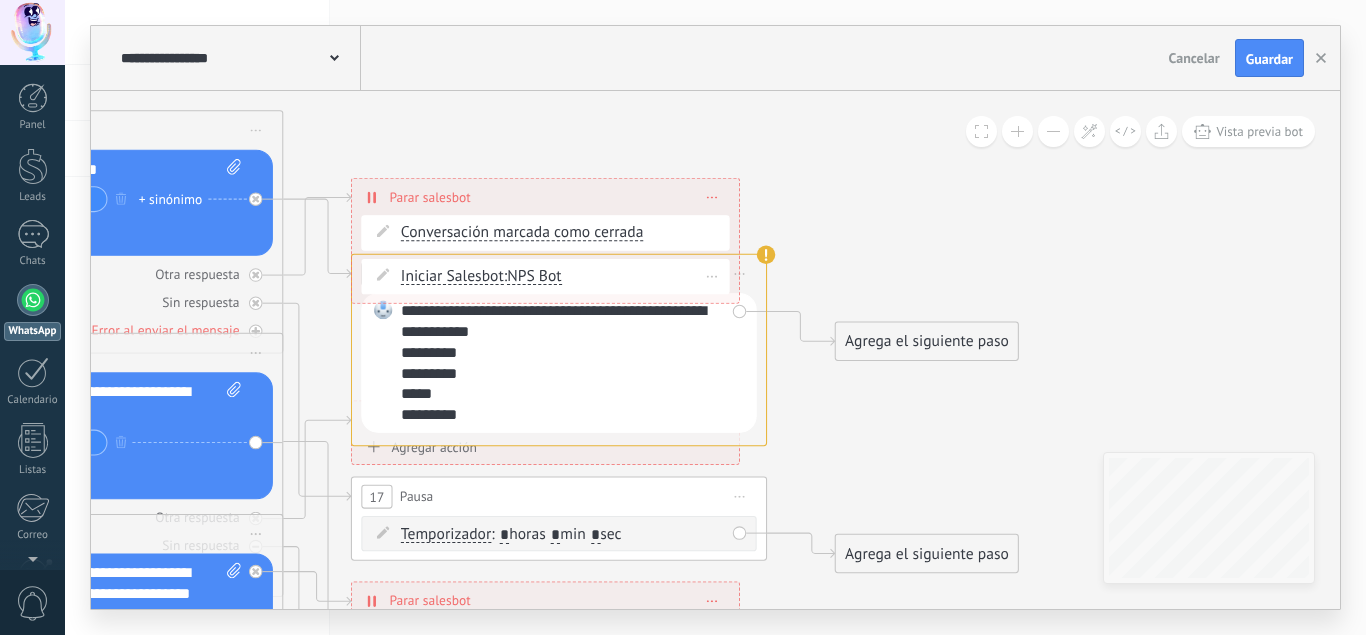 click on "Iniciar Salesbot
Iniciar Salesbot
Iniciar Salesbot
Iniciar Salesbot
:
NPS Bot" at bounding box center (562, 276) 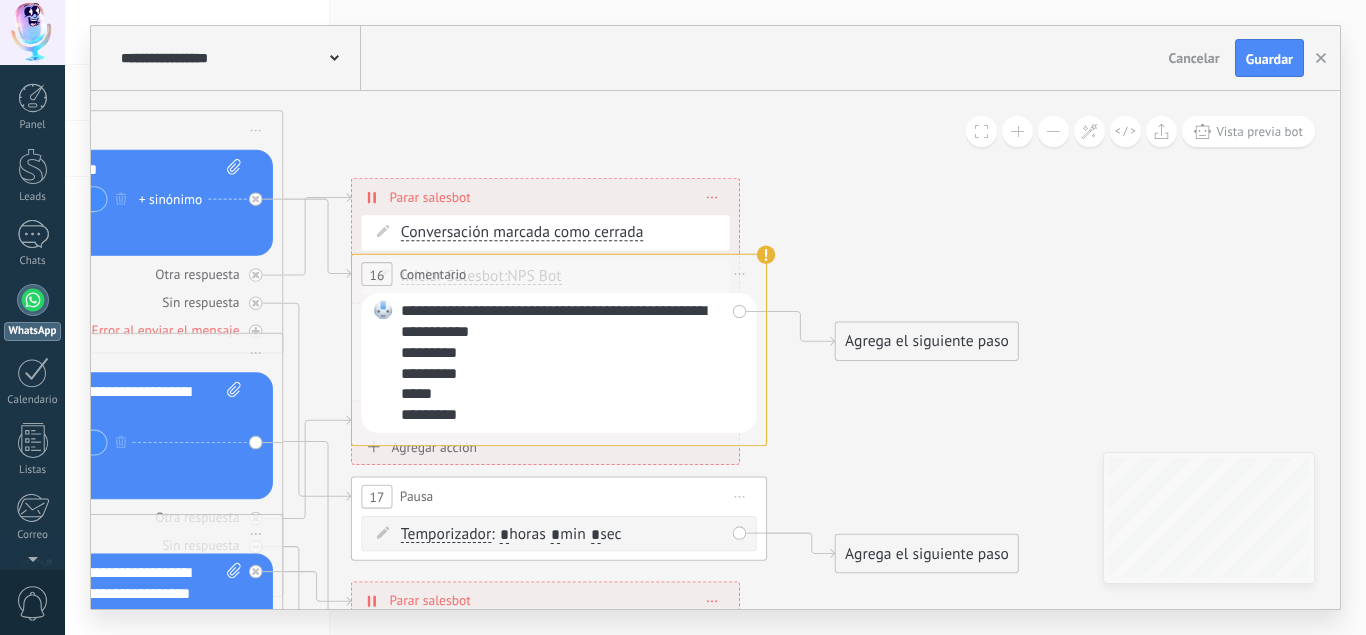 drag, startPoint x: 749, startPoint y: 361, endPoint x: 717, endPoint y: 425, distance: 71.55418 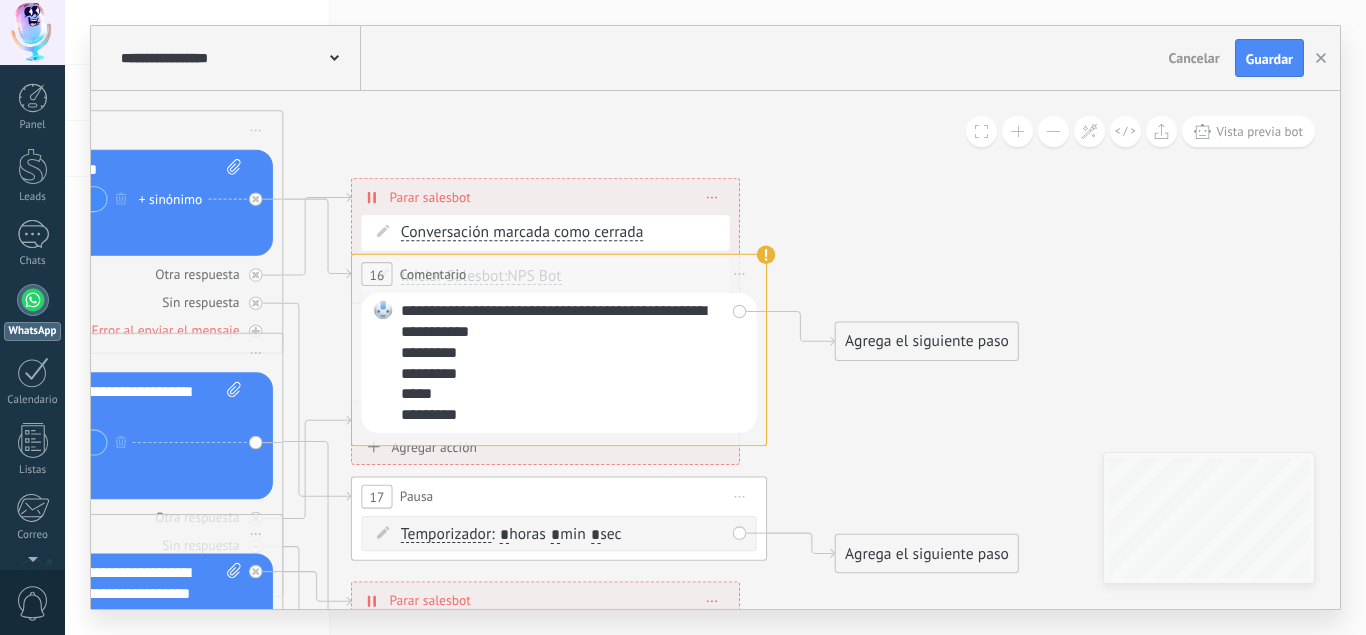 click on "**********" at bounding box center [558, 362] 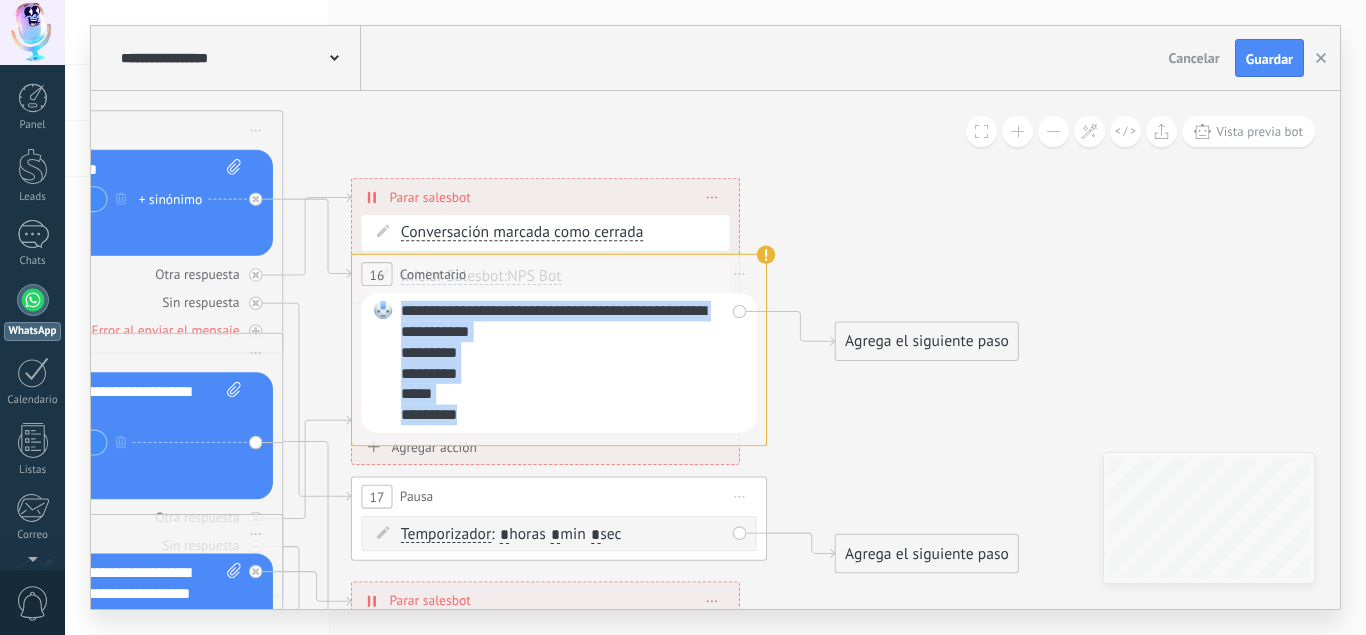 drag, startPoint x: 483, startPoint y: 416, endPoint x: 404, endPoint y: 306, distance: 135.42896 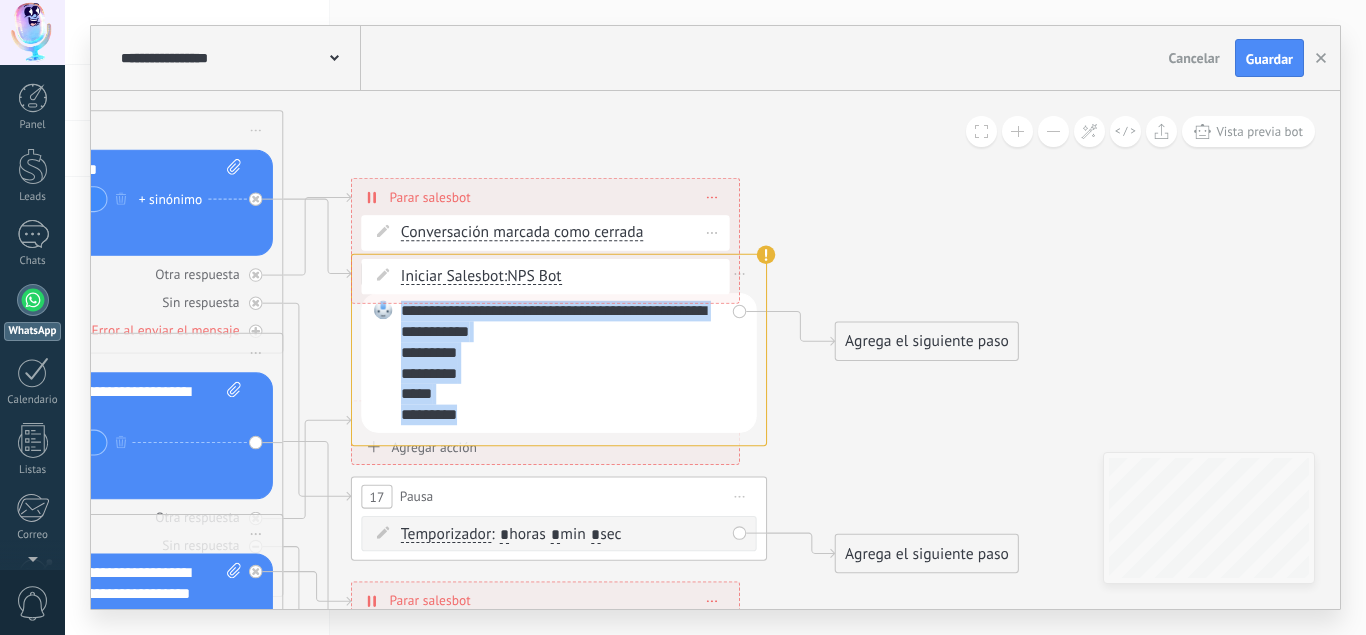 click on "Conversación marcada como cerrada" at bounding box center [522, 233] 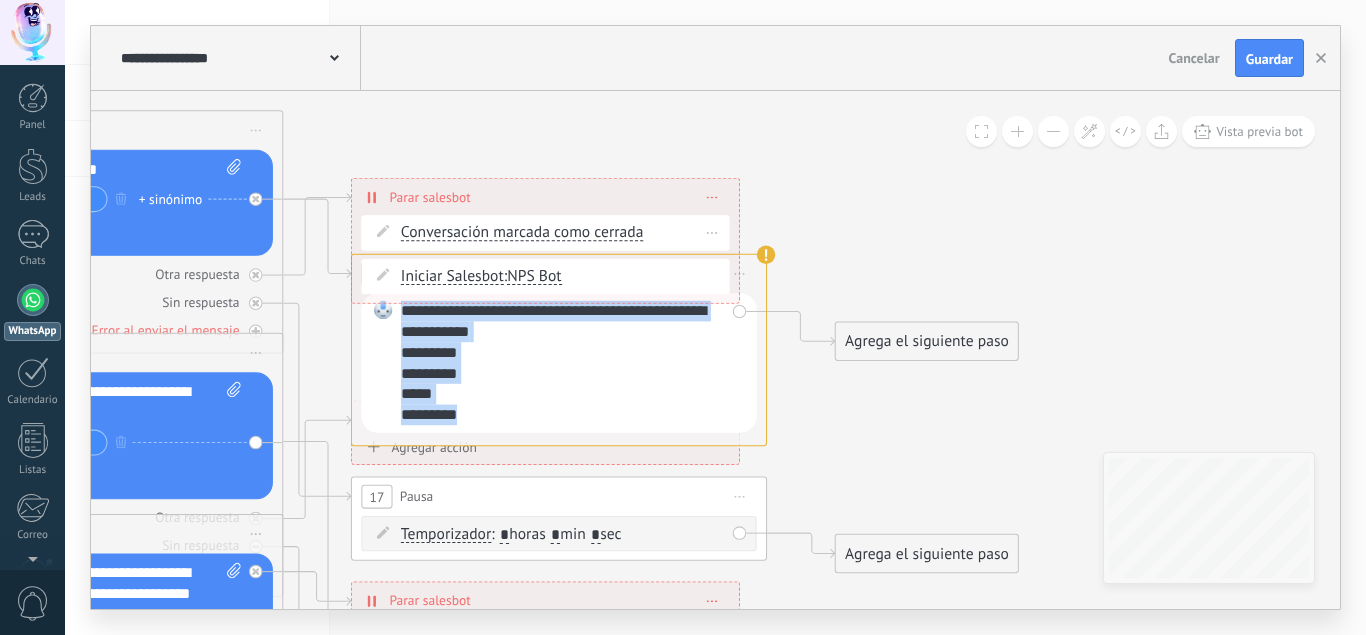 click on "Conversación marcada como cerrada" at bounding box center (520, 232) 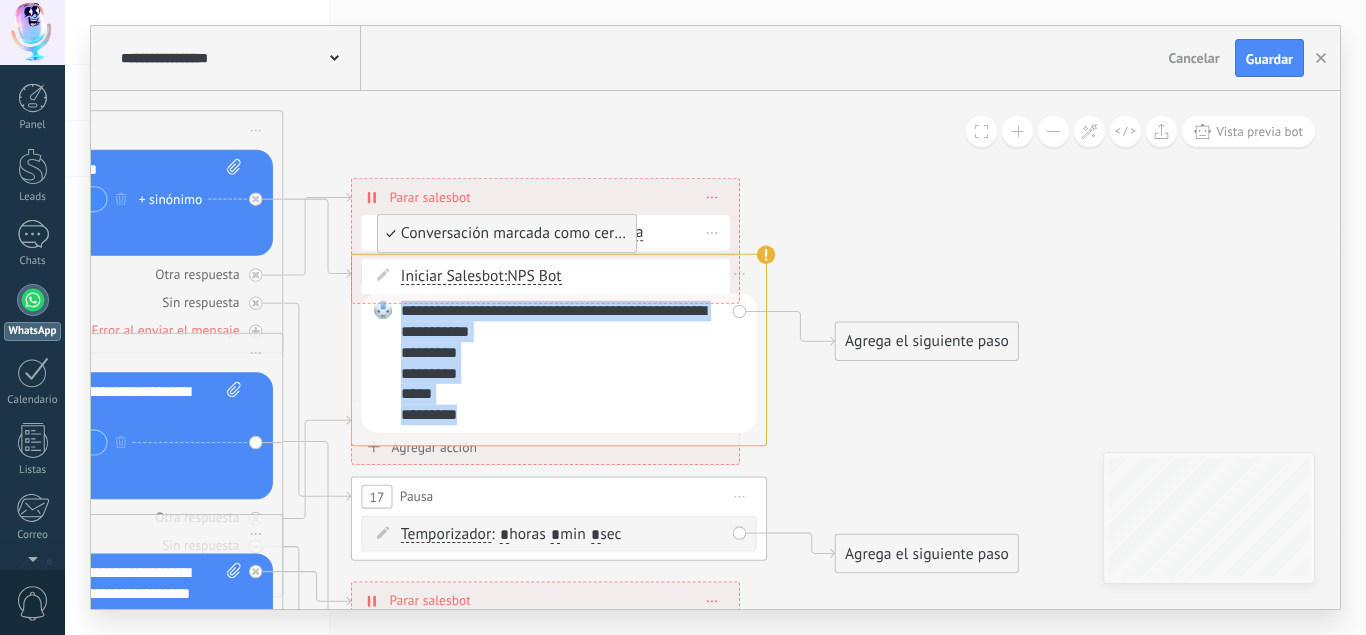 click on "Conversación marcada como cerrada" at bounding box center [504, 234] 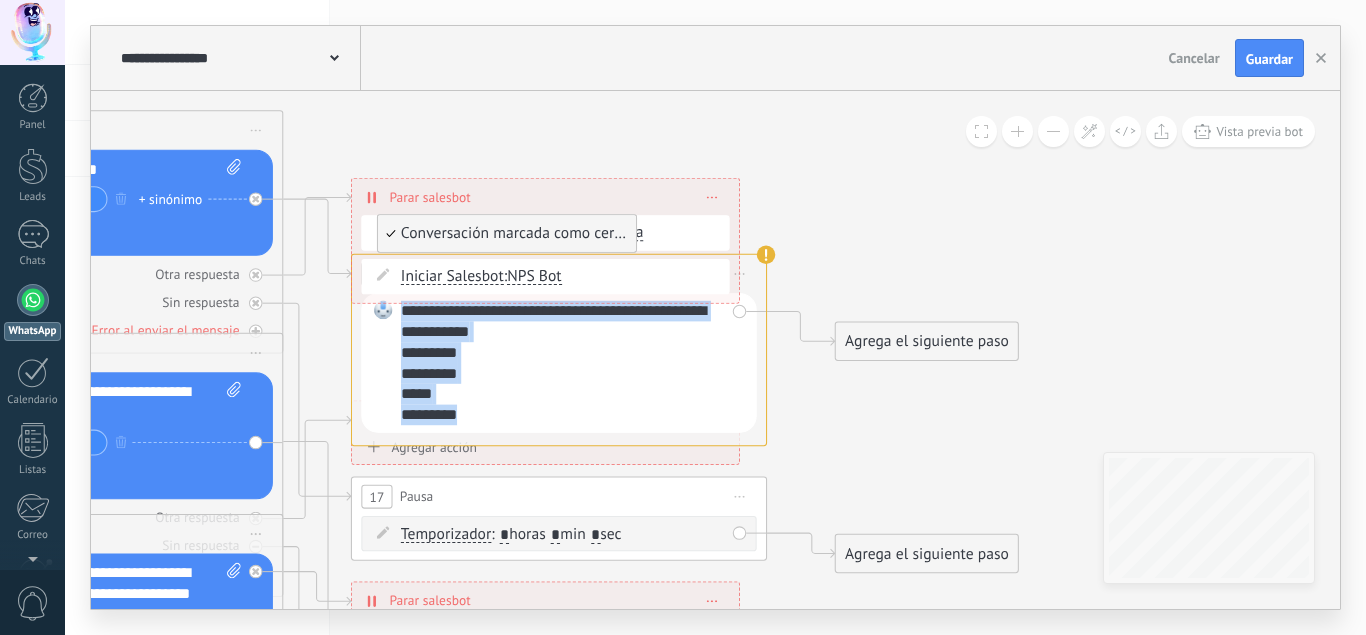 click on "Conversación marcada como cerrada" at bounding box center [504, 234] 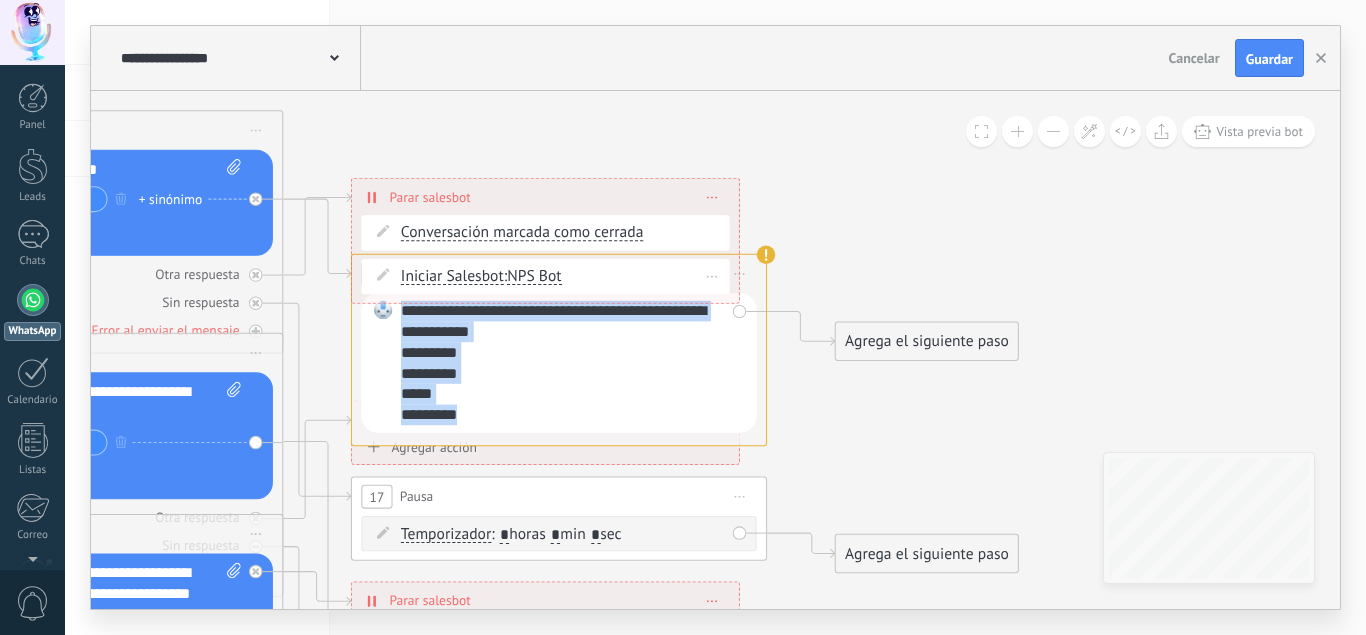 click on "NPS Bot" at bounding box center (534, 276) 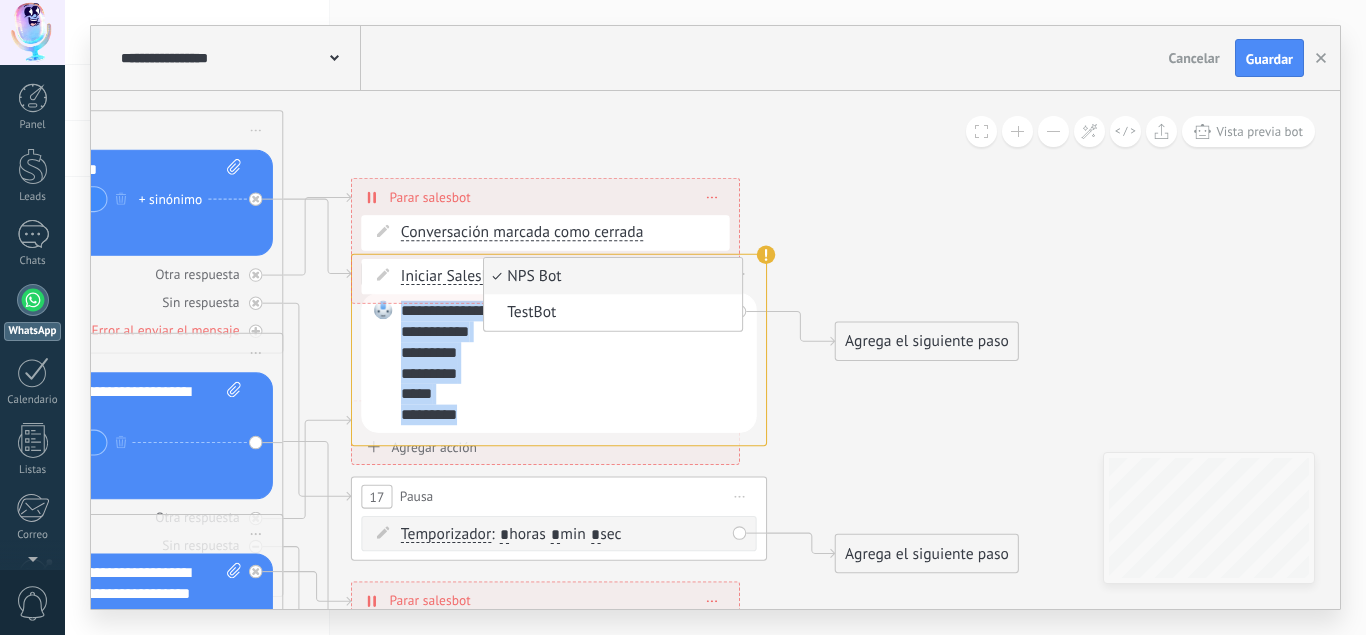 click on "NPS Bot" at bounding box center [610, 276] 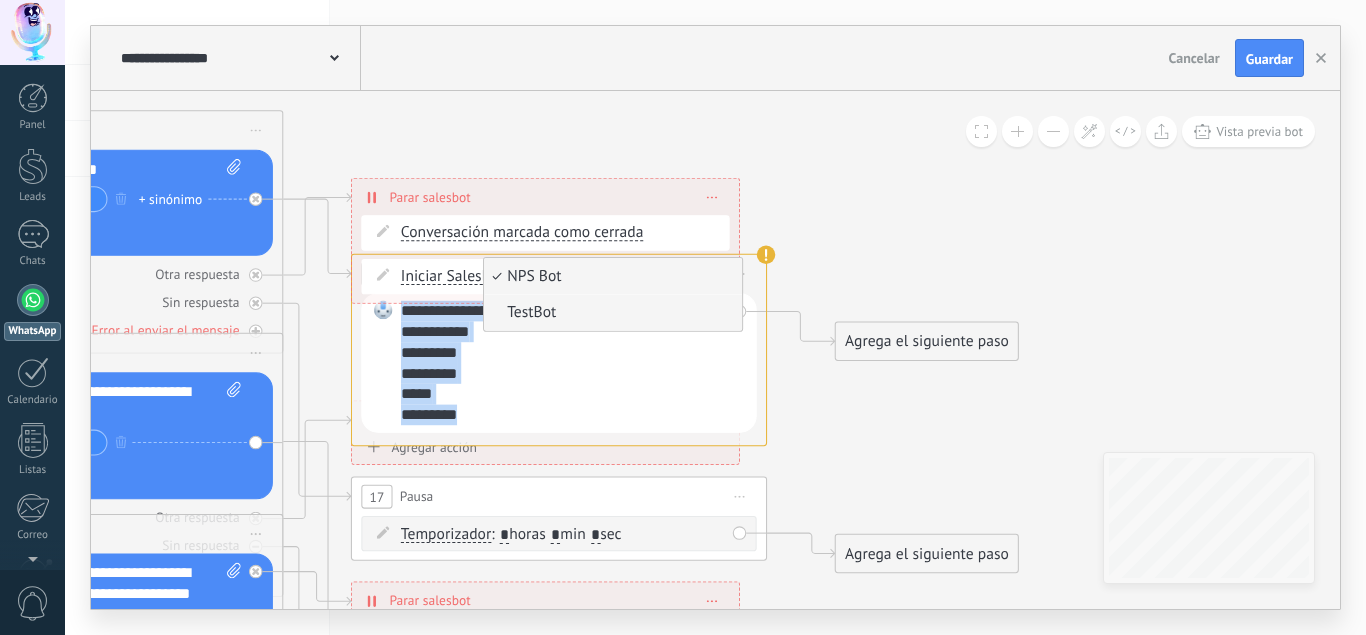 click on "TestBot" at bounding box center (610, 313) 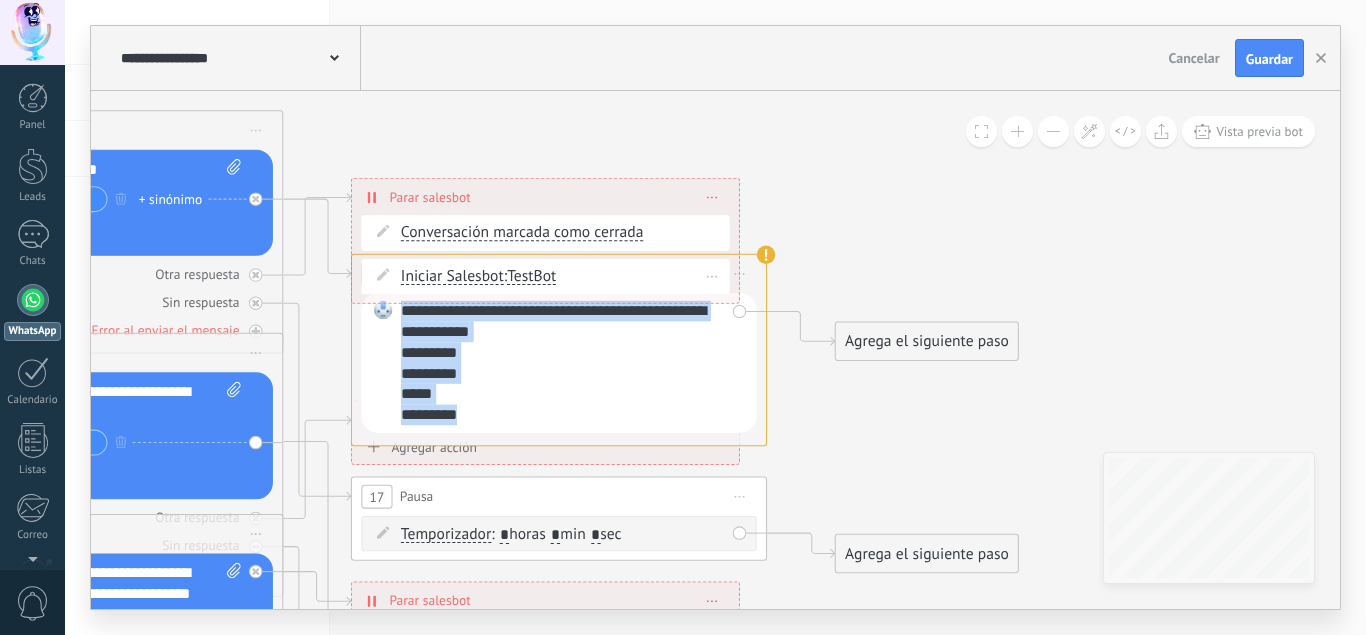 click on "Iniciar Salesbot
Iniciar Salesbot
Iniciar Salesbot
Iniciar Salesbot
:
TestBot" at bounding box center (562, 276) 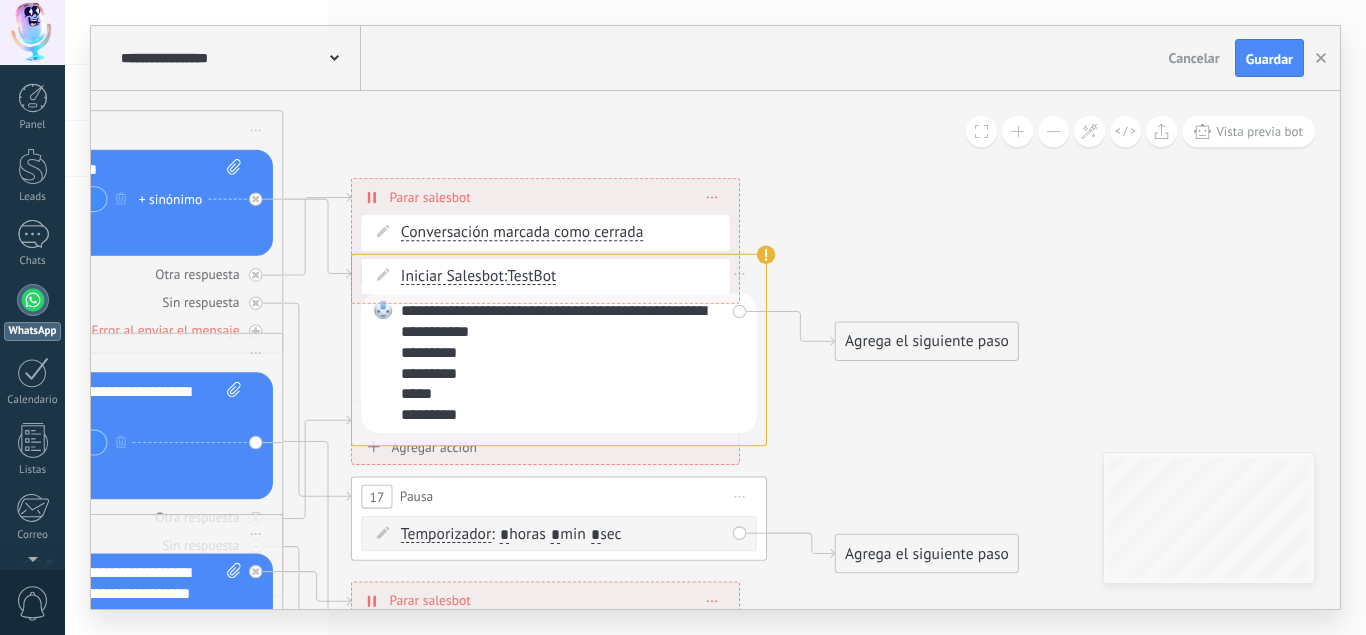 click 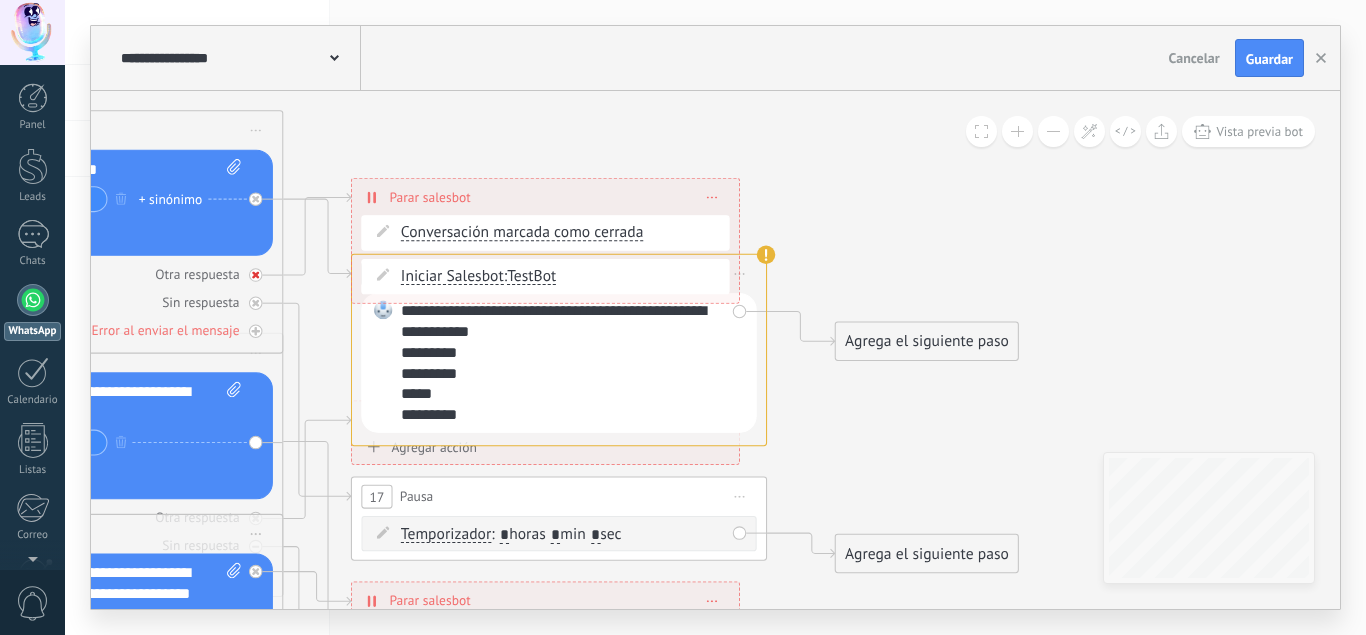 click on "Otra respuesta" at bounding box center [197, 274] 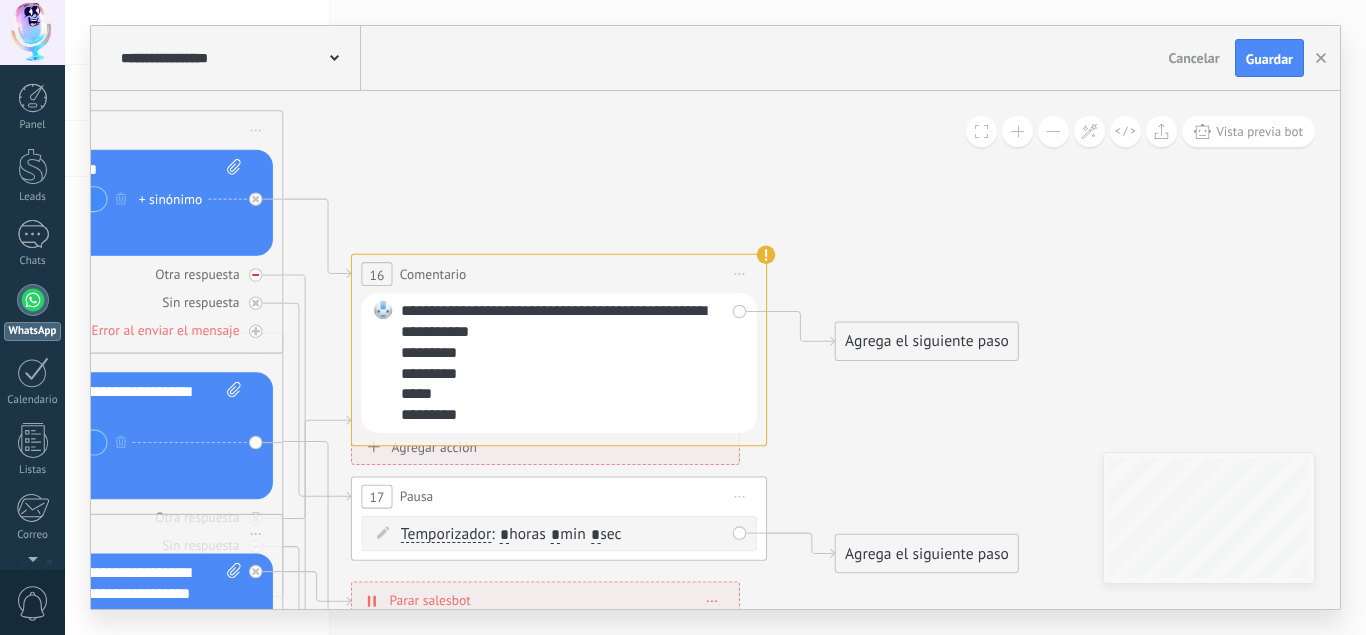 click on "Otra respuesta" at bounding box center [197, 274] 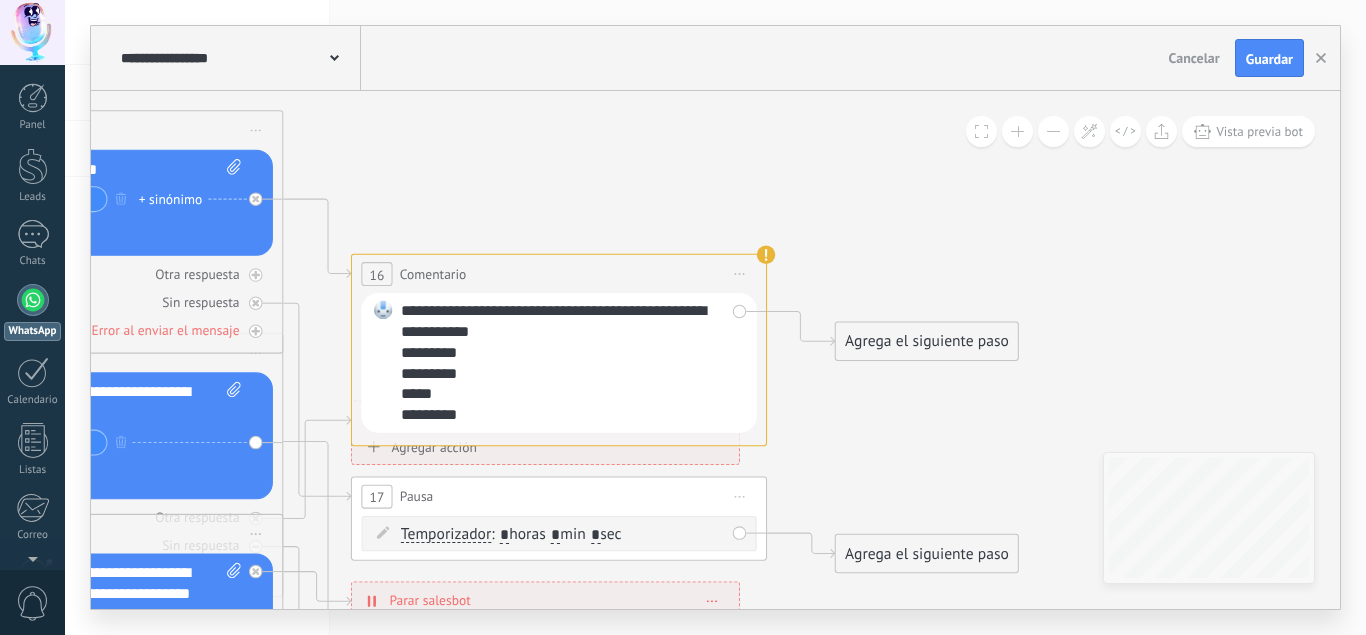 drag, startPoint x: 555, startPoint y: 295, endPoint x: 571, endPoint y: 231, distance: 65.96969 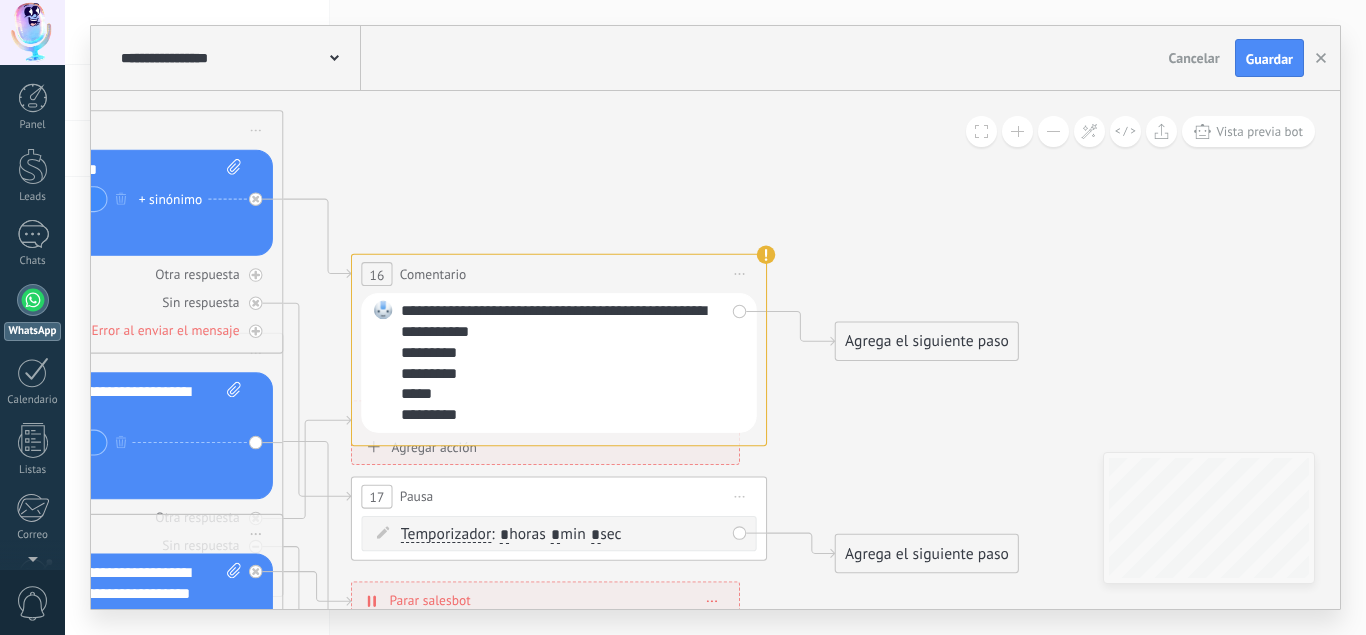 click on "**********" at bounding box center [-979, 64] 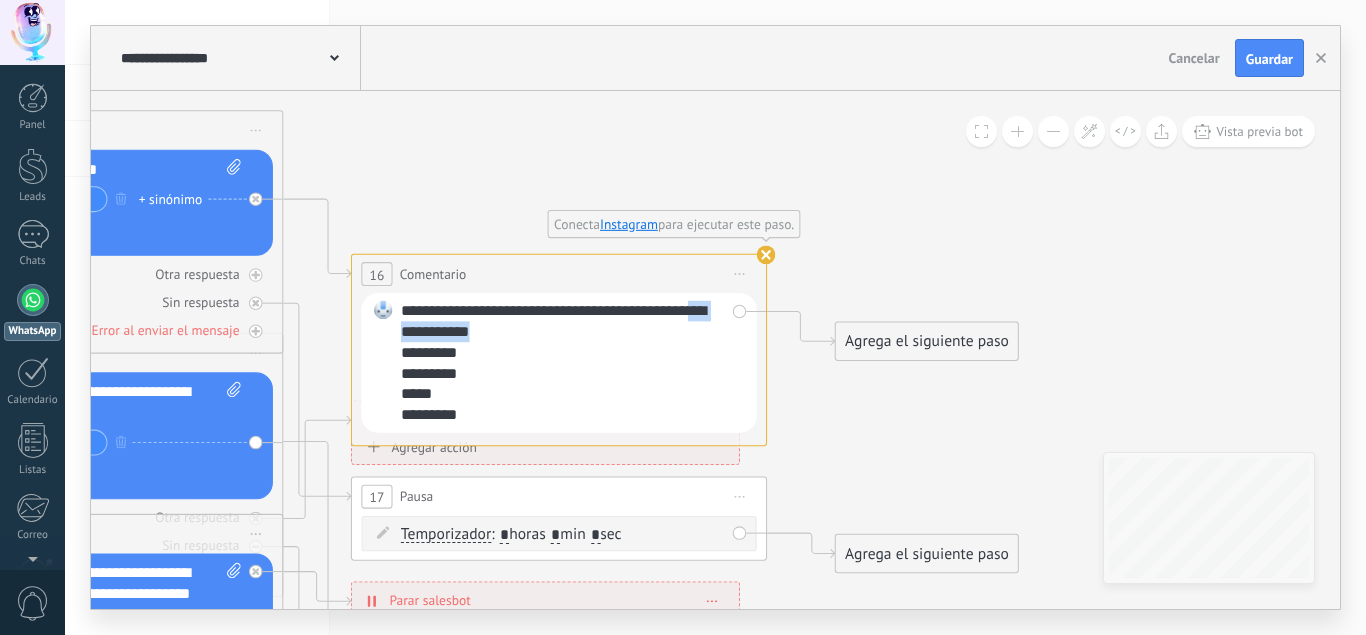 drag, startPoint x: 621, startPoint y: 342, endPoint x: 754, endPoint y: 302, distance: 138.88484 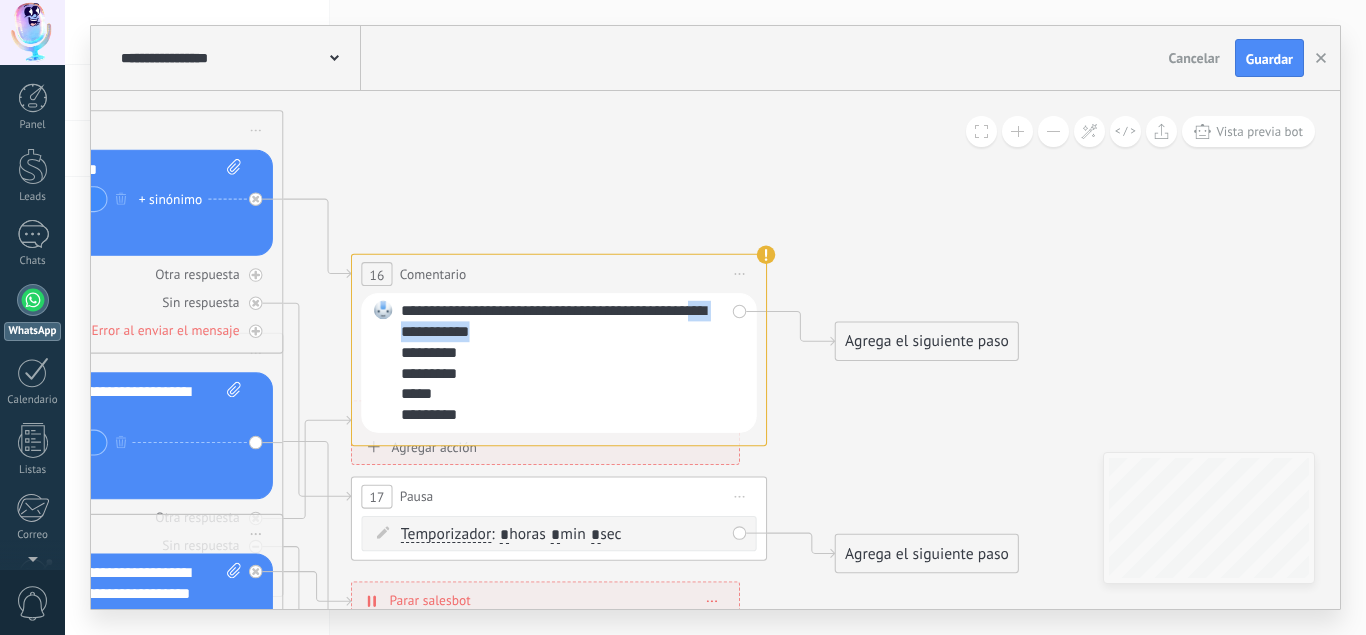 click 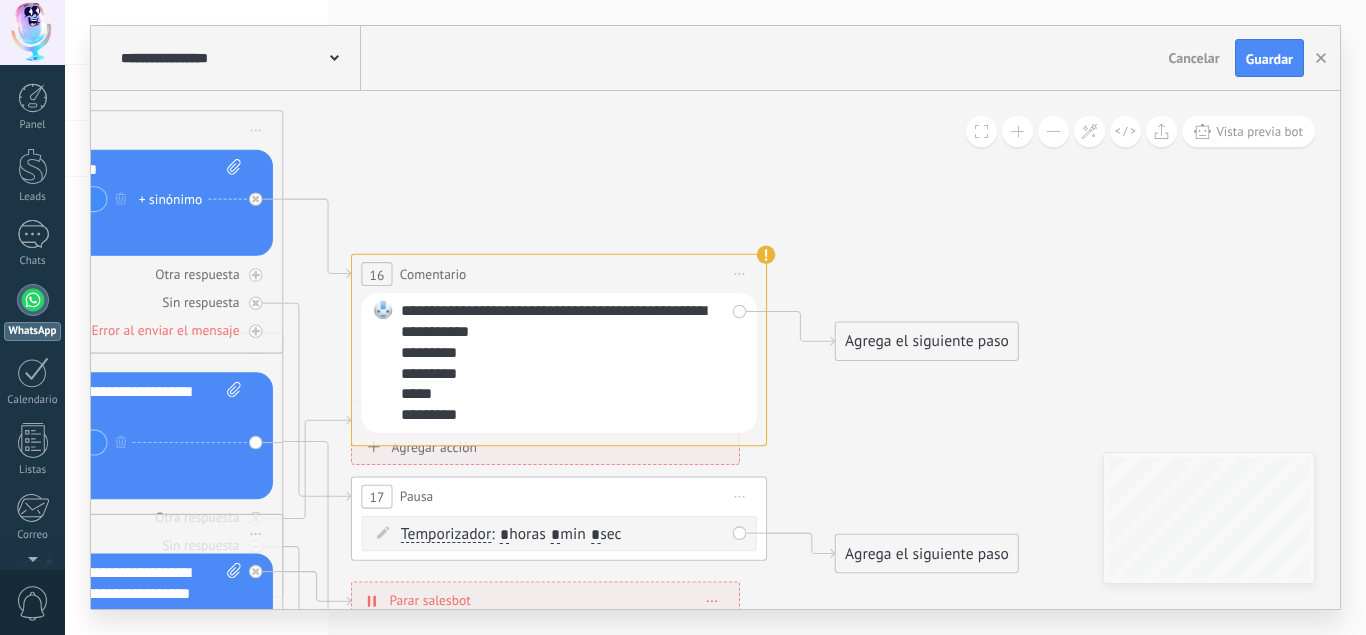 click 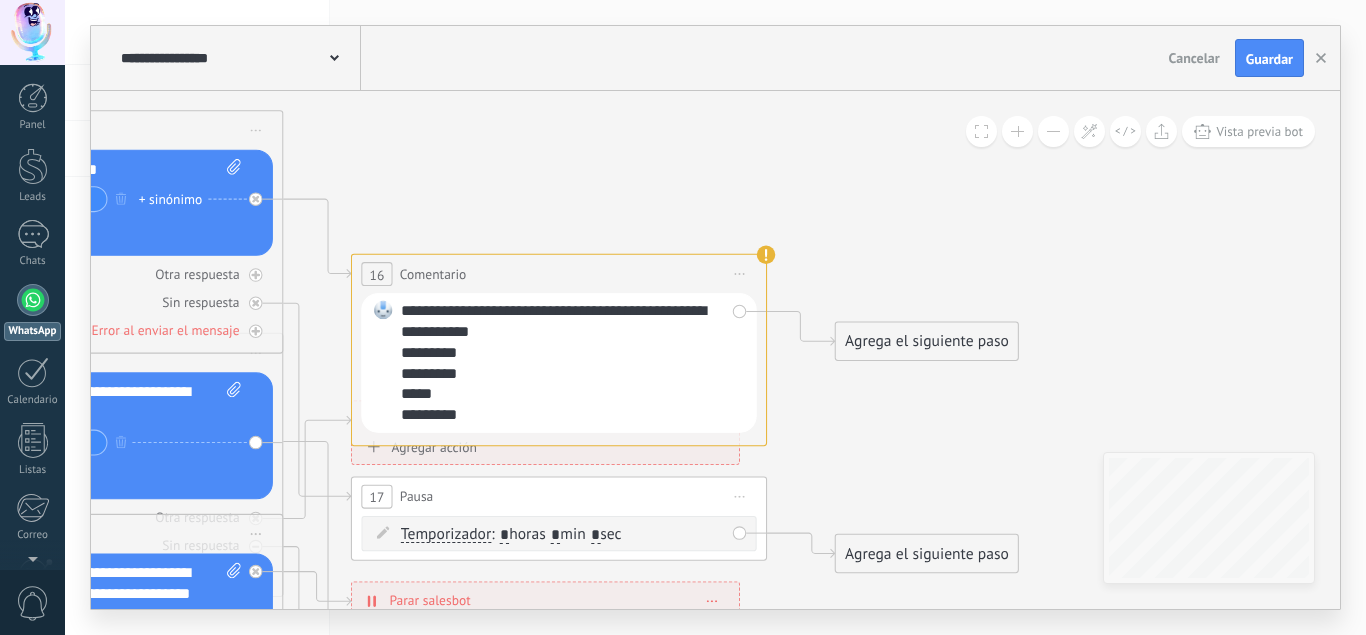drag, startPoint x: 679, startPoint y: 426, endPoint x: 762, endPoint y: 271, distance: 175.82378 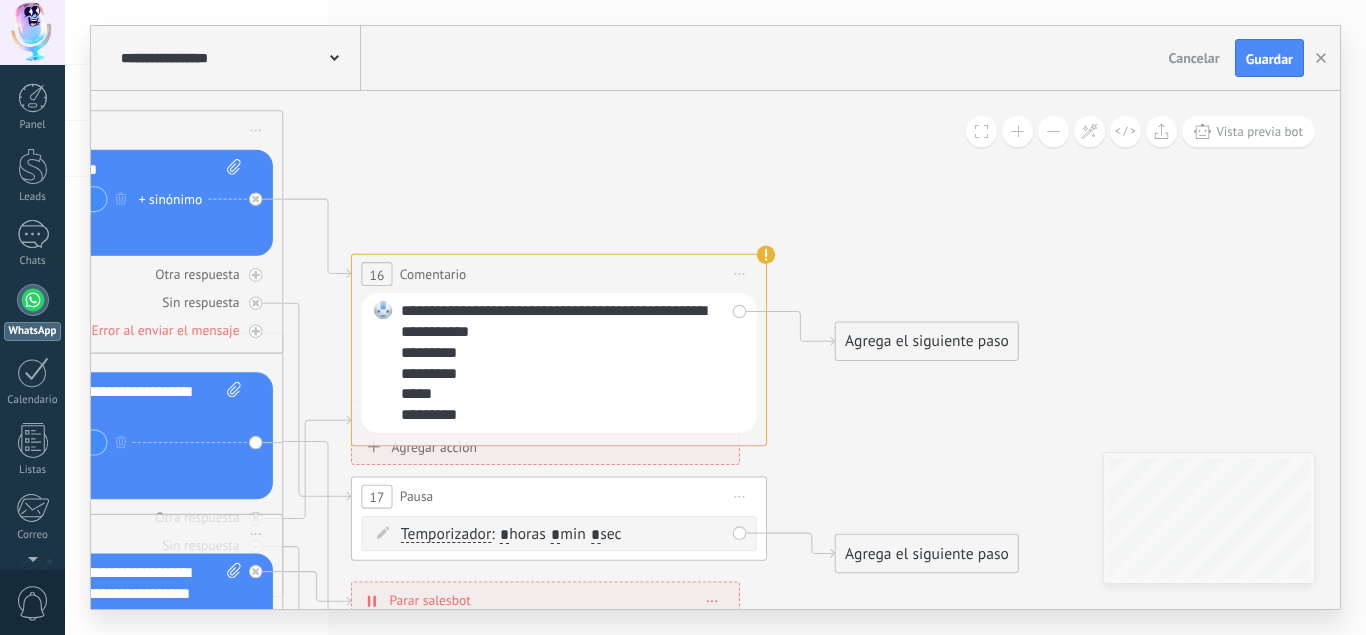 click on "**********" at bounding box center (559, 350) 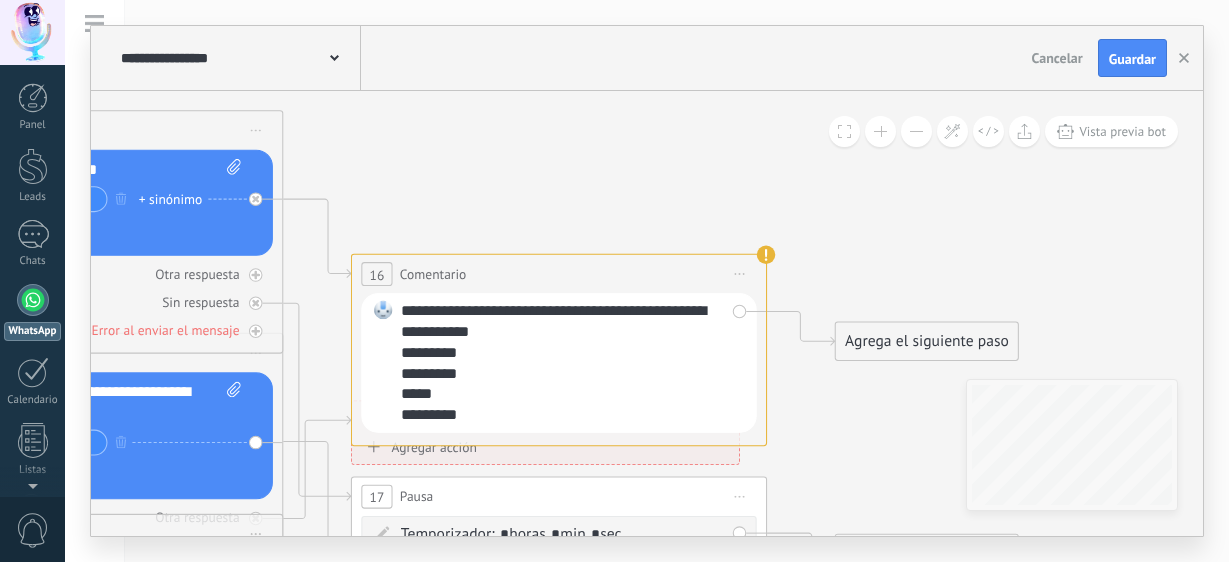 drag, startPoint x: 728, startPoint y: 338, endPoint x: 853, endPoint y: 378, distance: 131.24405 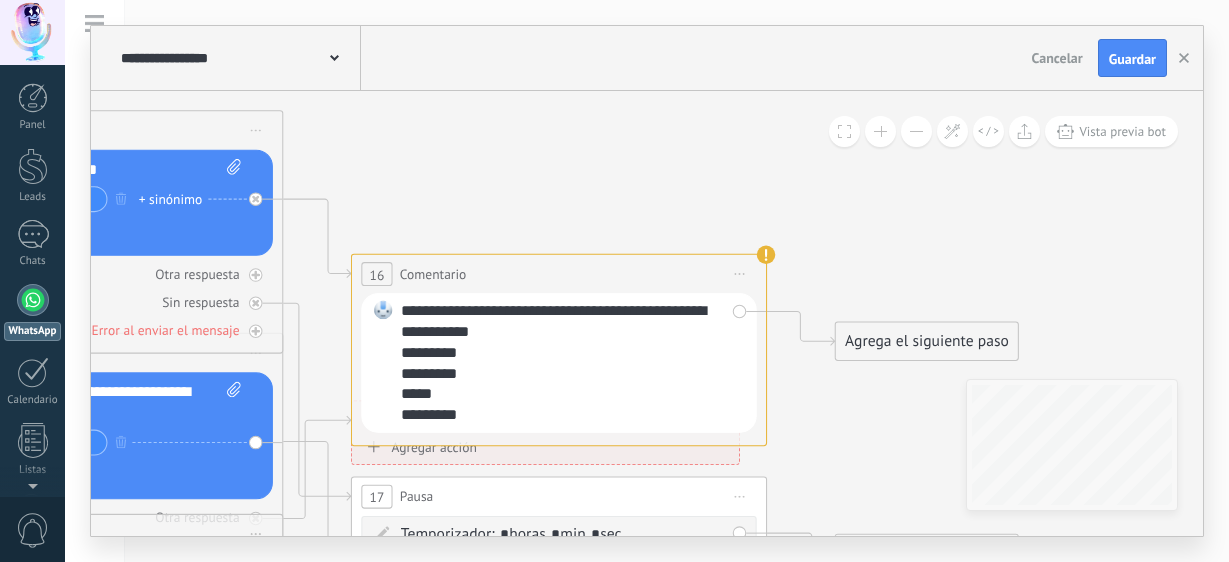click on "**********" at bounding box center [-979, 64] 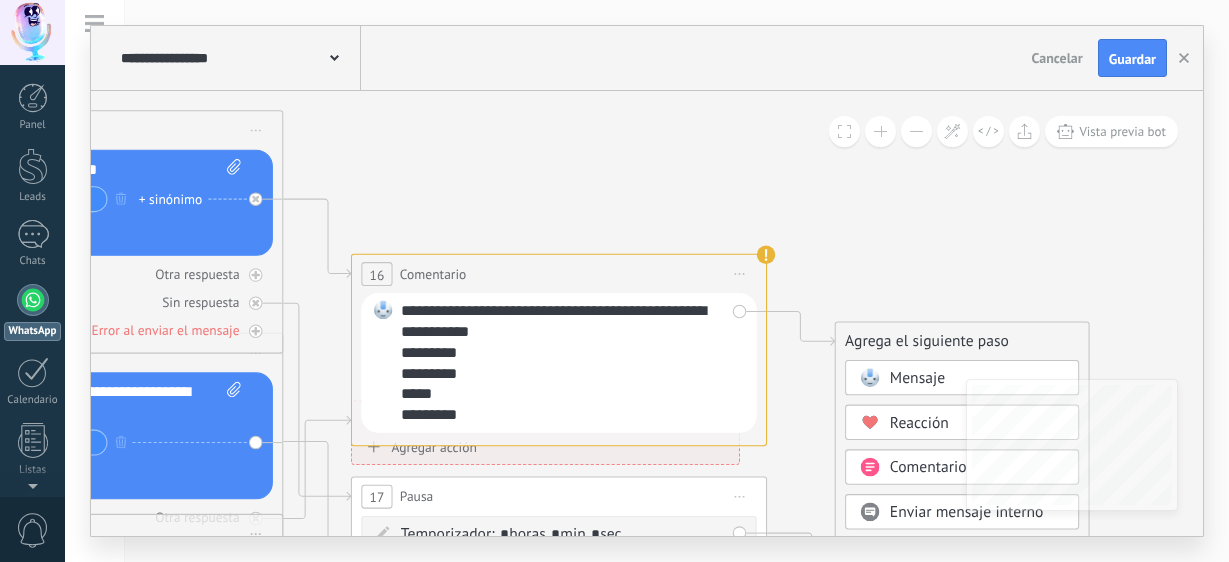 click 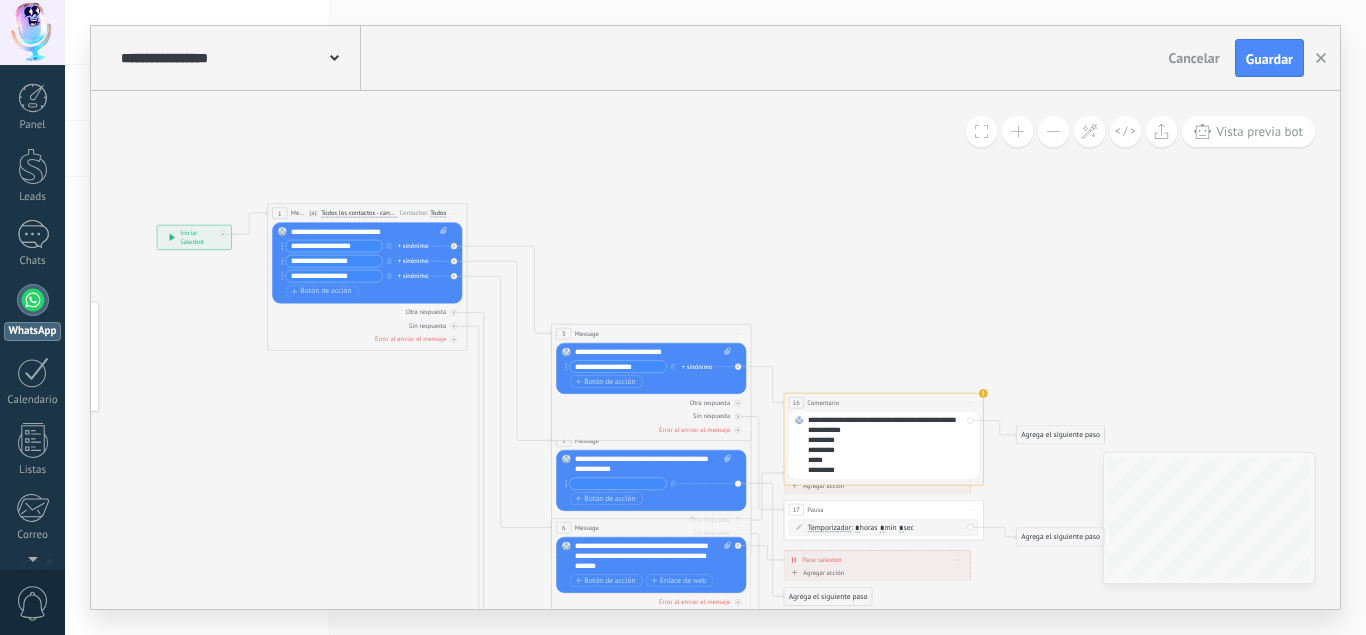 drag, startPoint x: 680, startPoint y: 382, endPoint x: 681, endPoint y: 306, distance: 76.00658 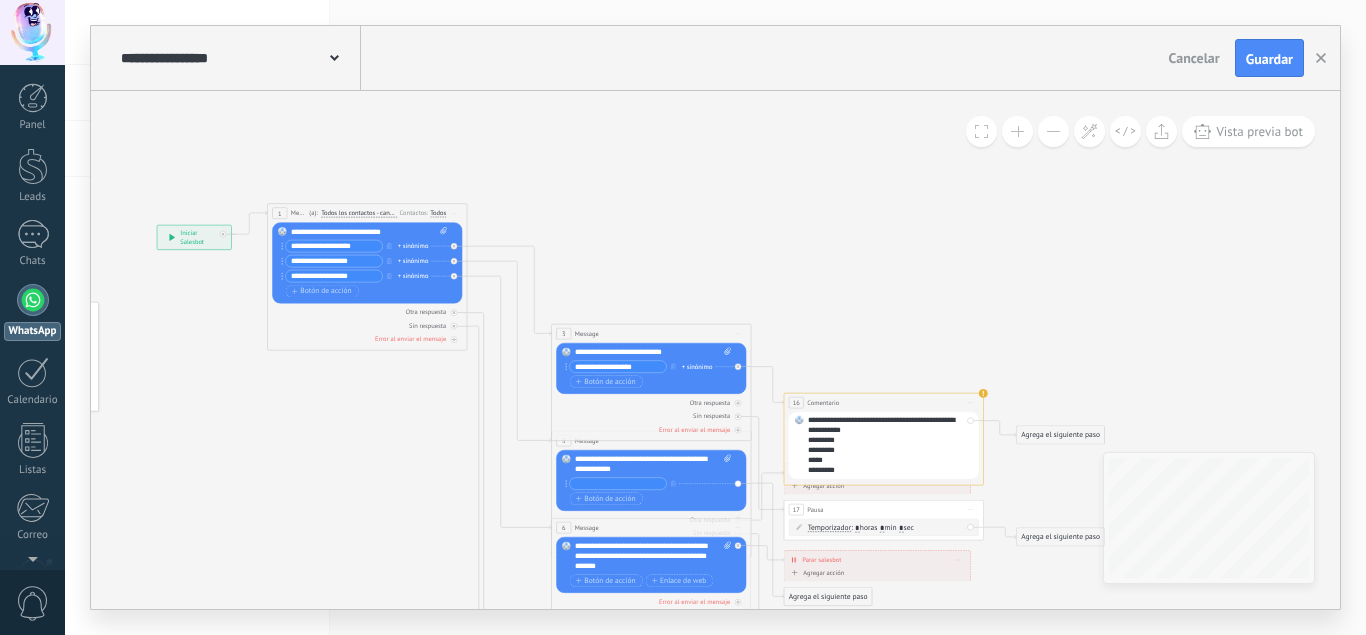 click on "**********" at bounding box center [145, 302] 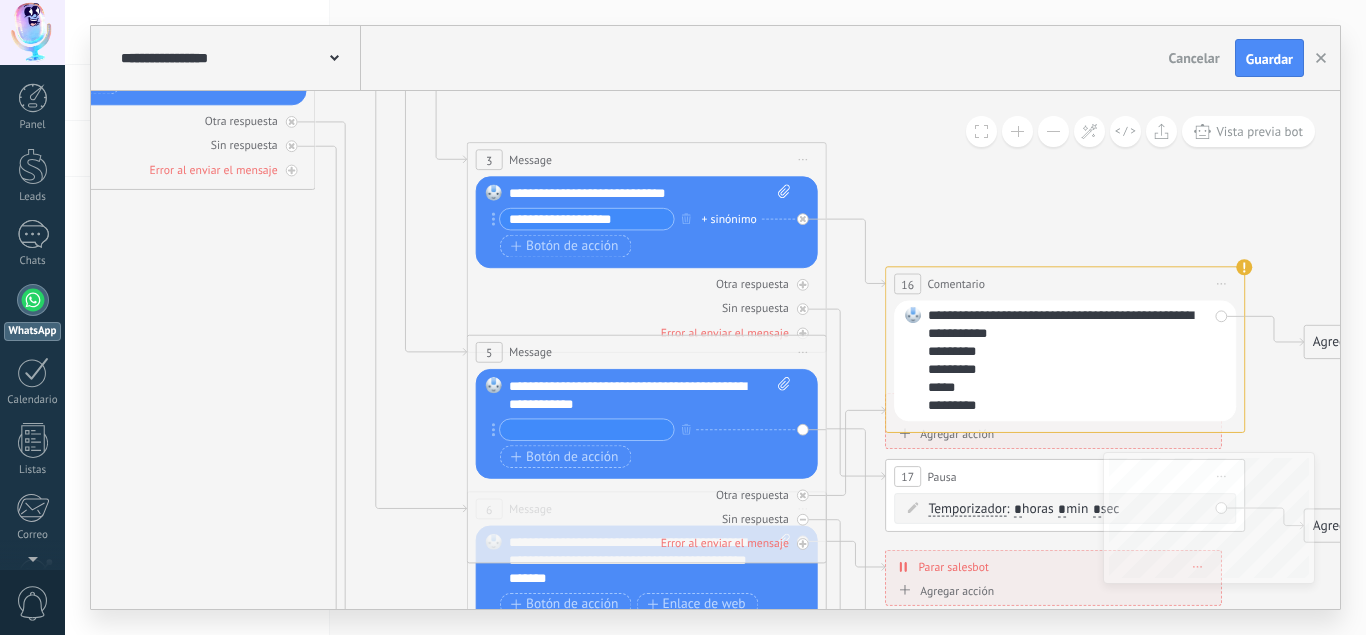 click at bounding box center (587, 429) 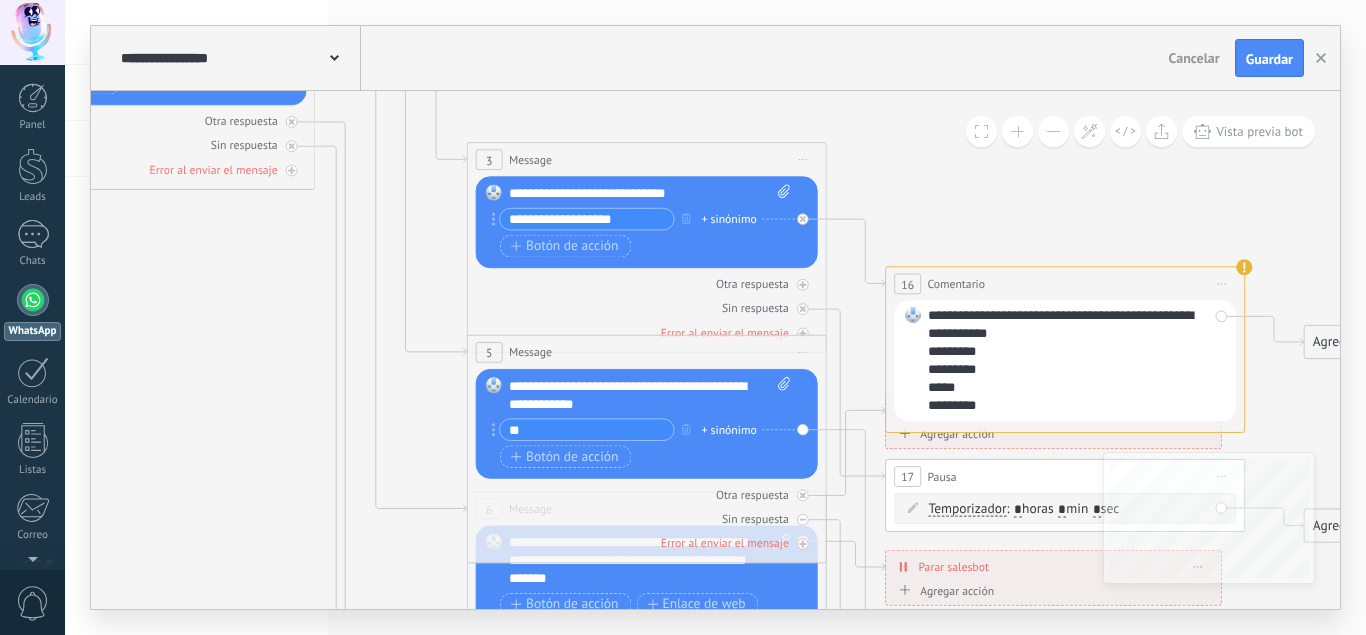 type on "*" 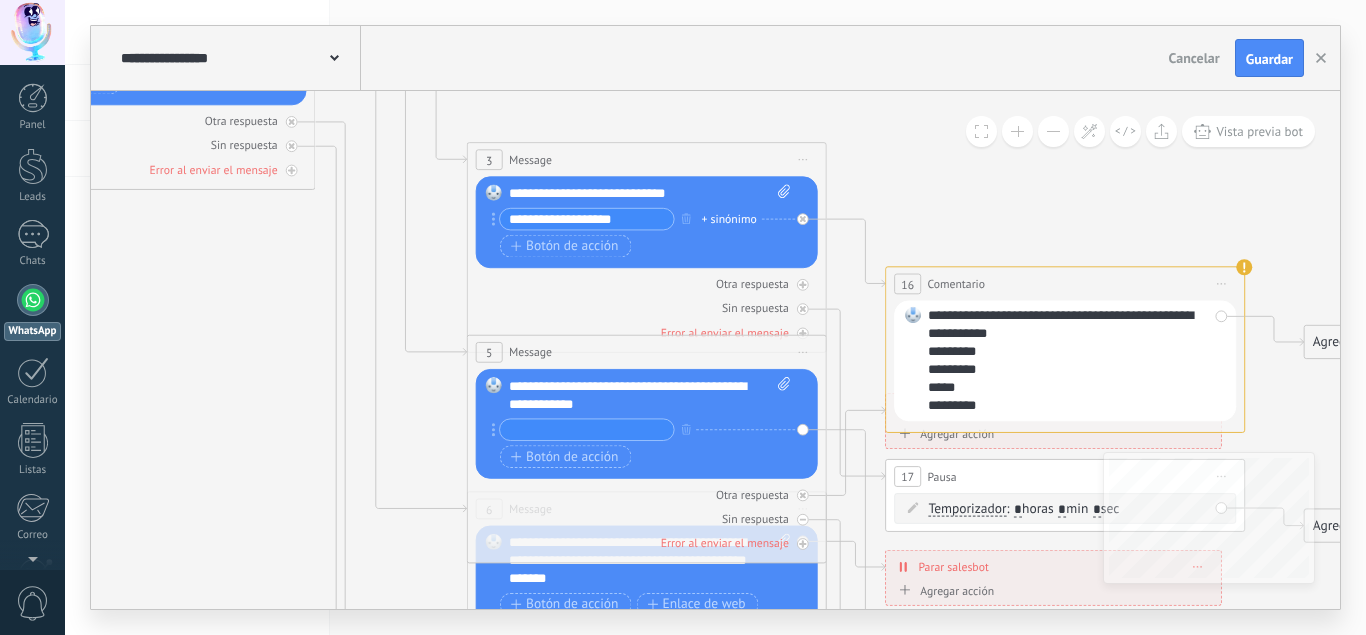 type on "*" 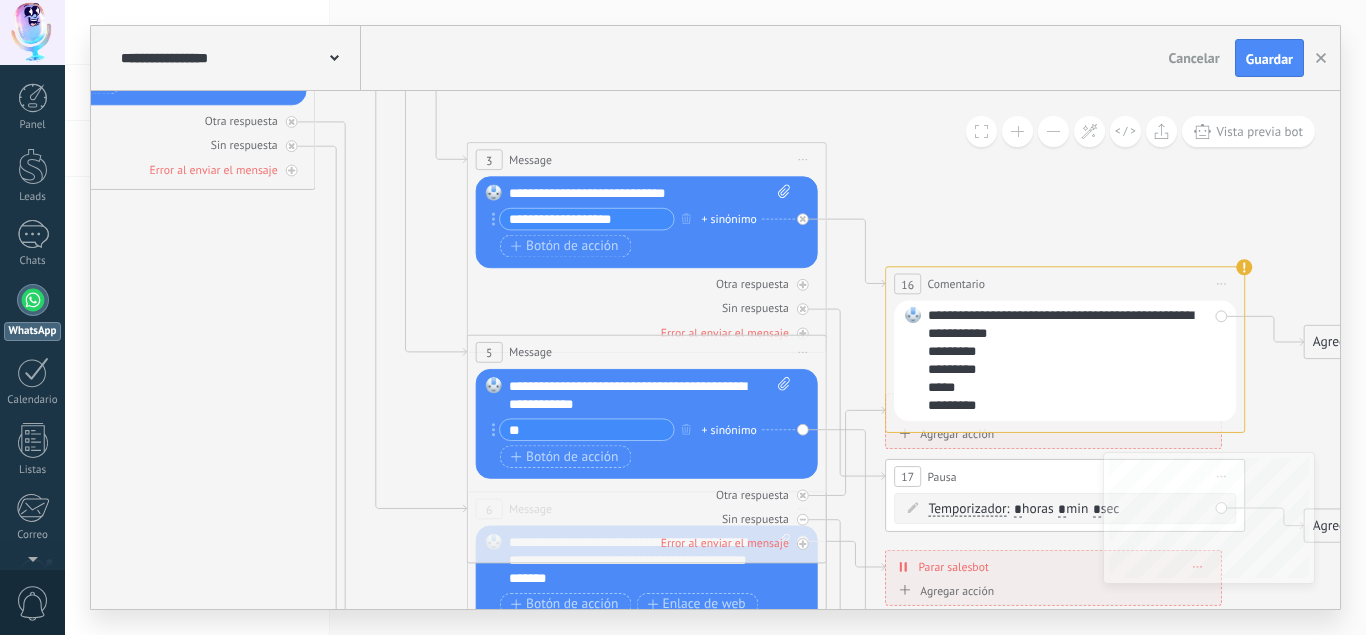 type on "*" 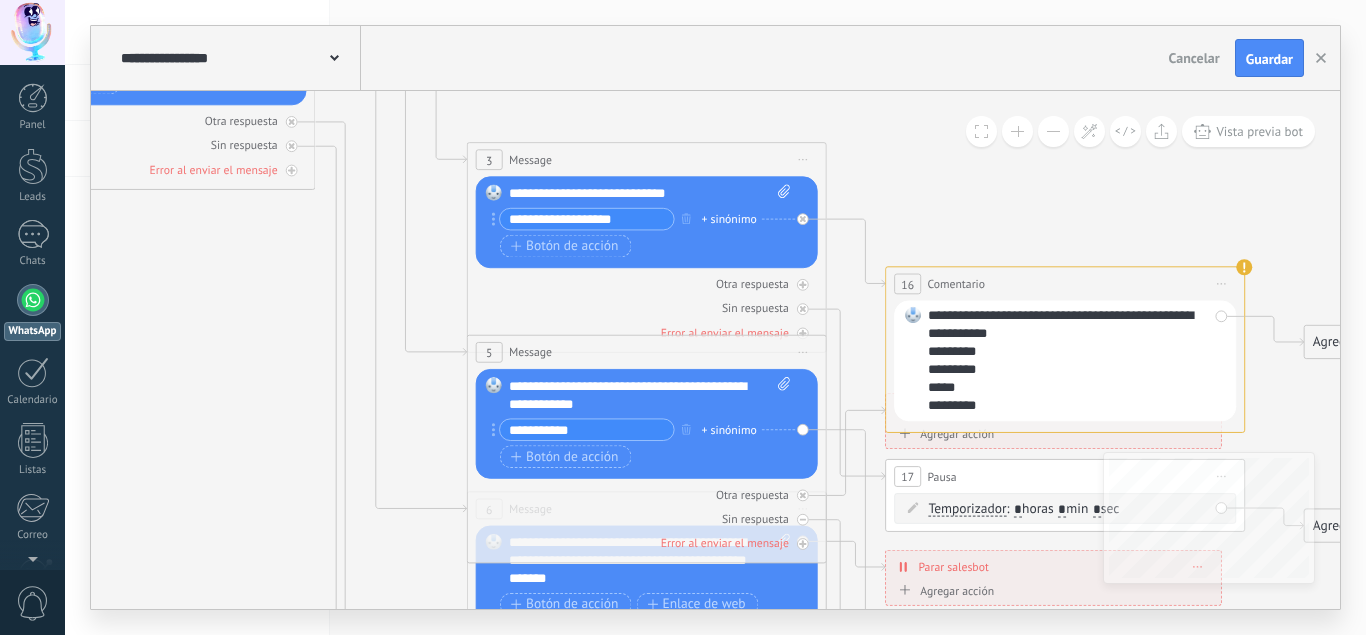 type on "**********" 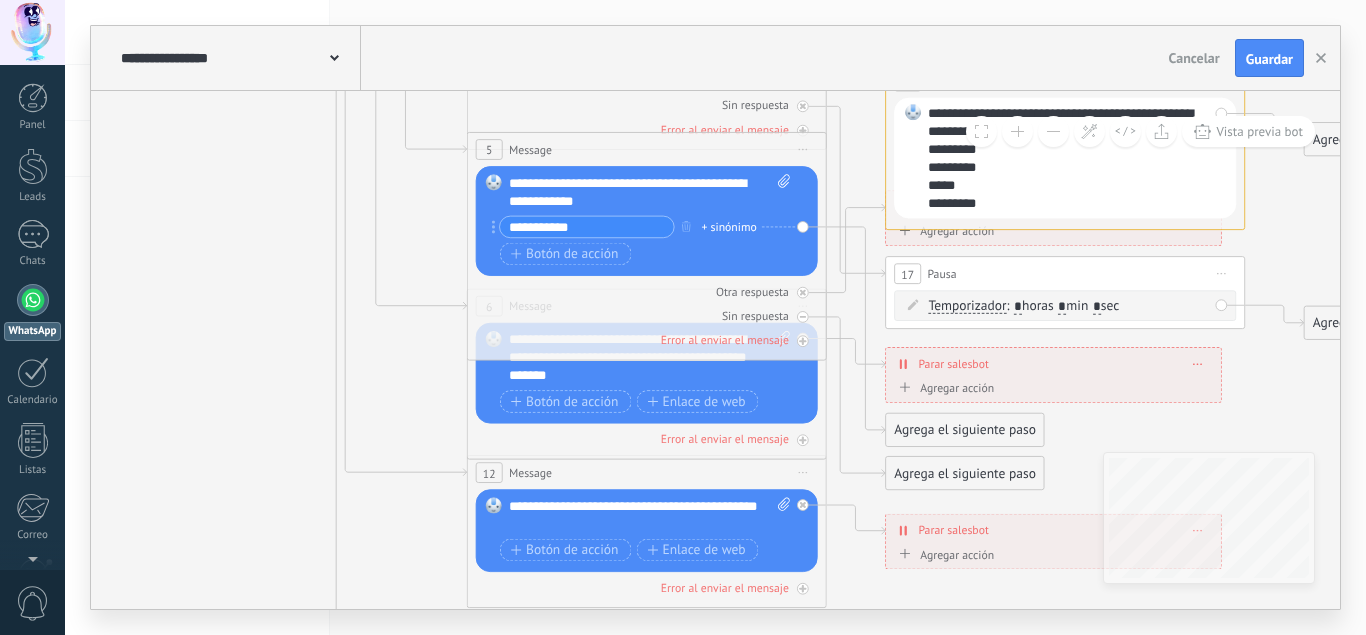click on "Reemplazar
Quitar
Convertir a mensaje de voz
Arrastre la imagen aquí para adjuntarla.
Añadir imagen
Subir
Arrastrar y soltar
Archivo no encontrado
Escribe tu mensaje..." at bounding box center (647, 373) 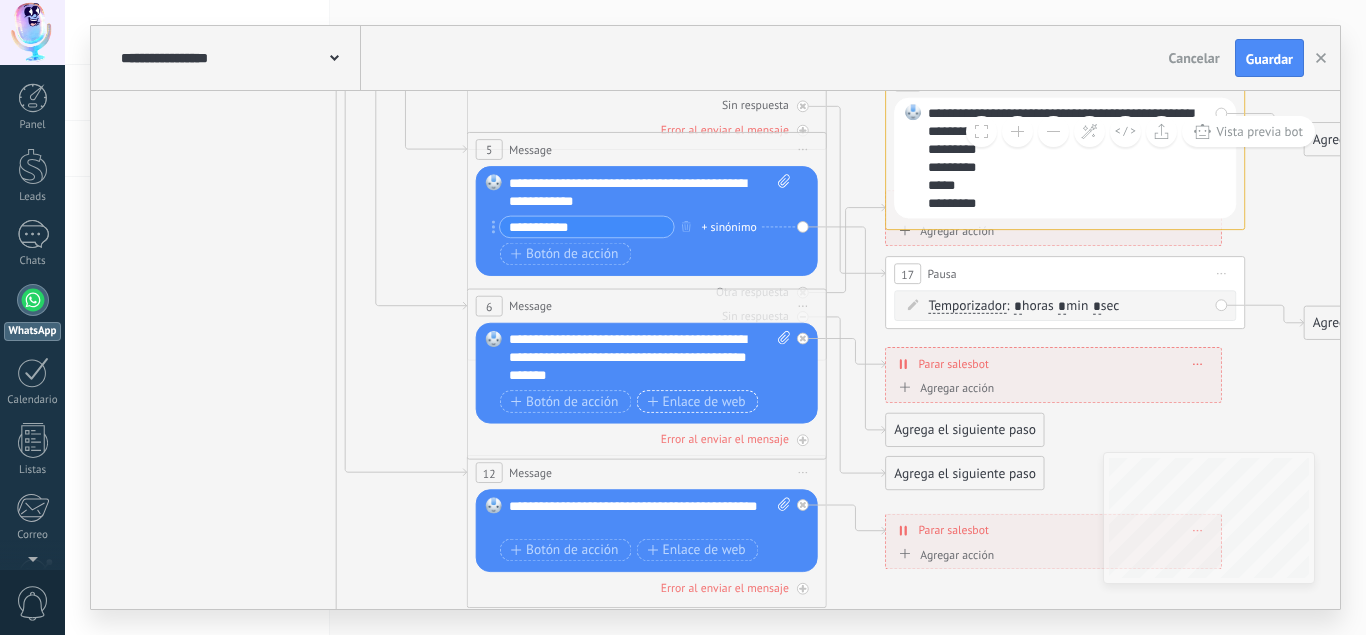click on "Enlace de web" at bounding box center (696, 401) 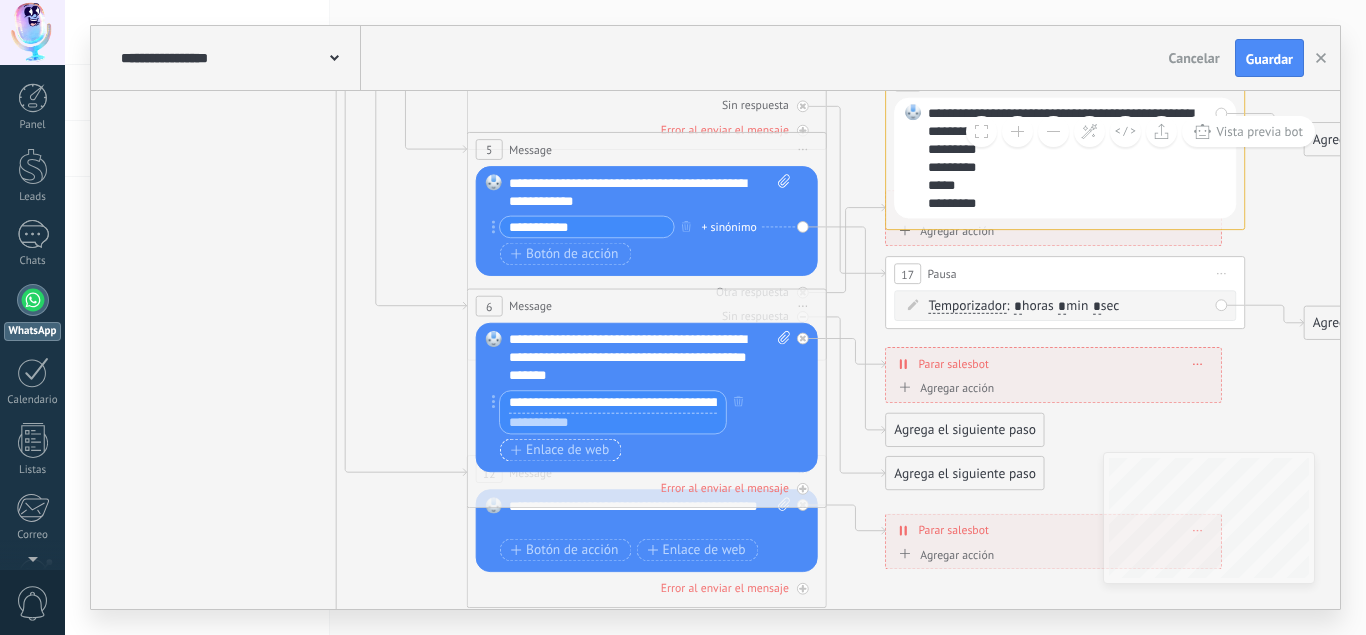 scroll, scrollTop: 0, scrollLeft: 1991, axis: horizontal 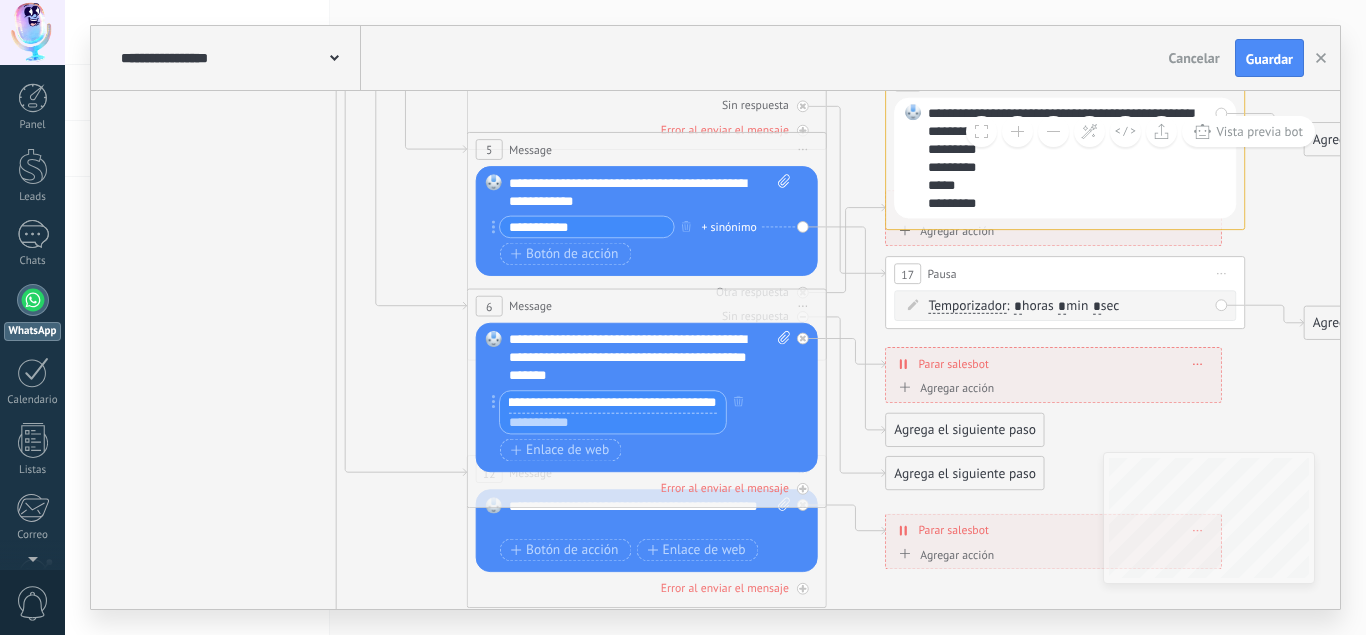 type on "**********" 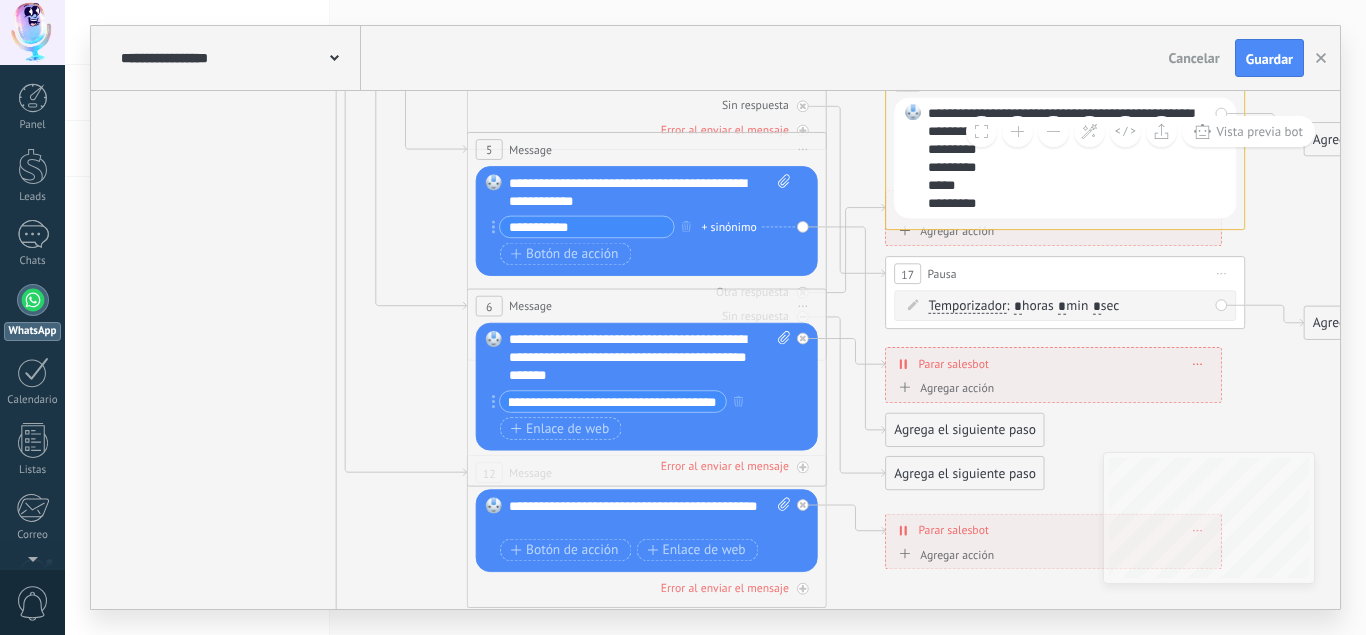 click 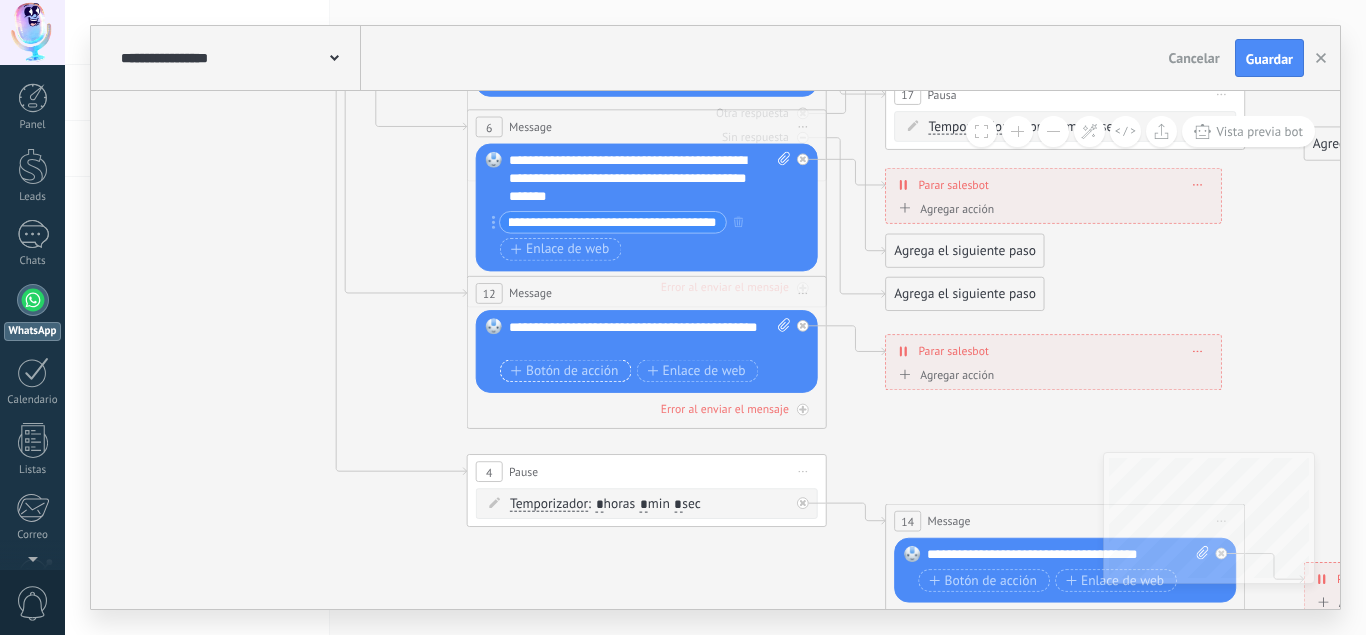 click on "Botón de acción" at bounding box center (565, 371) 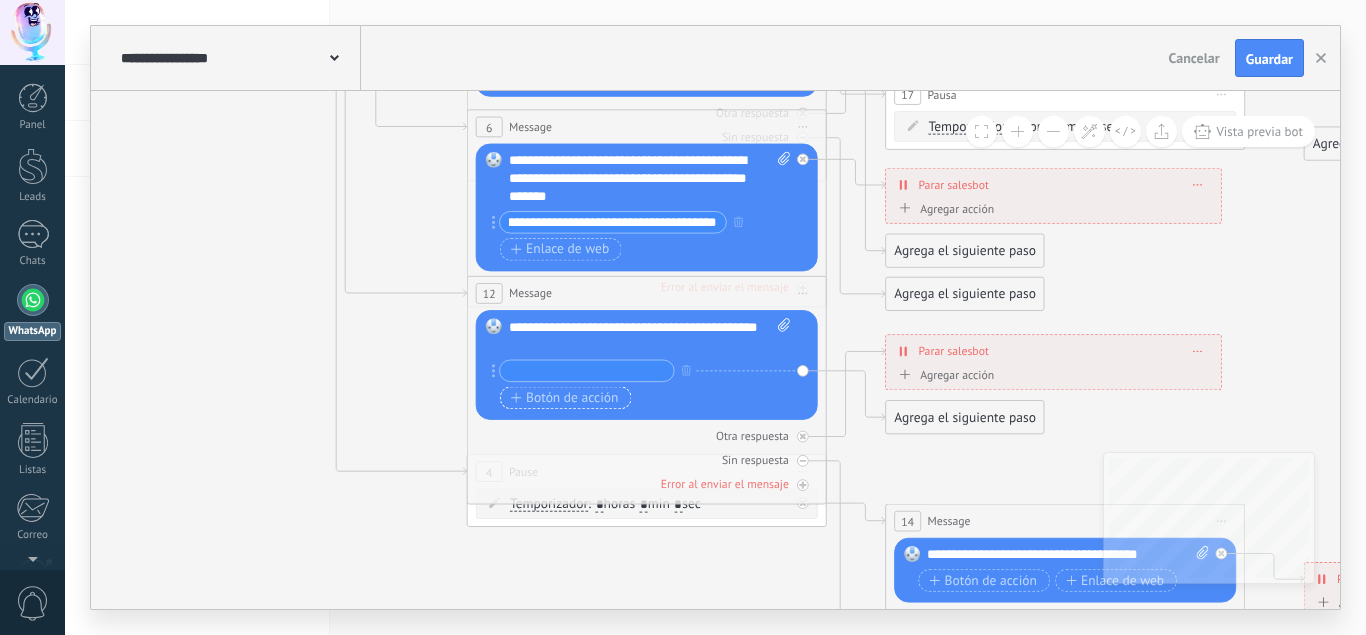 type on "*" 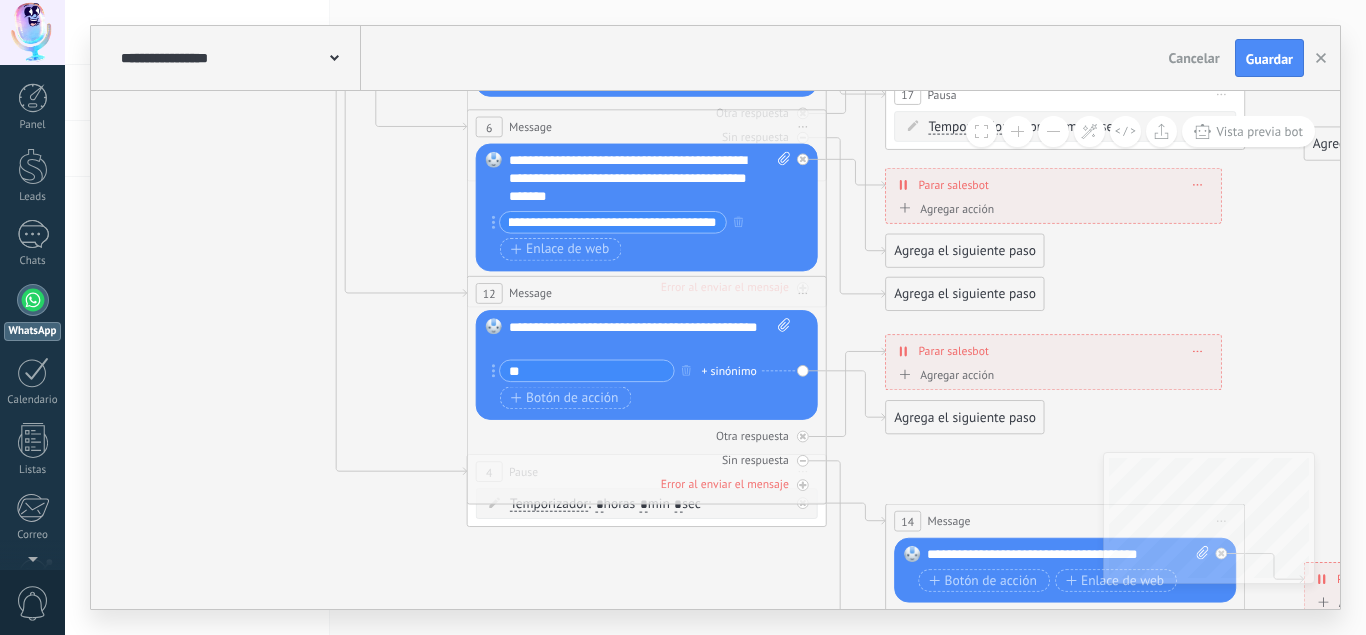 type on "*" 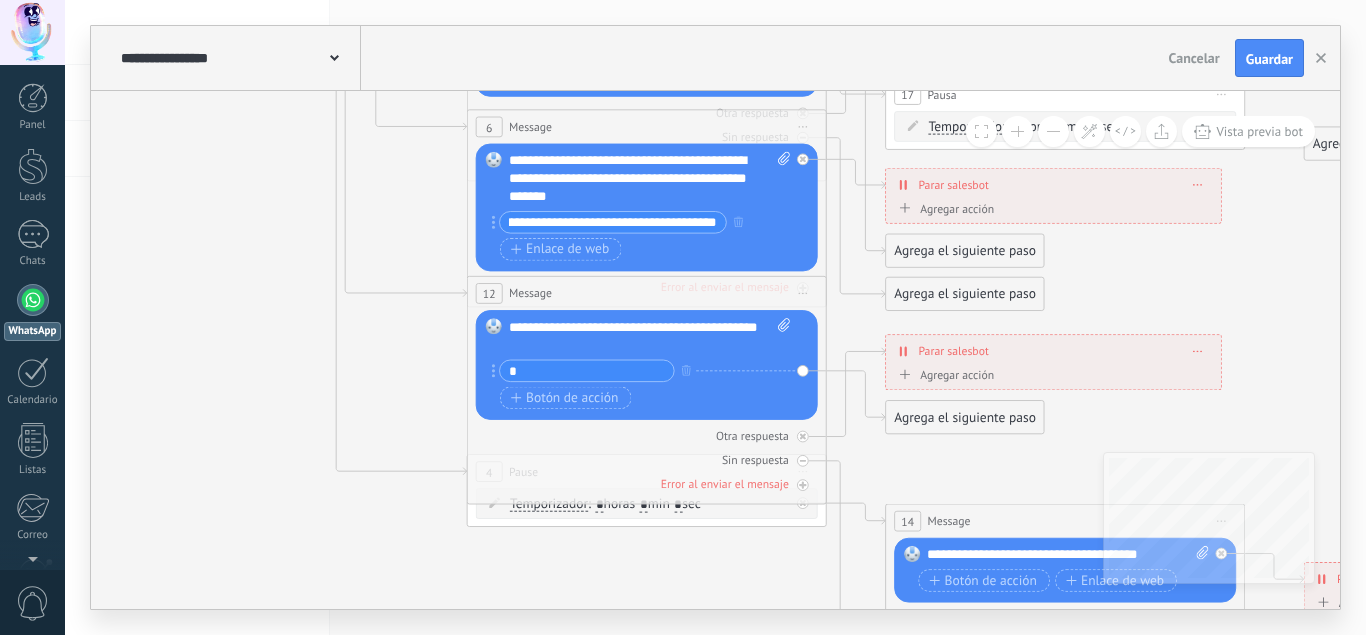 type 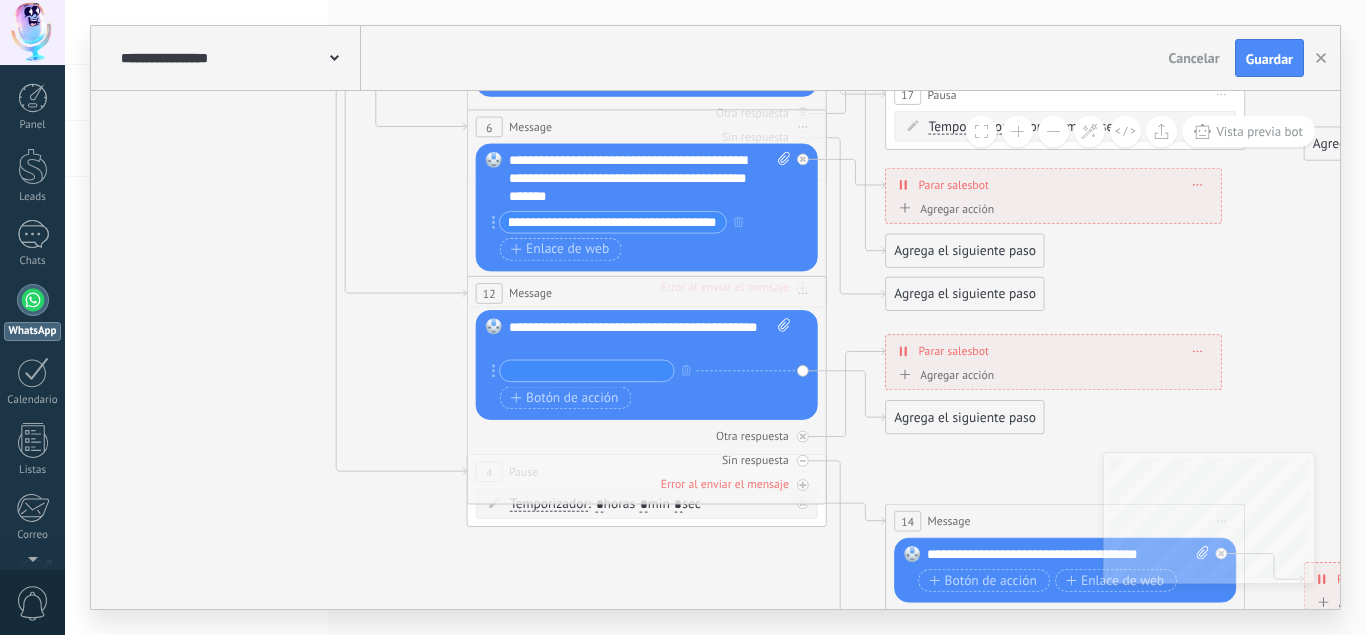 click on "Agrega el siguiente paso" at bounding box center (965, 418) 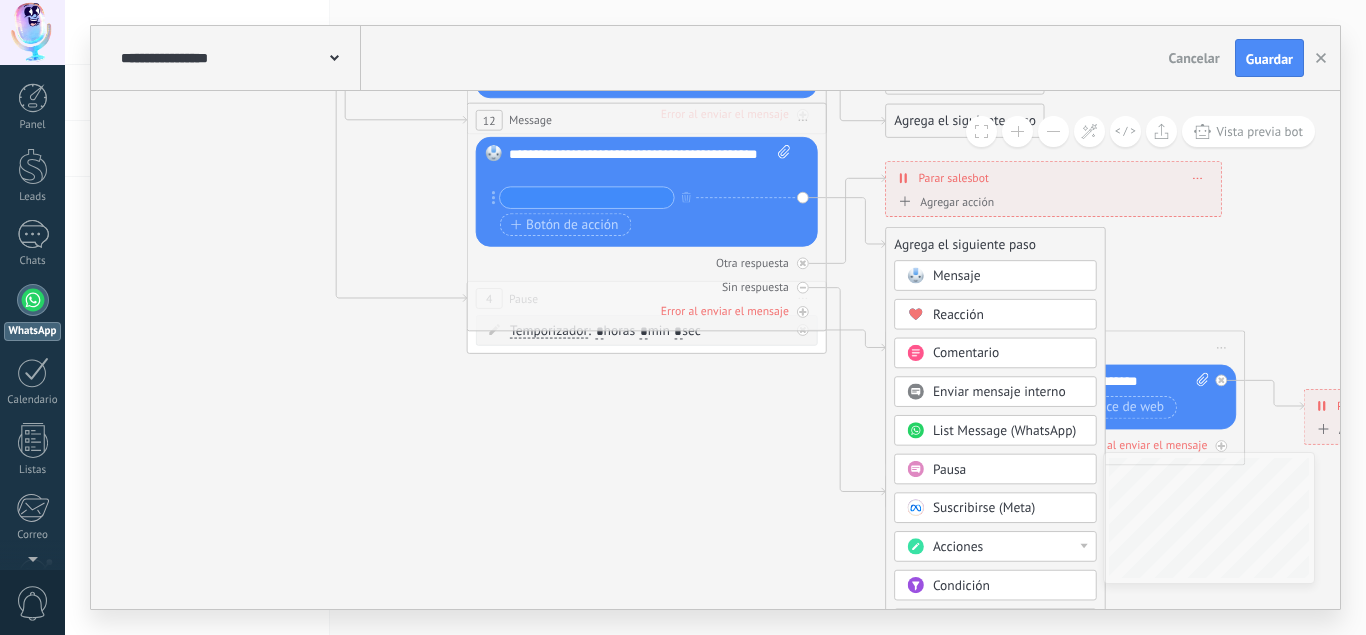click on "Comentario" at bounding box center [1008, 354] 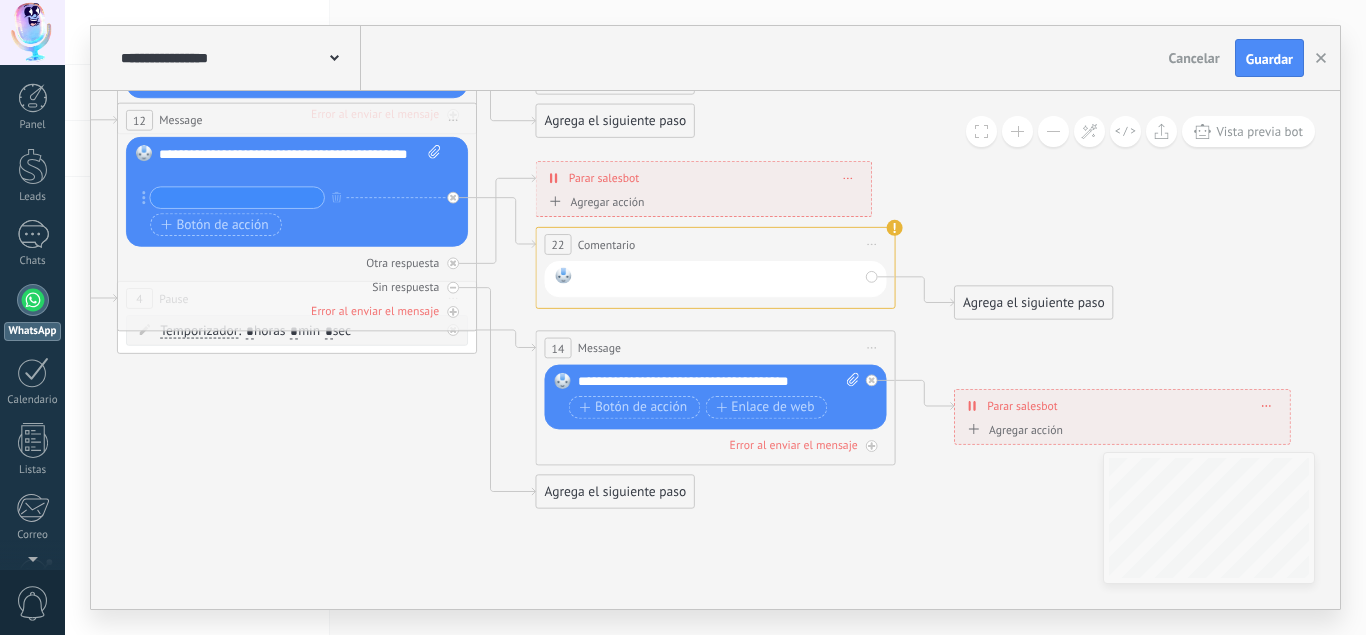 click at bounding box center [719, 278] 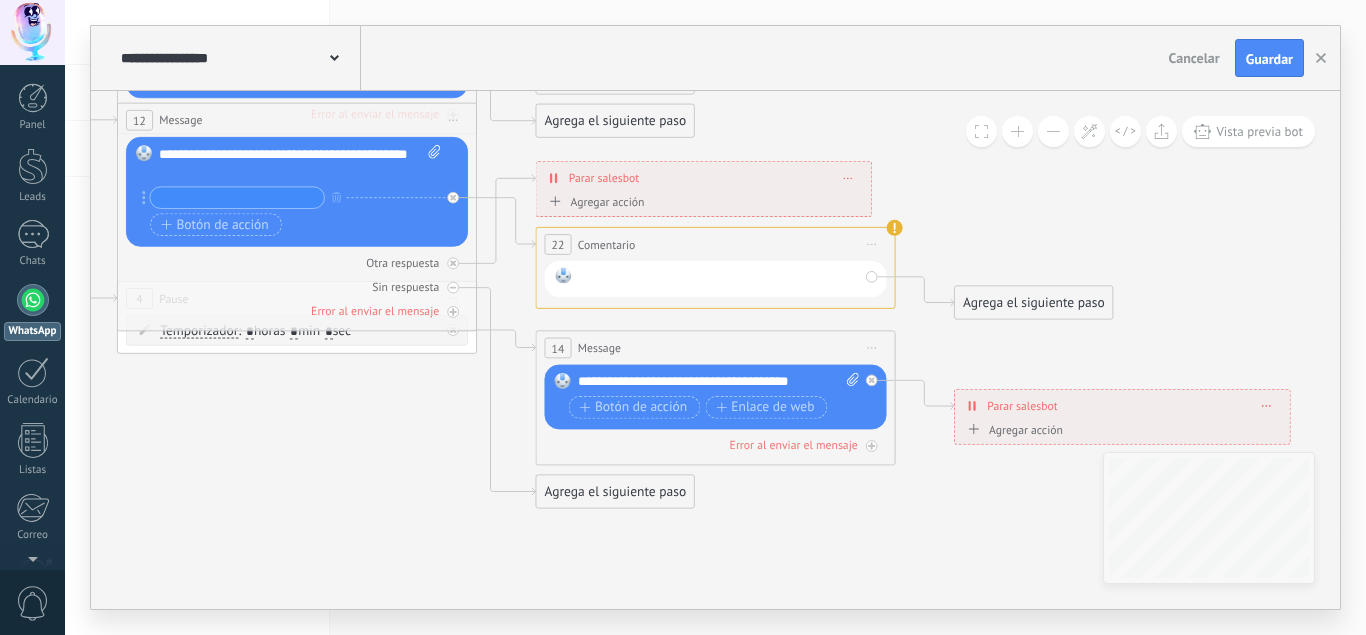 type 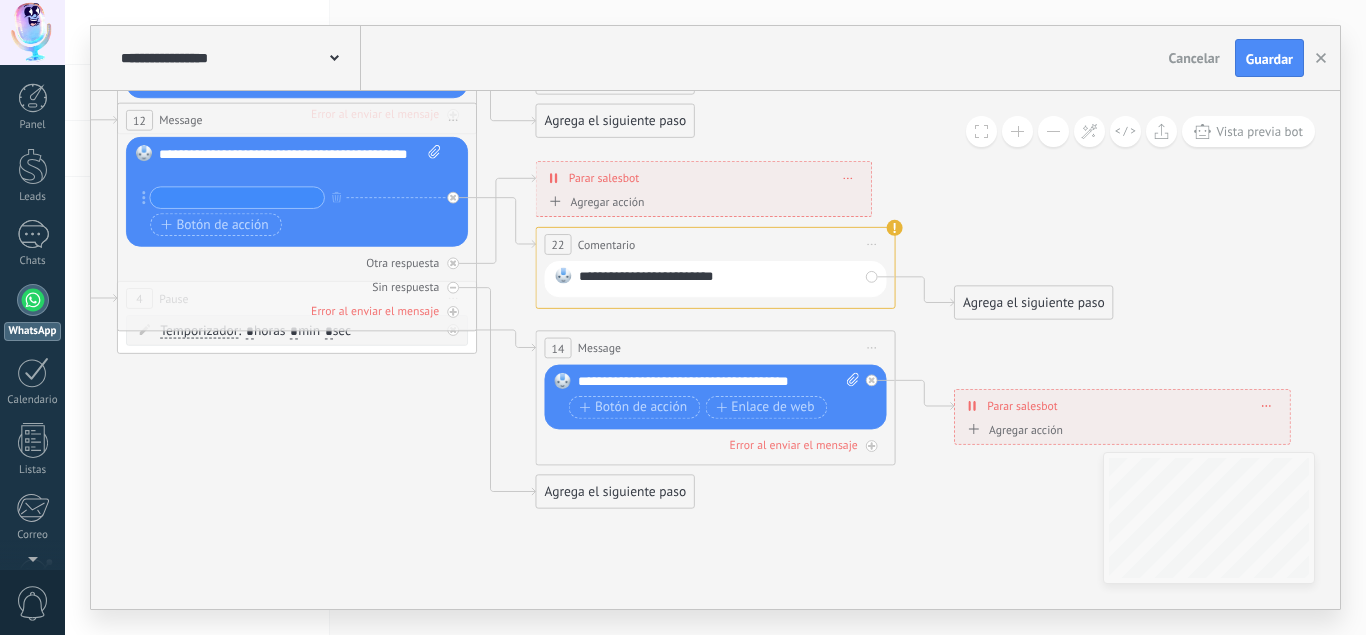 click 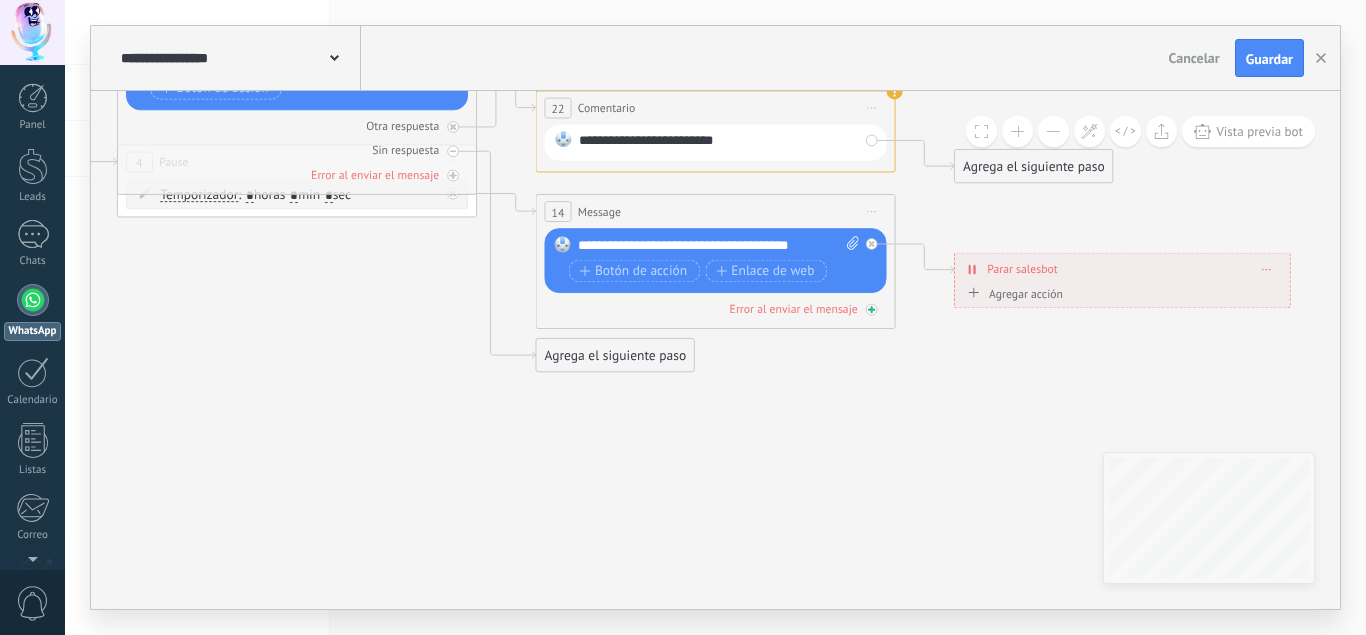 click 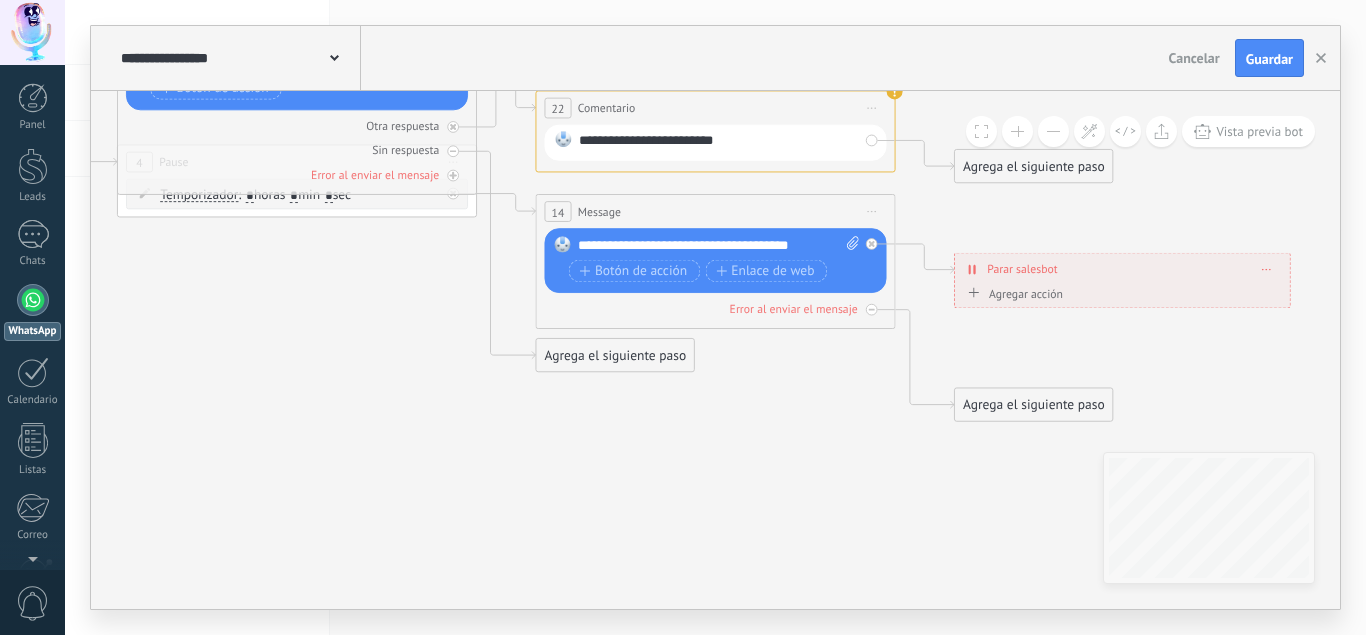 click on "Agrega el siguiente paso" at bounding box center [1034, 405] 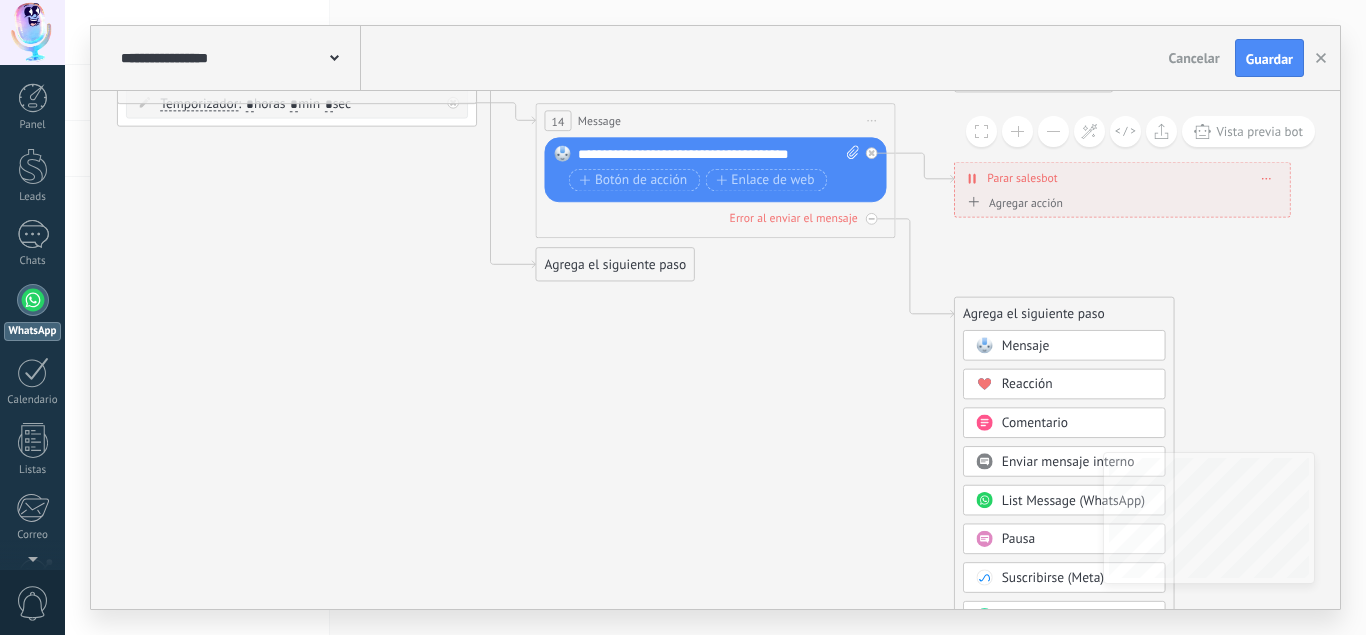 click on "Enviar mensaje interno" at bounding box center (1068, 461) 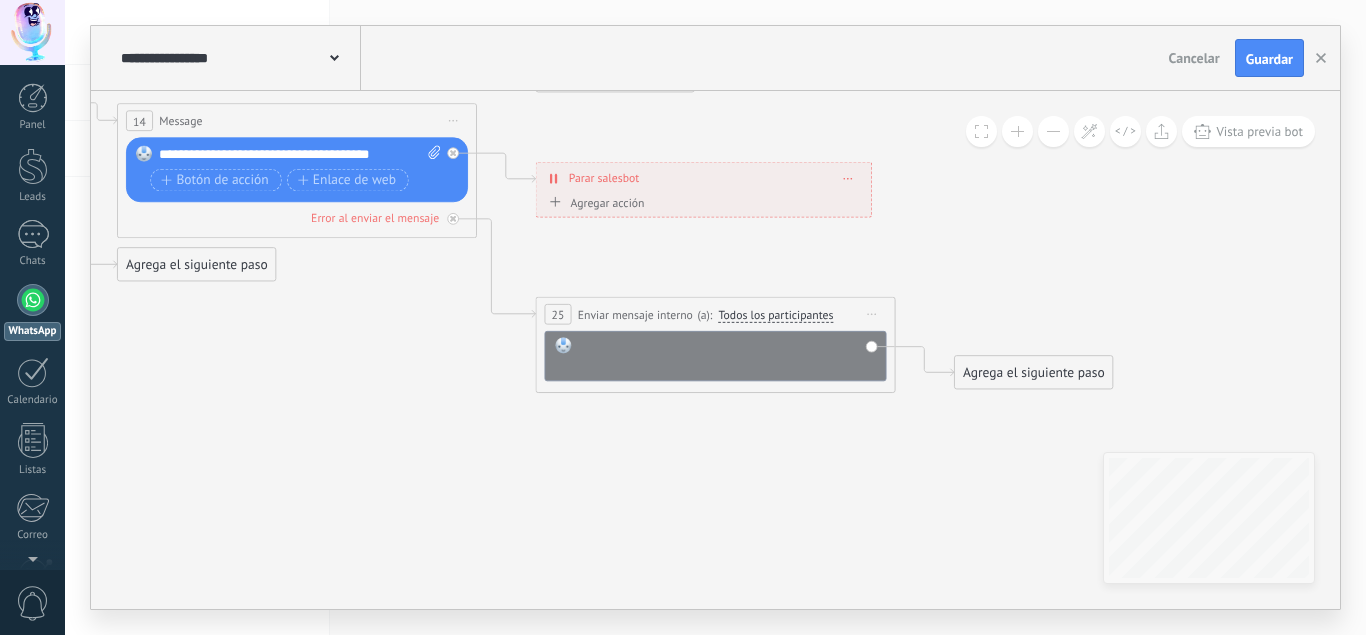 click at bounding box center [728, 355] 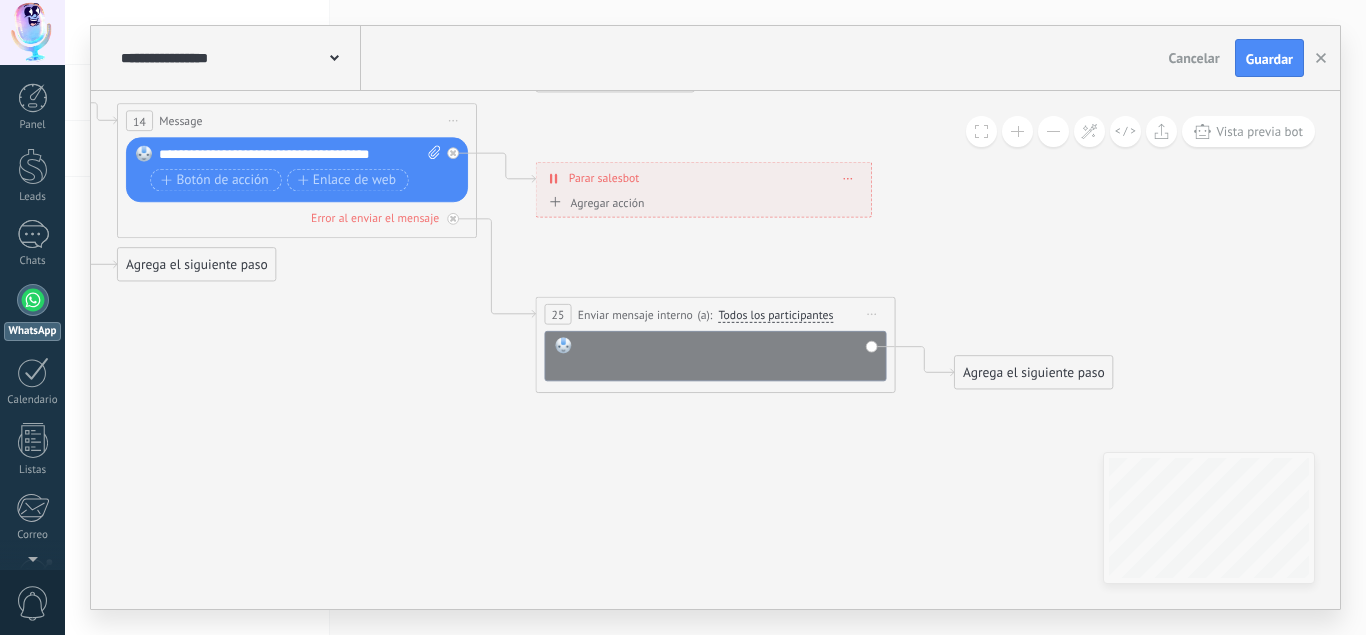 type 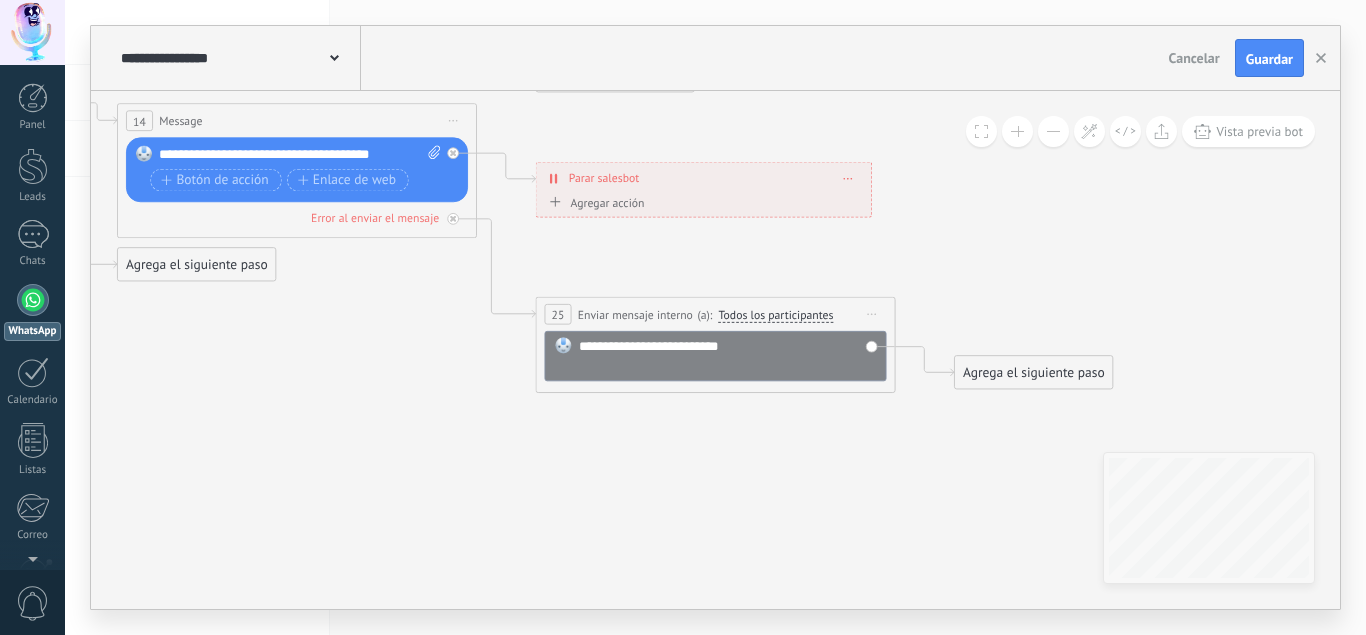 click 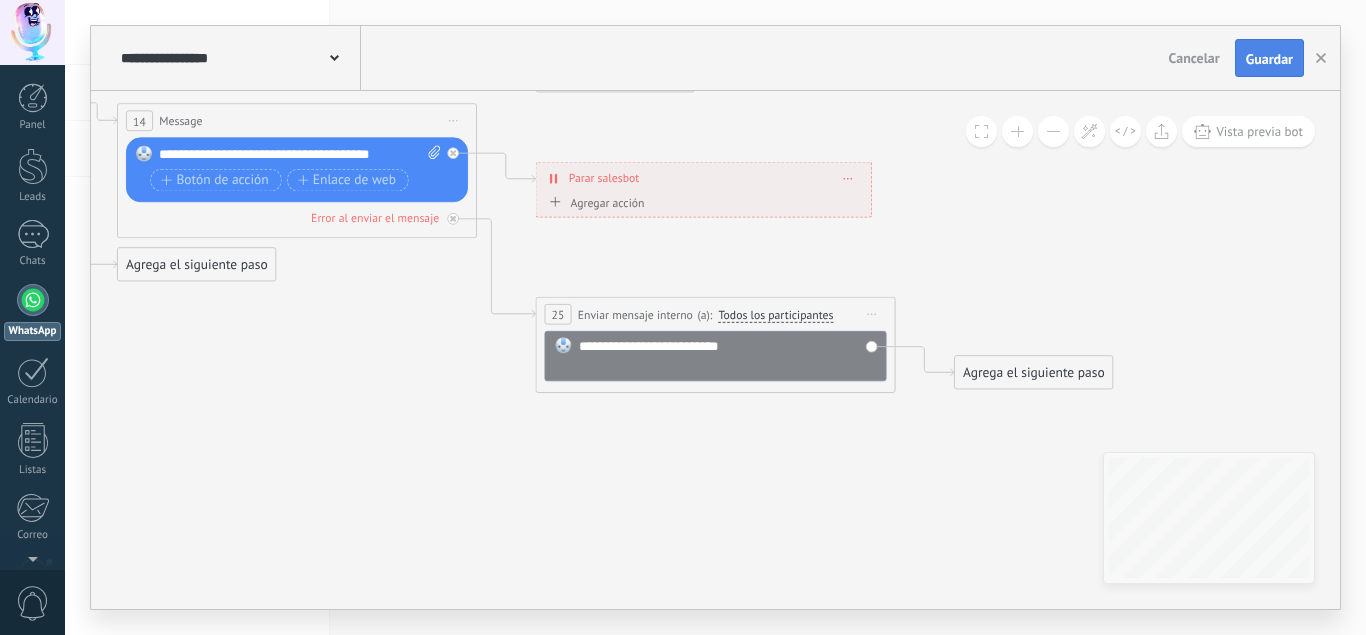 click on "Guardar" at bounding box center (1269, 59) 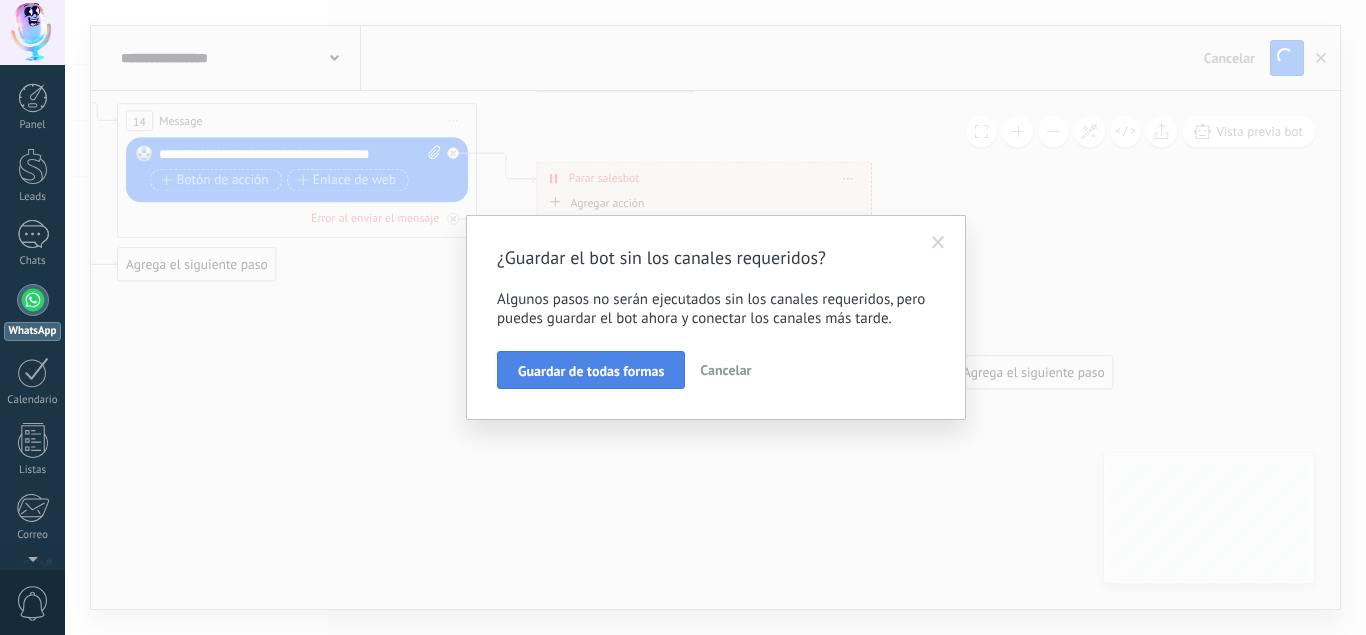 click on "Guardar de todas formas" at bounding box center (591, 371) 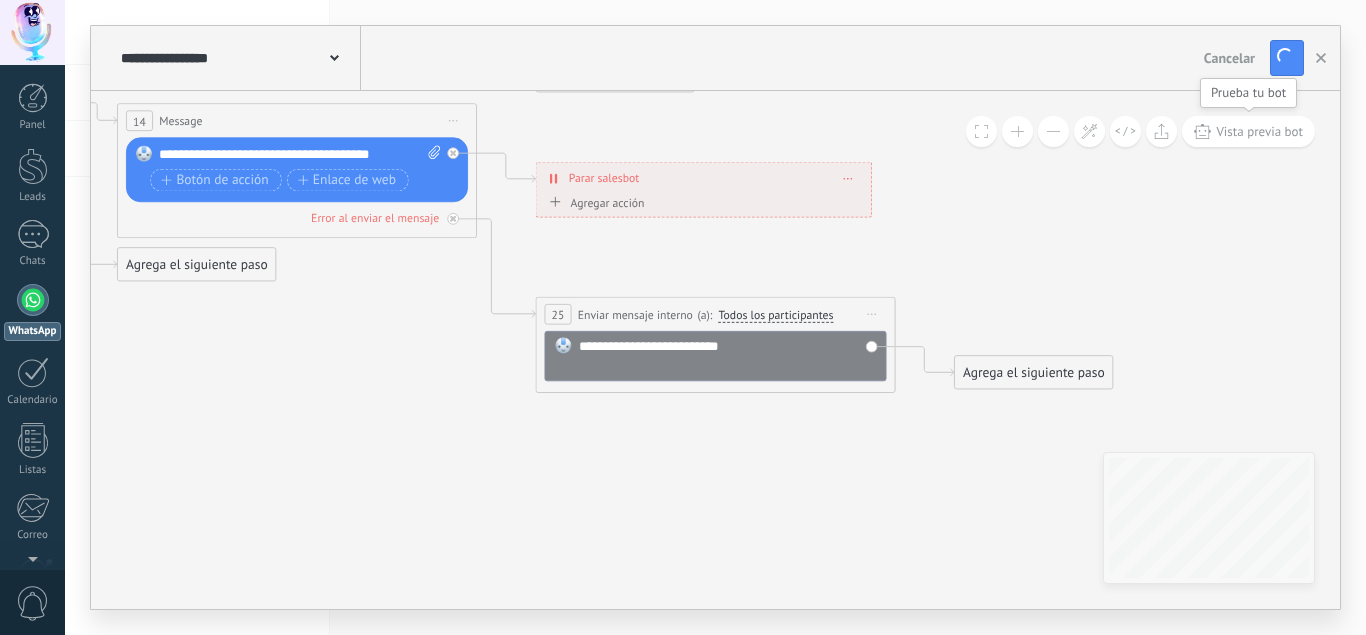 click on "Vista previa bot" at bounding box center [1259, 131] 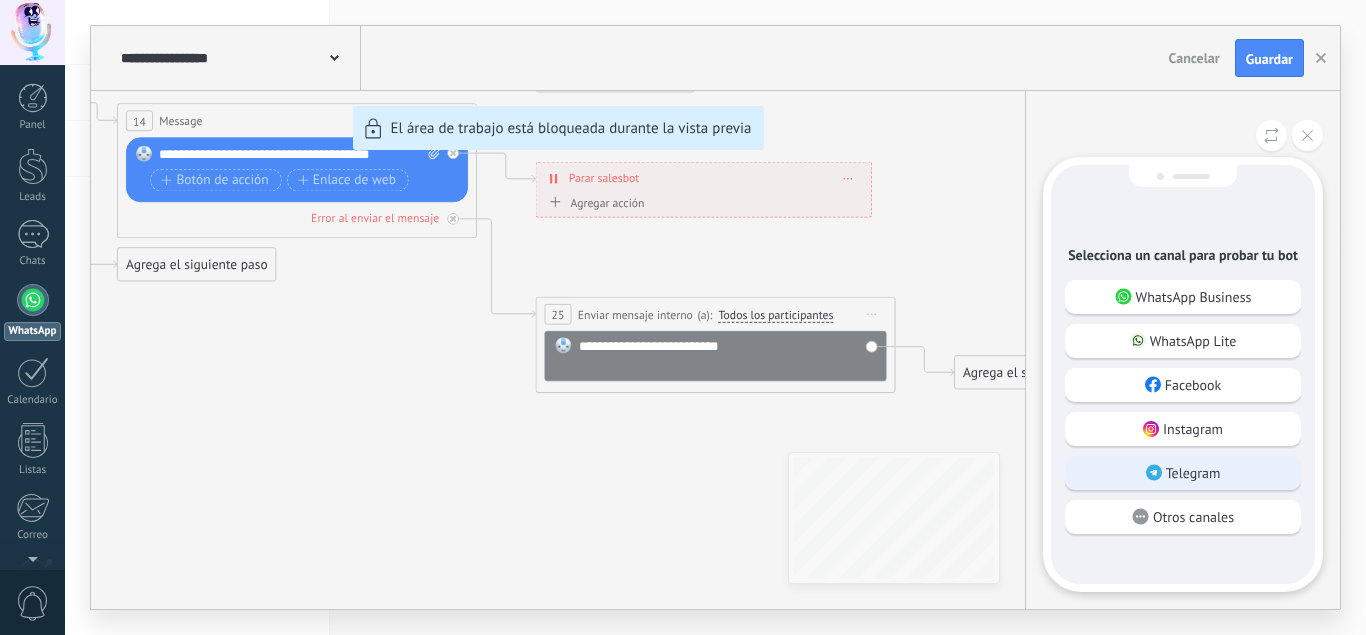 click on "Telegram" at bounding box center [1193, 473] 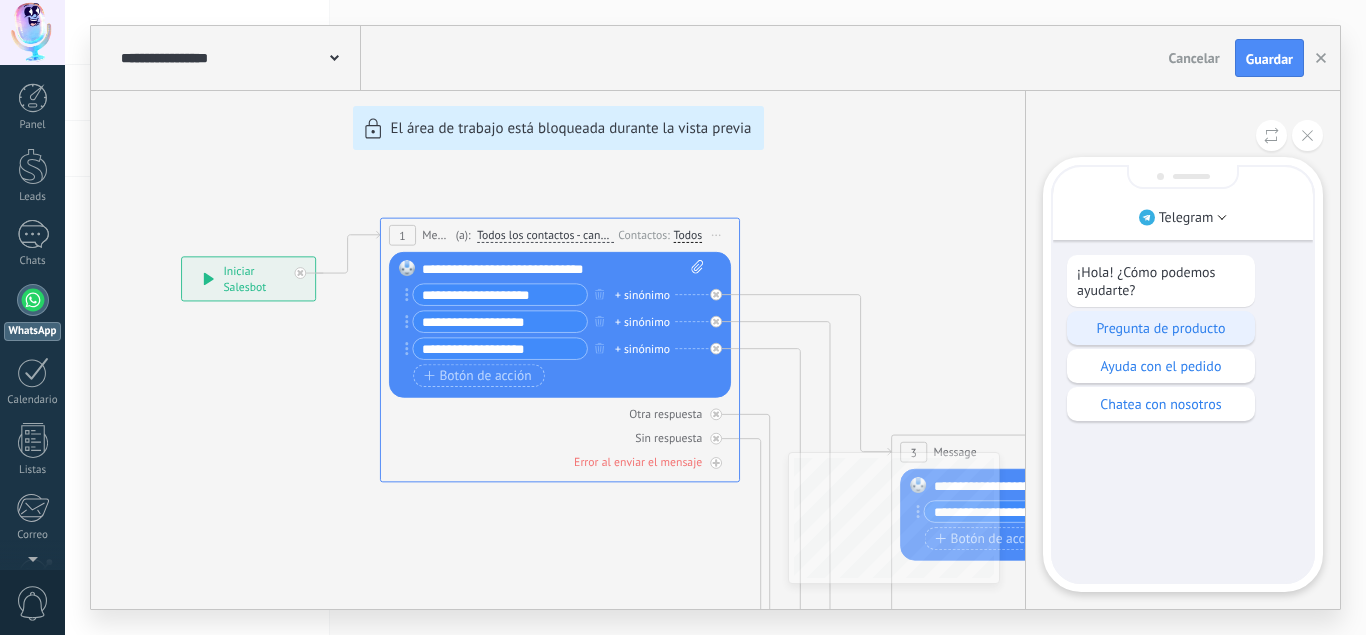 click on "Pregunta de producto" at bounding box center [1161, 328] 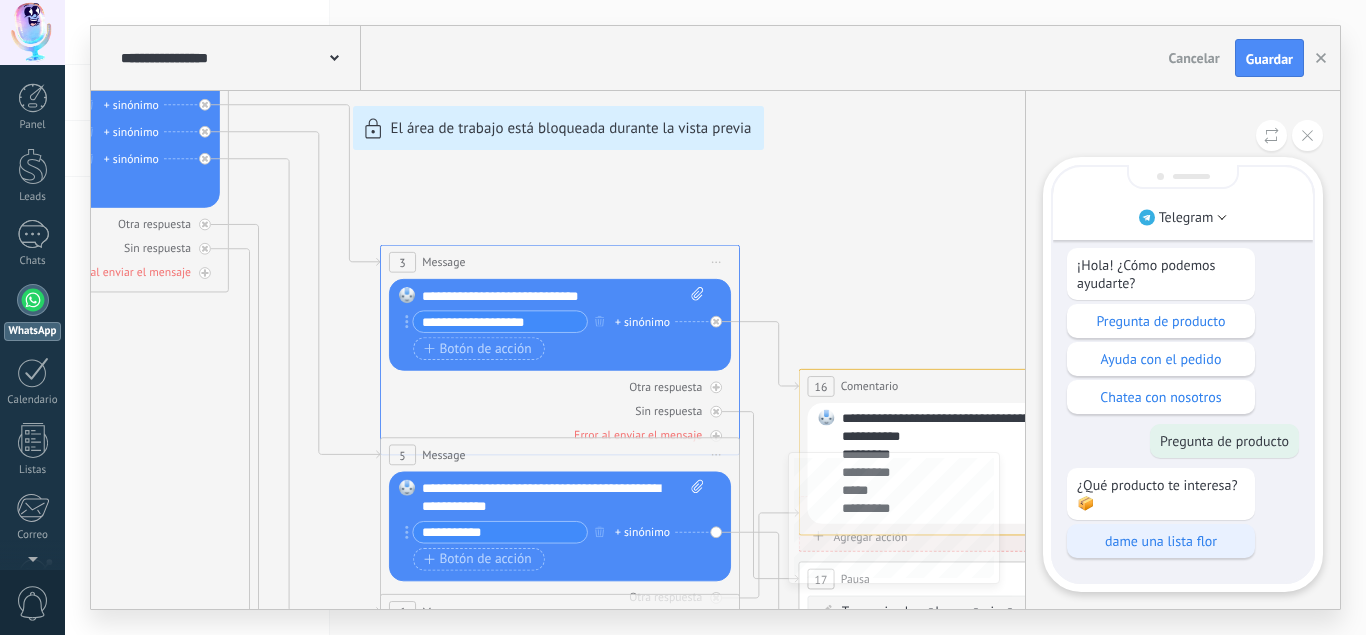 click on "dame una lista flor" at bounding box center (1161, 541) 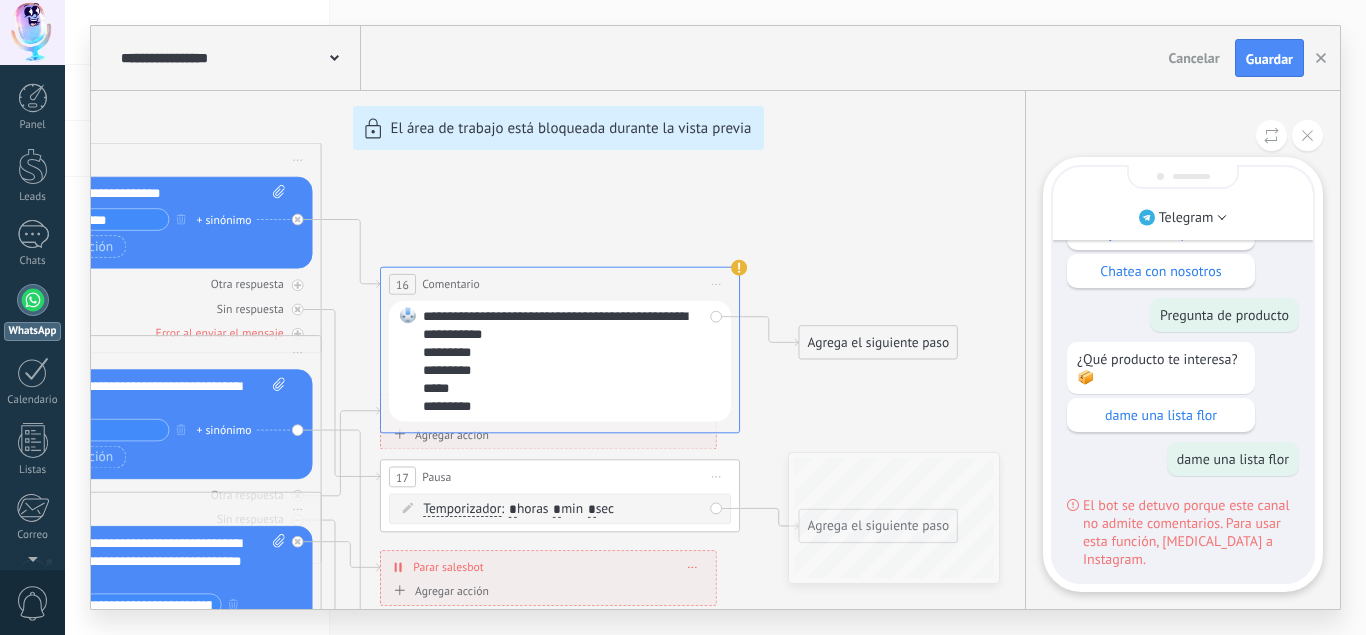 click on "El bot se detuvo porque este canal no admite comentarios. Para usar esta función, cambia a Instagram." at bounding box center [1191, 532] 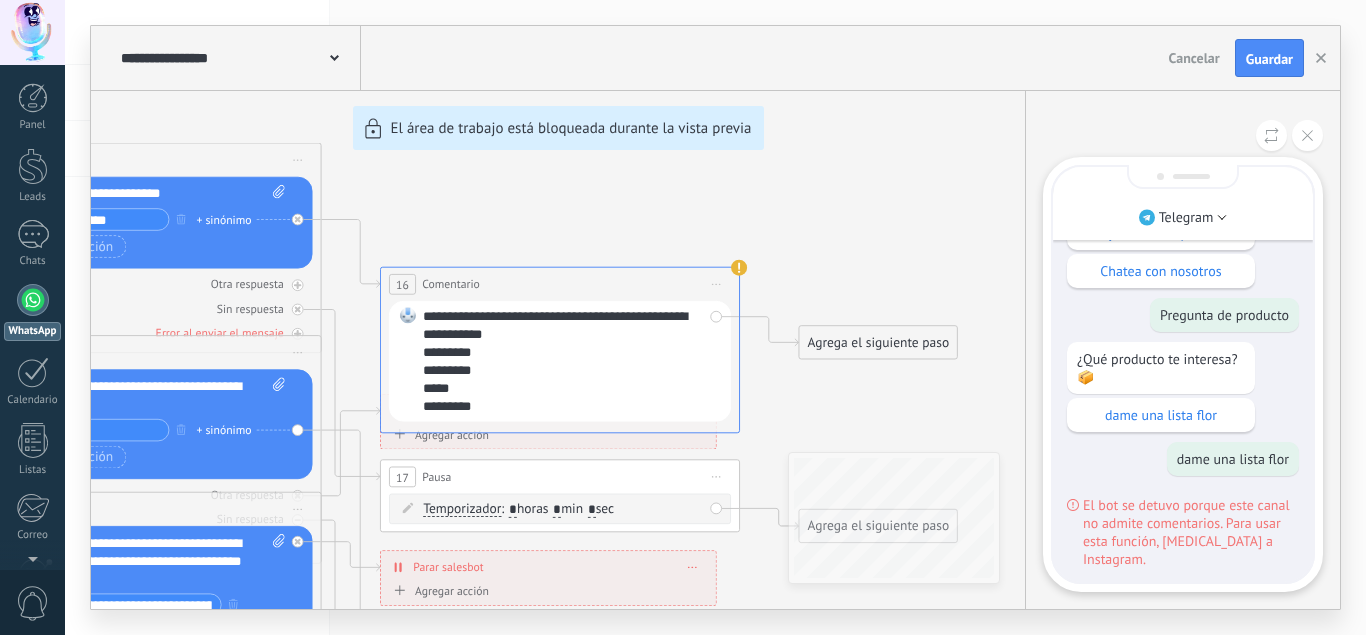 click on "**********" at bounding box center [715, 317] 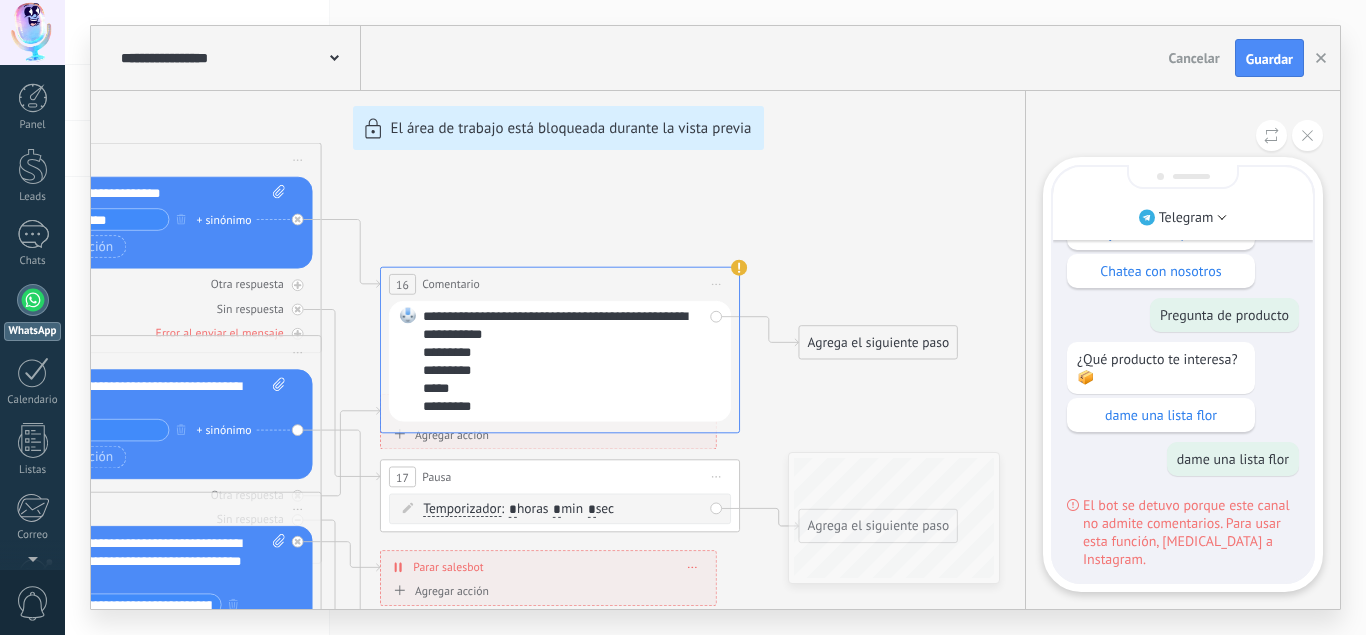 click on "**********" at bounding box center [715, 317] 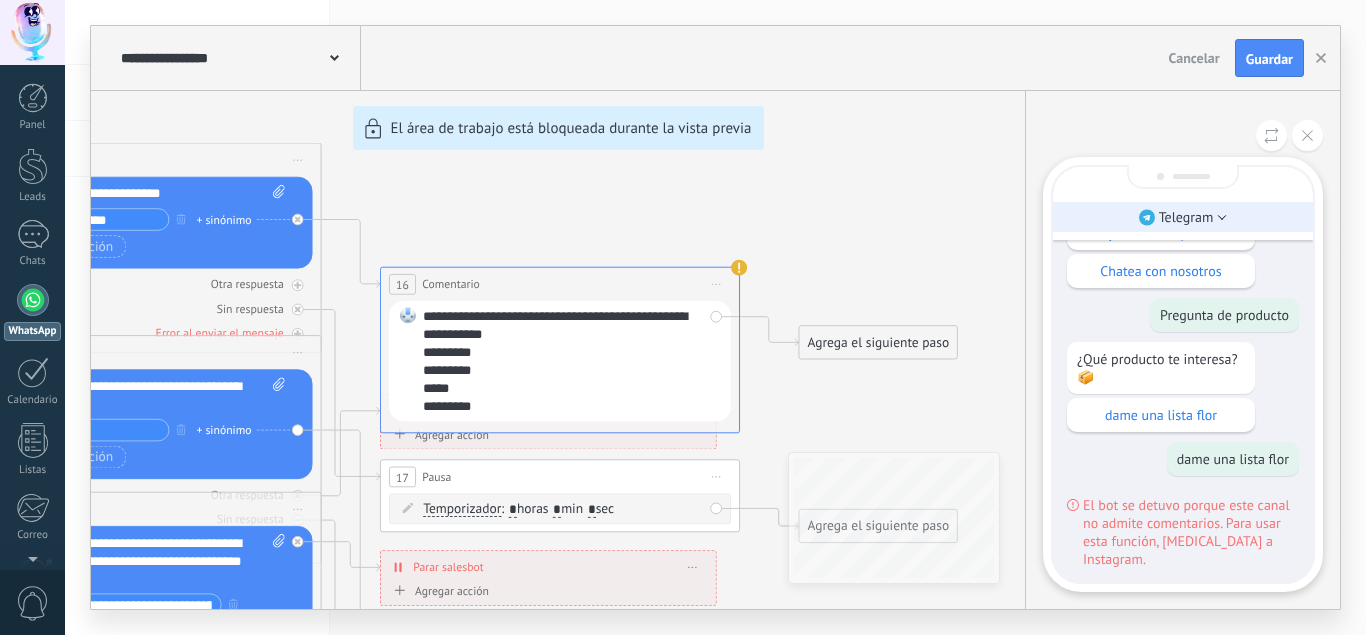 click on "Telegram" at bounding box center [1183, 217] 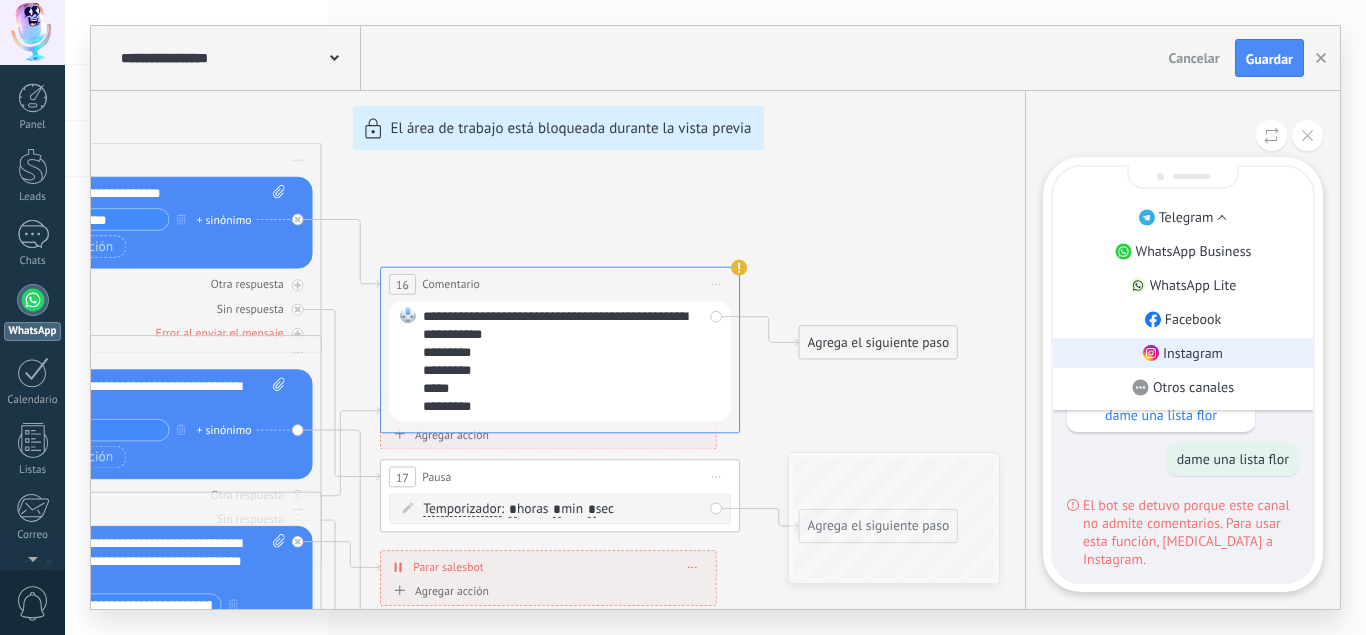 click on "Instagram" at bounding box center (1193, 353) 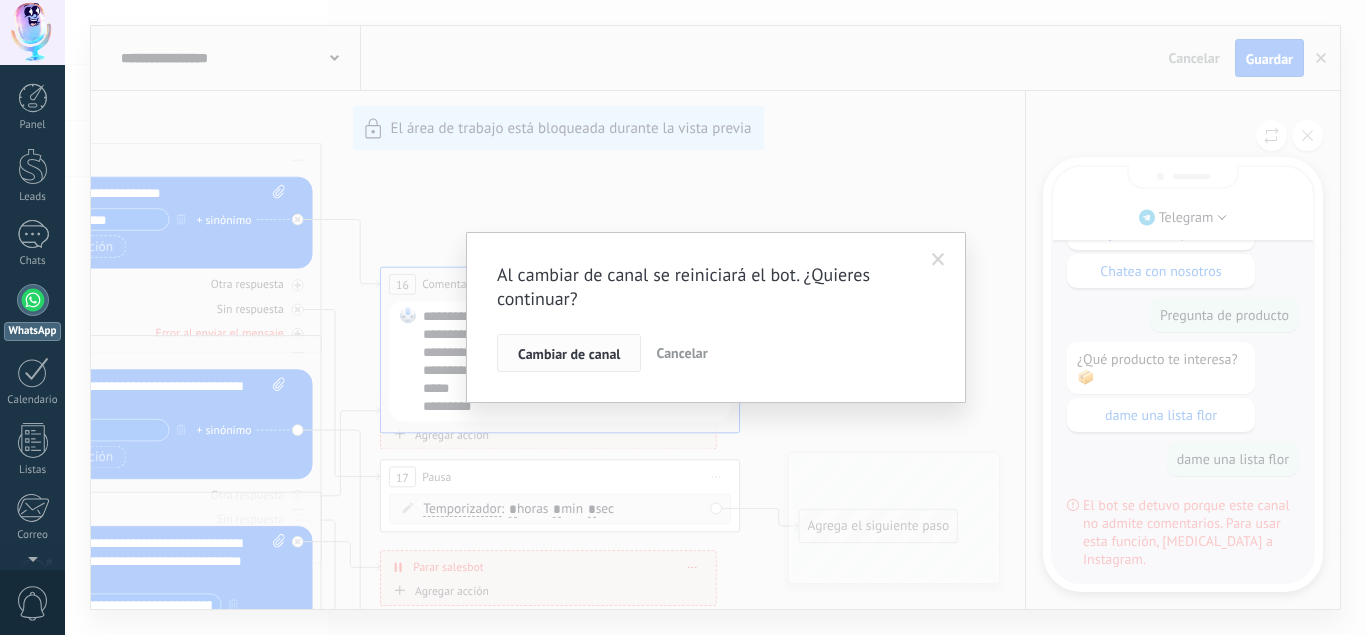 click on "Cambiar de canal" at bounding box center [569, 354] 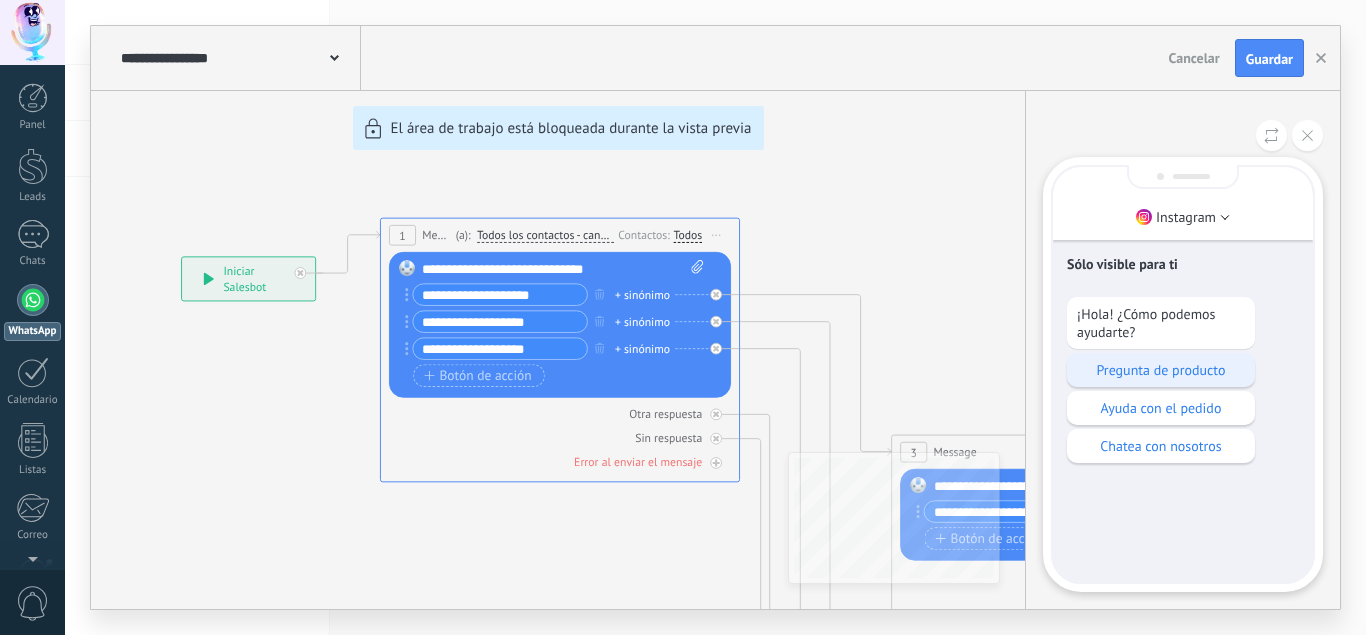click on "Pregunta de producto" at bounding box center [1161, 370] 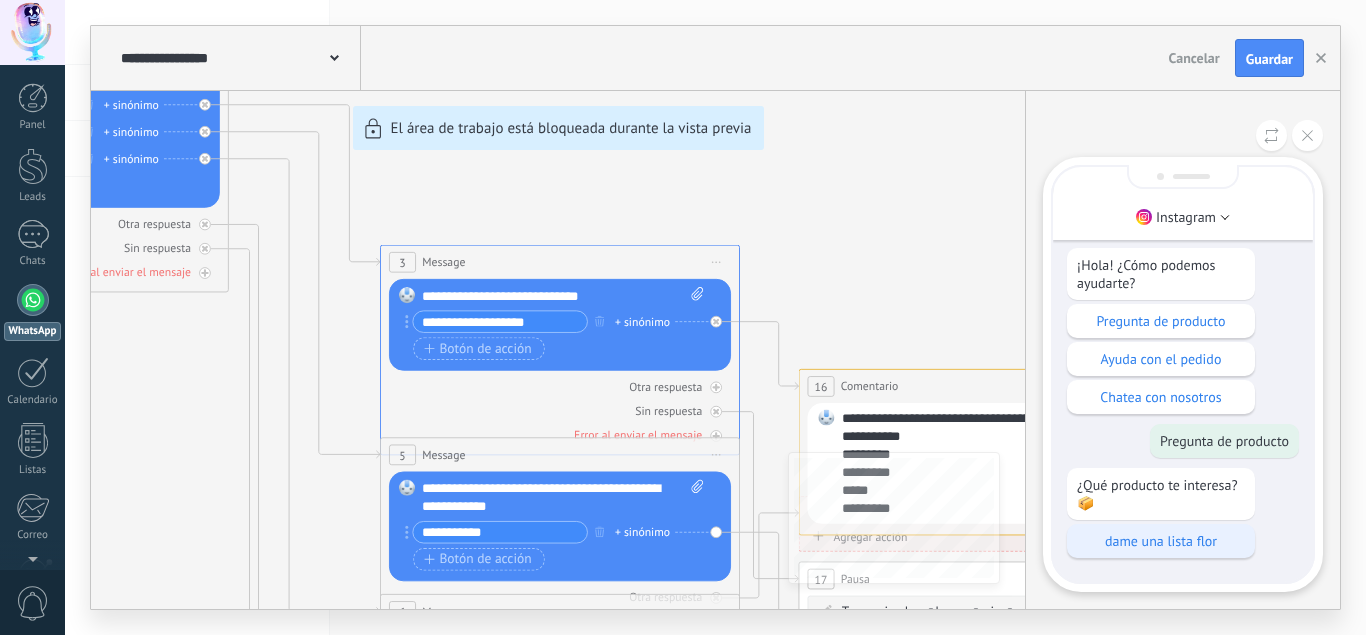 click on "dame una lista flor" at bounding box center [1161, 541] 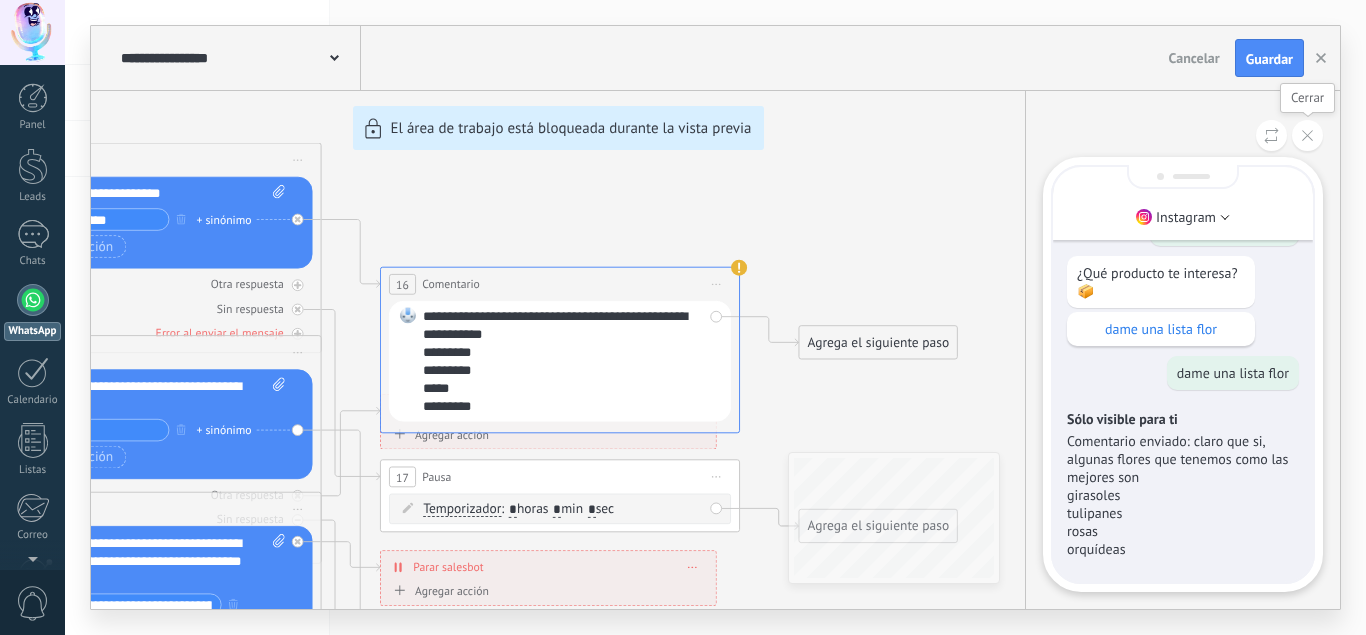 click 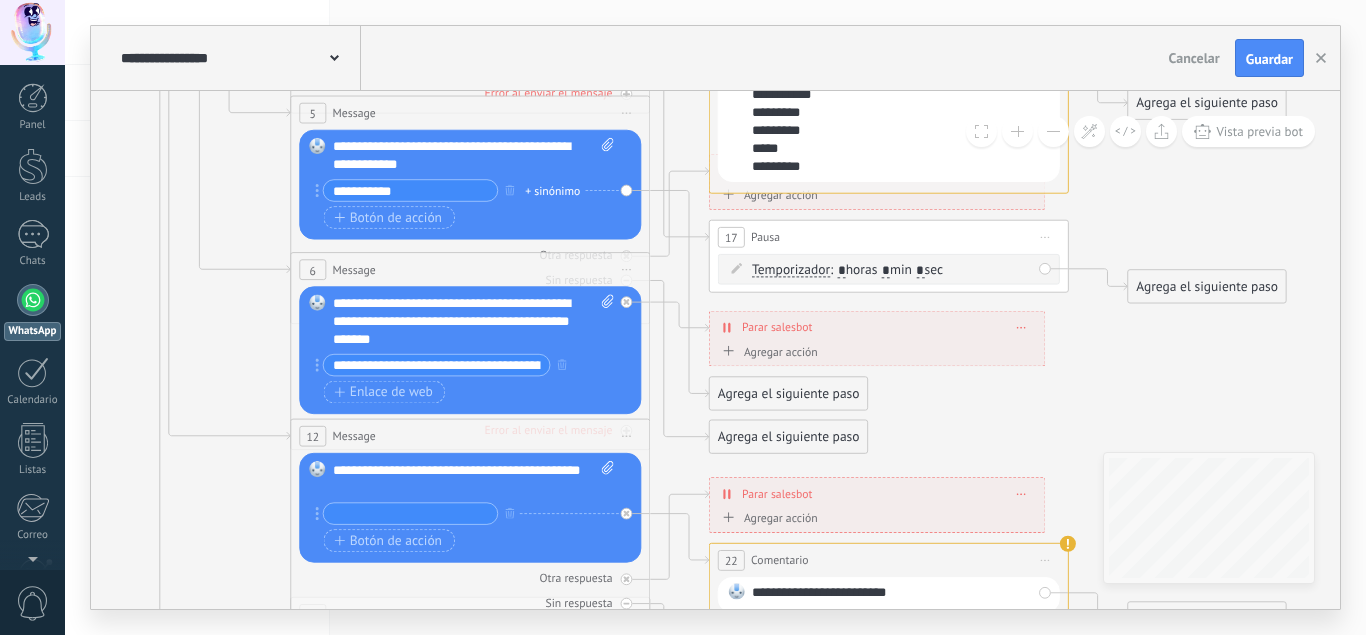 click on "17
Pausa
*****
Iniciar vista previa aquí
Cambiar nombre
Duplicar
Borrar" at bounding box center [889, 237] 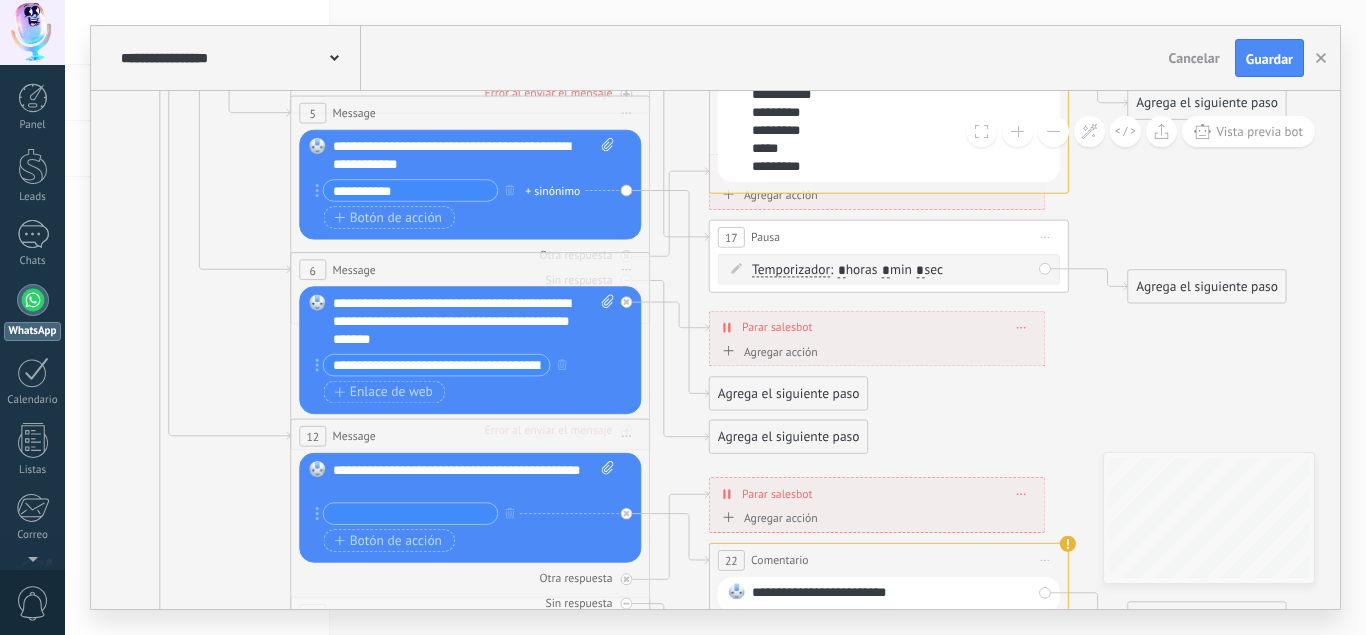 drag, startPoint x: 823, startPoint y: 257, endPoint x: 861, endPoint y: 262, distance: 38.327538 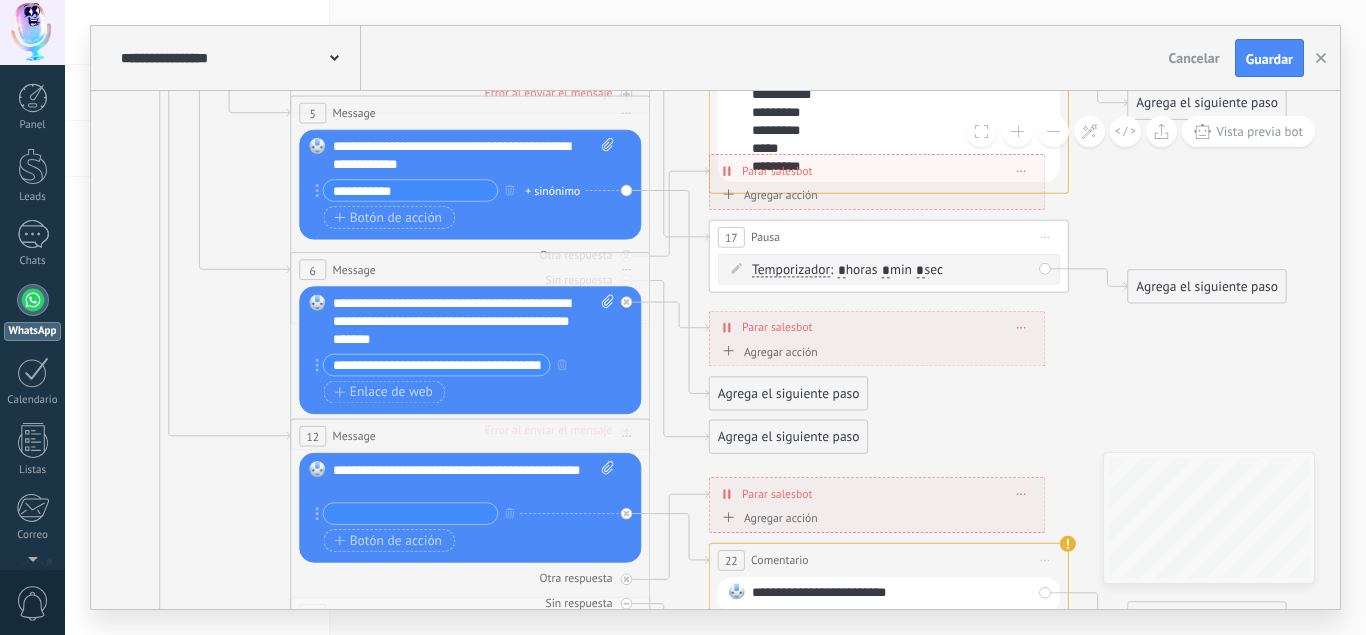 click on "Agregar acción" at bounding box center (768, 195) 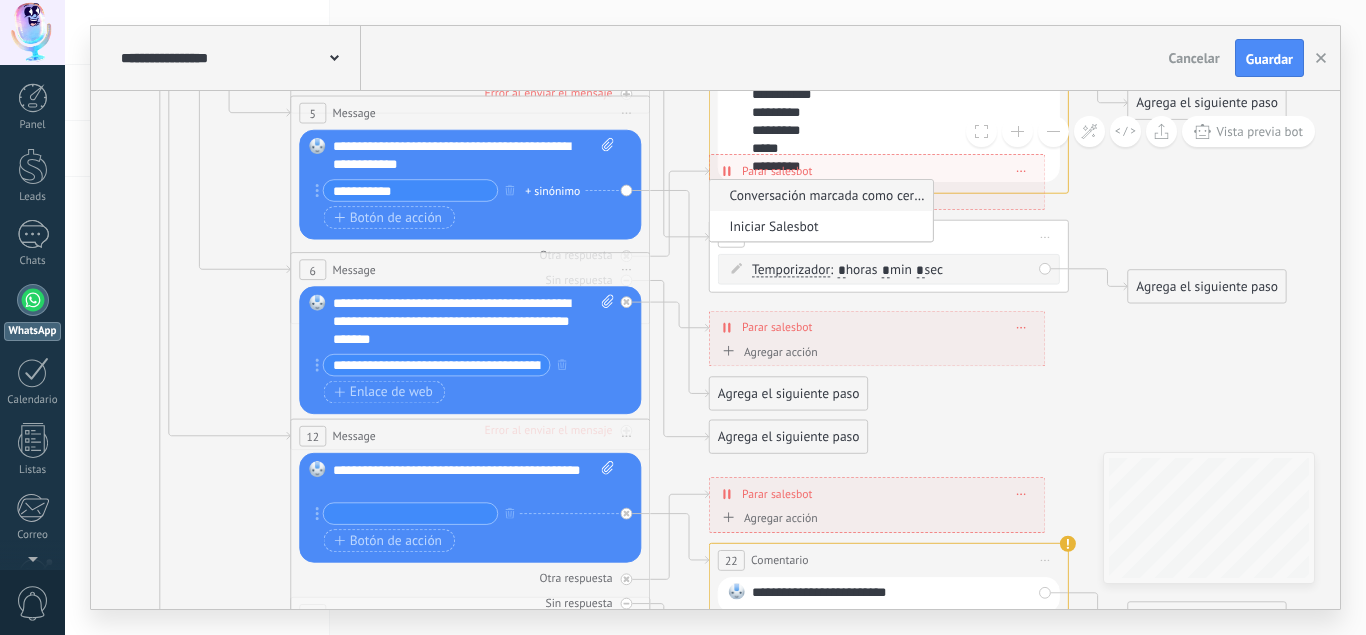 click on "Conversación marcada como cerrada" at bounding box center [819, 195] 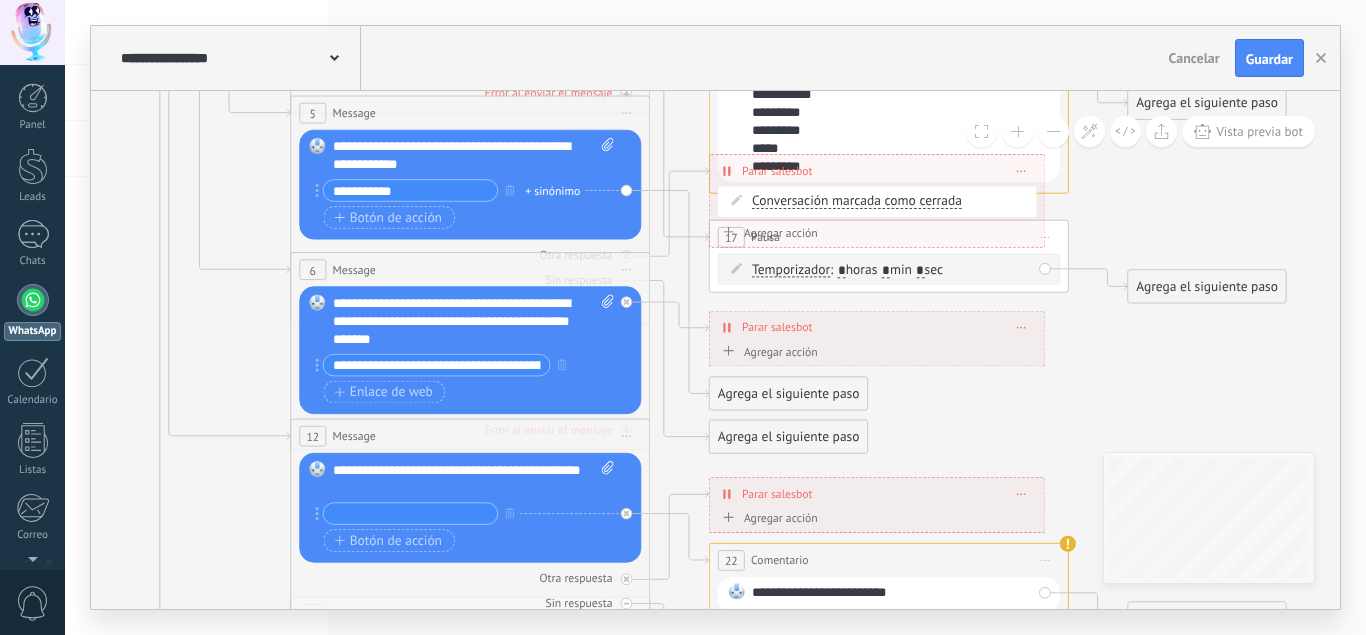 click 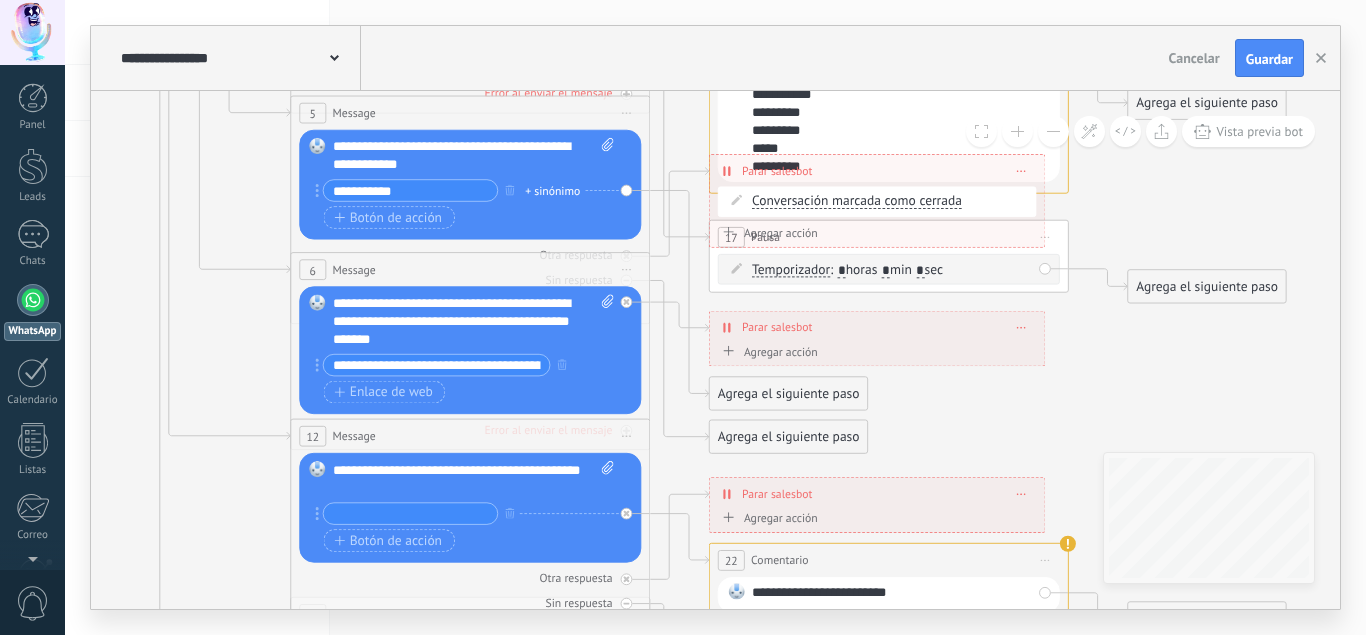 click on "Botón de acción
Enlace de web" at bounding box center [469, 217] 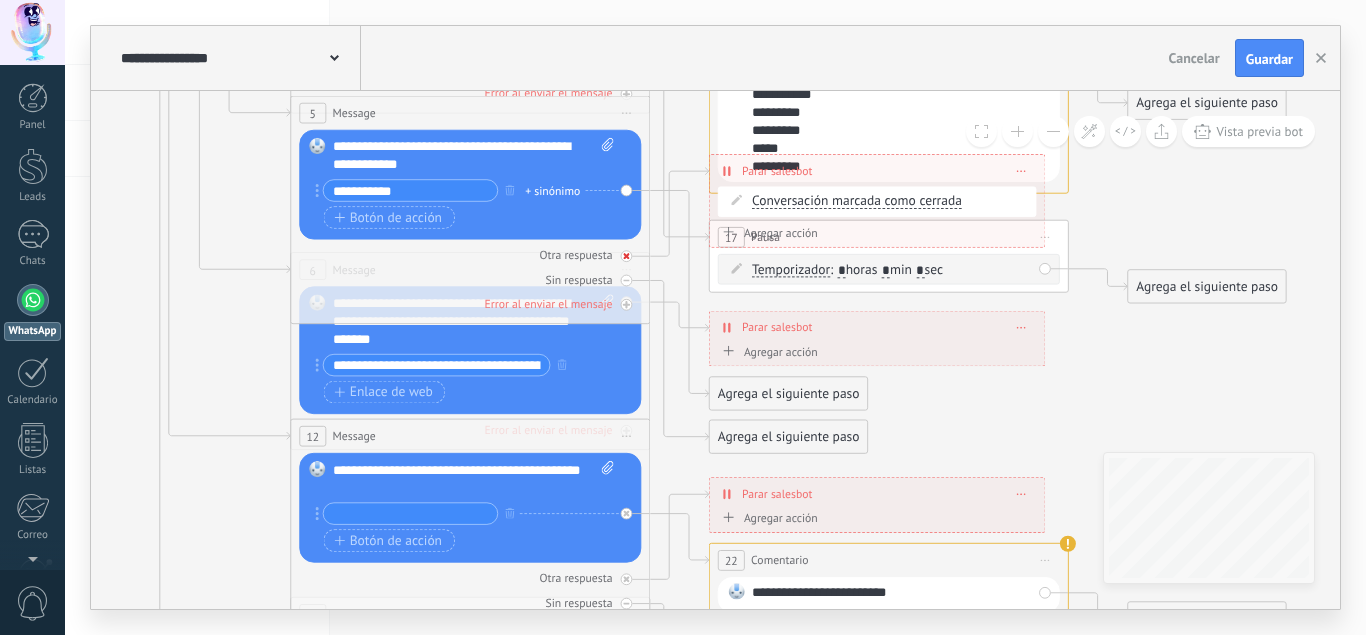 click on "Otra respuesta" at bounding box center (576, 255) 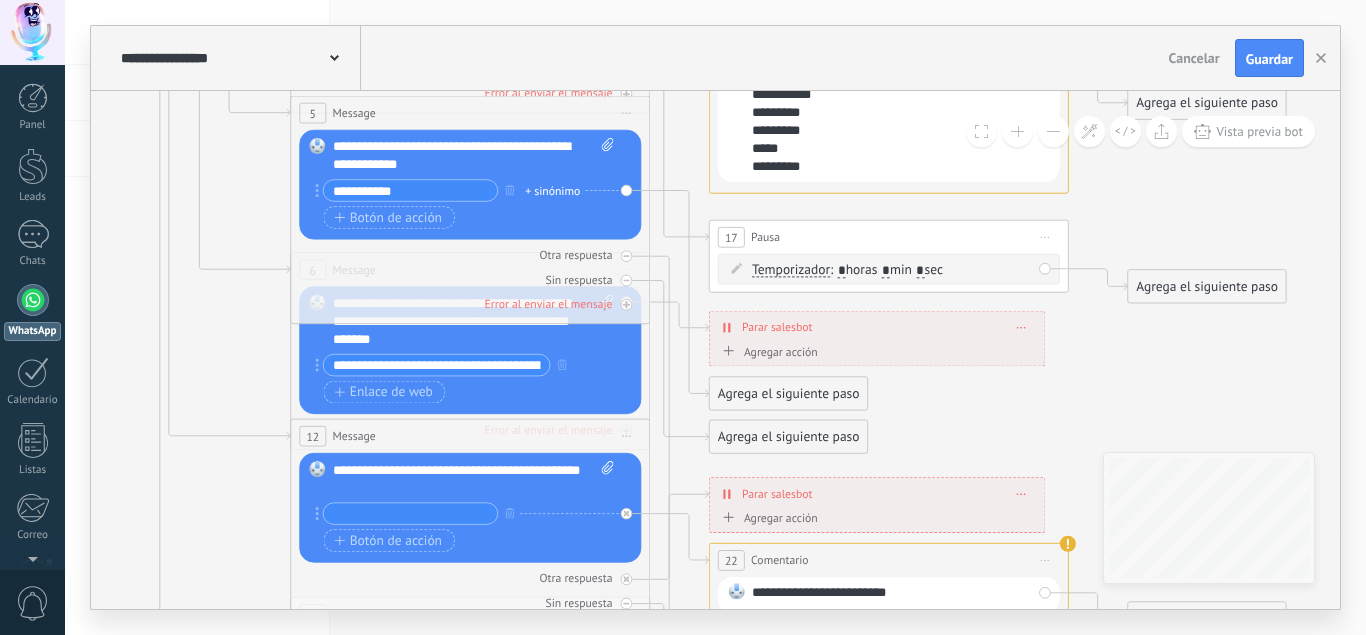 click on "Agrega el siguiente paso" at bounding box center (1207, 287) 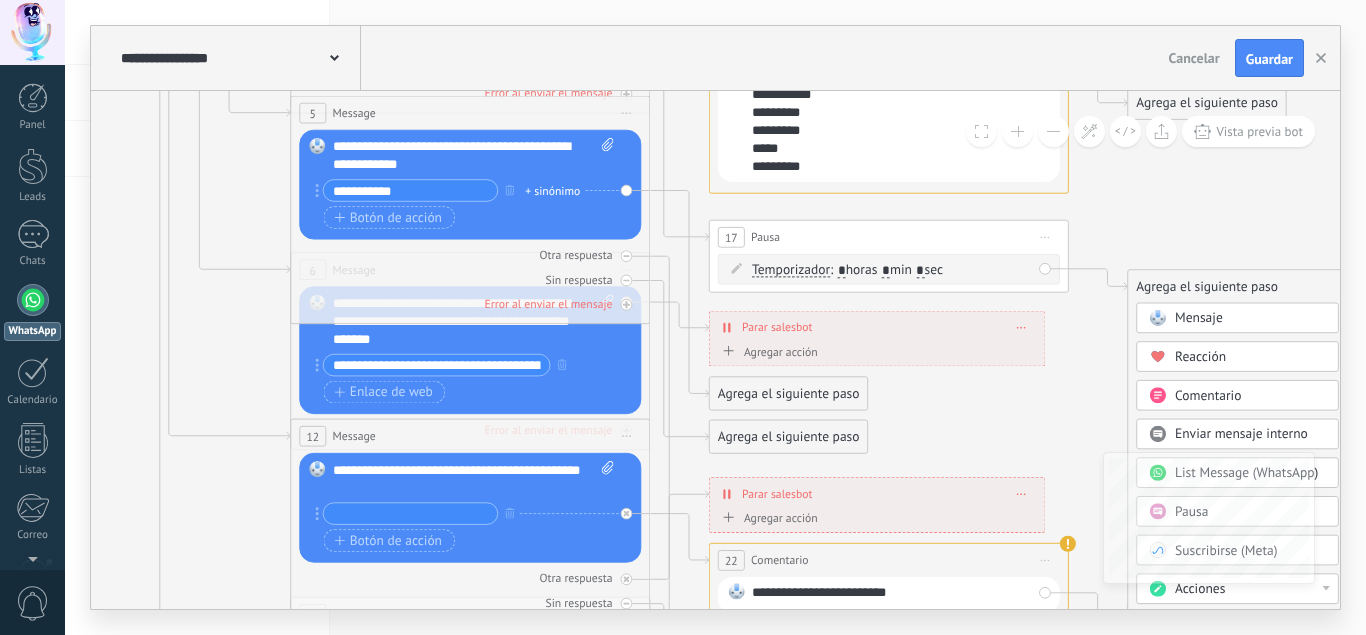click 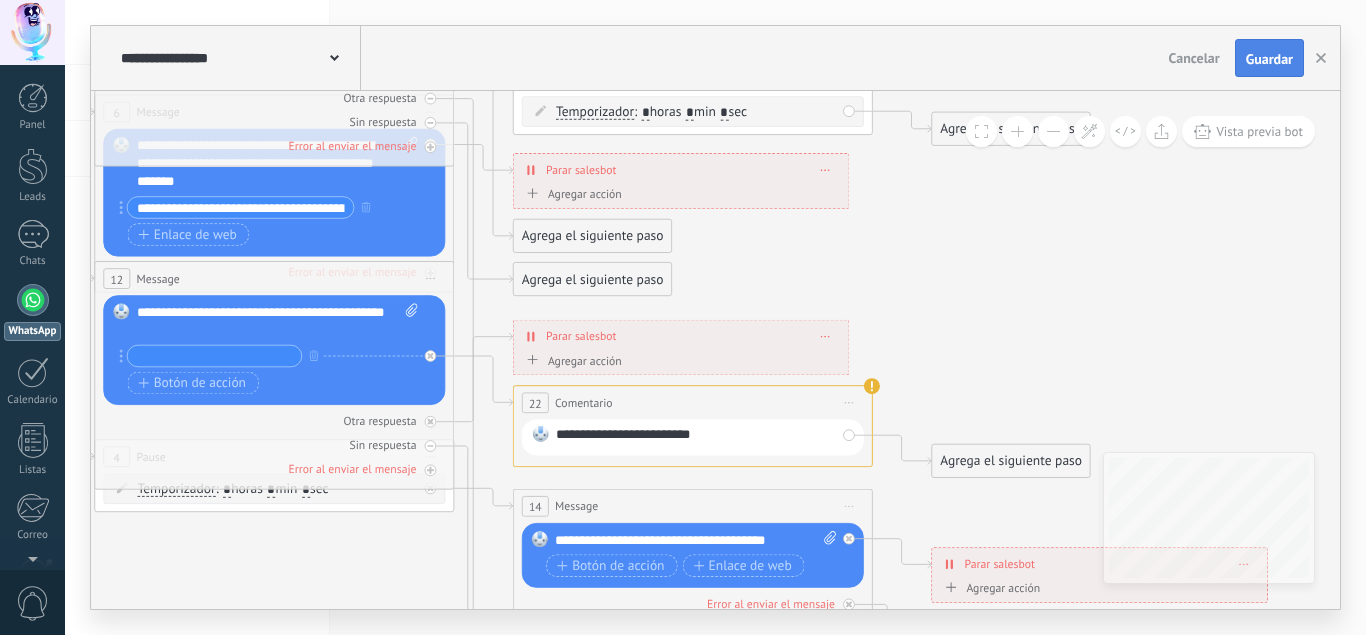 click on "Guardar" at bounding box center (1269, 59) 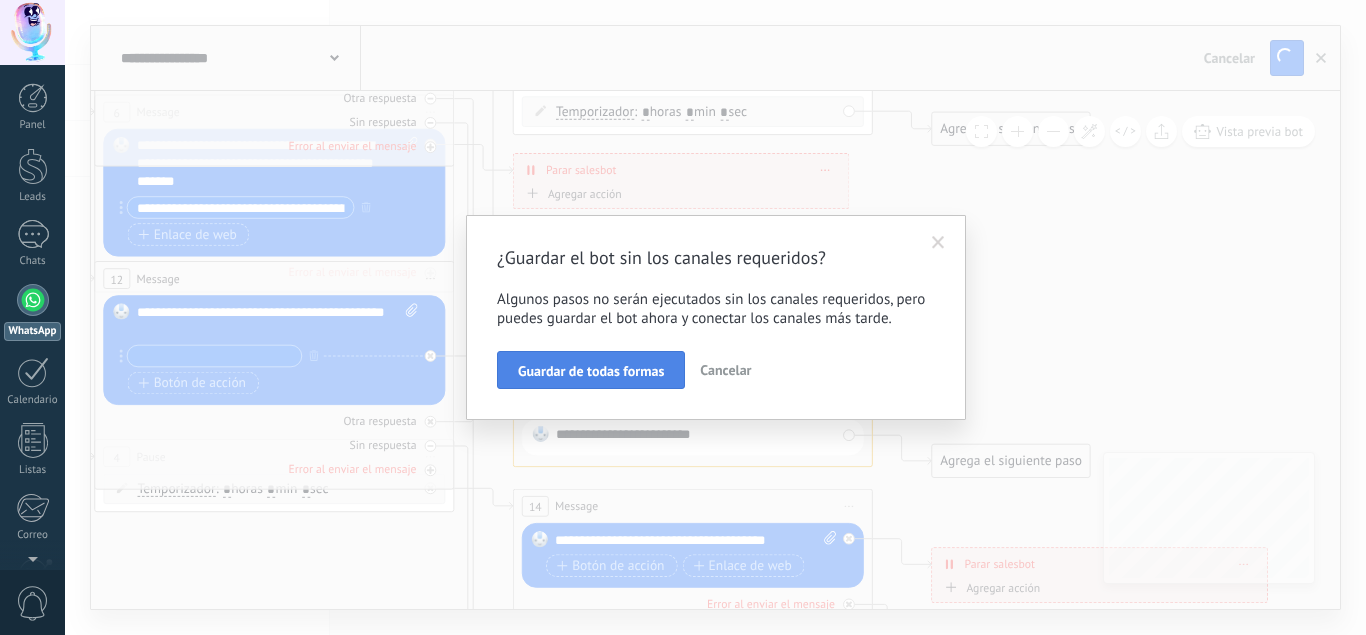 click on "Guardar de todas formas" at bounding box center (591, 371) 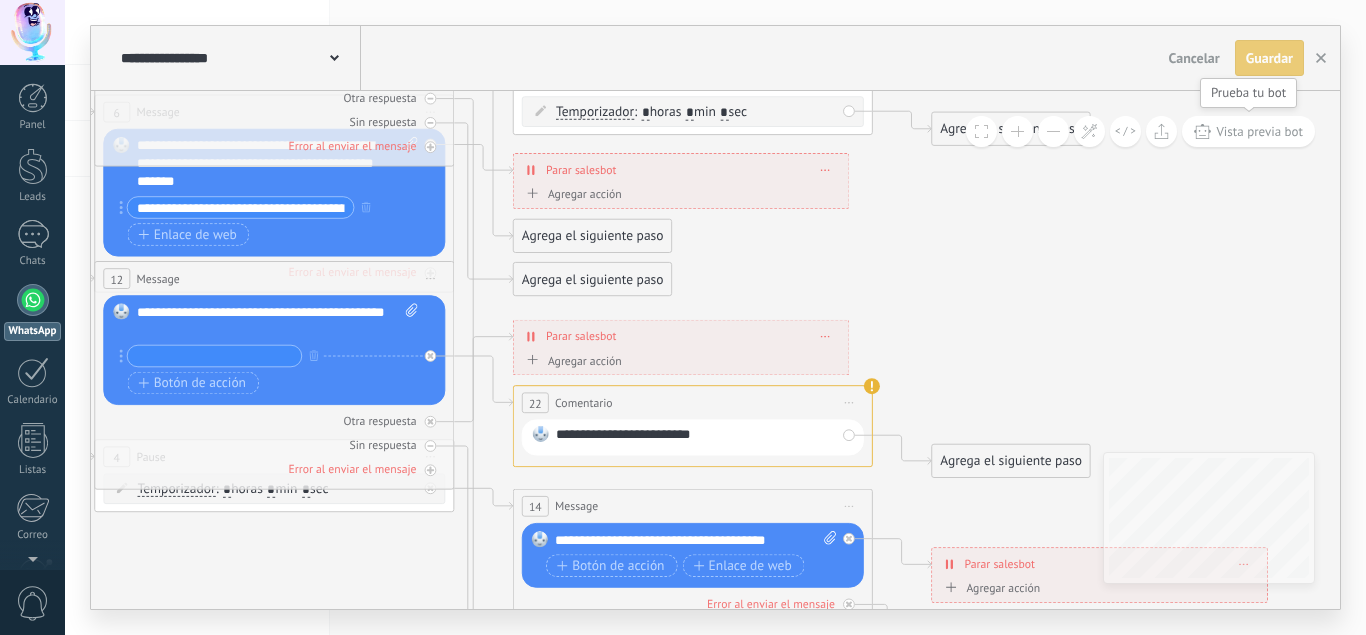 click on "Vista previa bot" at bounding box center (1248, 131) 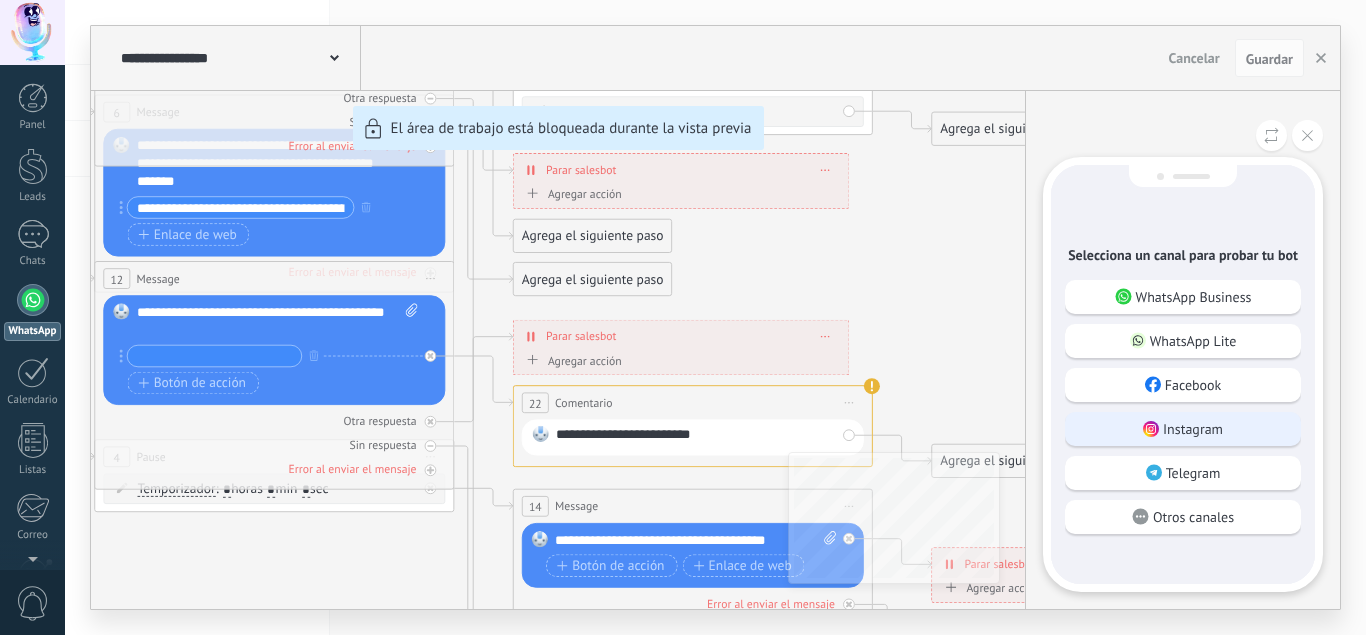 click on "Instagram" at bounding box center (1183, 429) 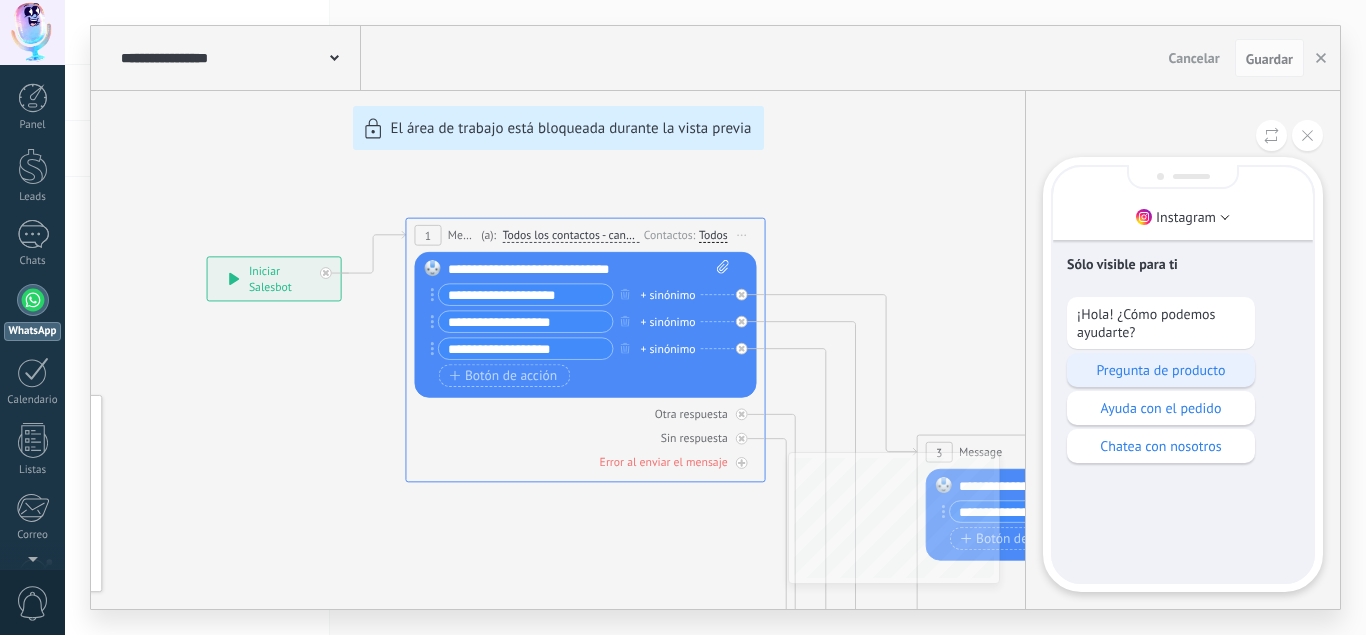 click on "Pregunta de producto" at bounding box center (1161, 370) 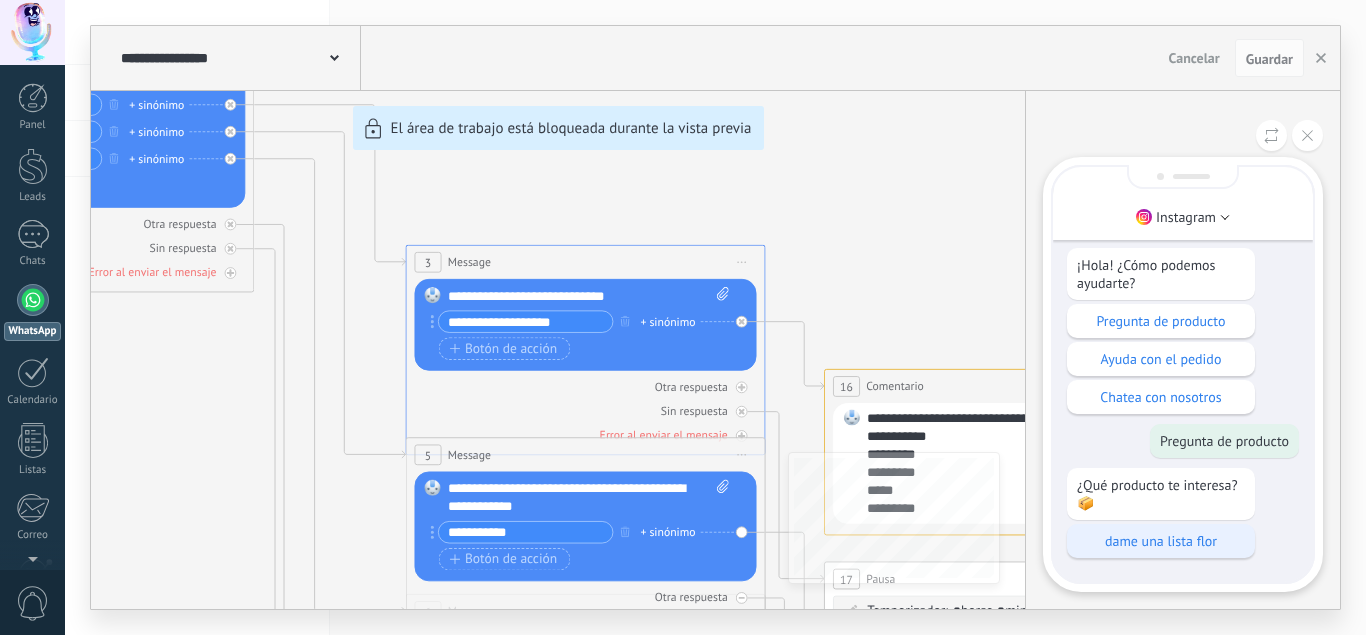 click on "dame una lista flor" at bounding box center (1161, 541) 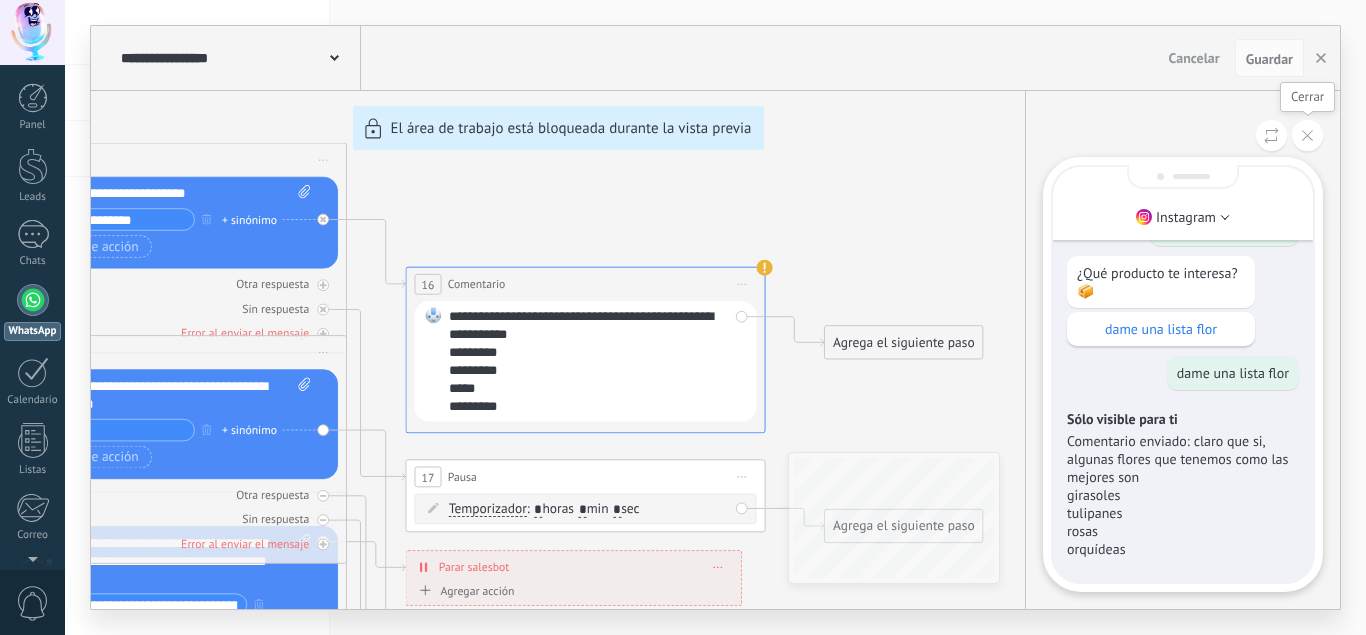 click 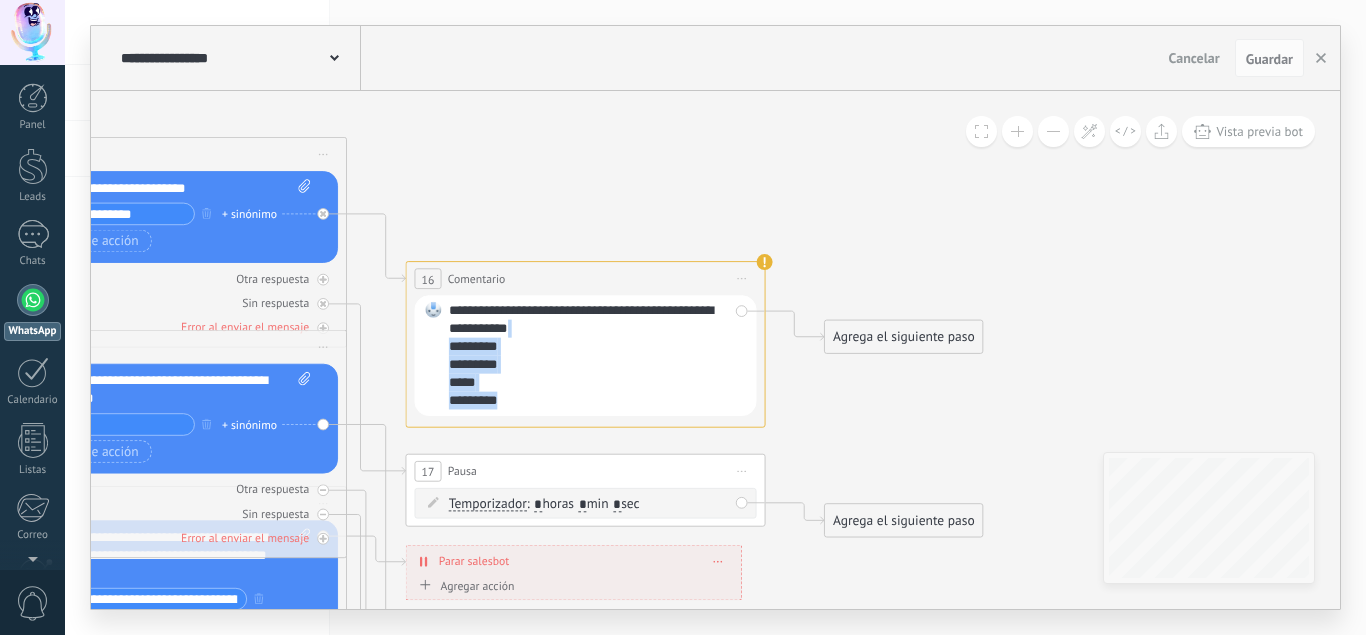 drag, startPoint x: 640, startPoint y: 330, endPoint x: 775, endPoint y: 343, distance: 135.62448 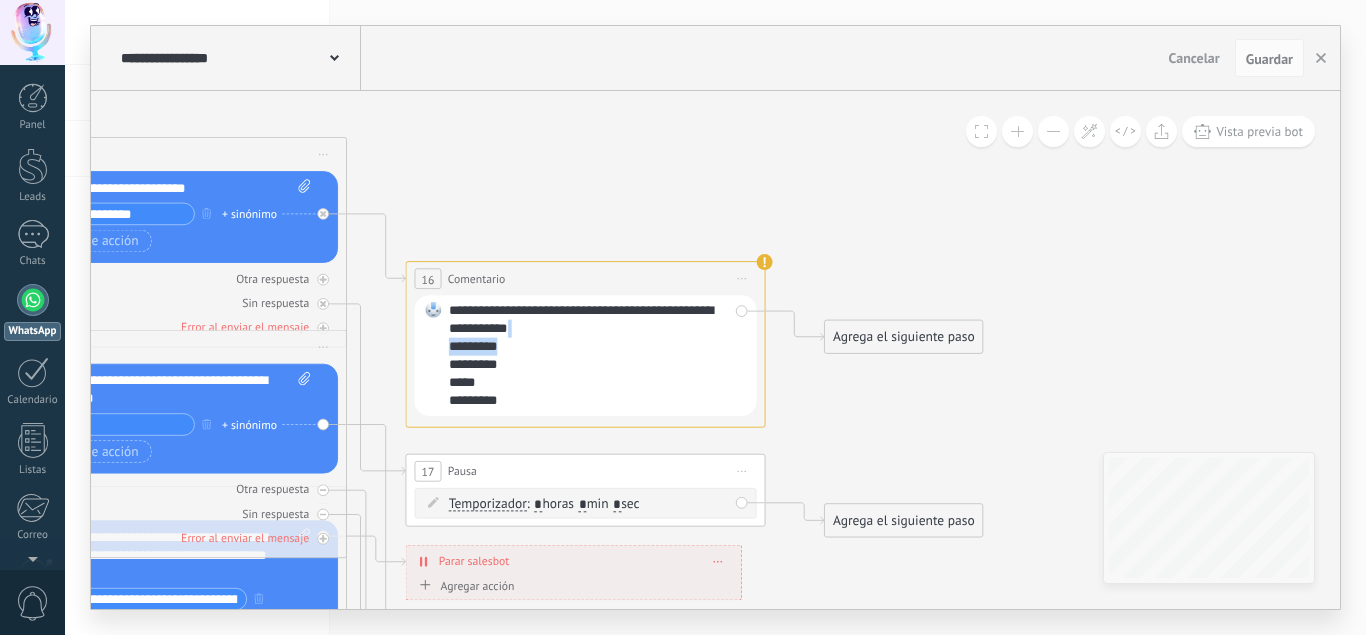 click at bounding box center [1053, 131] 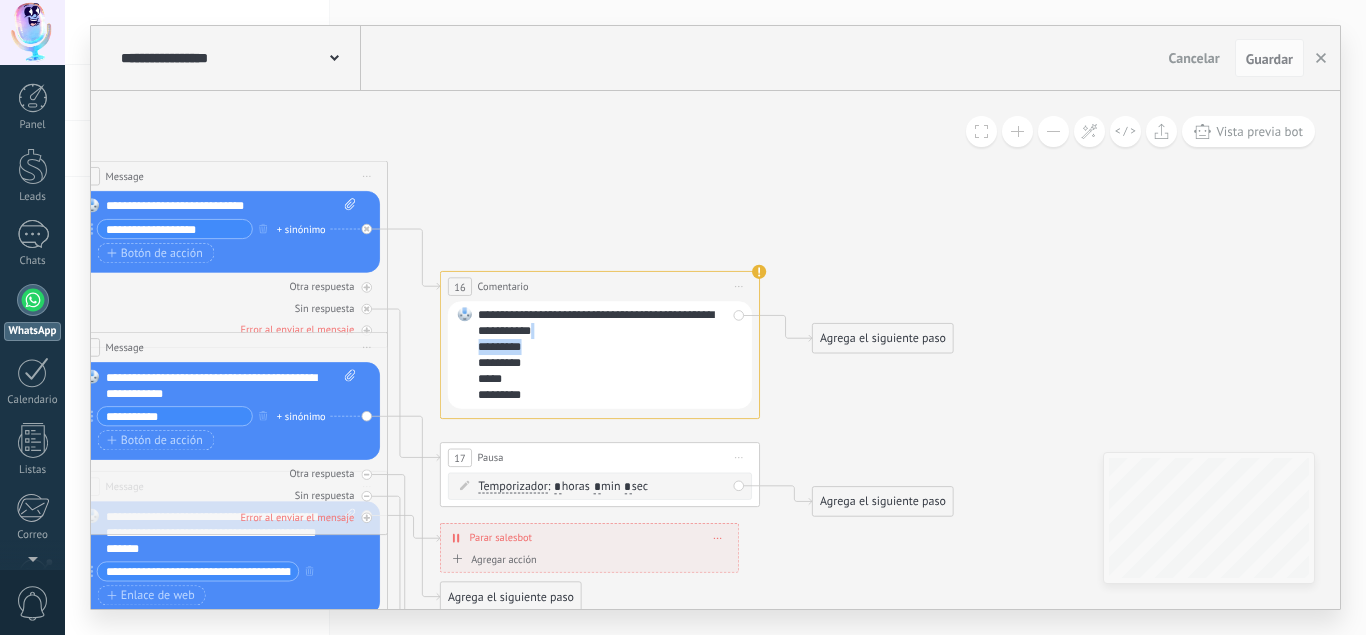 click at bounding box center [1053, 131] 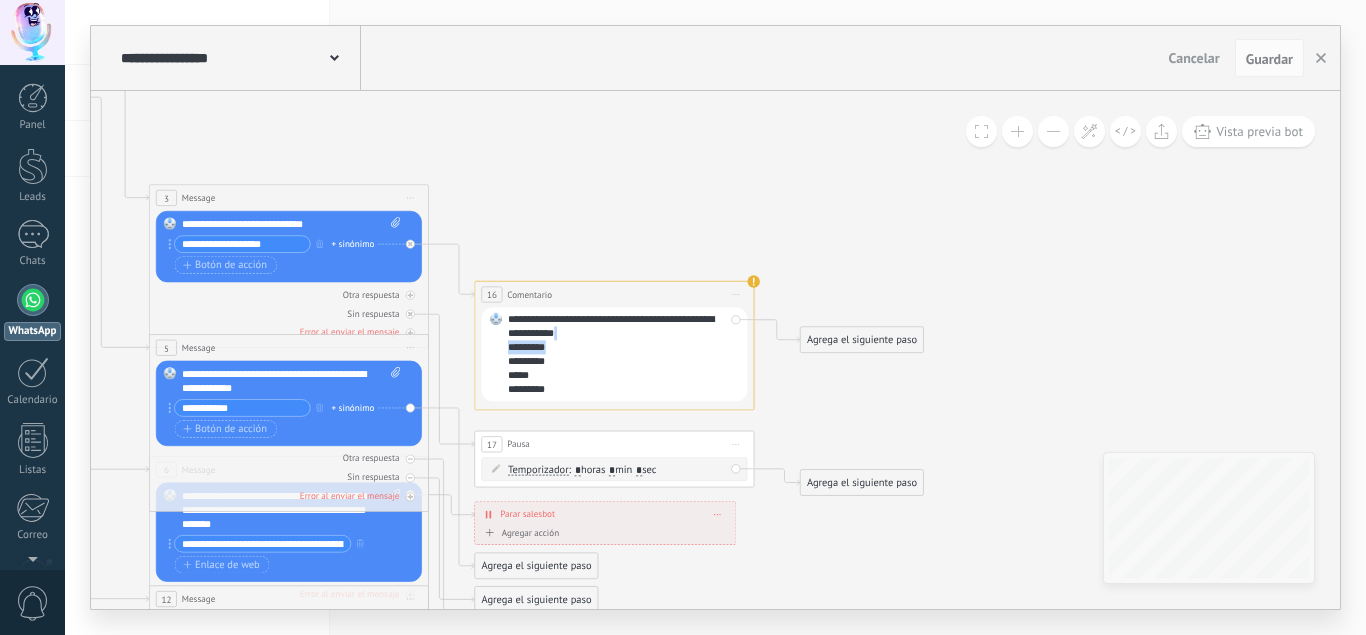 click at bounding box center [1053, 131] 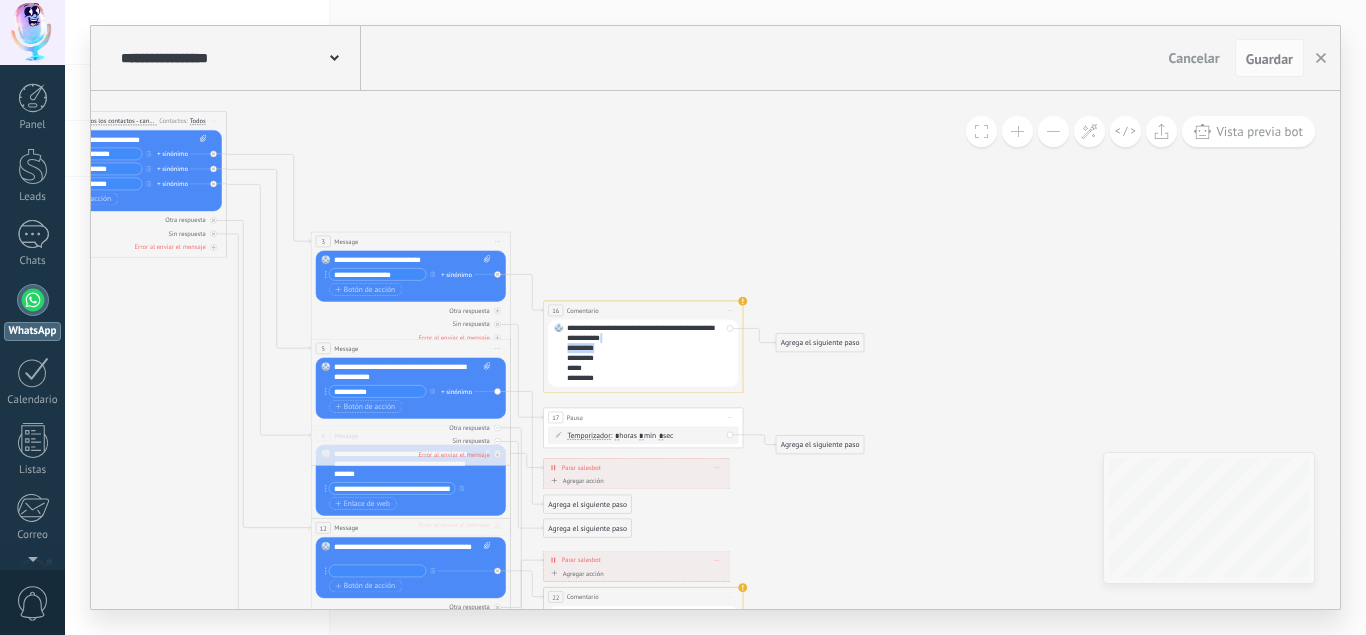 click at bounding box center (1053, 131) 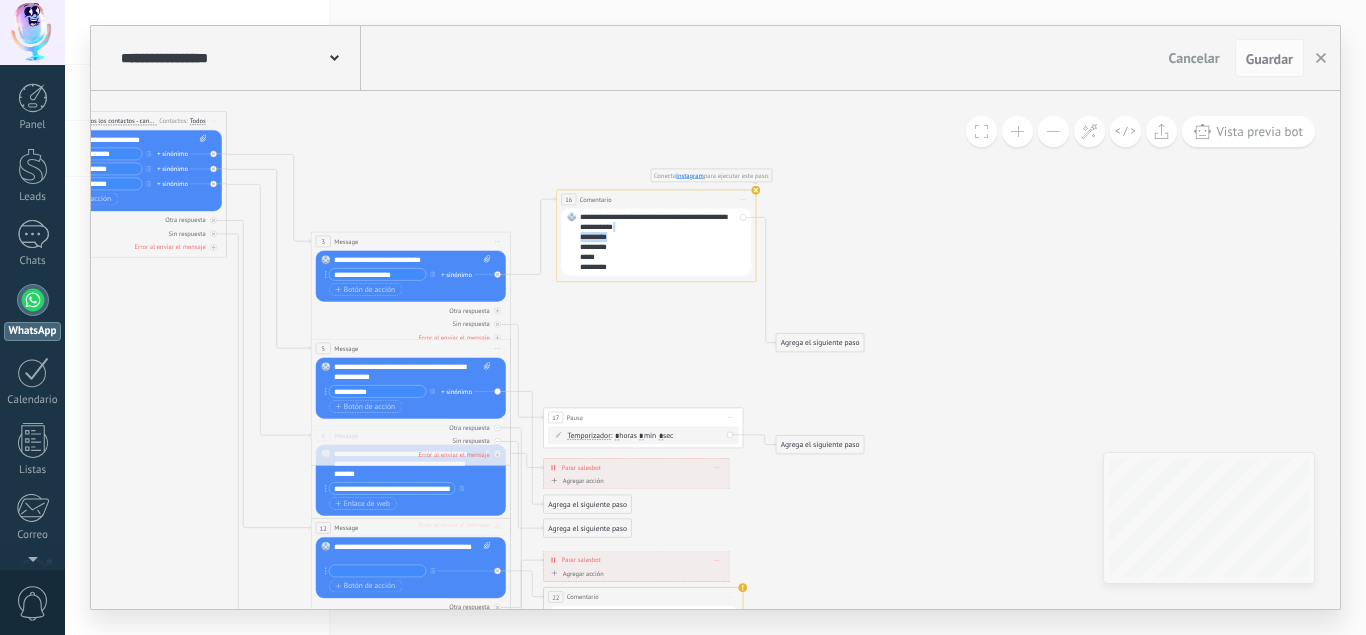 drag, startPoint x: 693, startPoint y: 313, endPoint x: 706, endPoint y: 202, distance: 111.75867 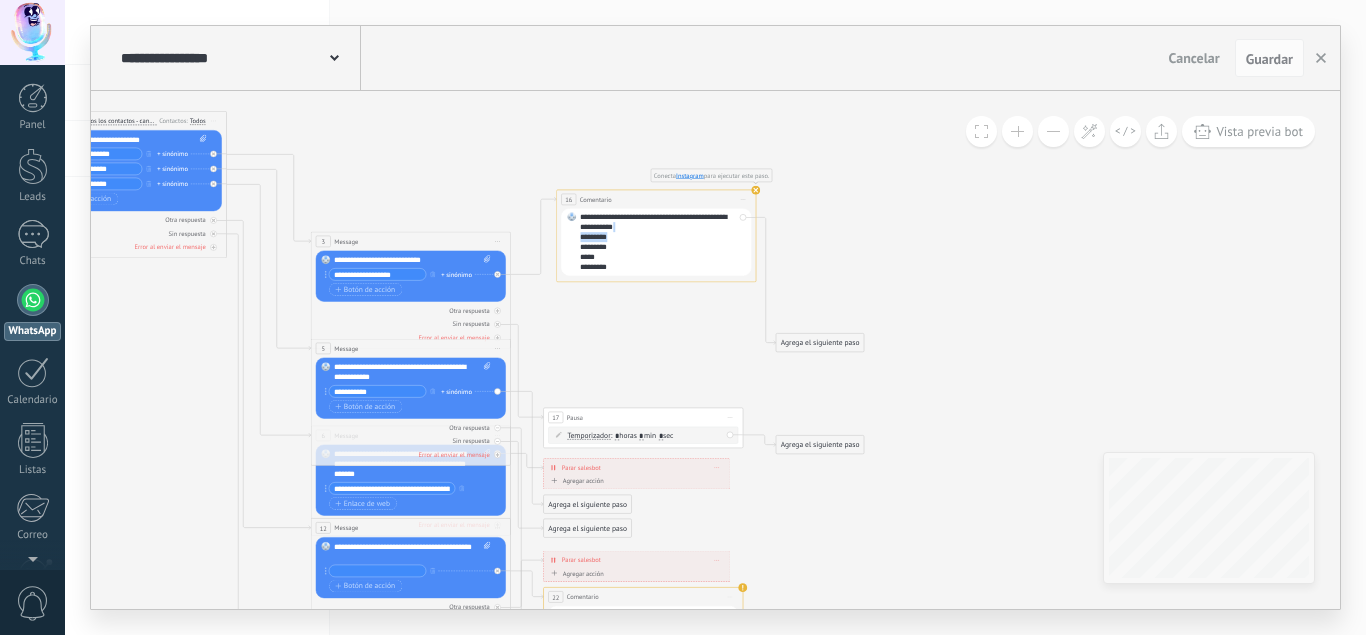 click on "**********" at bounding box center [656, 199] 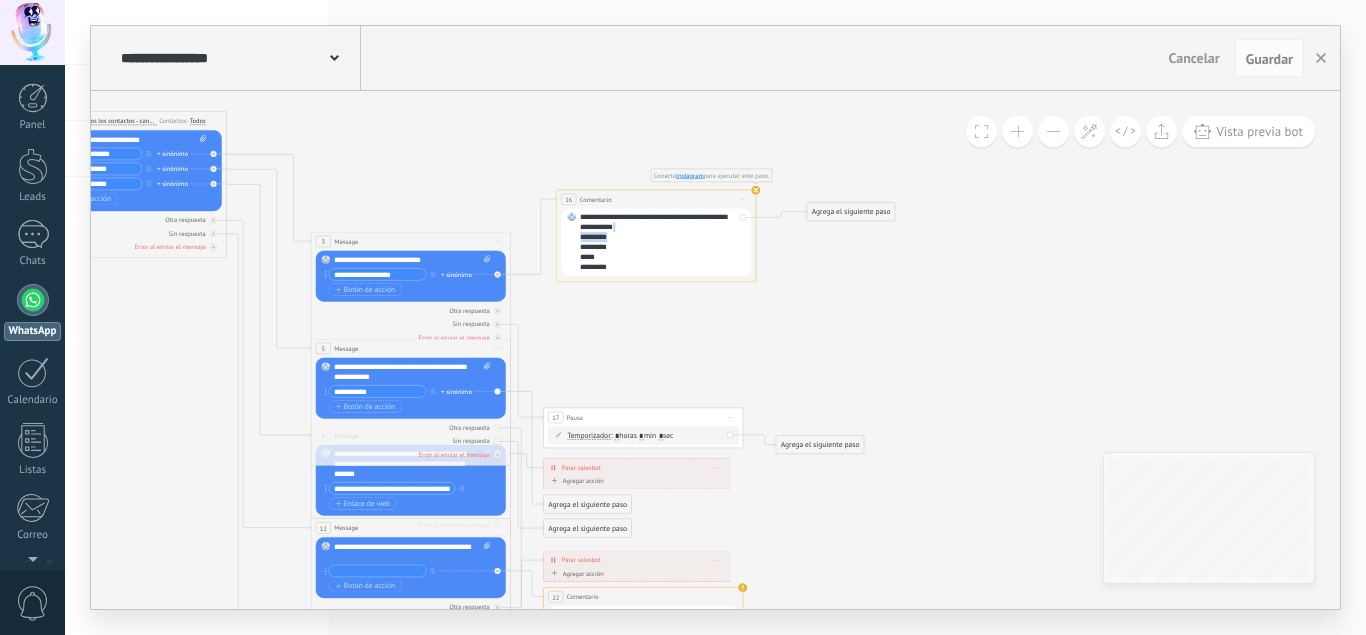 drag, startPoint x: 811, startPoint y: 349, endPoint x: 842, endPoint y: 218, distance: 134.61798 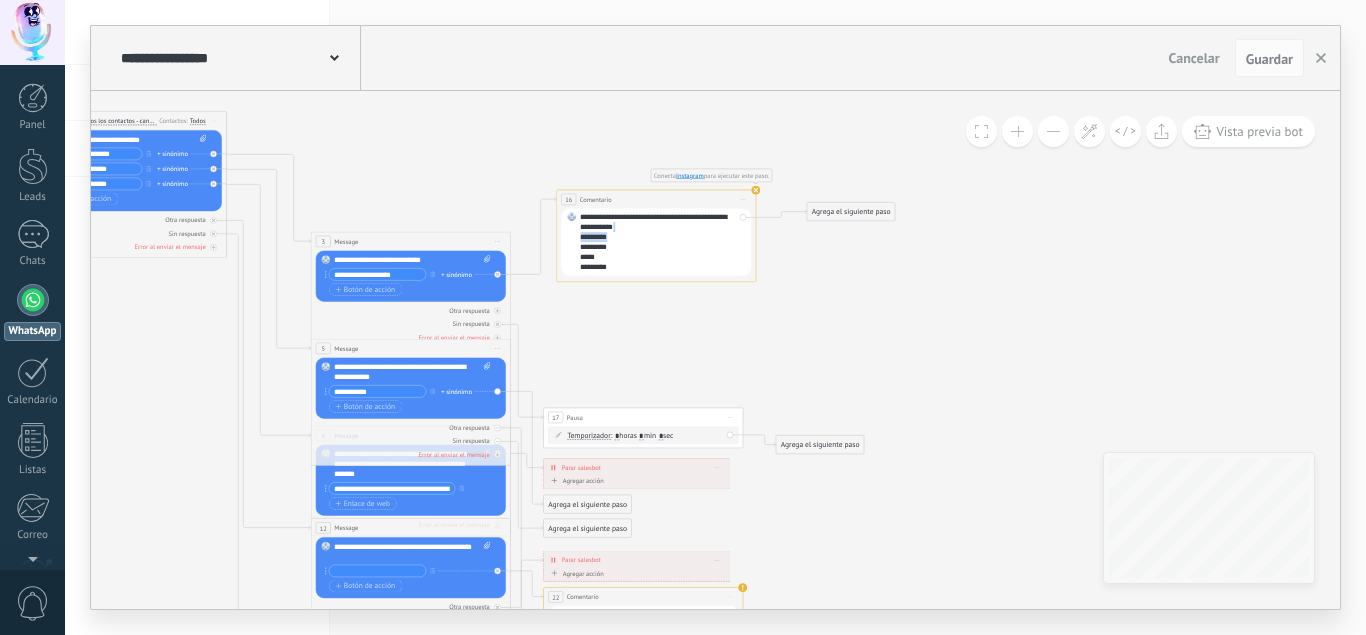 click on "Agrega el siguiente paso" at bounding box center [851, 212] 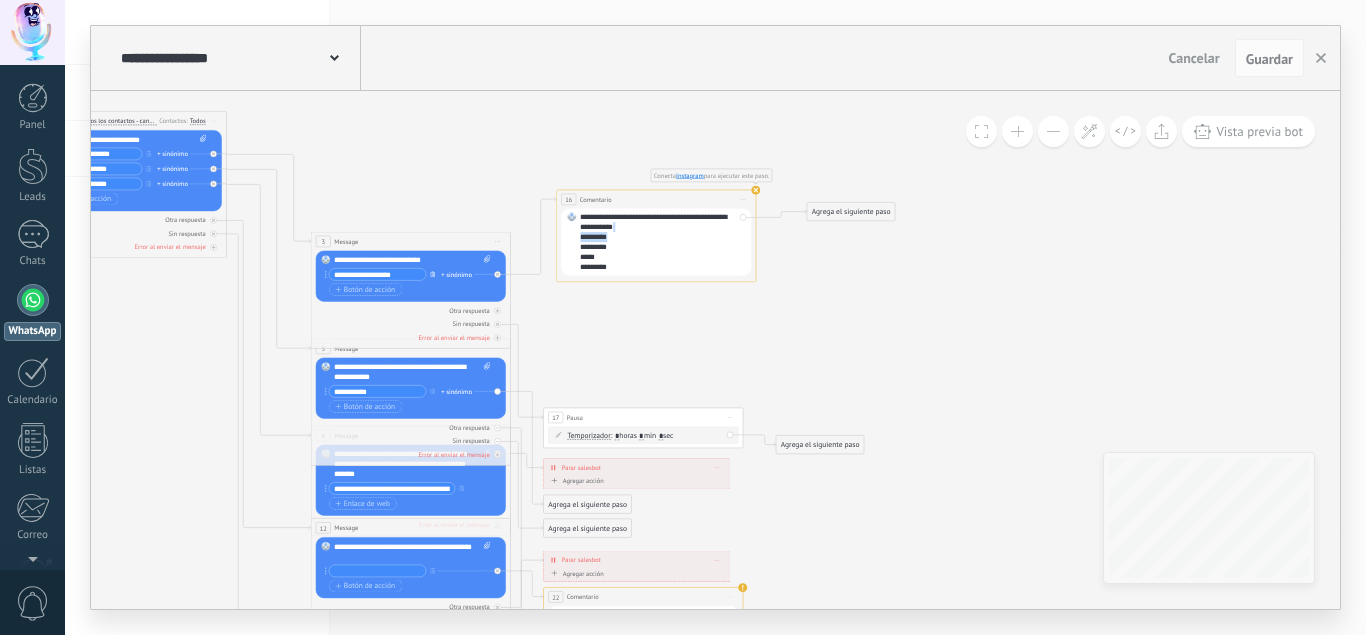 drag, startPoint x: 437, startPoint y: 269, endPoint x: 439, endPoint y: 220, distance: 49.0408 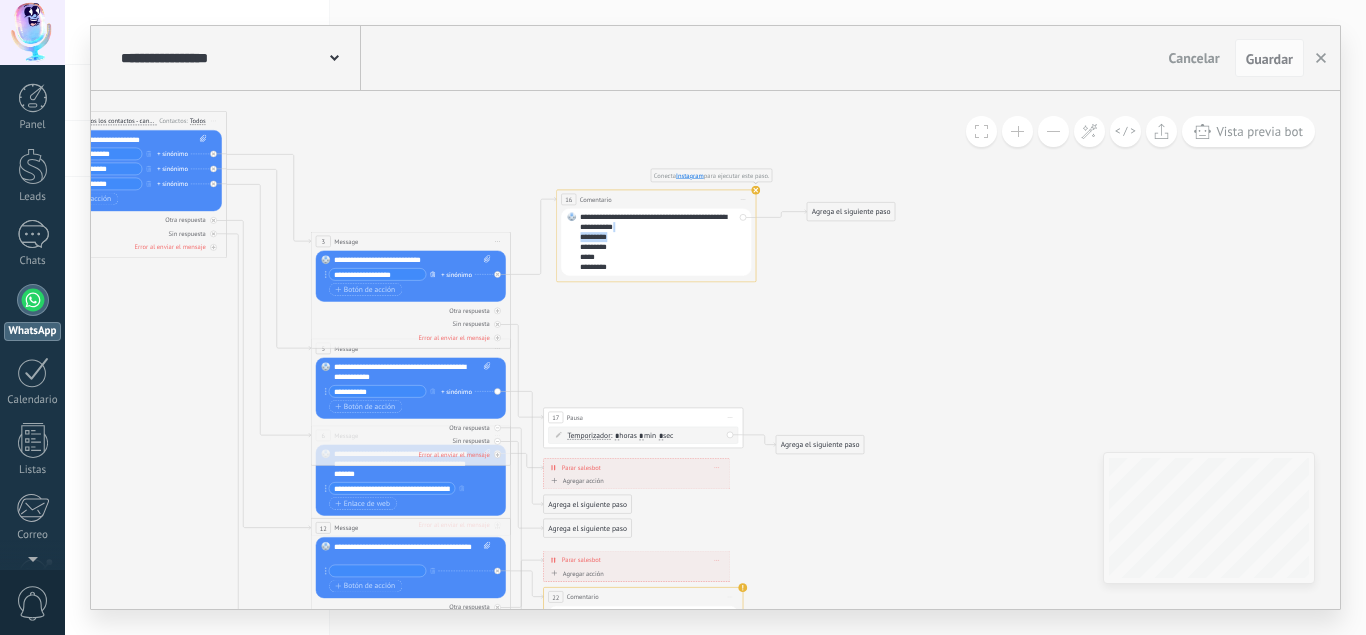 click on "**********" at bounding box center (-96, 210) 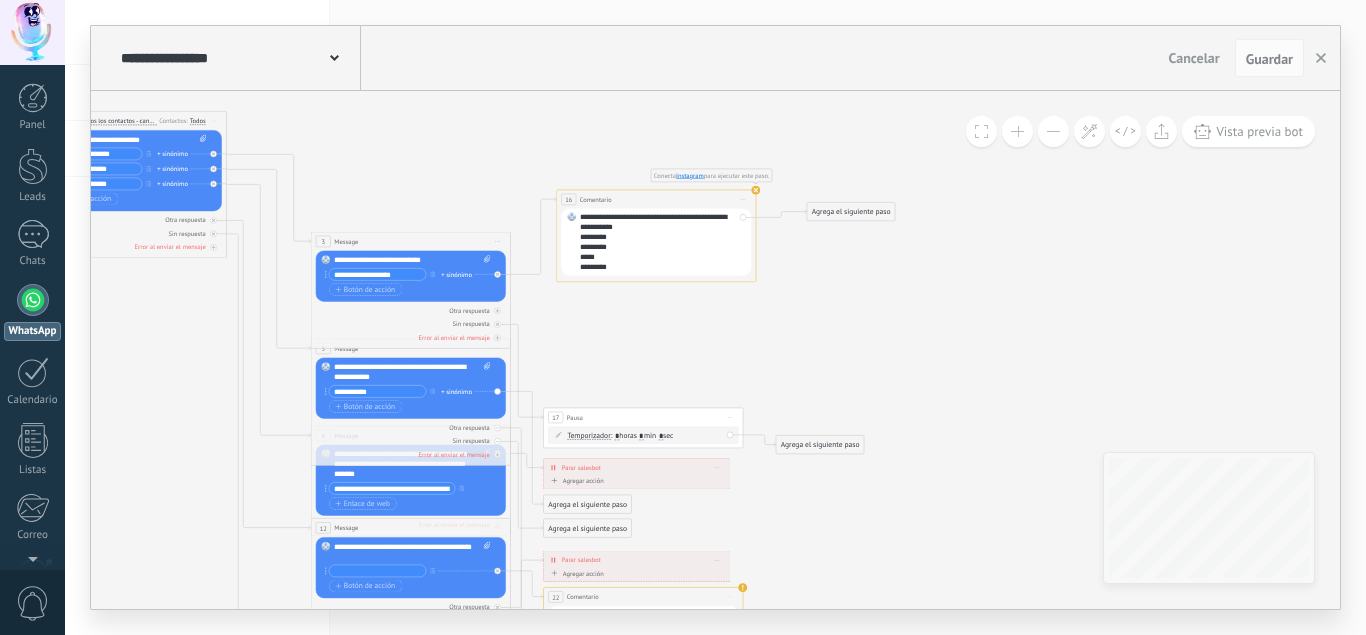 click on "**********" at bounding box center (412, 260) 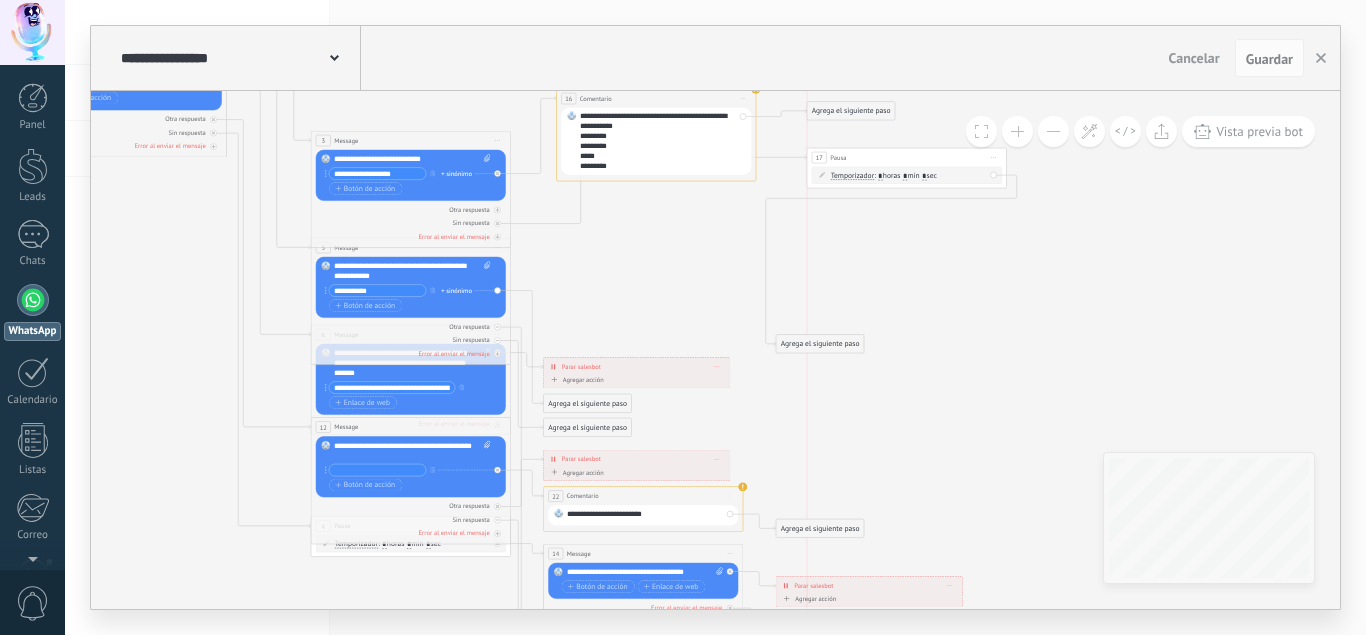 drag, startPoint x: 675, startPoint y: 319, endPoint x: 937, endPoint y: 160, distance: 306.47186 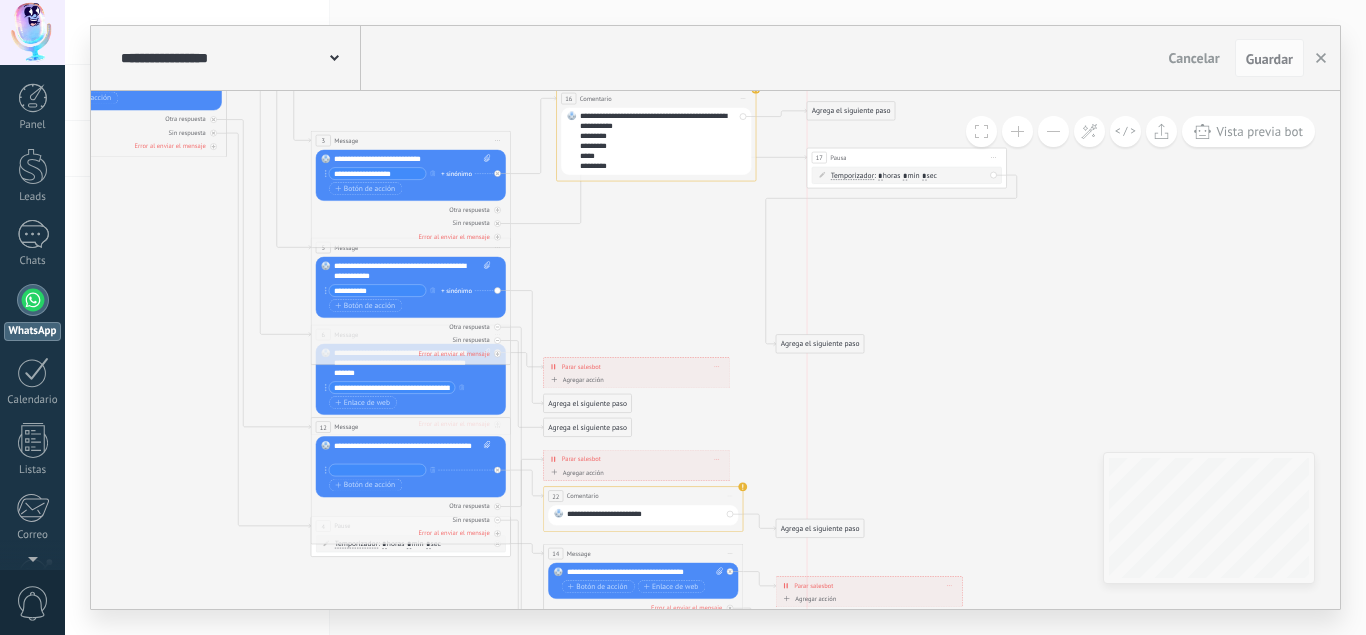 click on "17
Pausa
*****
Iniciar vista previa aquí
Cambiar nombre
Duplicar
Borrar" at bounding box center [906, 157] 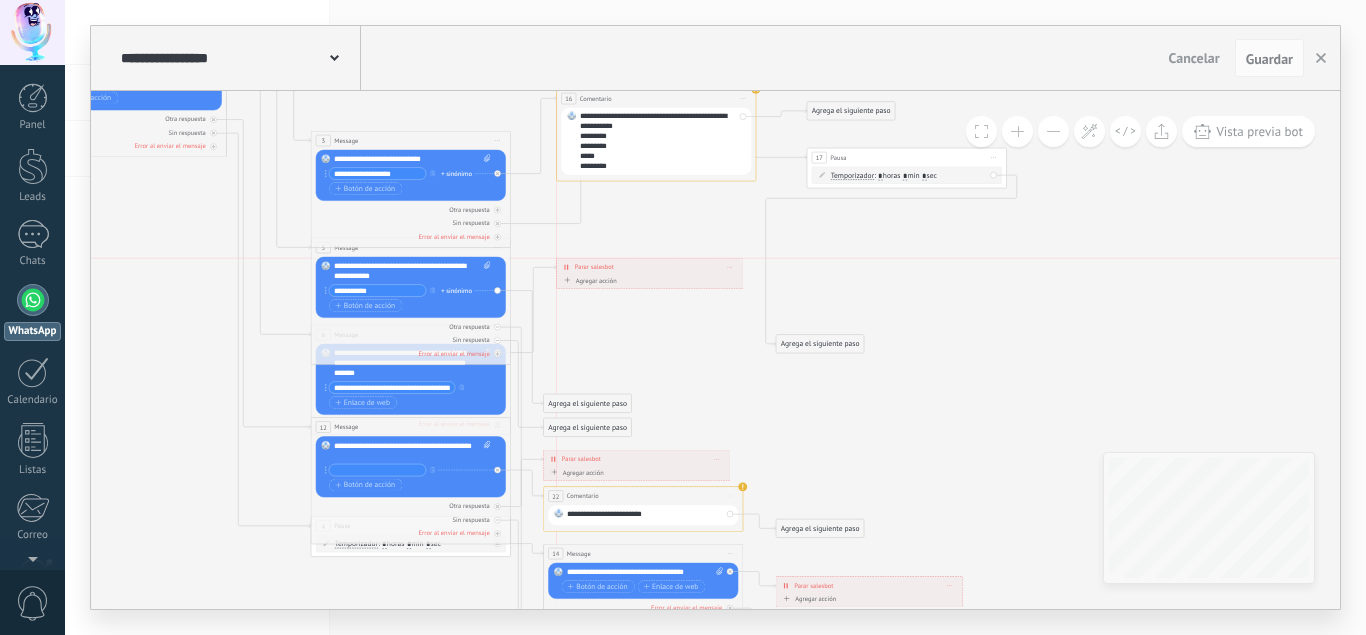 drag, startPoint x: 659, startPoint y: 374, endPoint x: 673, endPoint y: 271, distance: 103.947105 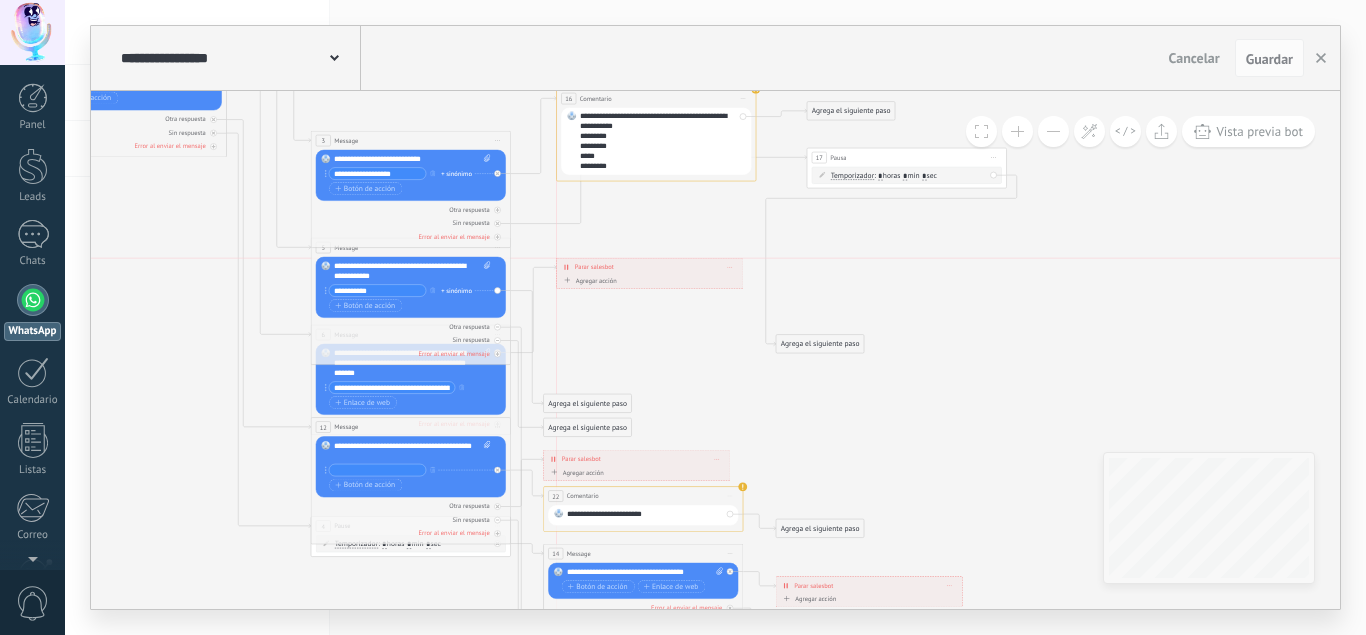 click on "**********" at bounding box center (650, 267) 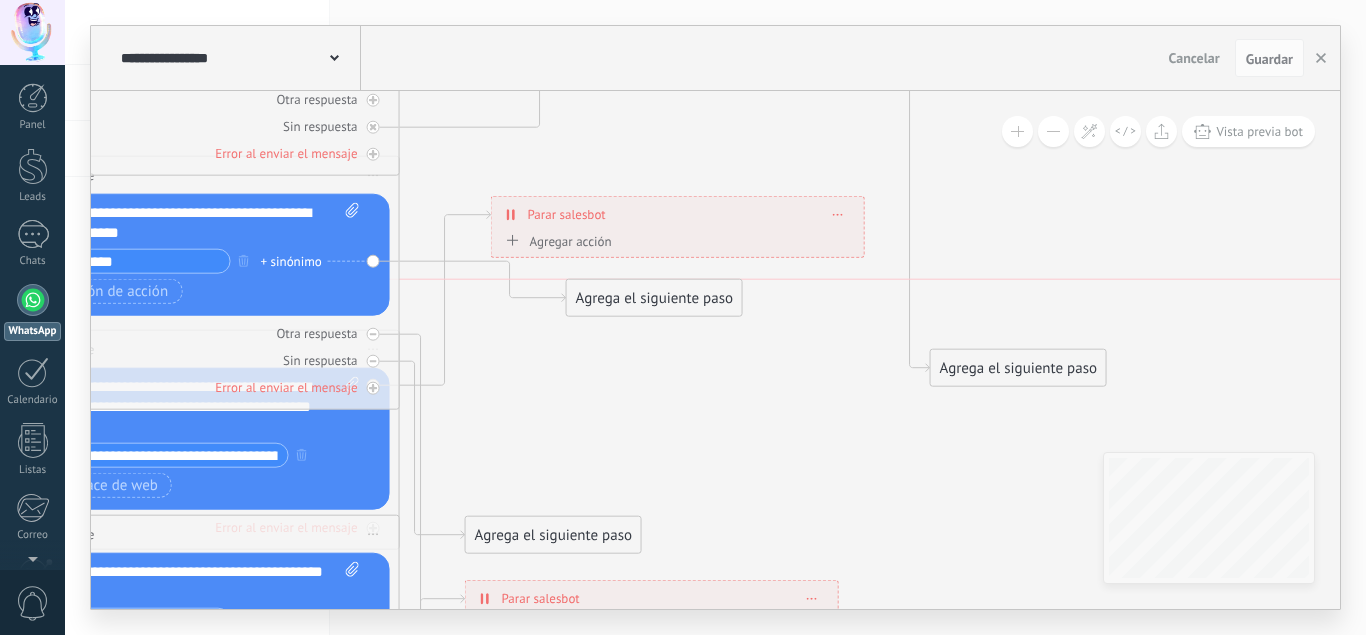 drag, startPoint x: 573, startPoint y: 489, endPoint x: 670, endPoint y: 296, distance: 216.00462 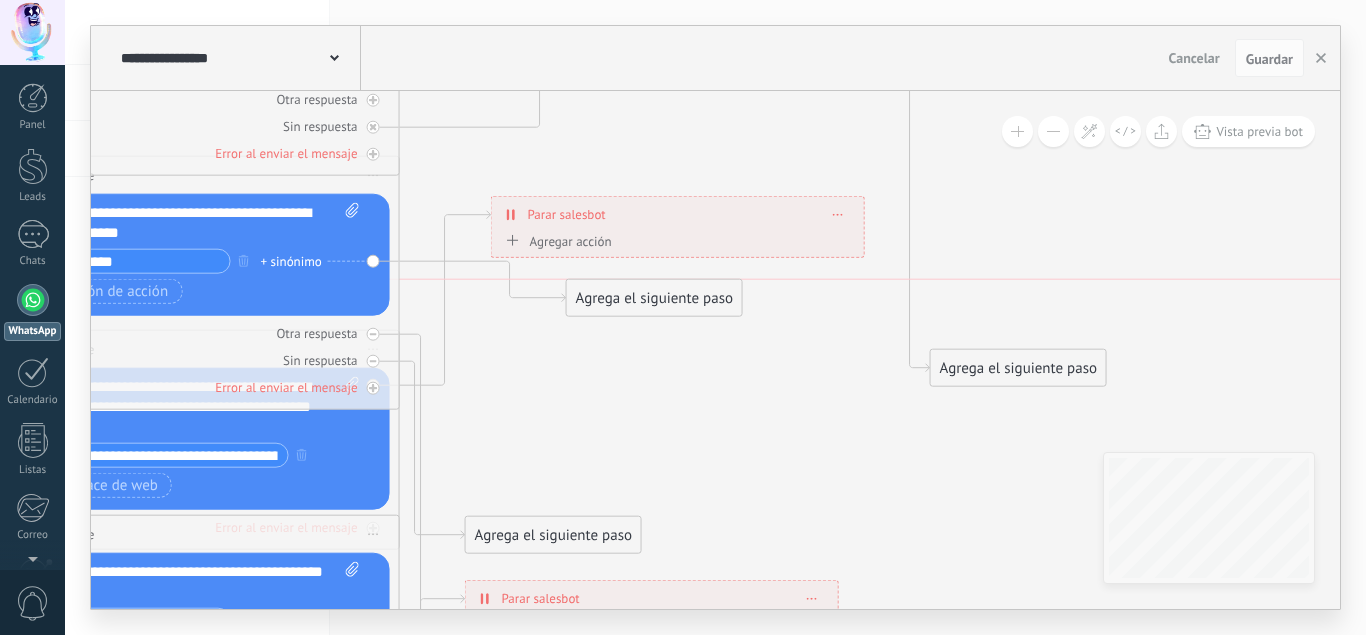 click on "Agrega el siguiente paso" at bounding box center [654, 298] 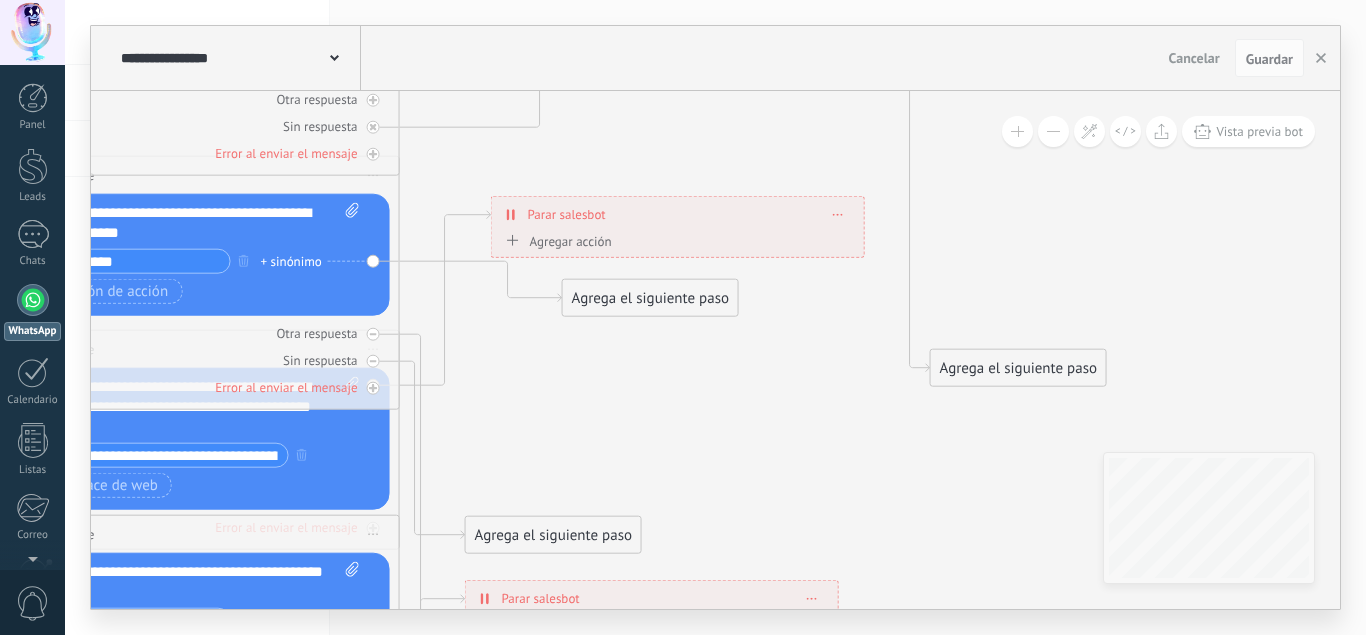 click on "Agrega el siguiente paso" at bounding box center (650, 298) 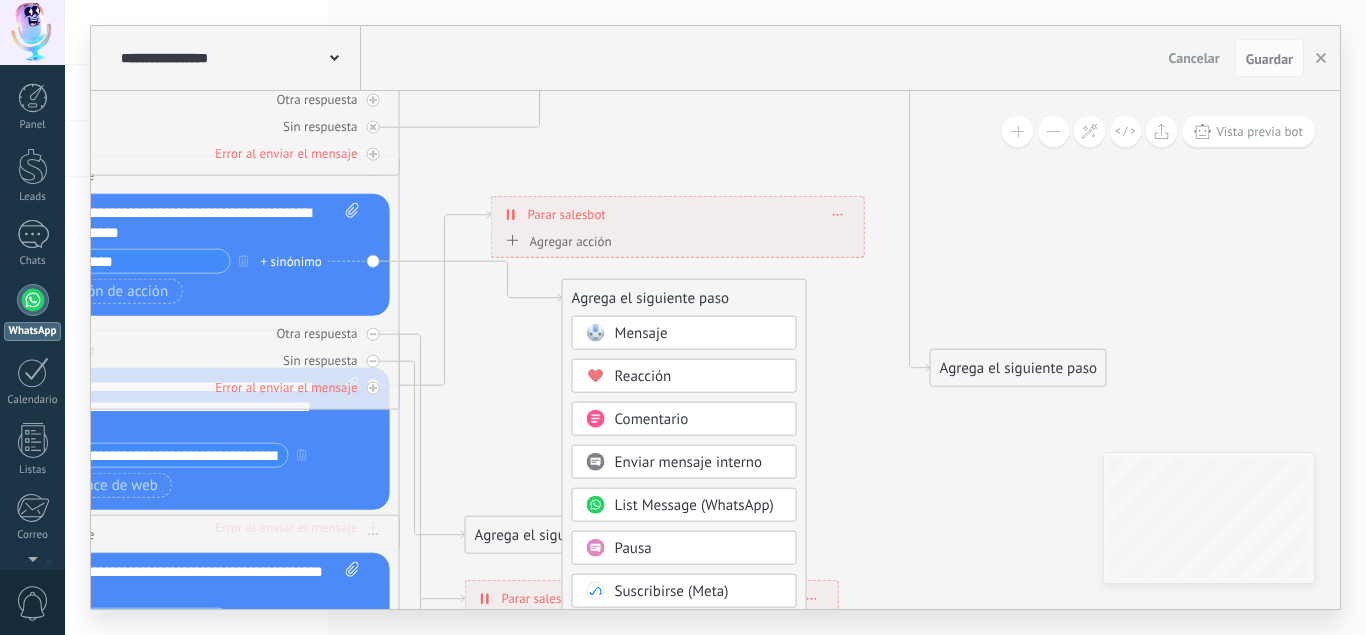 click on "Agrega el siguiente paso" at bounding box center [684, 298] 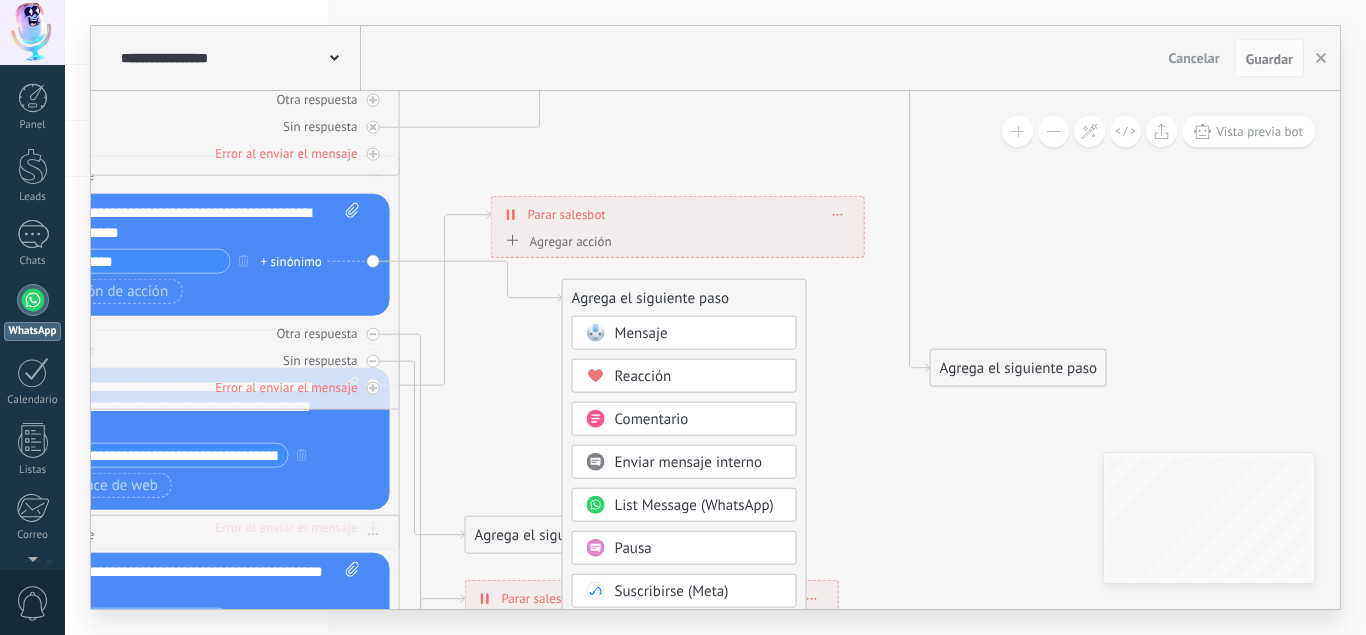 click on "Comentario" at bounding box center (652, 419) 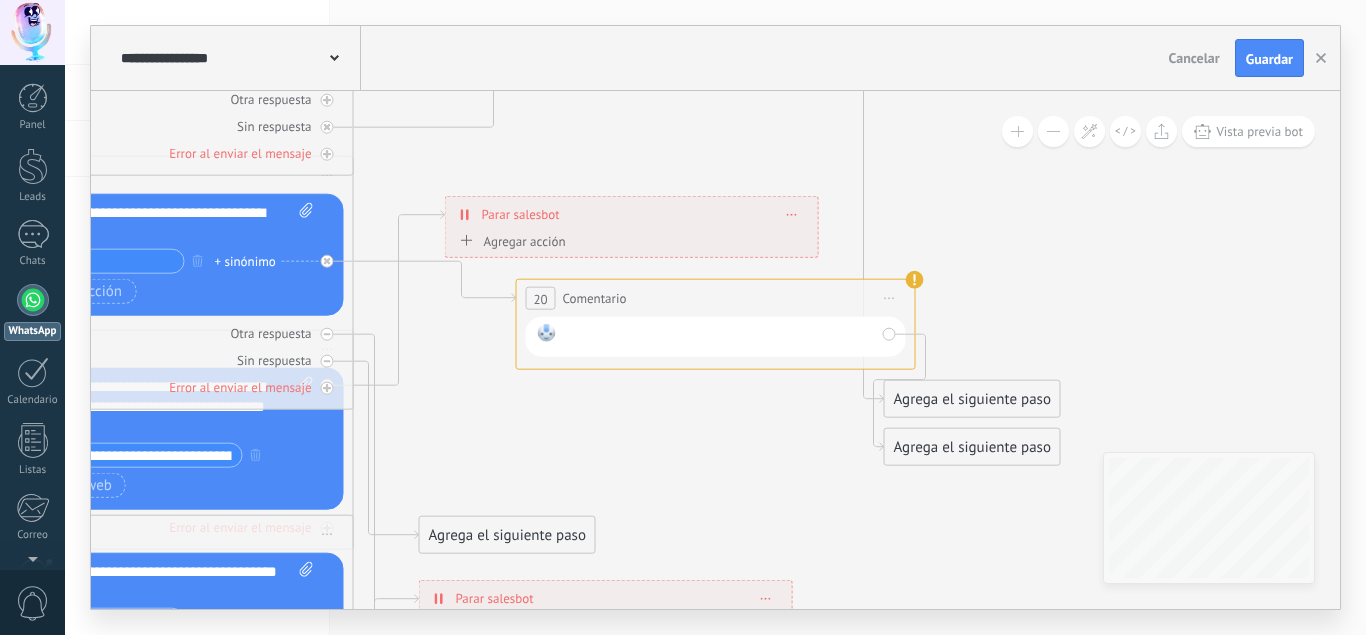 click at bounding box center (719, 337) 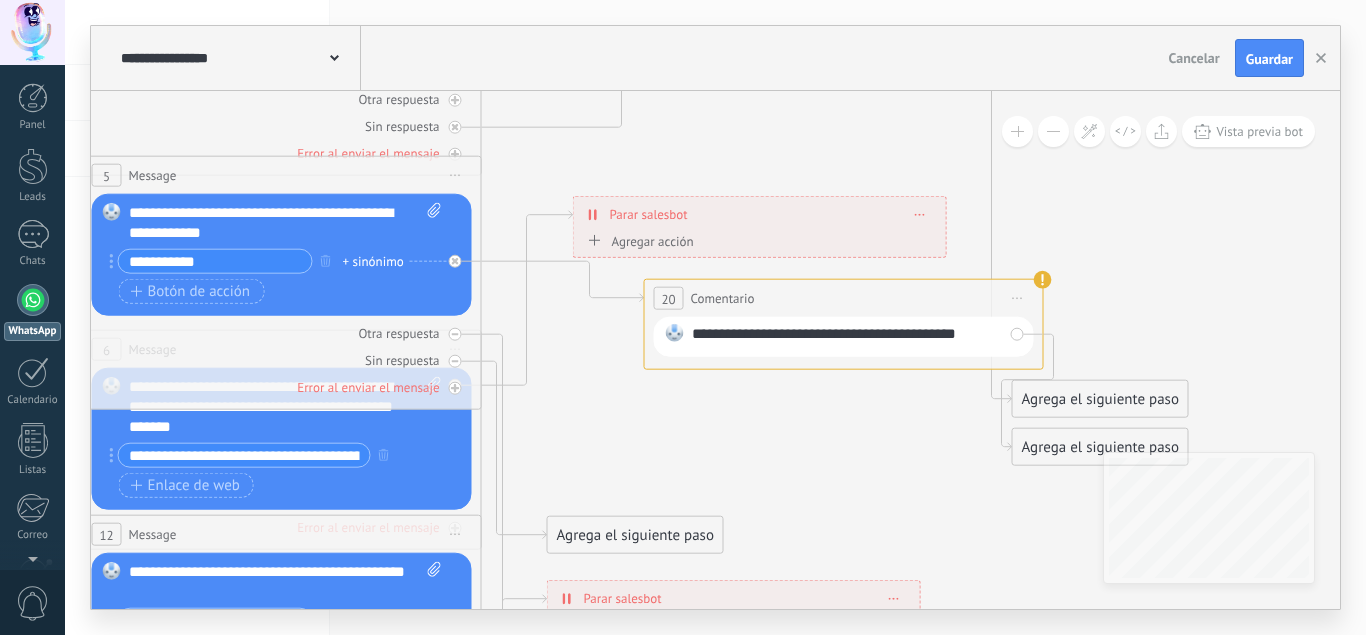 drag, startPoint x: 243, startPoint y: 261, endPoint x: 115, endPoint y: 247, distance: 128.76335 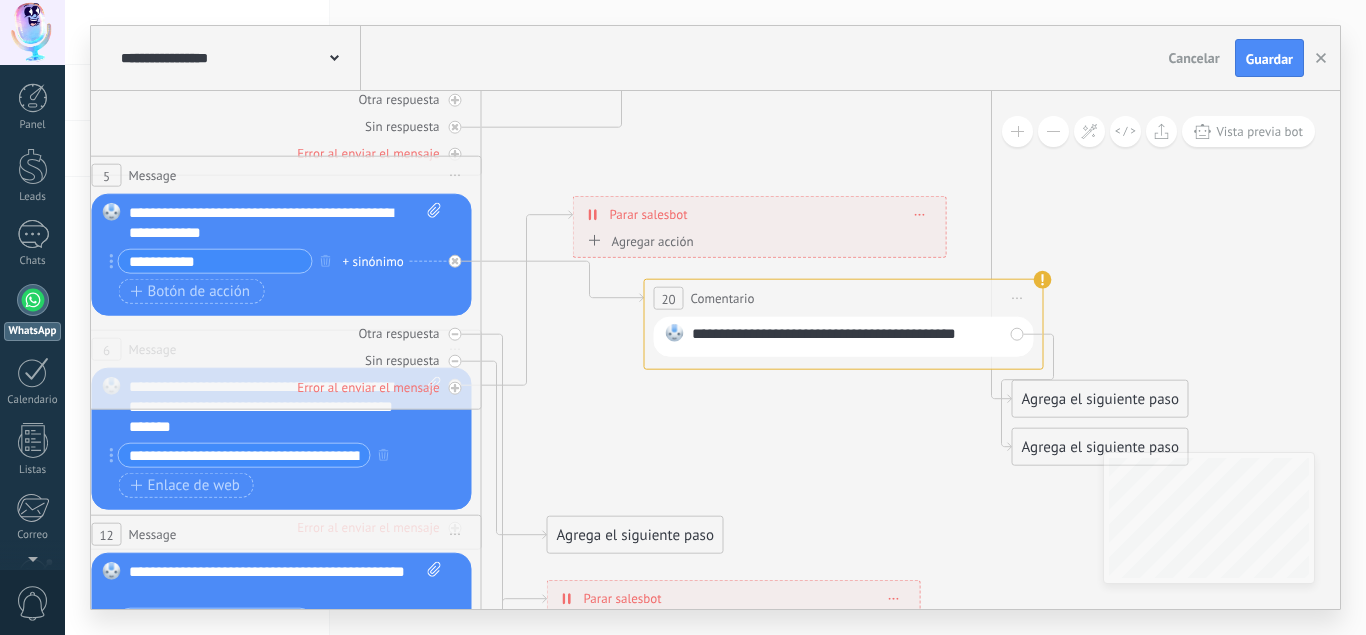 click on "**********" at bounding box center (215, 261) 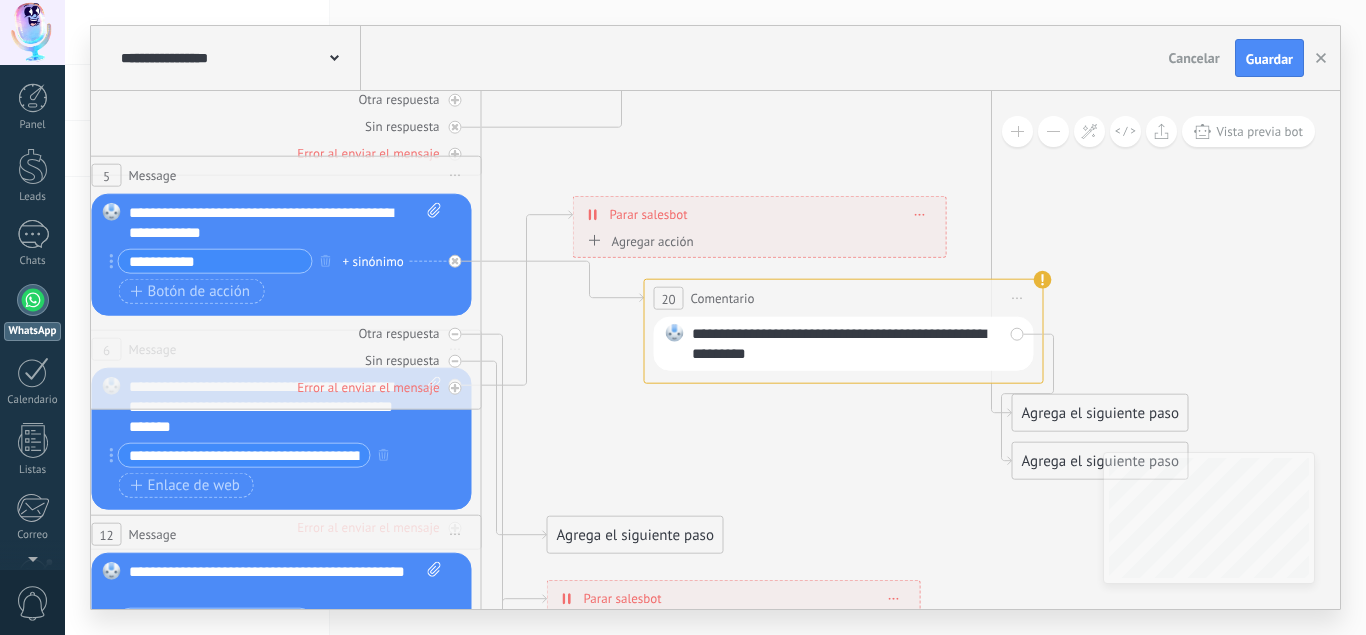 click 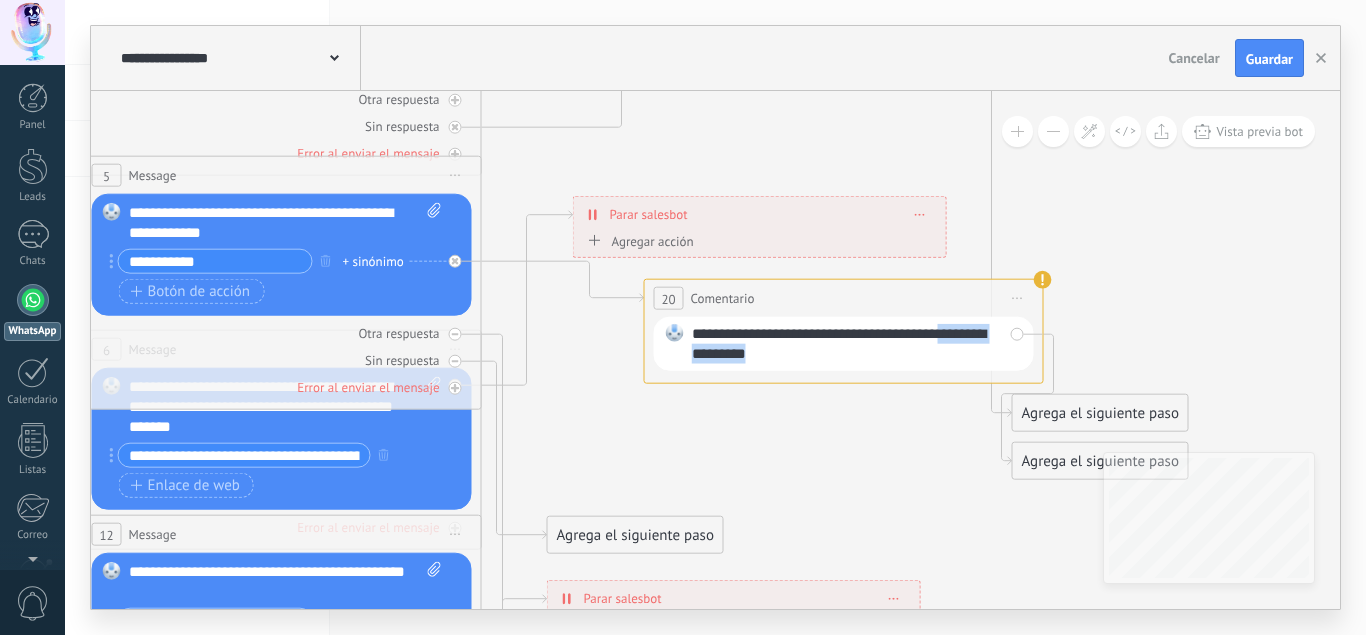 drag, startPoint x: 969, startPoint y: 342, endPoint x: 899, endPoint y: 351, distance: 70.5762 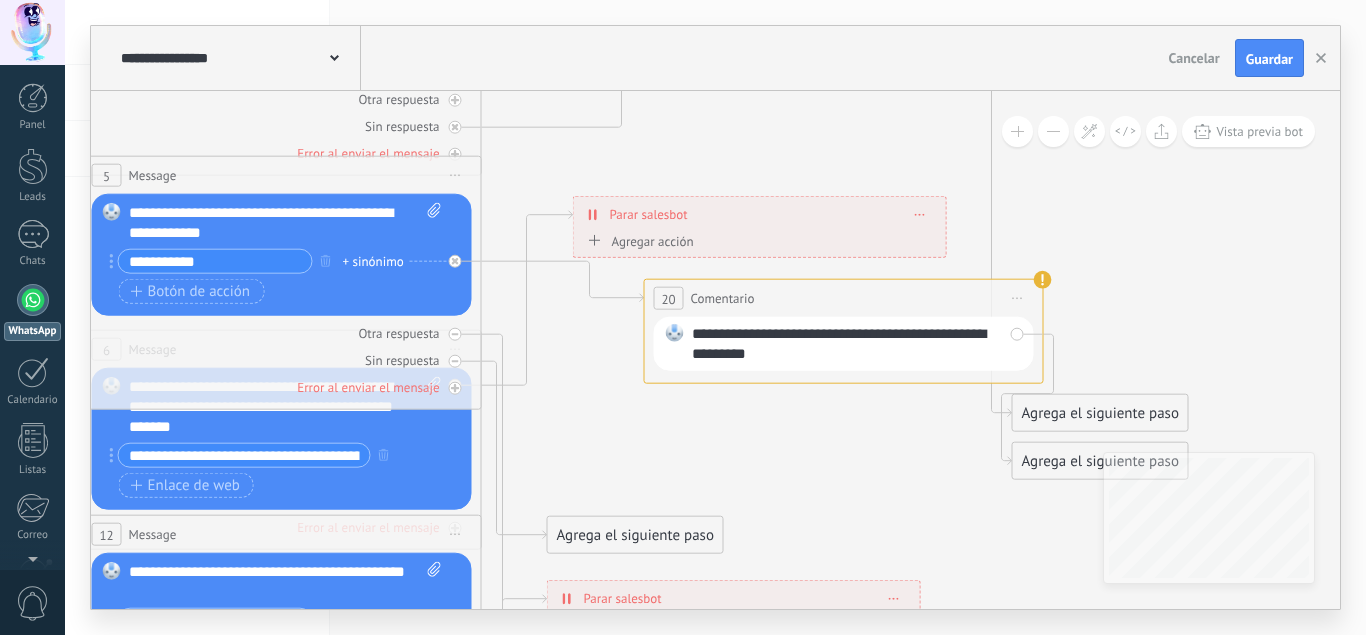 click 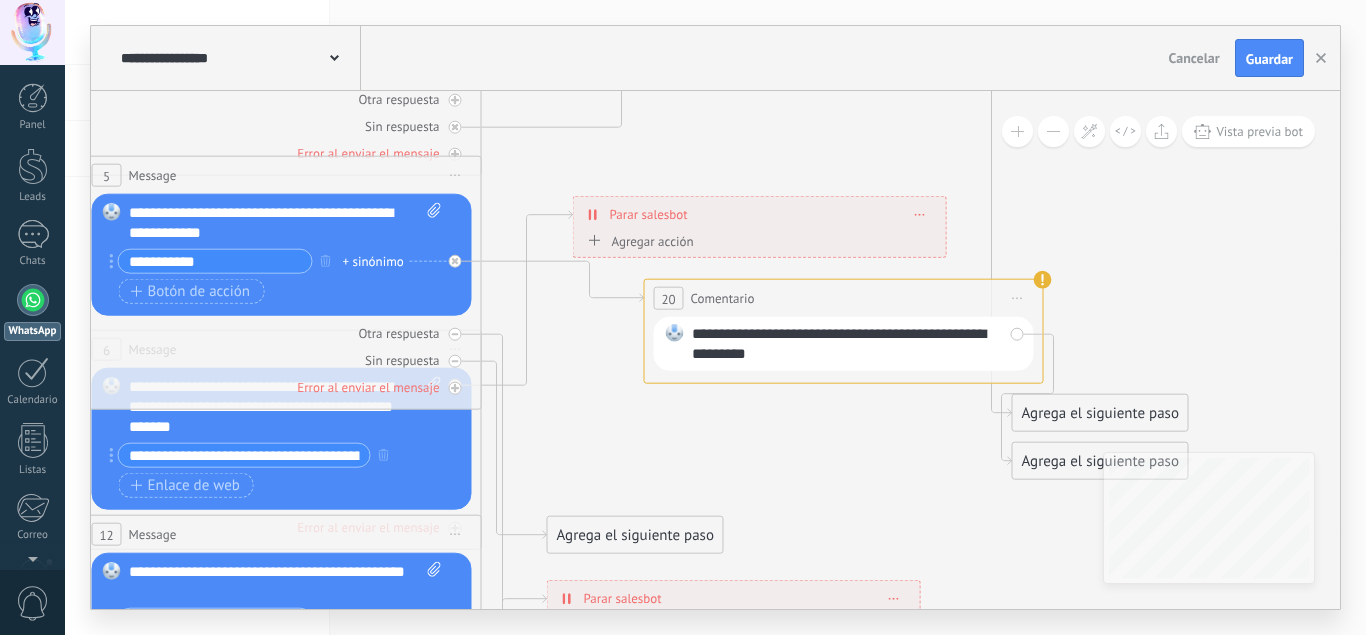 drag, startPoint x: 882, startPoint y: 369, endPoint x: 763, endPoint y: 382, distance: 119.70798 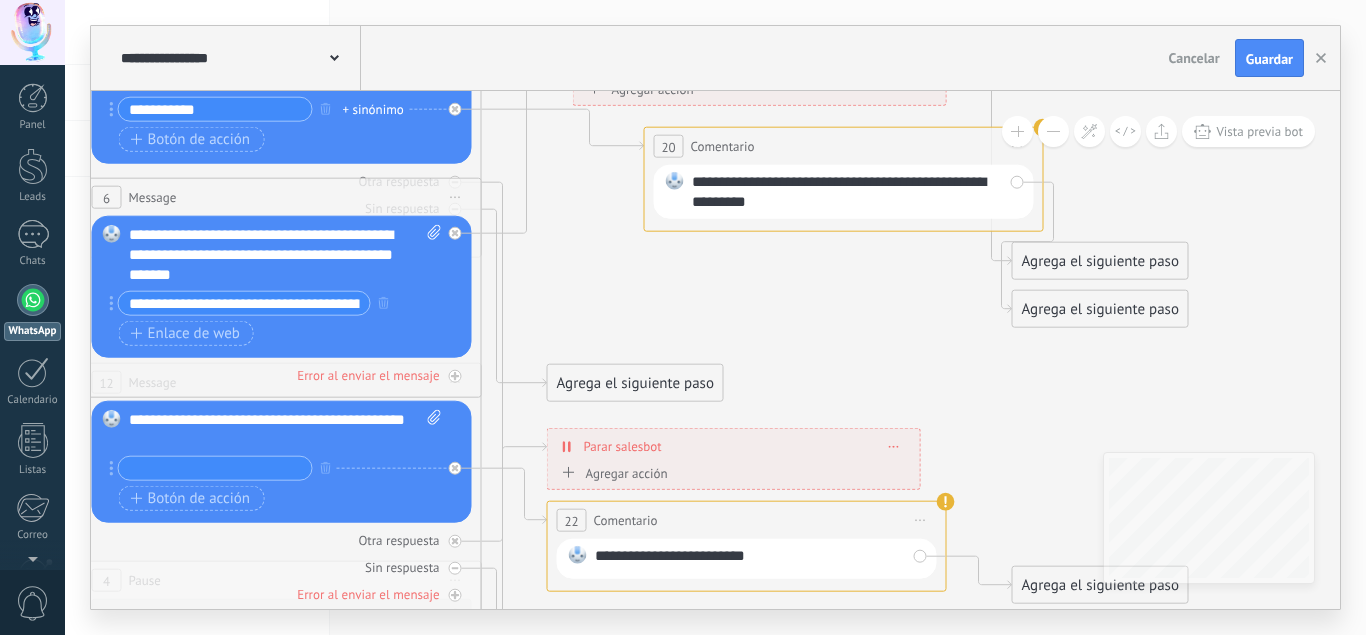 click on "**********" at bounding box center (280, 306) 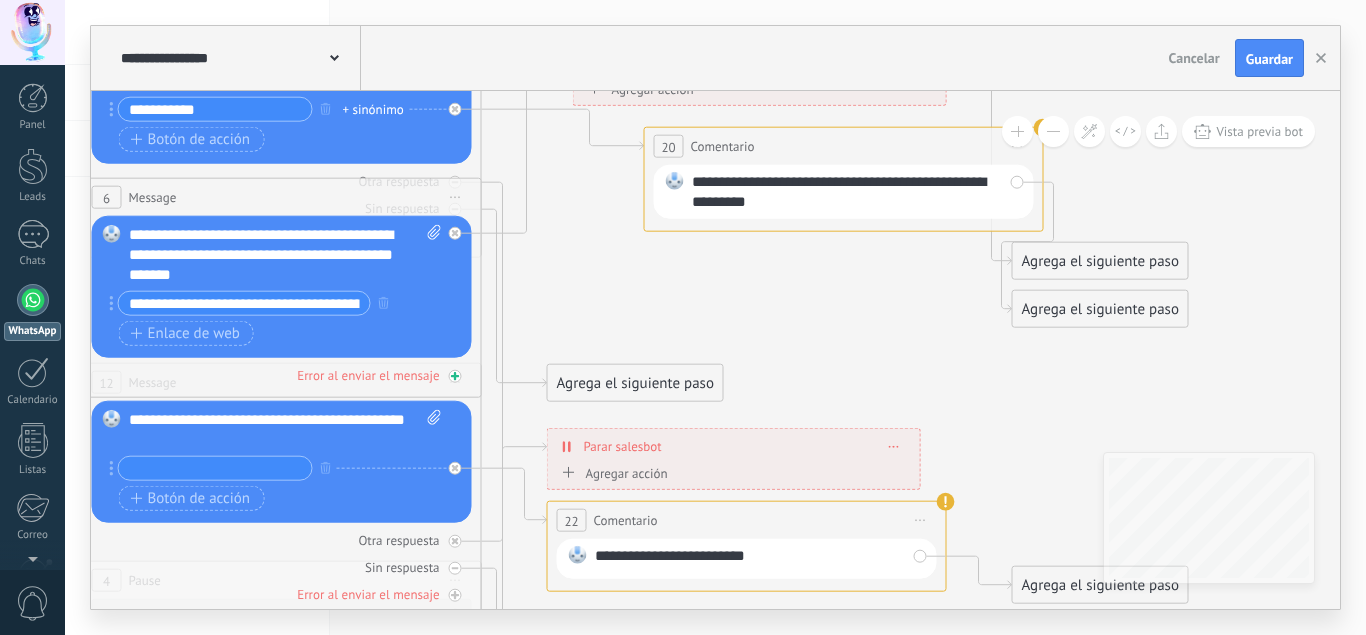 click on "Error al enviar el mensaje" at bounding box center (282, 375) 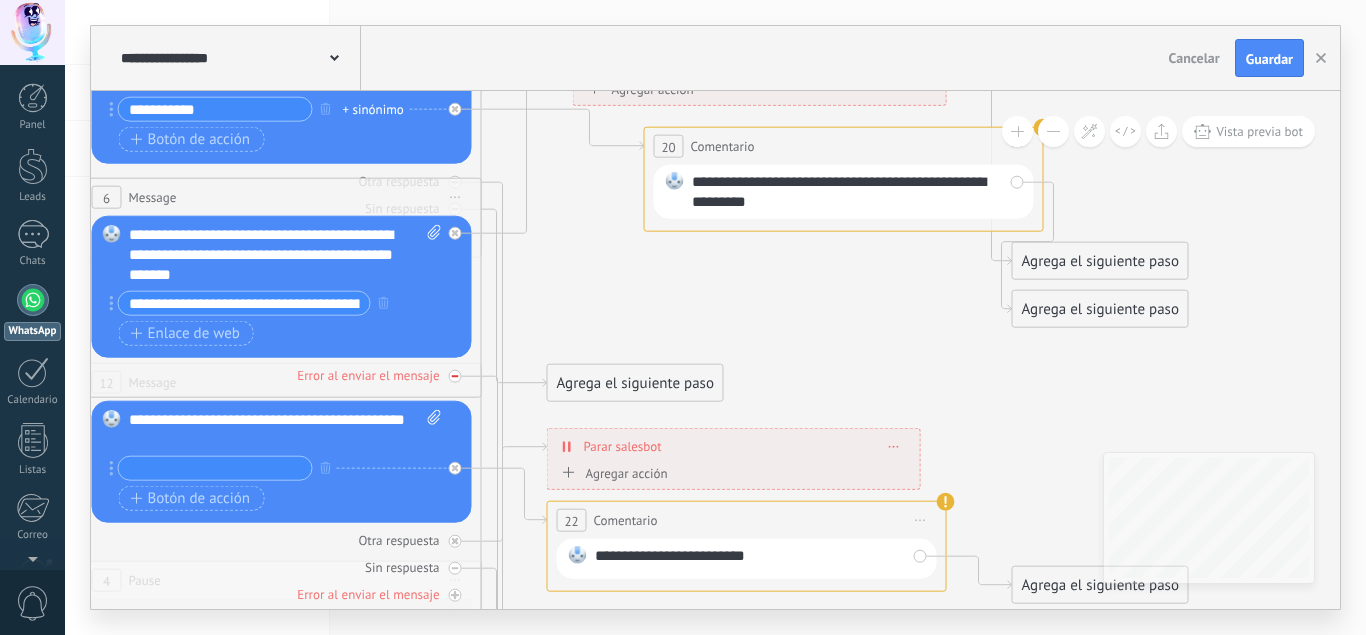 click 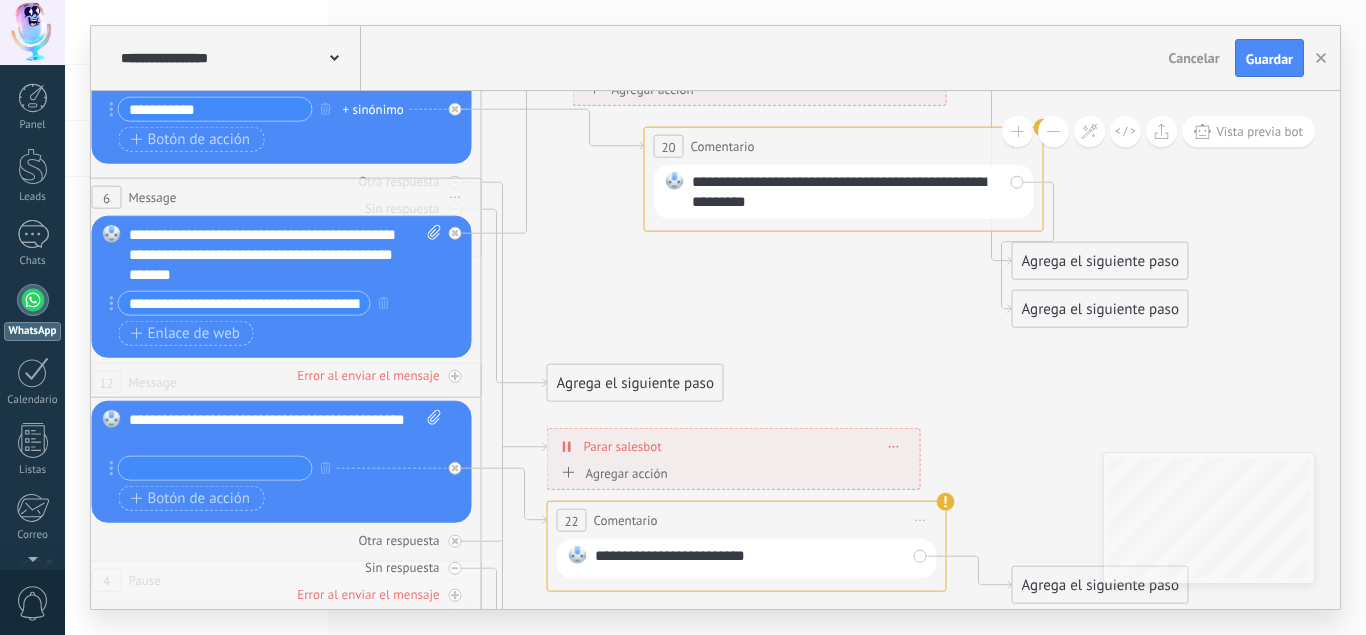 drag, startPoint x: 449, startPoint y: 288, endPoint x: 420, endPoint y: 268, distance: 35.22783 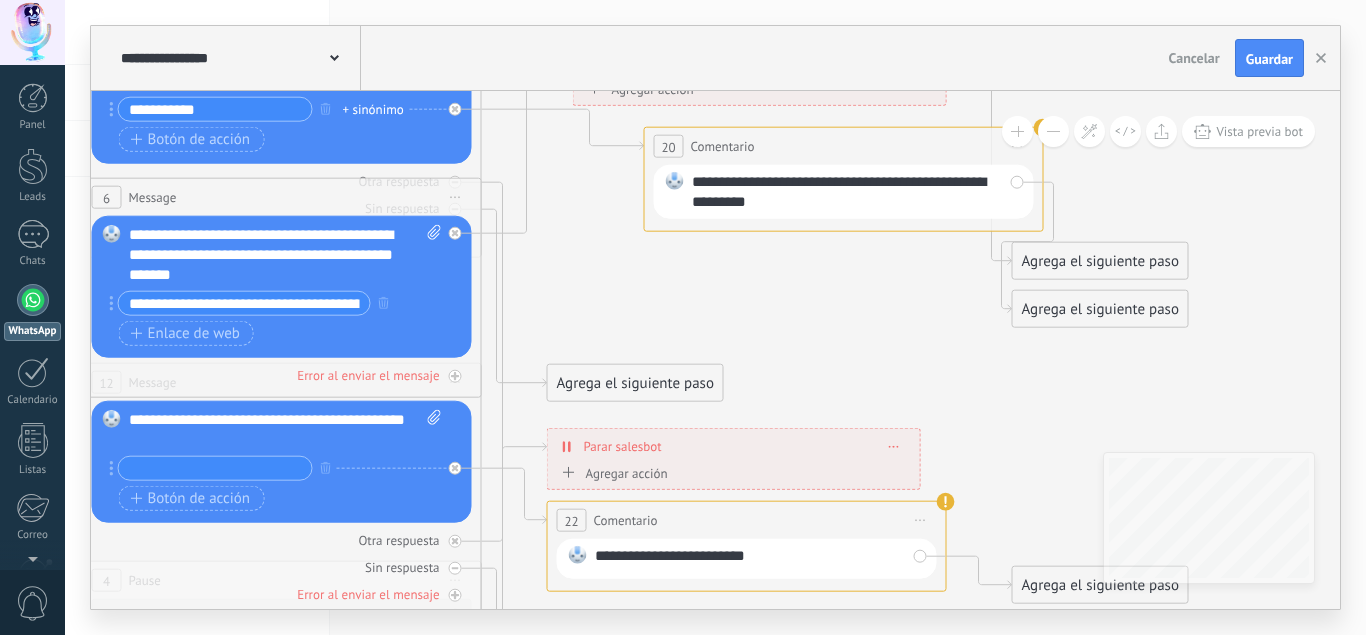 click on "Reemplazar
Quitar
Convertir a mensaje de voz
Arrastre la imagen aquí para adjuntarla.
Añadir imagen
Subir
Arrastrar y soltar
Archivo no encontrado
Escribe tu mensaje..." at bounding box center [282, 287] 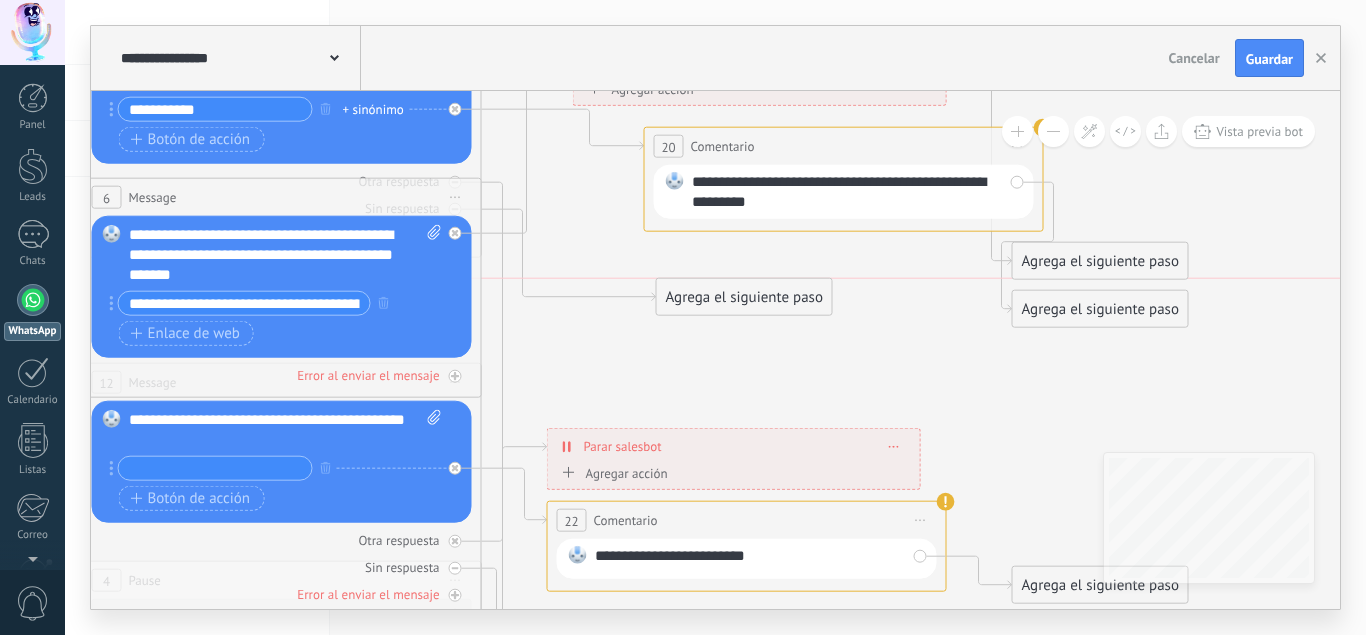drag, startPoint x: 610, startPoint y: 373, endPoint x: 719, endPoint y: 287, distance: 138.84163 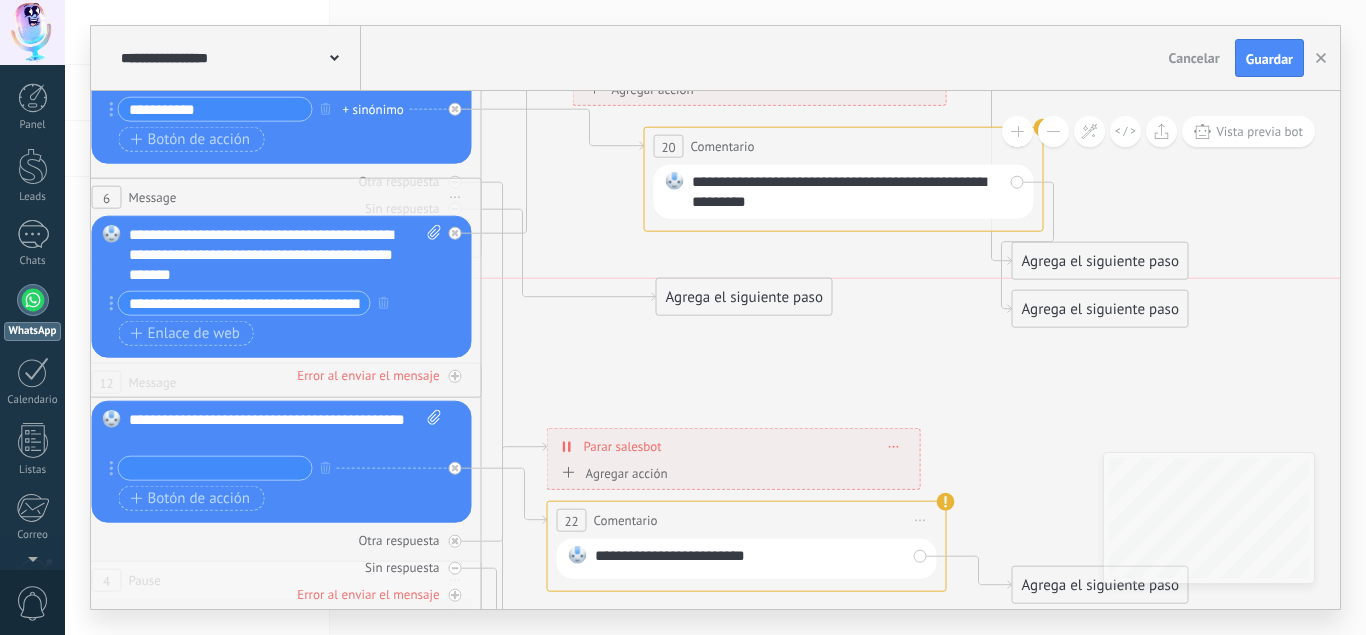 click on "Agrega el siguiente paso" at bounding box center [744, 297] 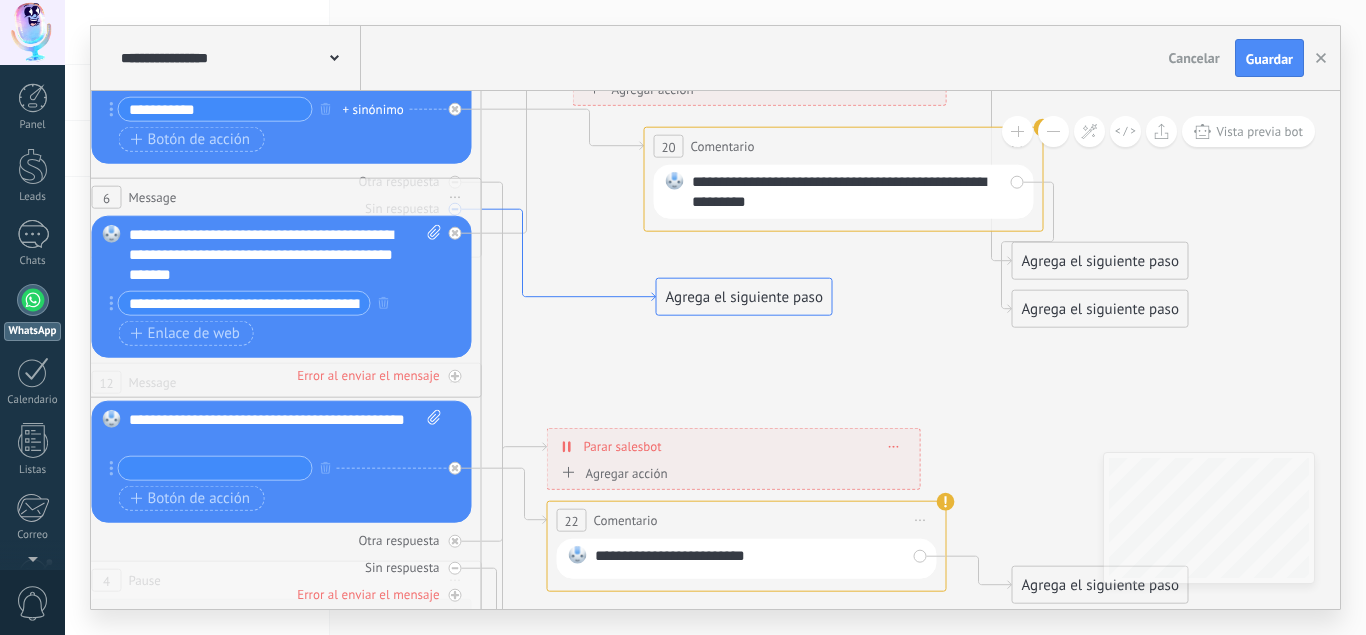 click 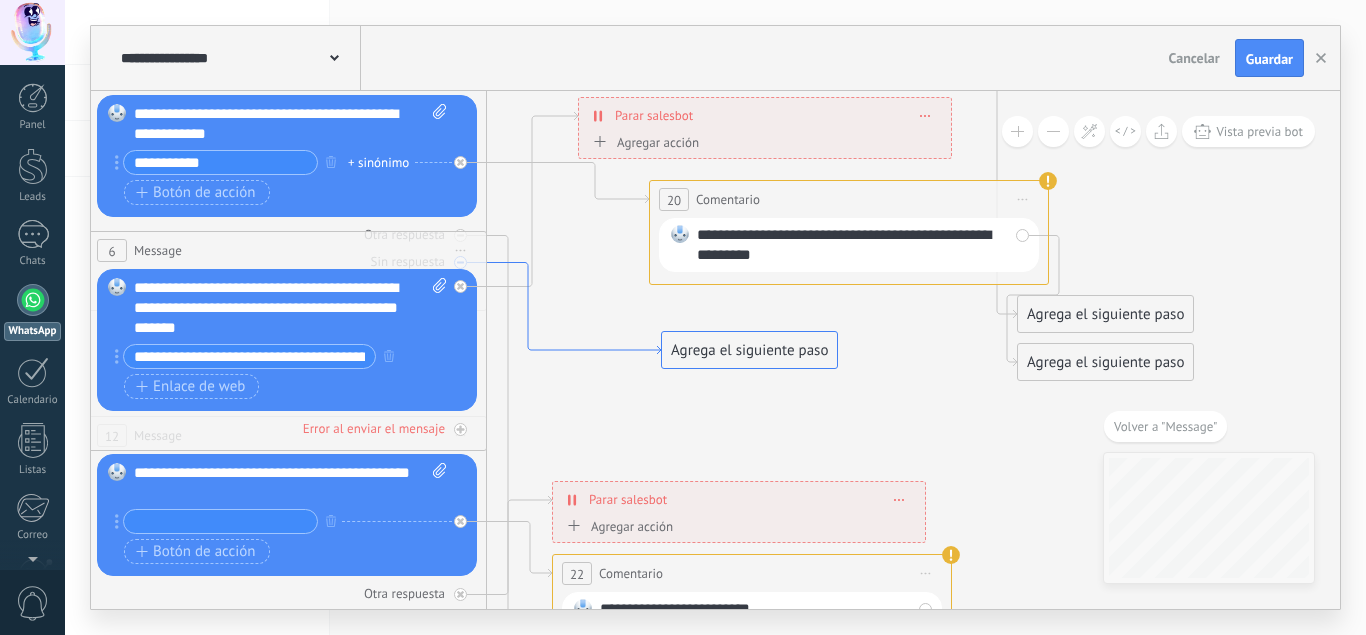 click 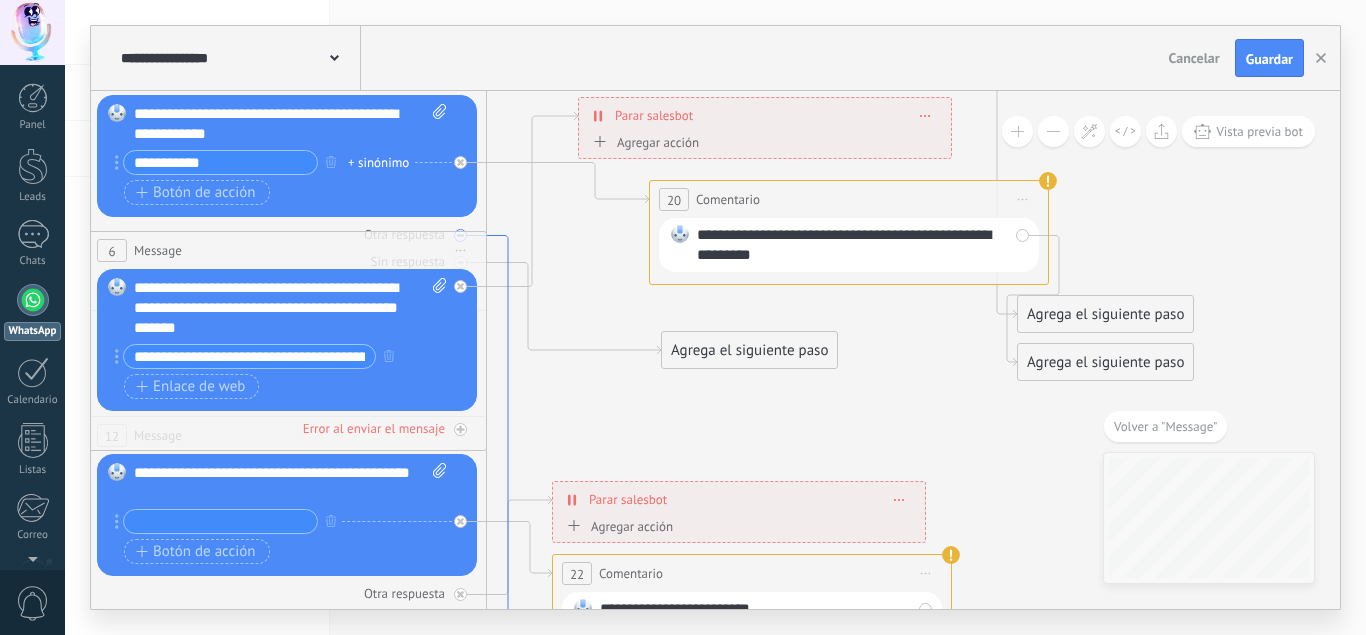 click 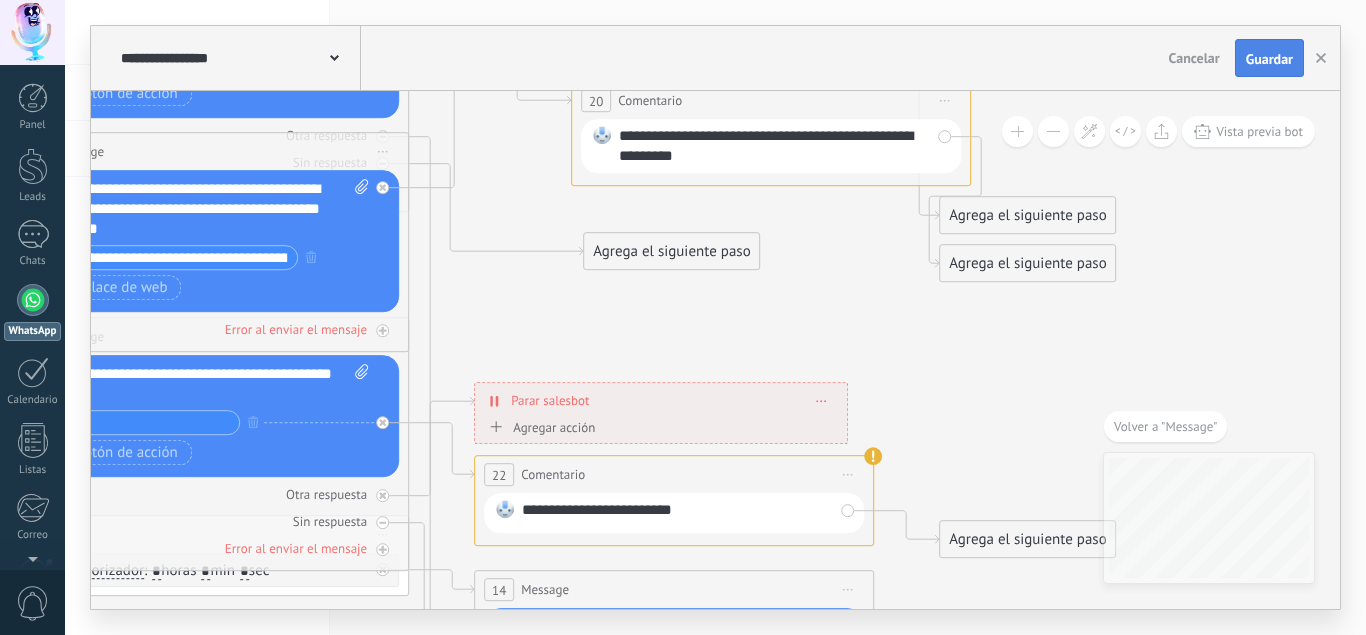 click on "Guardar" at bounding box center (1269, 59) 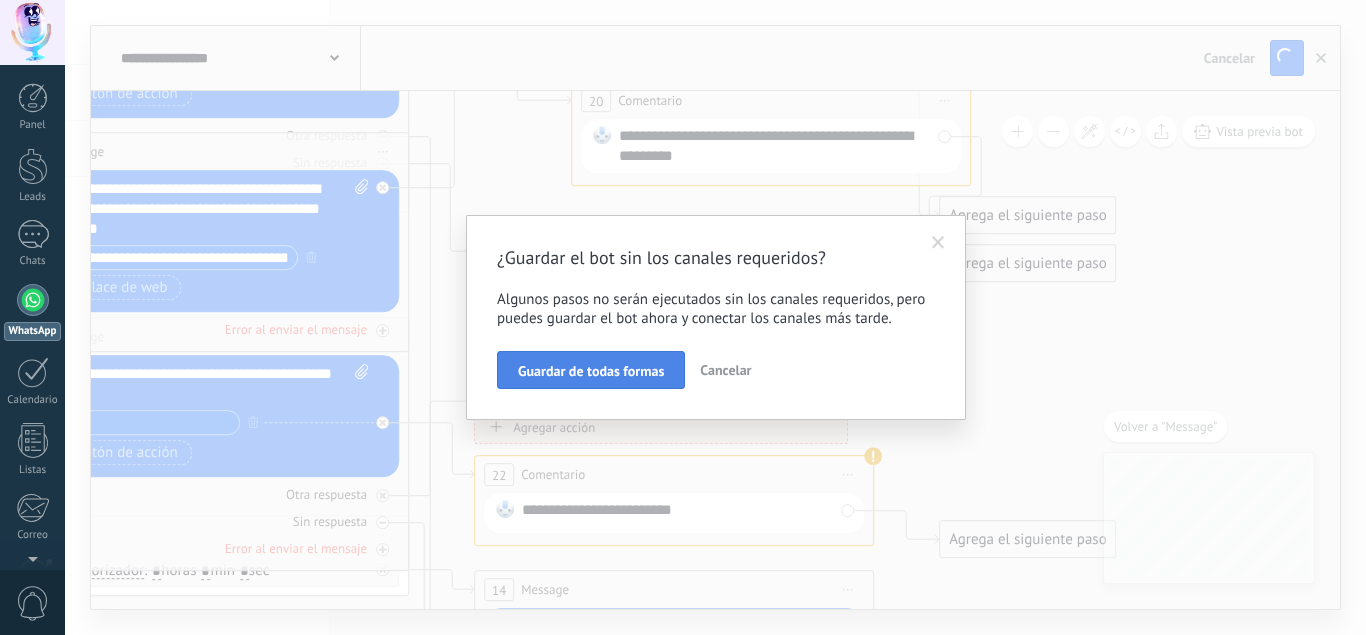 click on "Guardar de todas formas" at bounding box center (591, 371) 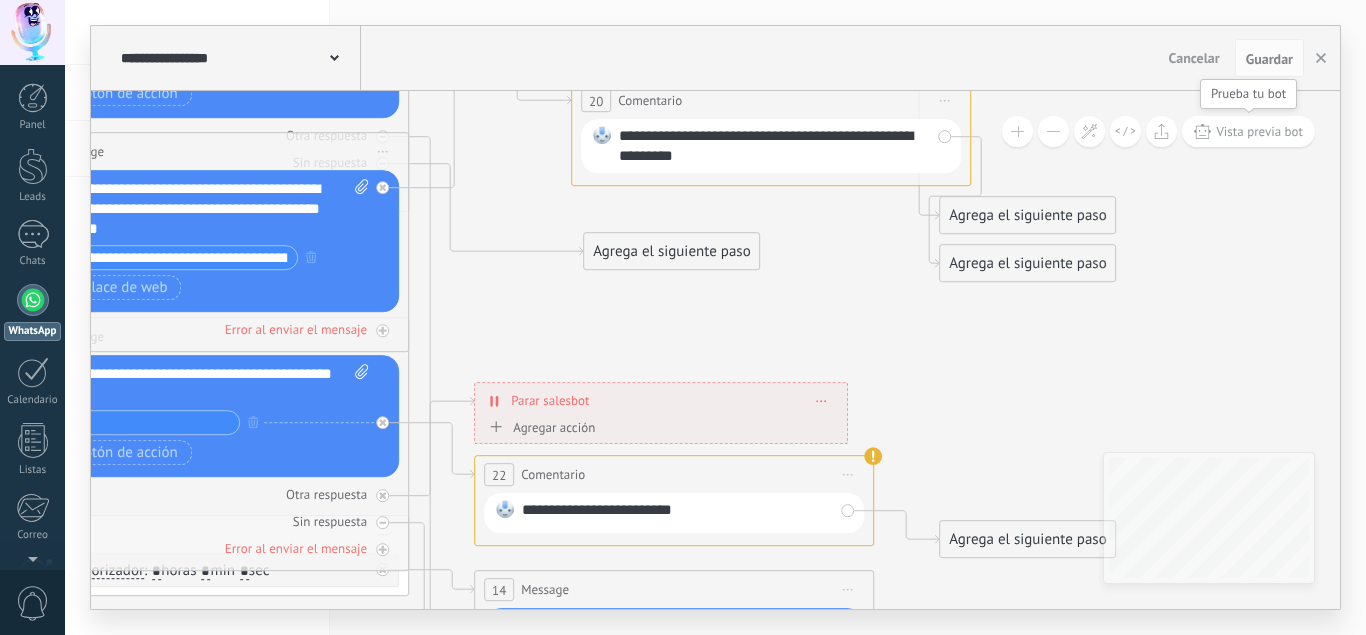 click on "Vista previa bot" at bounding box center [1259, 131] 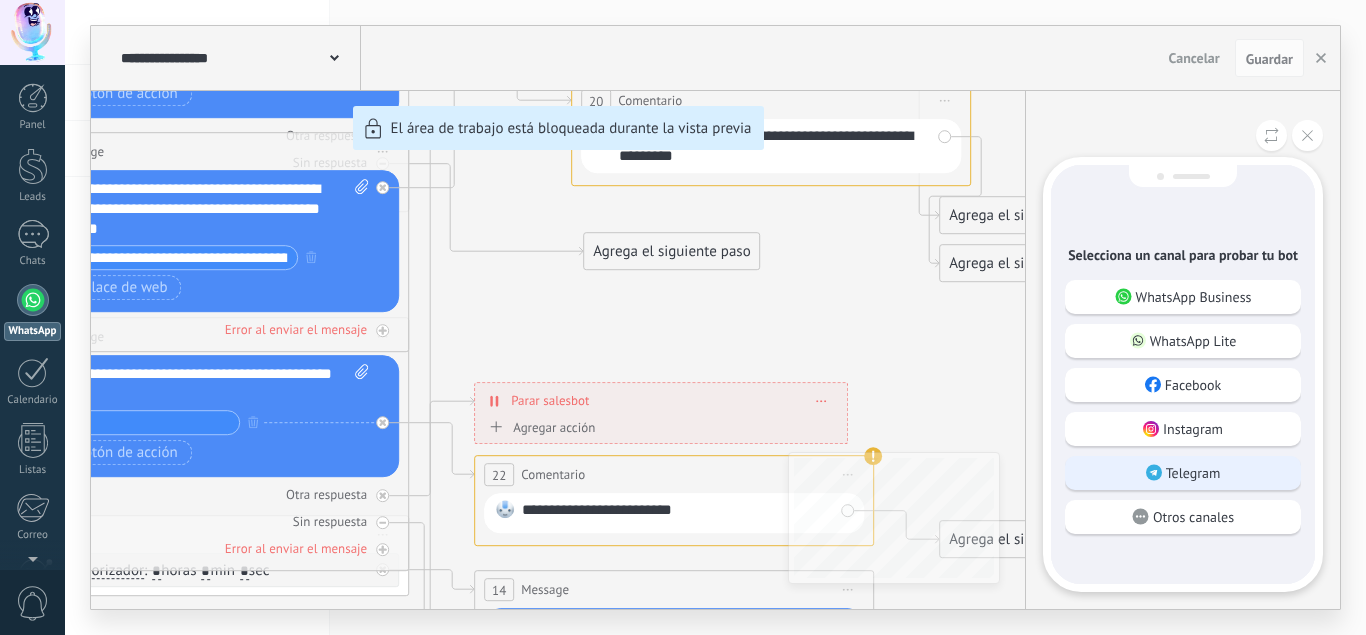 click on "Telegram" at bounding box center [1183, 473] 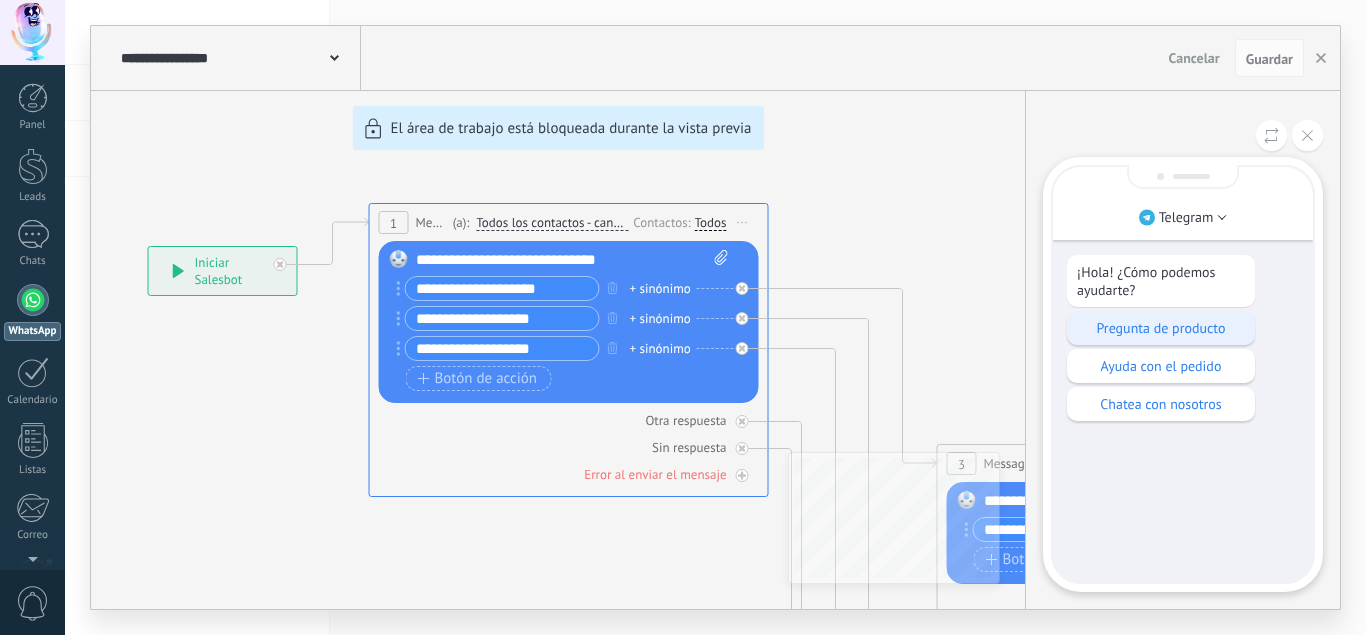 click on "Pregunta de producto" at bounding box center [1161, 328] 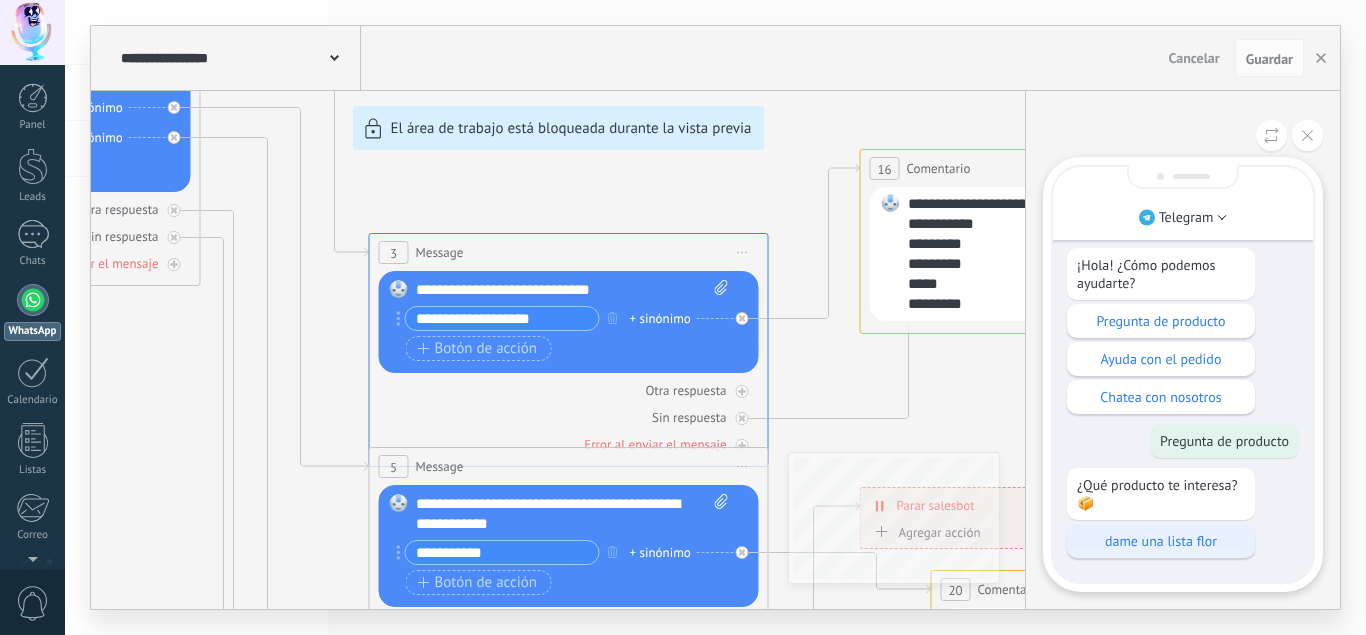 click on "dame una lista flor" at bounding box center [1161, 541] 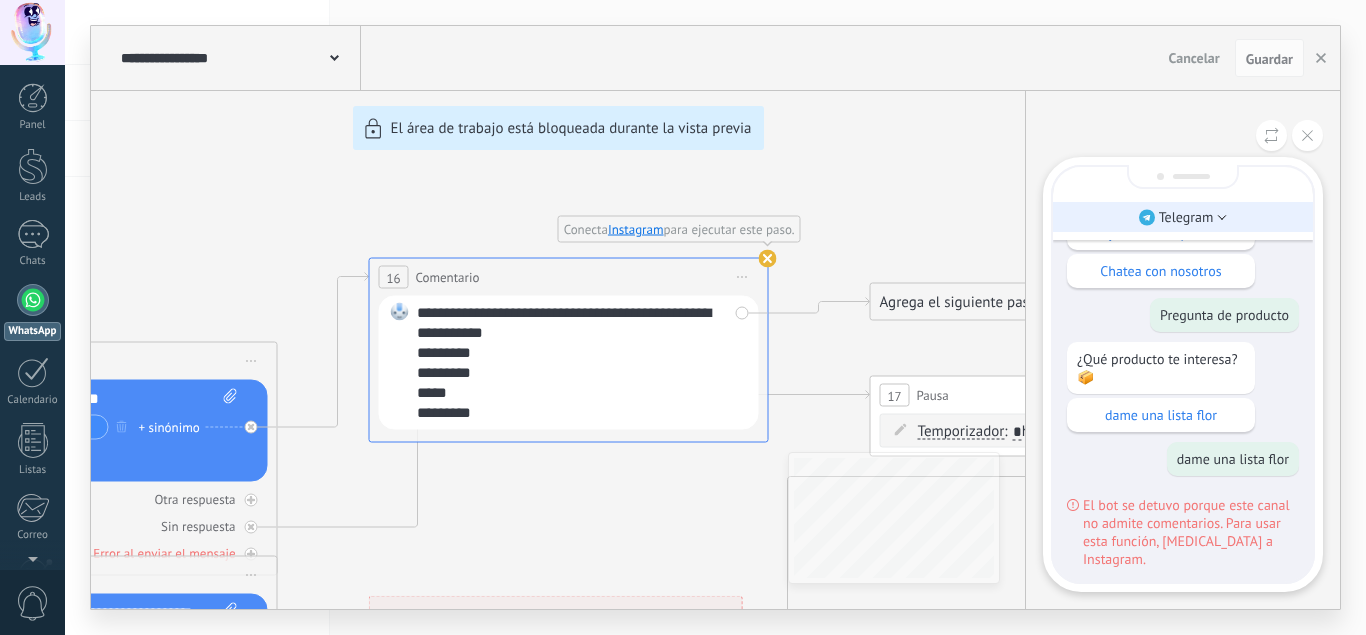 click on "Telegram" at bounding box center (1183, 217) 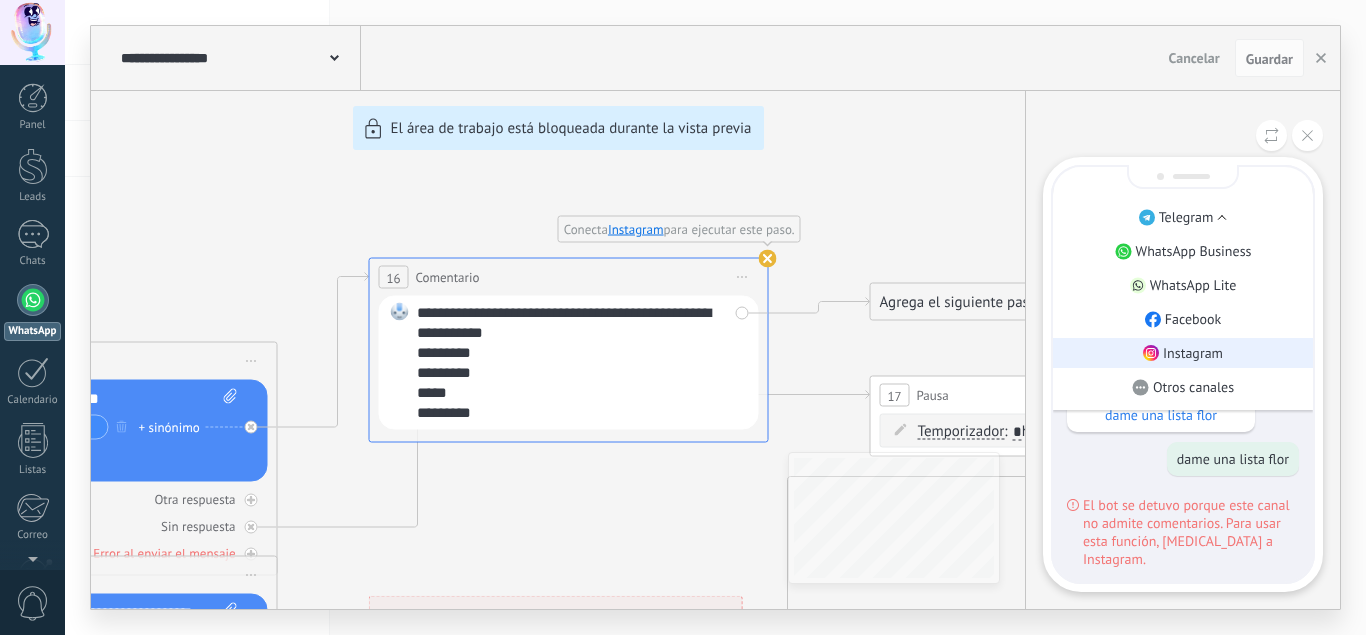 click on "Instagram" at bounding box center (1193, 353) 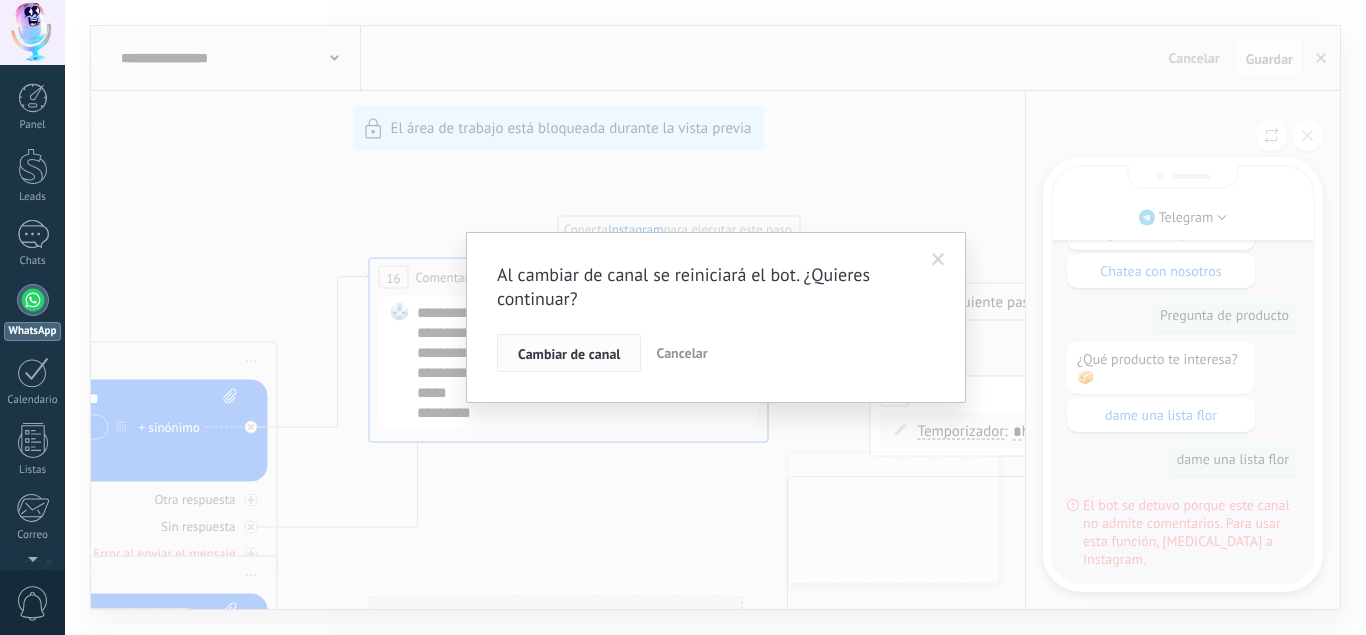 click on "Cambiar de canal" at bounding box center [569, 354] 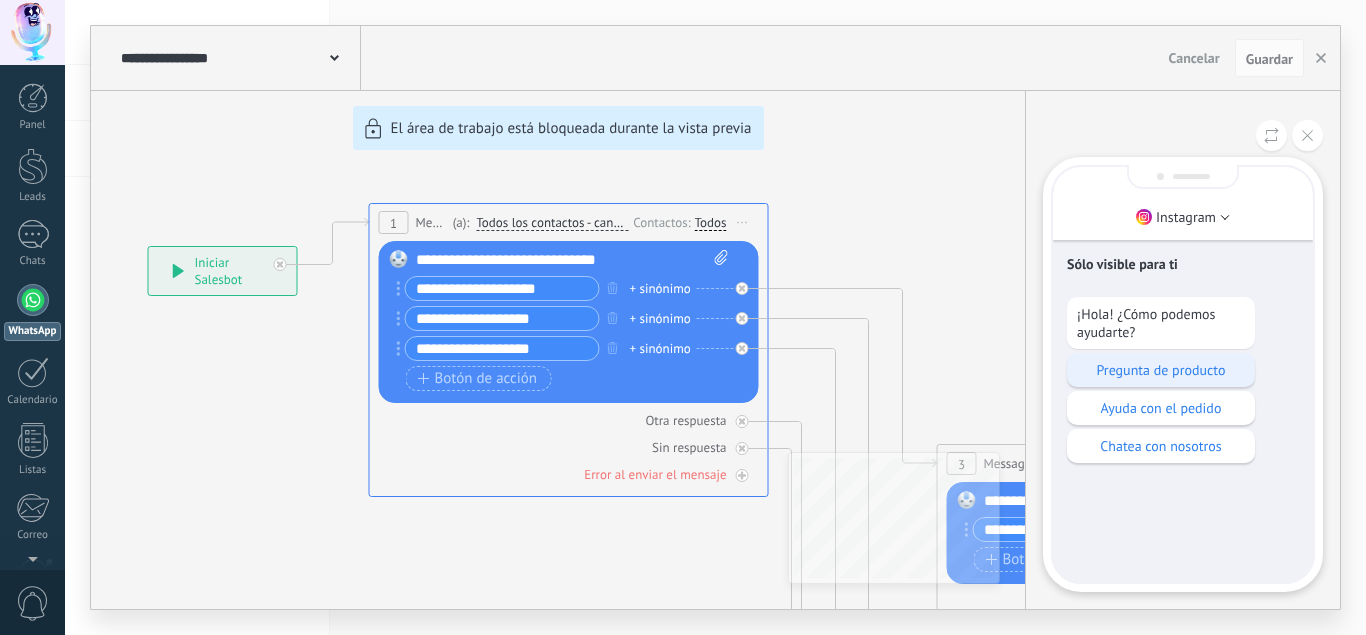 click on "Pregunta de producto" at bounding box center [1161, 370] 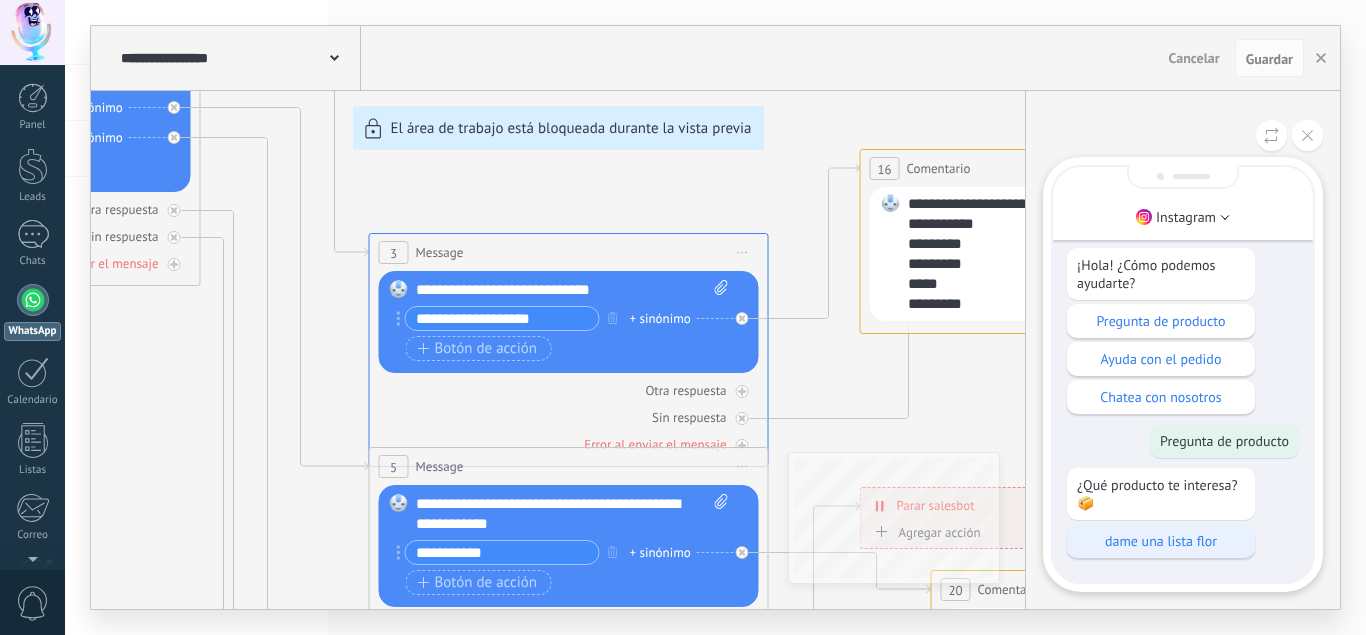 click on "dame una lista flor" at bounding box center (1161, 541) 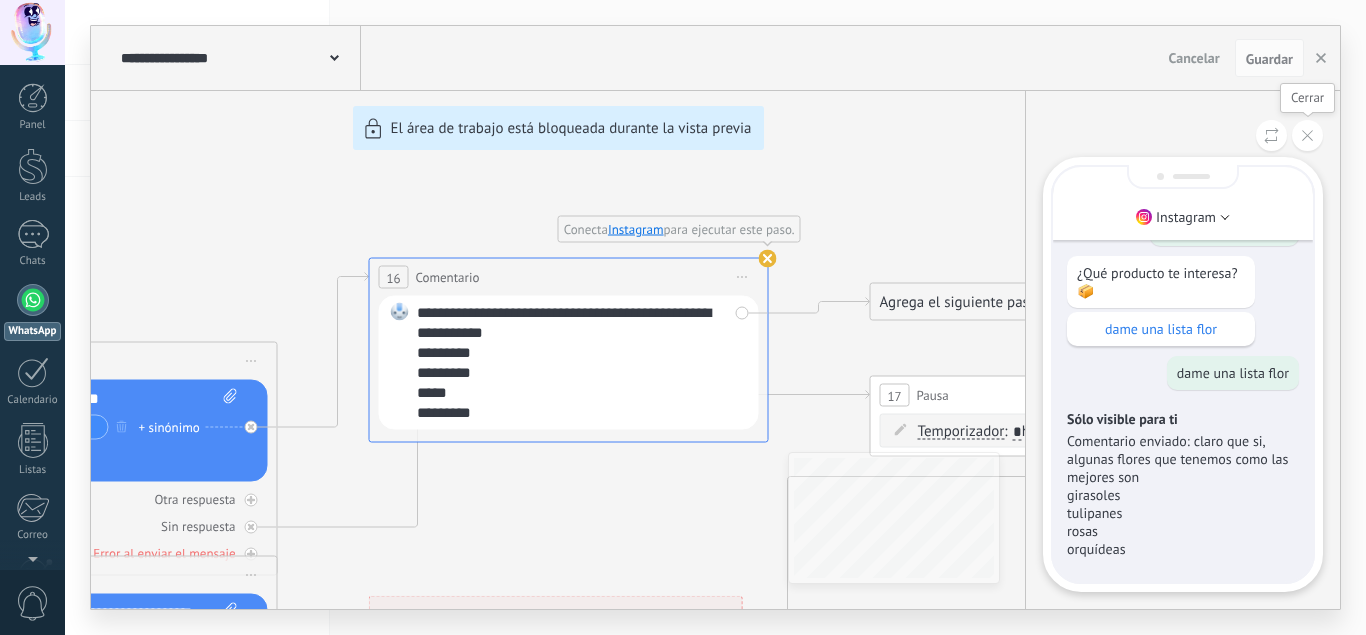 click 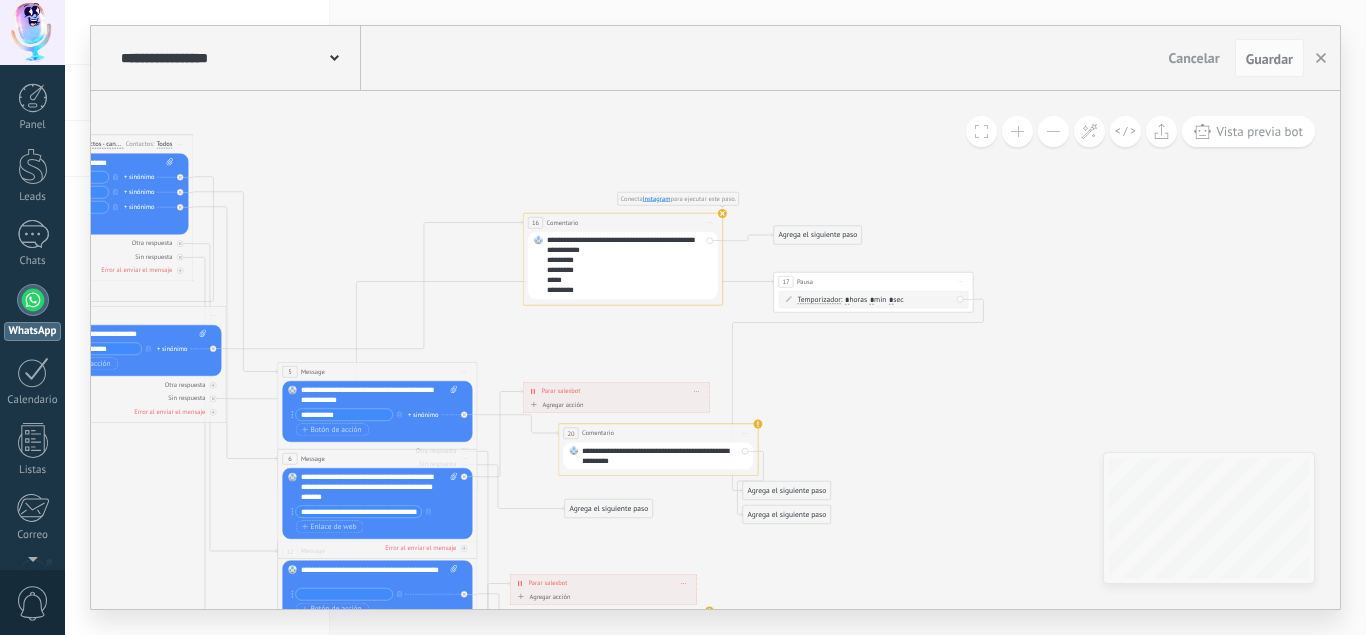 drag, startPoint x: 341, startPoint y: 256, endPoint x: 89, endPoint y: 307, distance: 257.10892 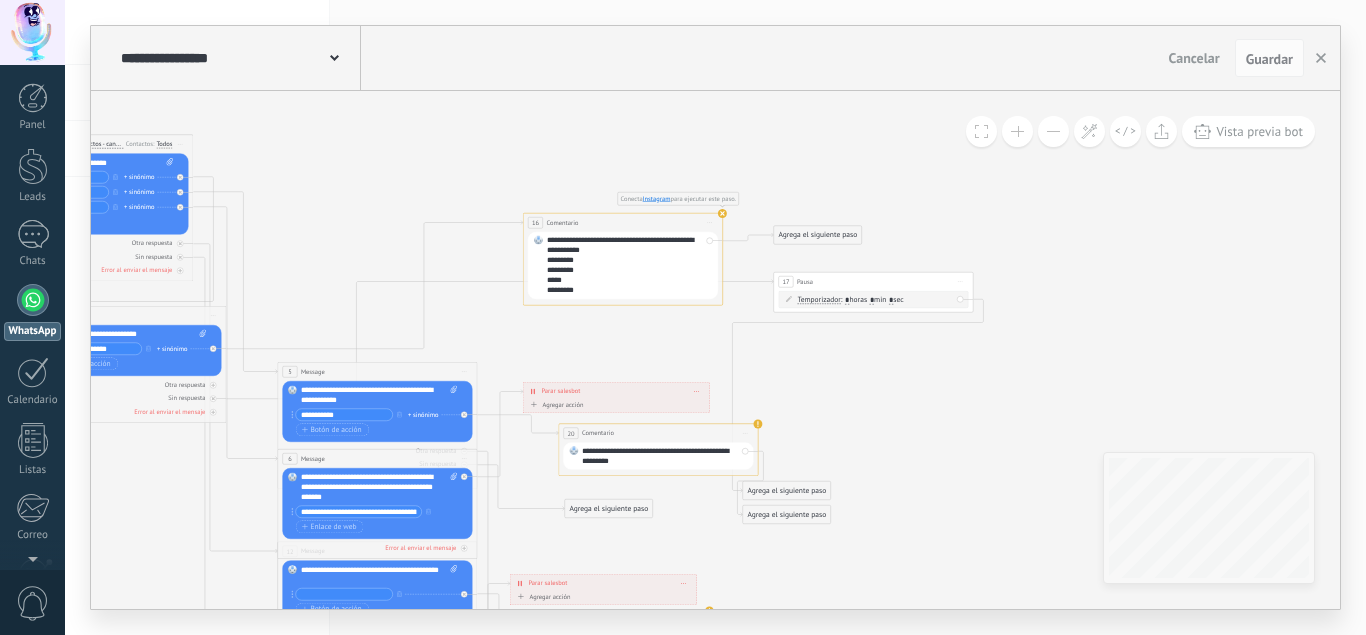 click on "**********" at bounding box center [715, 317] 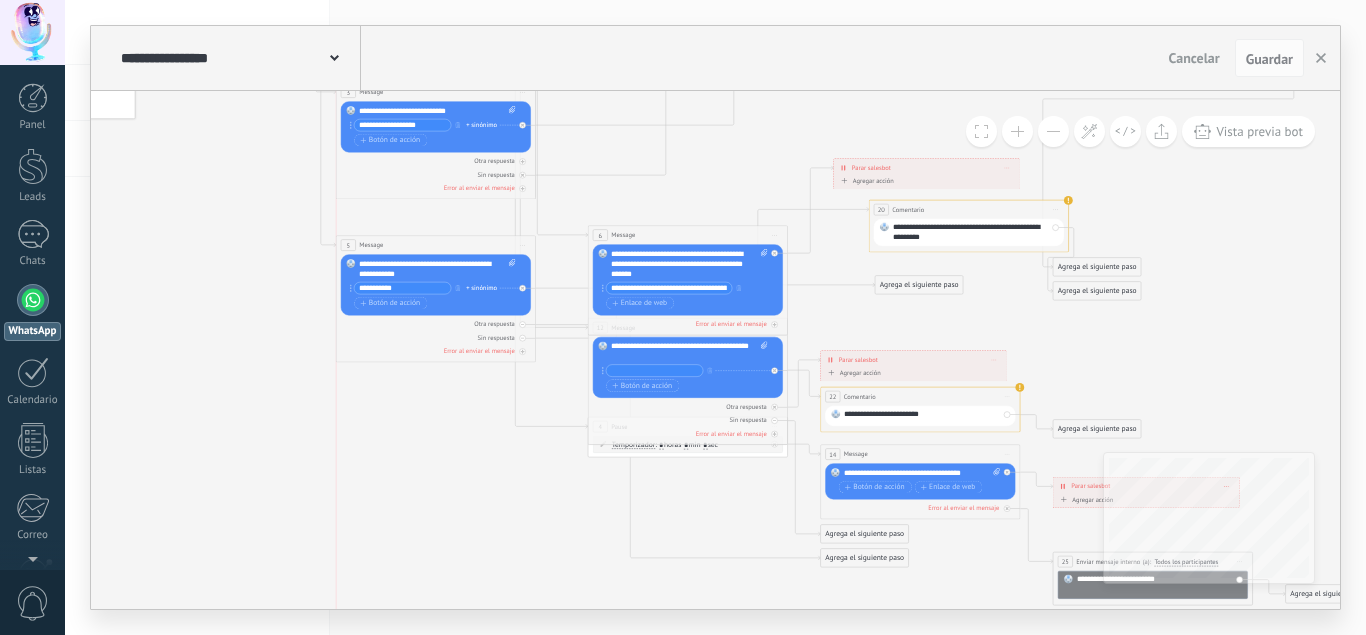 drag, startPoint x: 720, startPoint y: 144, endPoint x: 467, endPoint y: 239, distance: 270.24805 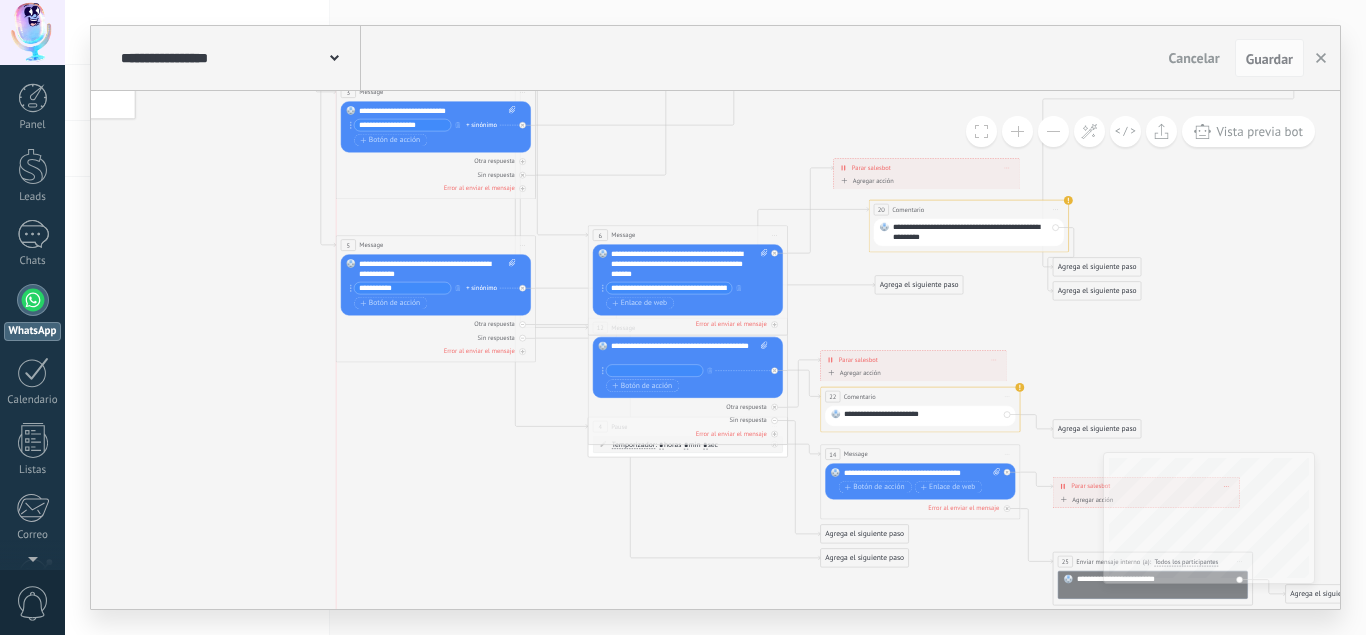 click on "5
Message
*******
(a):
Todos los contactos - canales seleccionados
Todos los contactos - canales seleccionados
Todos los contactos - canal primario
Contacto principal - canales seleccionados
Contacto principal - canal primario
Todos los contactos - canales seleccionados
Todos los contactos - canales seleccionados
Todos los contactos - canal primario
Contacto principal - canales seleccionados" at bounding box center (435, 245) 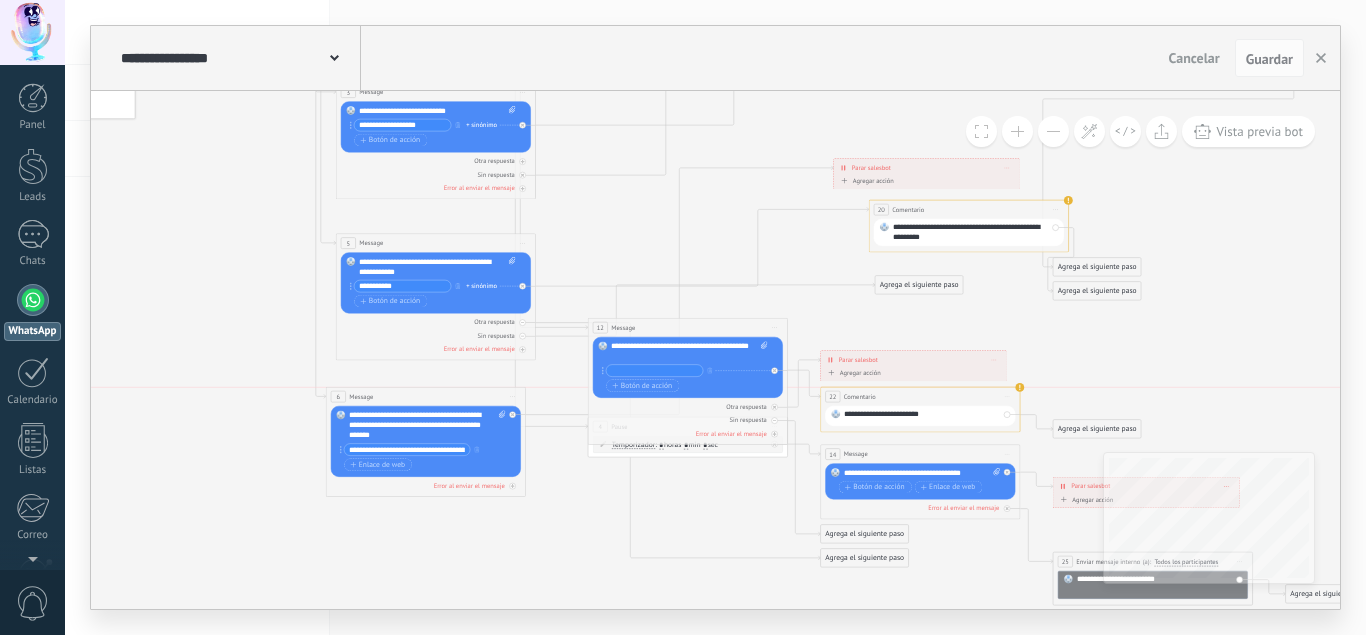 drag, startPoint x: 668, startPoint y: 233, endPoint x: 416, endPoint y: 394, distance: 299.04013 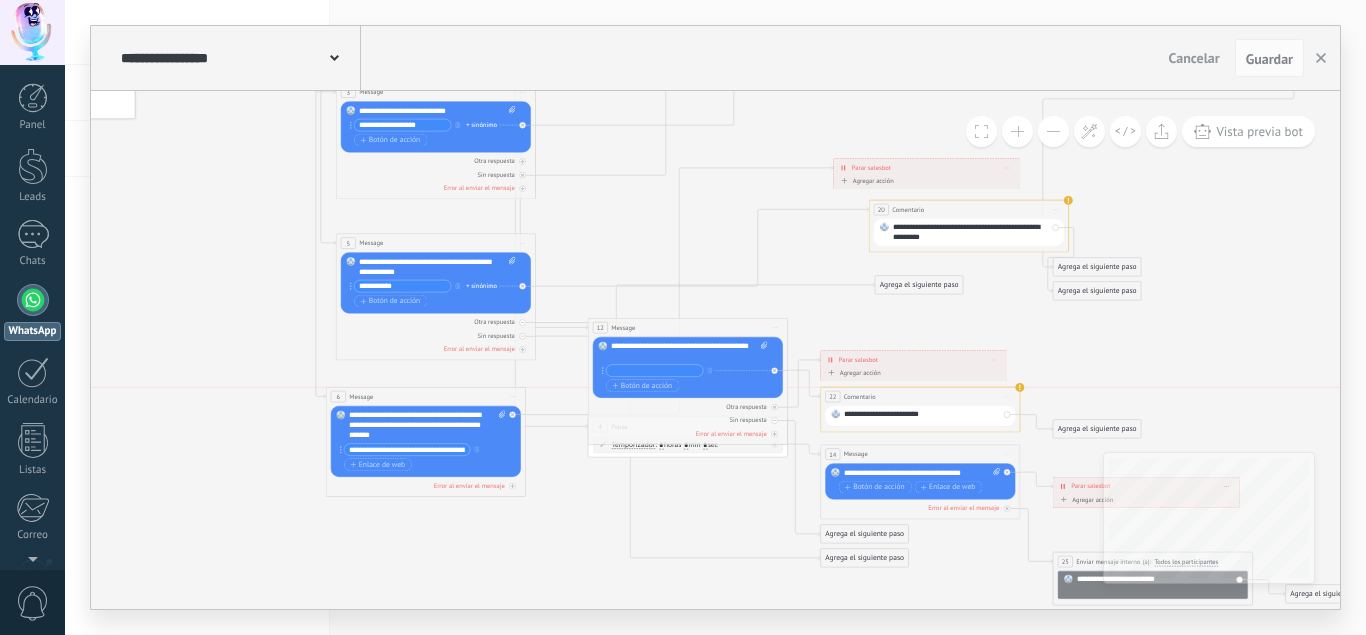 click on "6
Message
*******
(a):
Todos los contactos - canales seleccionados
Todos los contactos - canales seleccionados
Todos los contactos - canal primario
Contacto principal - canales seleccionados
Contacto principal - canal primario
Todos los contactos - canales seleccionados
Todos los contactos - canales seleccionados
Todos los contactos - canal primario
Contacto principal - canales seleccionados" at bounding box center [425, 396] 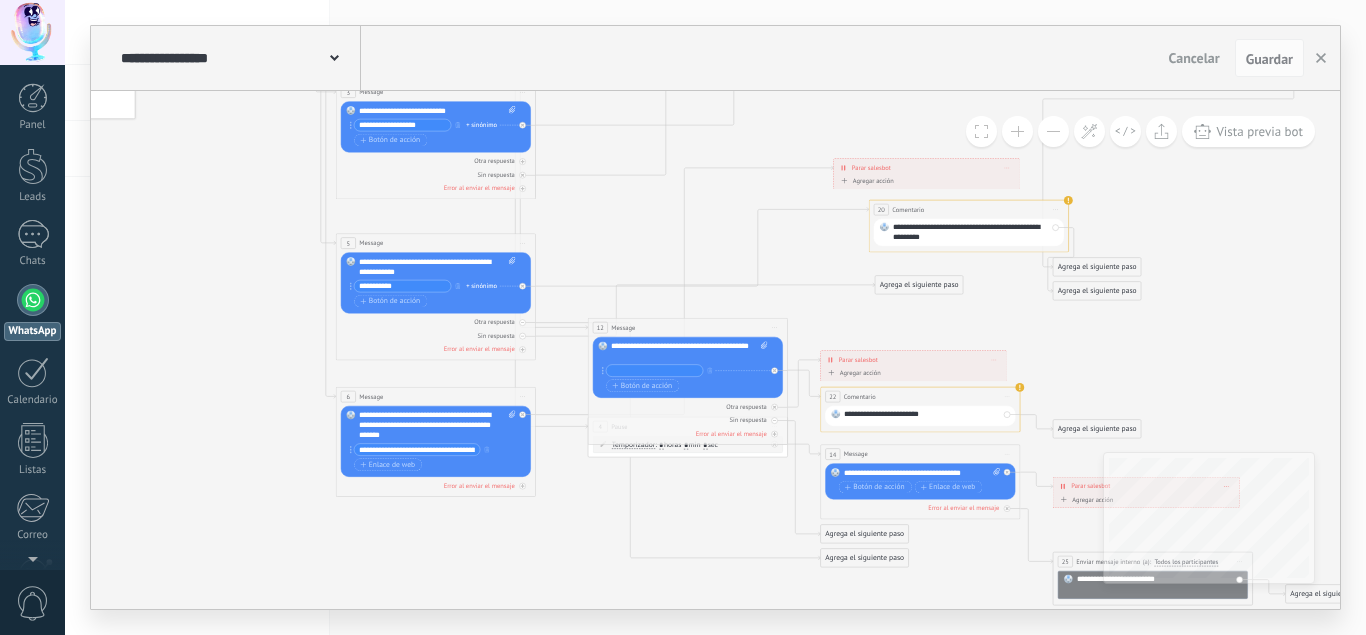 click on "12
Message
*******
(a):
Todos los contactos - canales seleccionados
Todos los contactos - canales seleccionados
Todos los contactos - canal primario
Contacto principal - canales seleccionados
Contacto principal - canal primario
Todos los contactos - canales seleccionados
Todos los contactos - canales seleccionados
Todos los contactos - canal primario
Contacto principal - canales seleccionados" at bounding box center [687, 327] 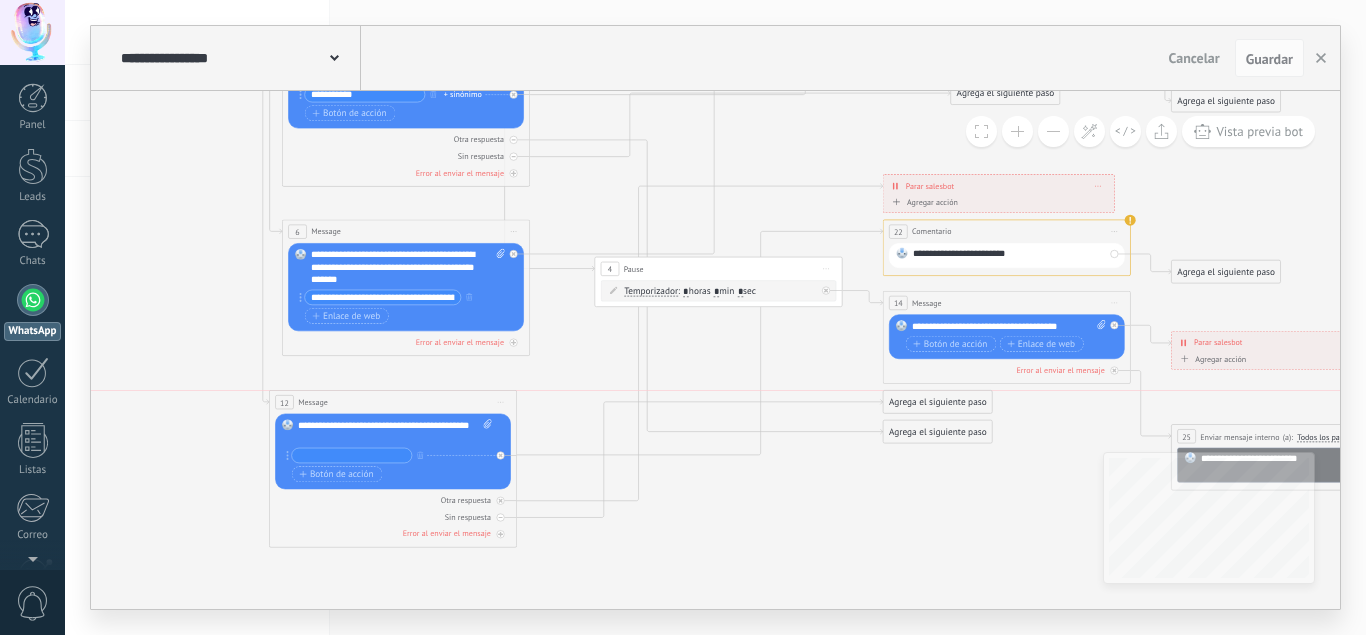 drag, startPoint x: 747, startPoint y: 143, endPoint x: 422, endPoint y: 394, distance: 410.64096 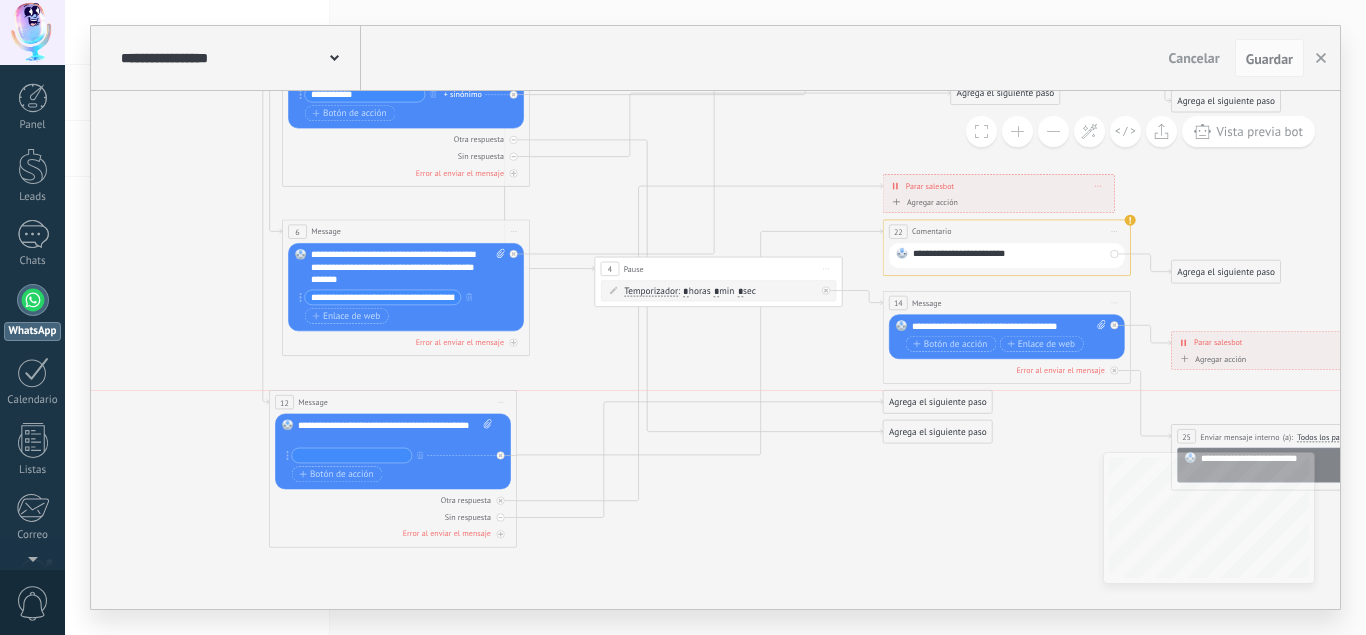 click on "12
Message
*******
(a):
Todos los contactos - canales seleccionados
Todos los contactos - canales seleccionados
Todos los contactos - canal primario
Contacto principal - canales seleccionados
Contacto principal - canal primario
Todos los contactos - canales seleccionados
Todos los contactos - canales seleccionados
Todos los contactos - canal primario
Contacto principal - canales seleccionados" at bounding box center (393, 402) 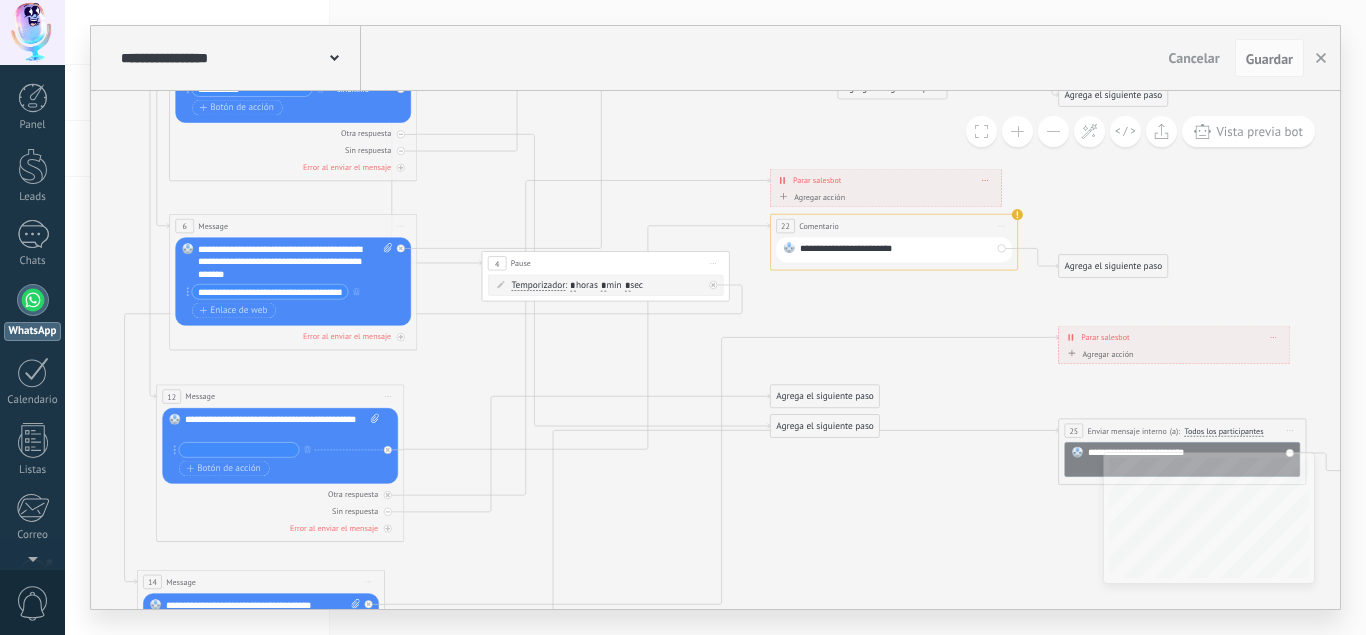 drag, startPoint x: 897, startPoint y: 296, endPoint x: 407, endPoint y: 561, distance: 557.06824 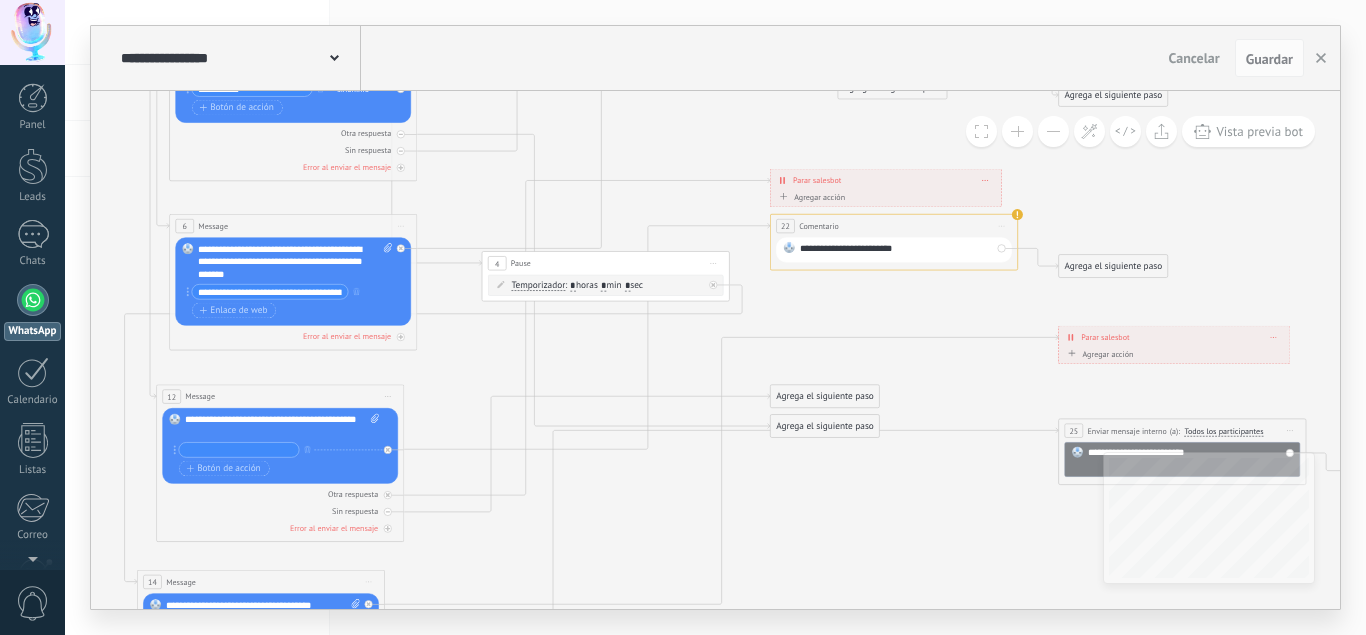 click on "14
Message
*******
(a):
Todos los contactos - canales seleccionados
Todos los contactos - canales seleccionados
Todos los contactos - canal primario
Contacto principal - canales seleccionados
Contacto principal - canal primario
Todos los contactos - canales seleccionados
Todos los contactos - canales seleccionados
Todos los contactos - canal primario
Contacto principal - canales seleccionados" at bounding box center [261, 581] 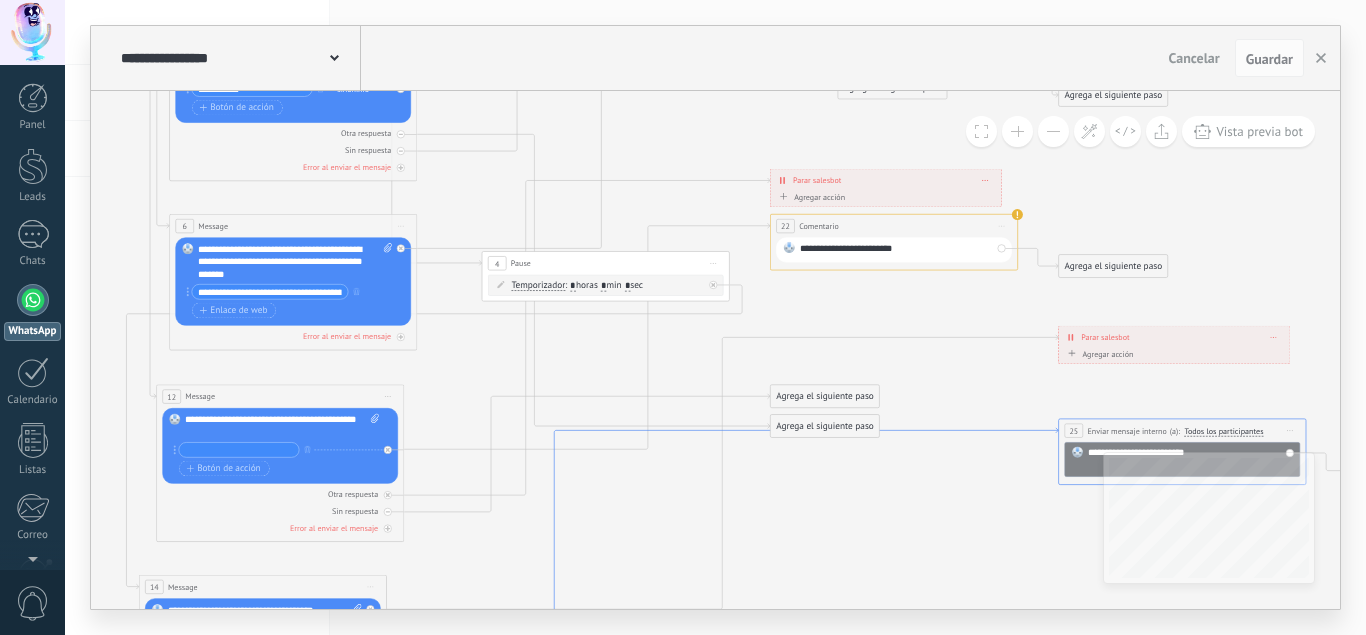 click 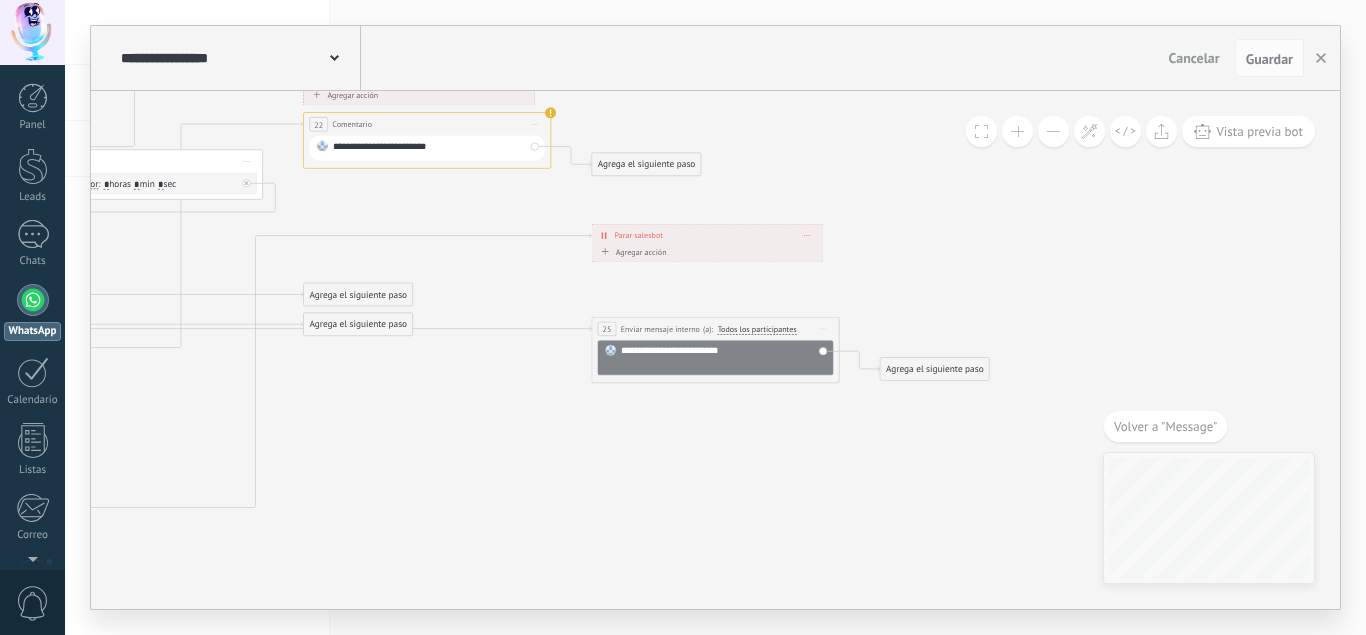 click on "Enviar mensaje interno" at bounding box center [660, 329] 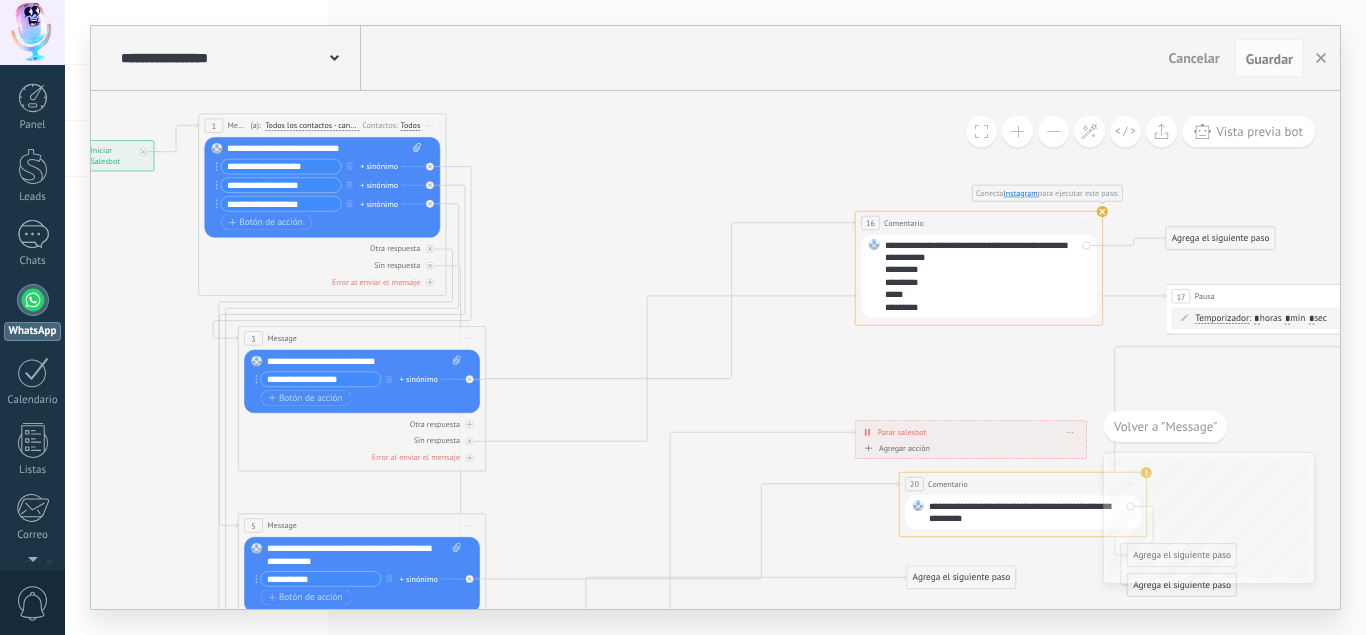 drag, startPoint x: 999, startPoint y: 255, endPoint x: 978, endPoint y: 259, distance: 21.377558 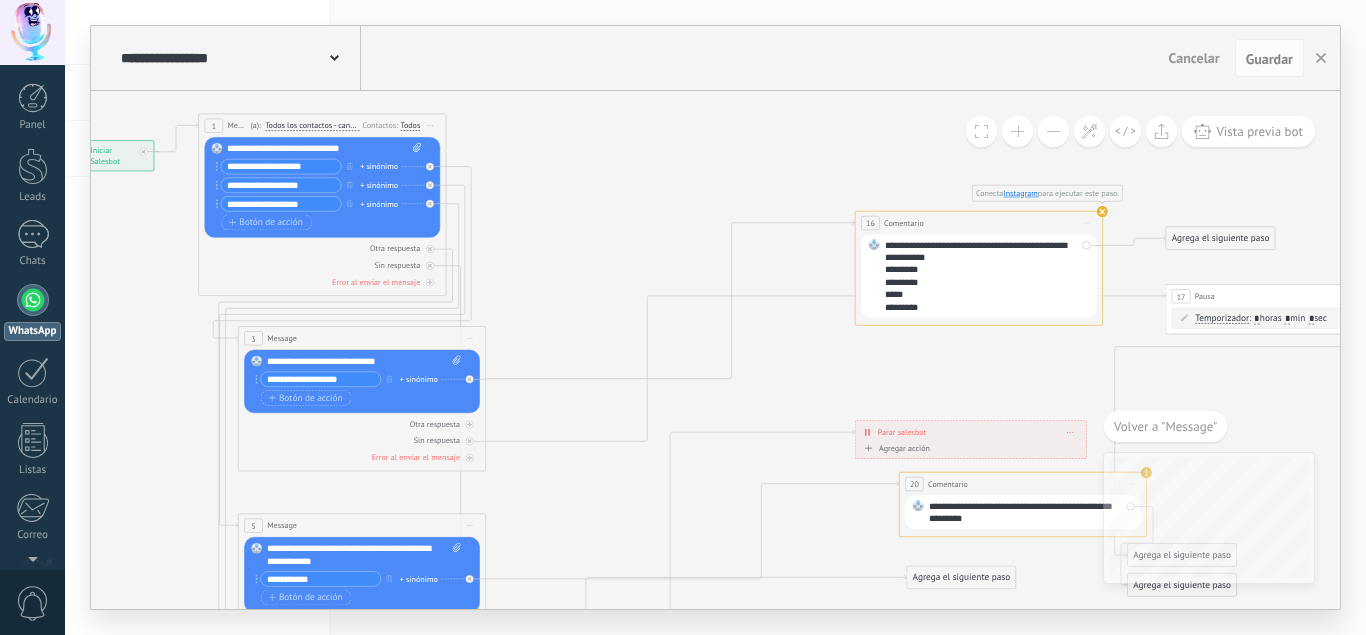 click on "**********" at bounding box center [981, 276] 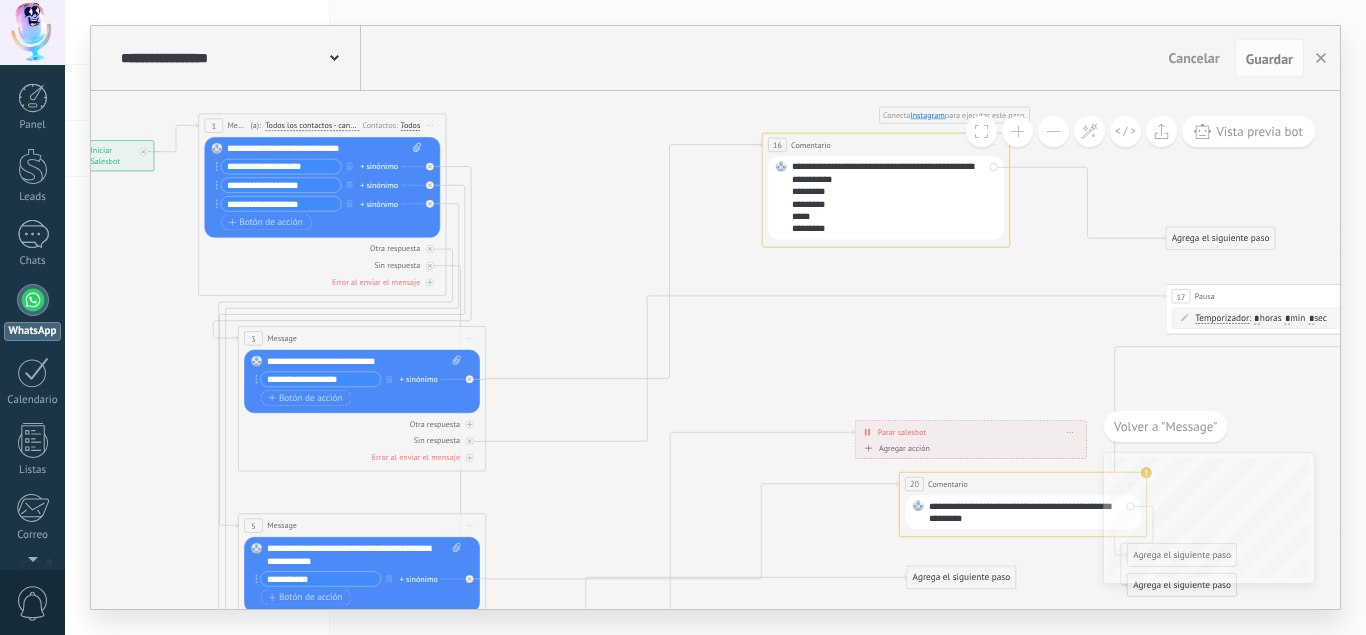 drag, startPoint x: 965, startPoint y: 217, endPoint x: 841, endPoint y: 141, distance: 145.43727 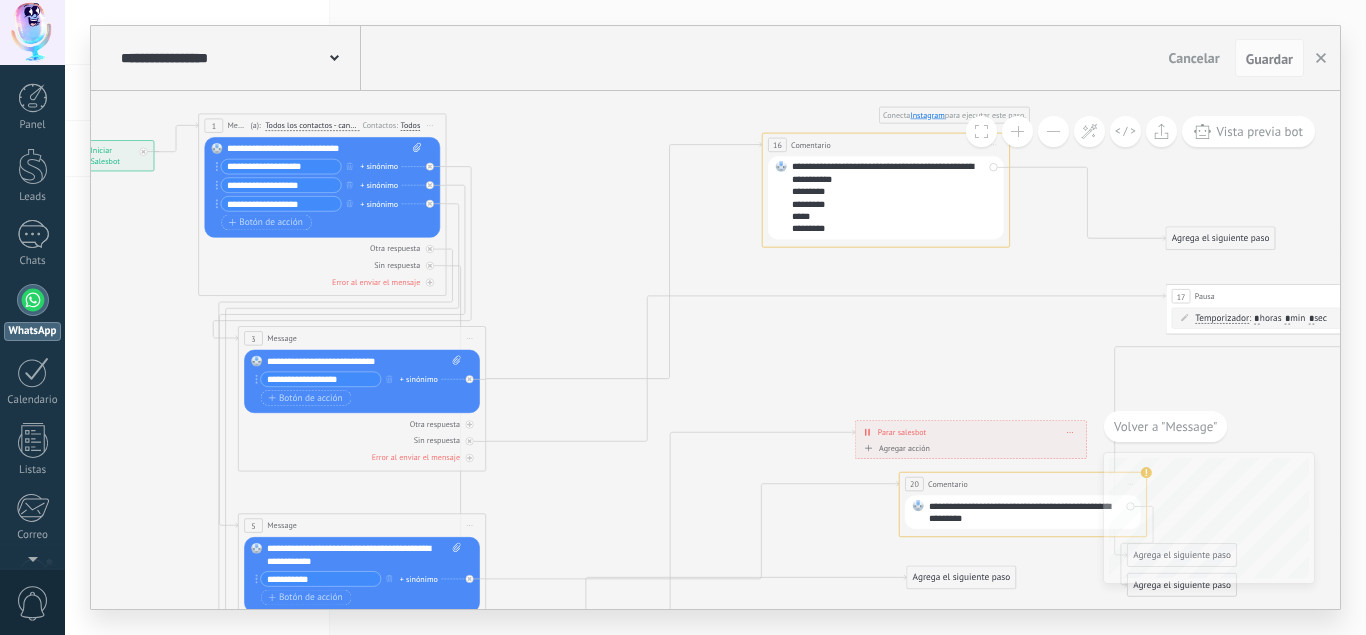 click on "**********" at bounding box center (886, 144) 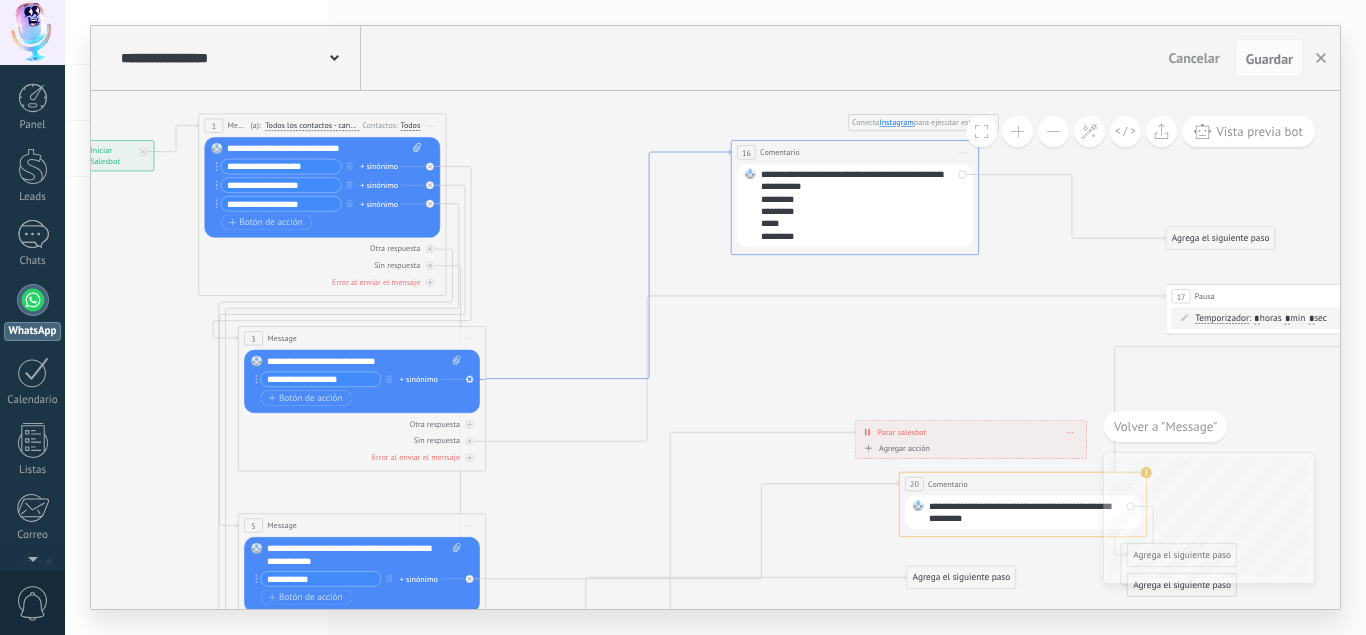 click 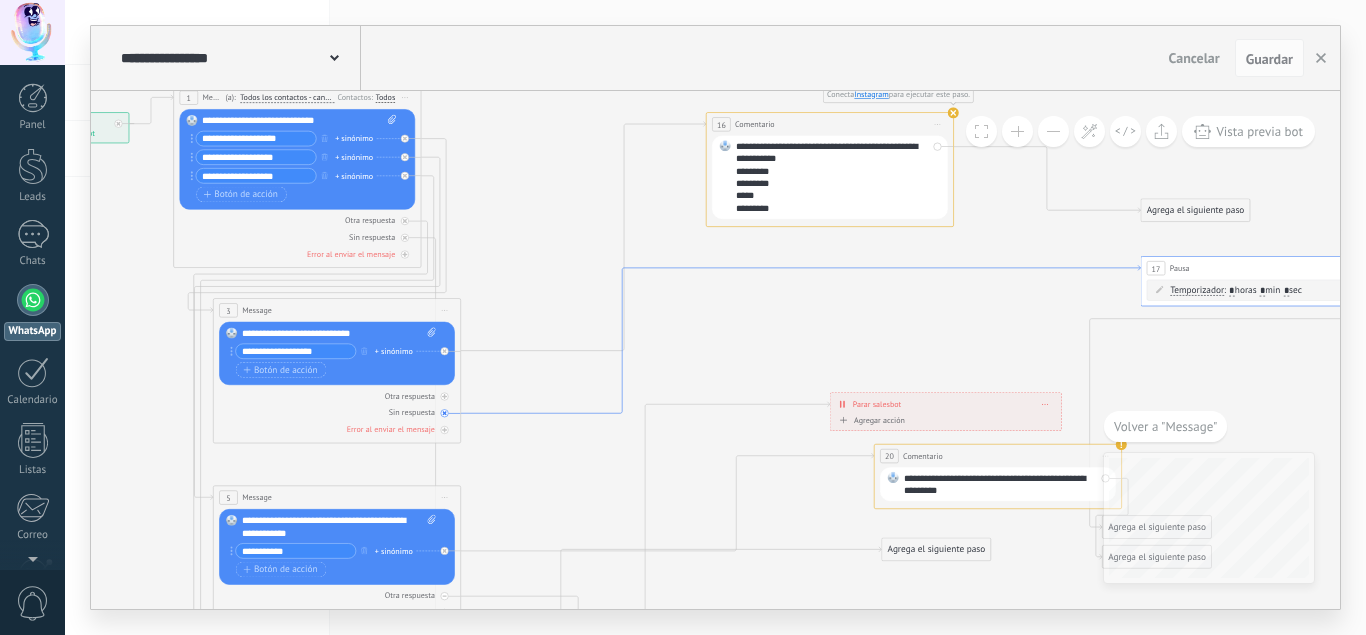 click 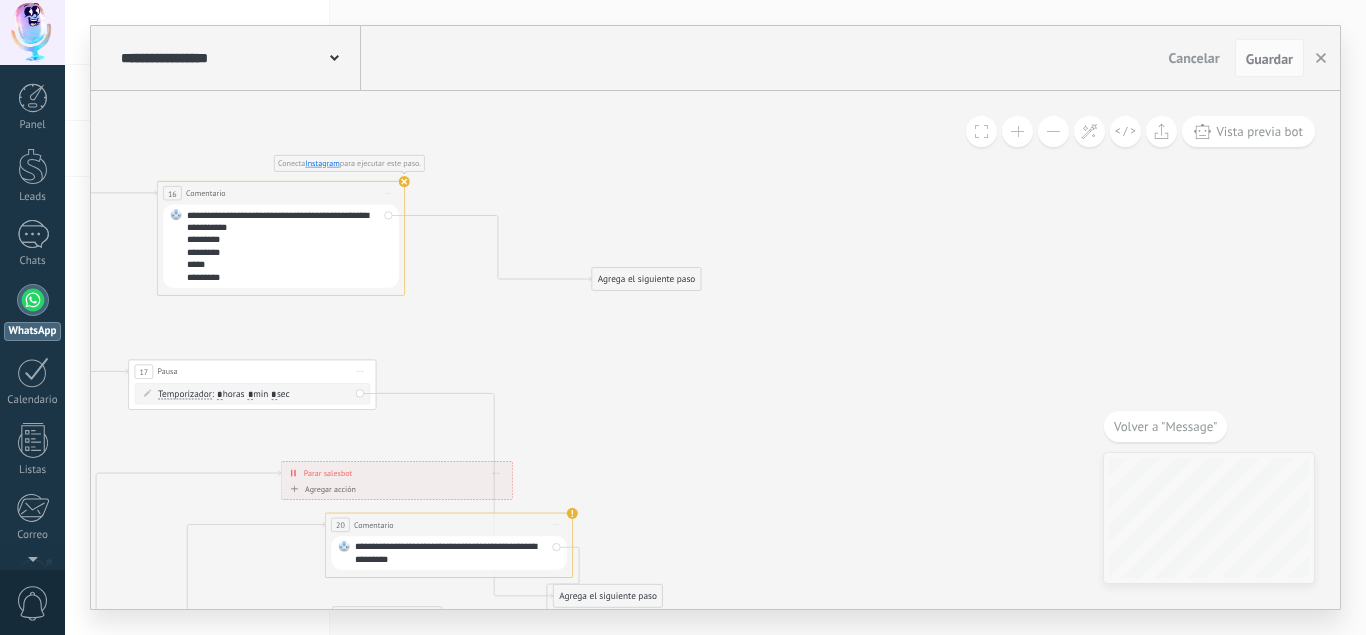 drag, startPoint x: 654, startPoint y: 332, endPoint x: 187, endPoint y: 366, distance: 468.23605 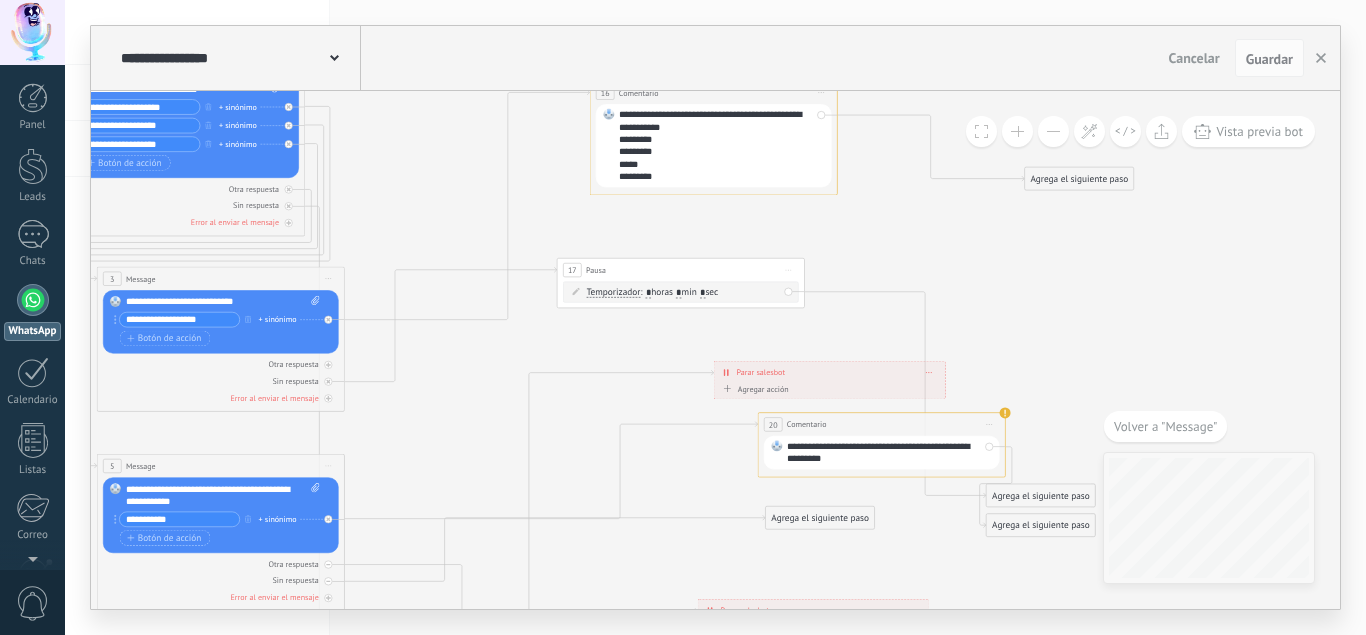 click 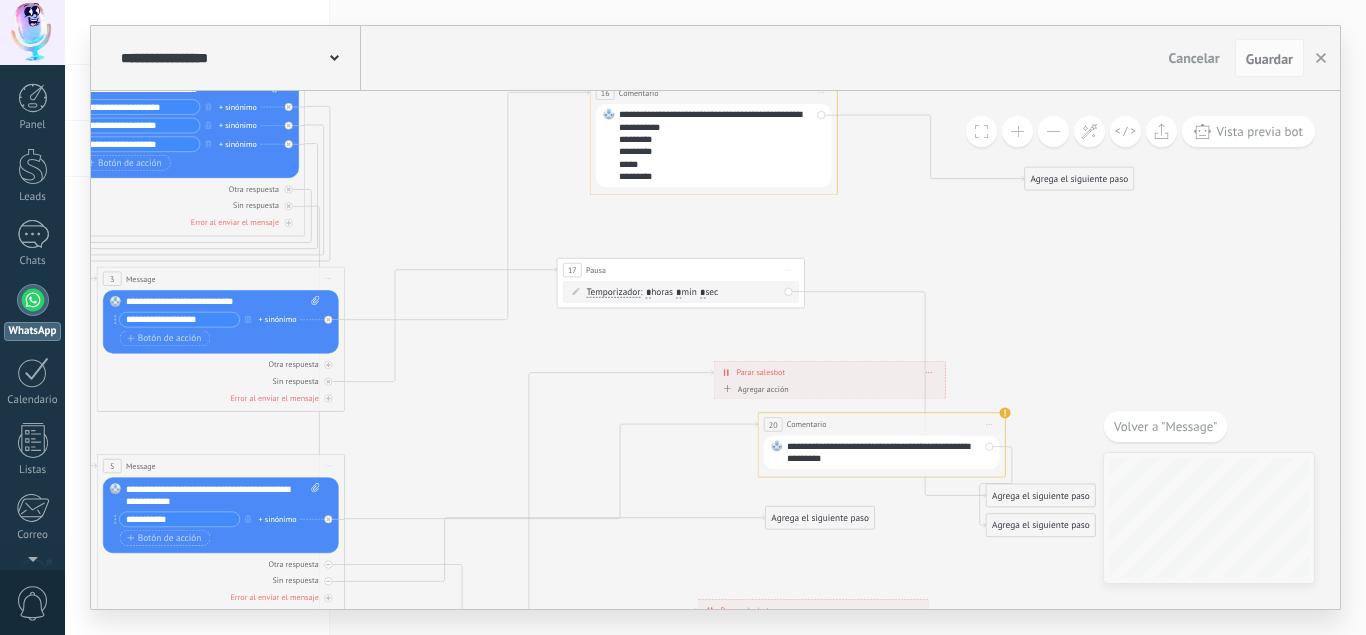 click on "17" at bounding box center (572, 270) 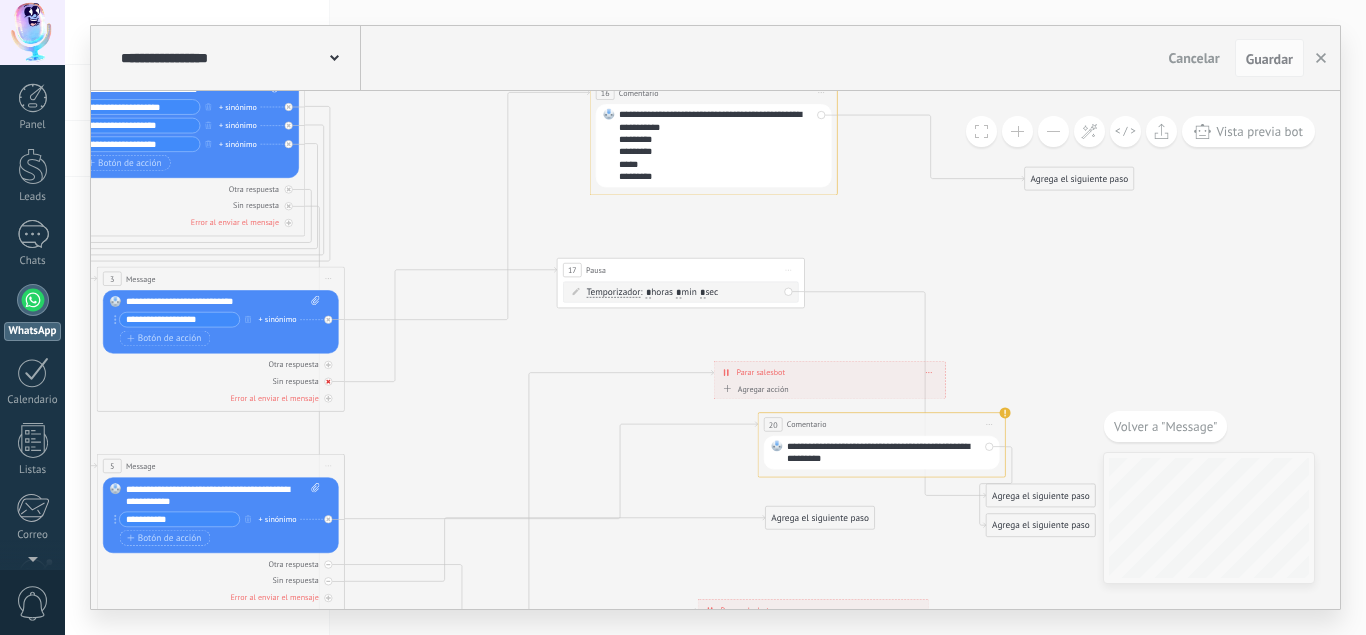 click at bounding box center (328, 382) 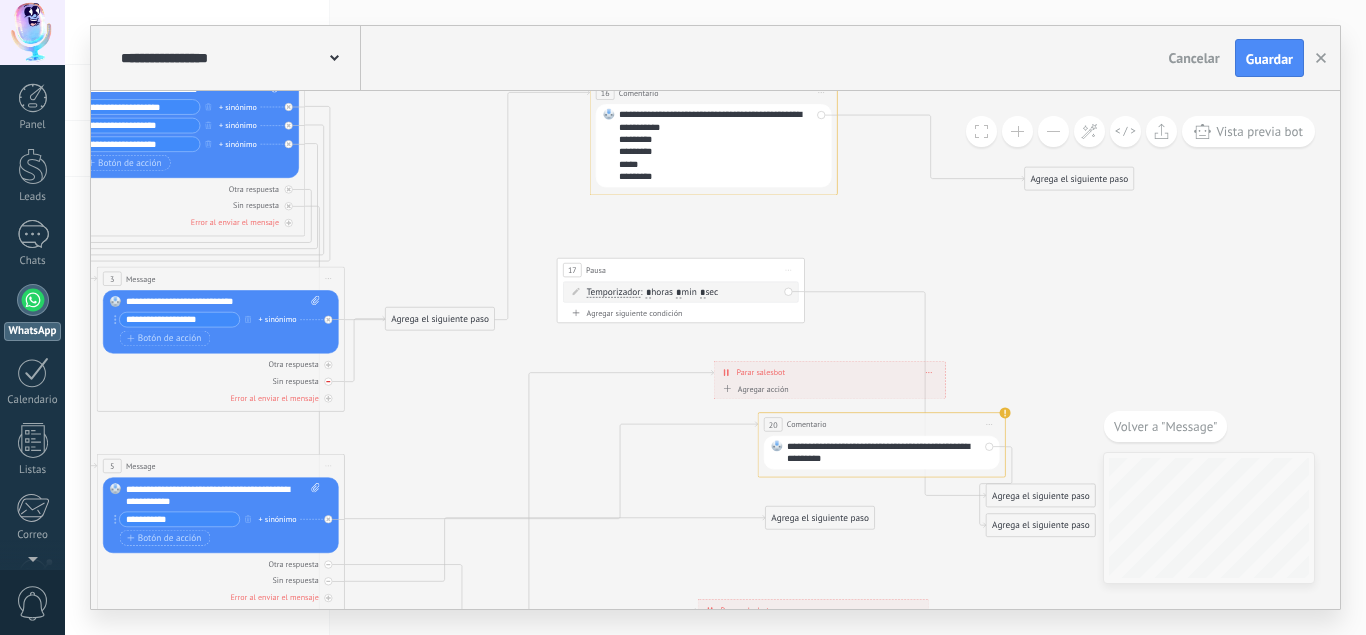 click 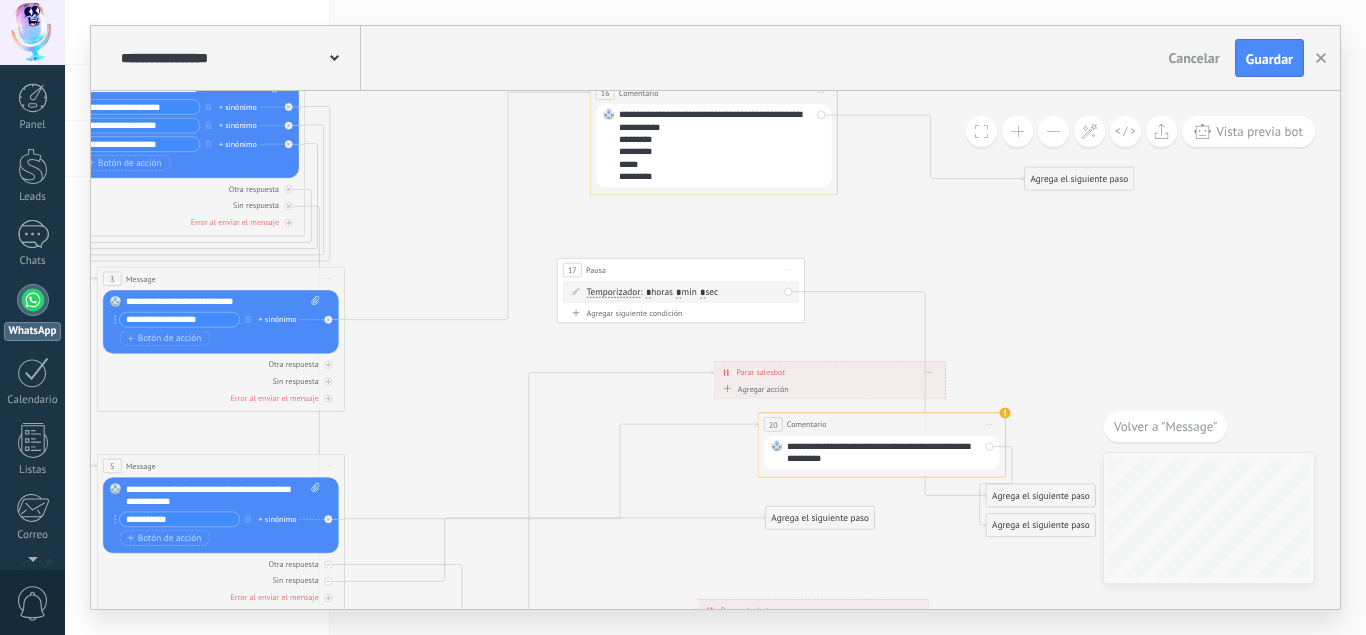 click 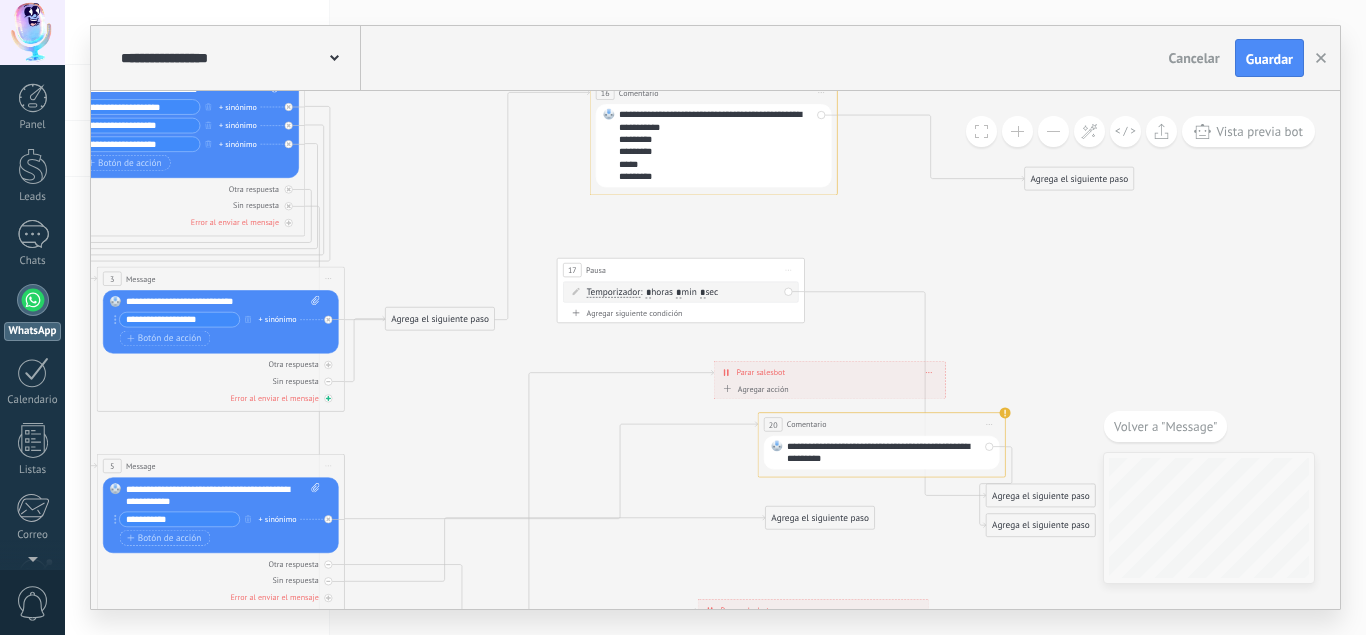 click on "Error al enviar el mensaje" at bounding box center (221, 398) 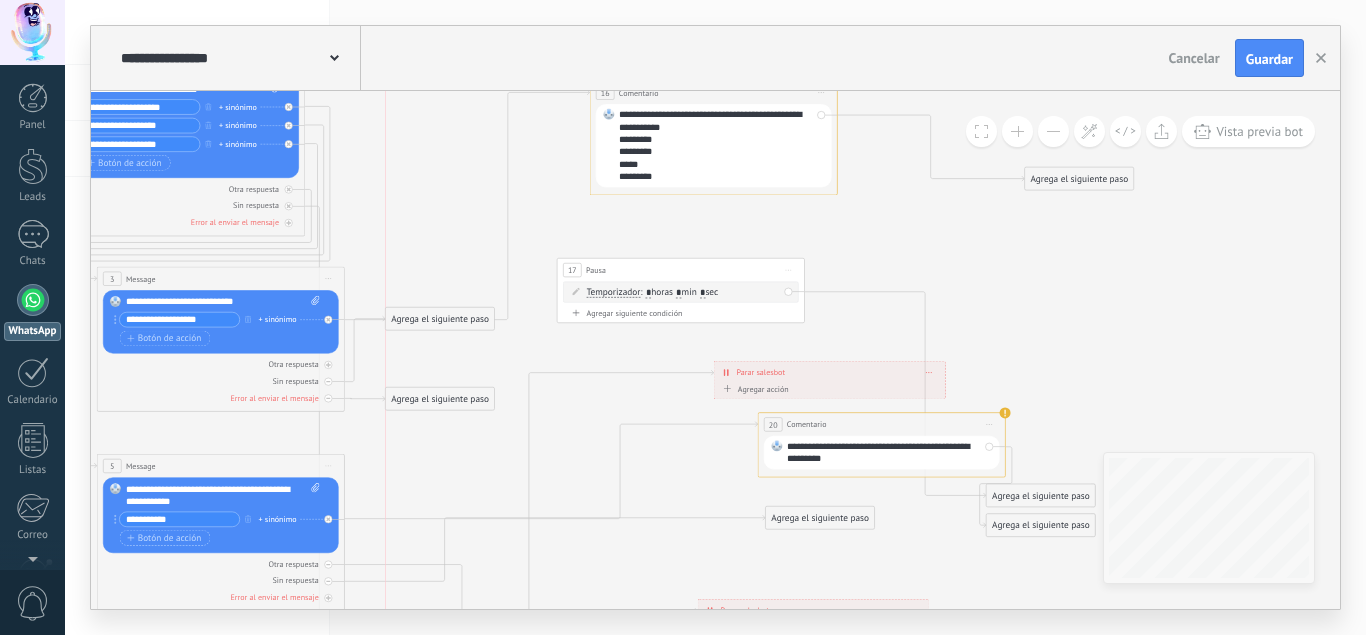 drag, startPoint x: 431, startPoint y: 461, endPoint x: 434, endPoint y: 396, distance: 65.06919 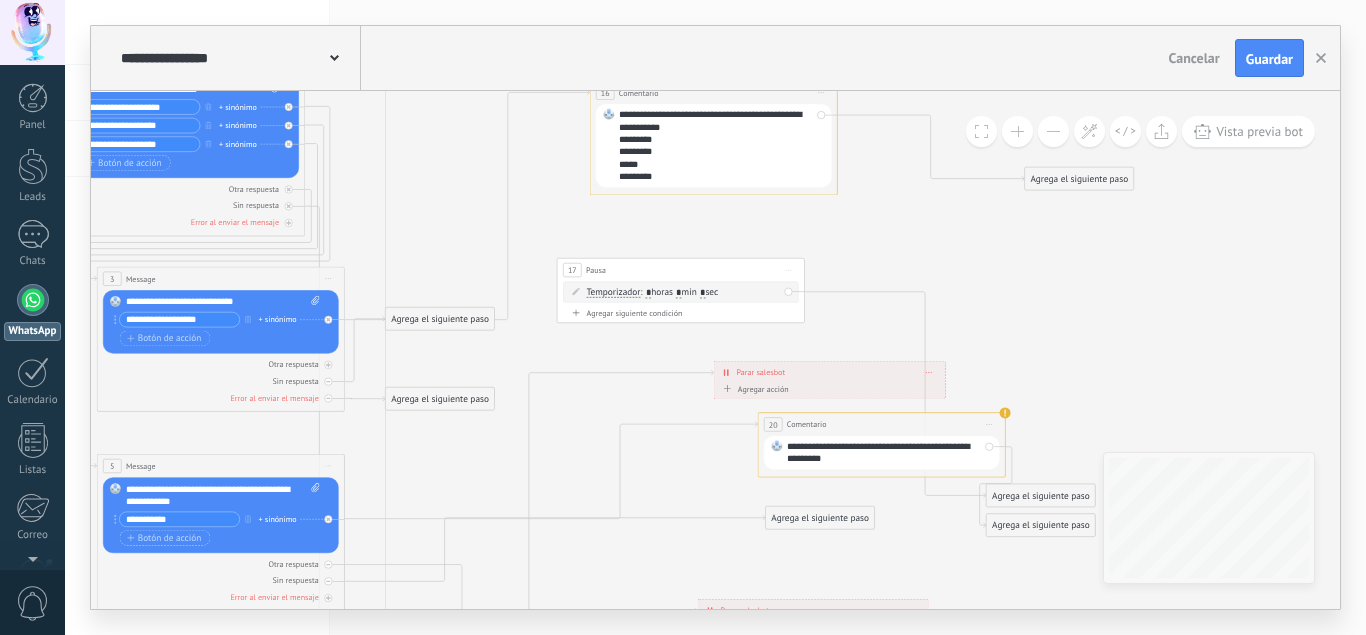 click on "Agrega el siguiente paso" at bounding box center [440, 399] 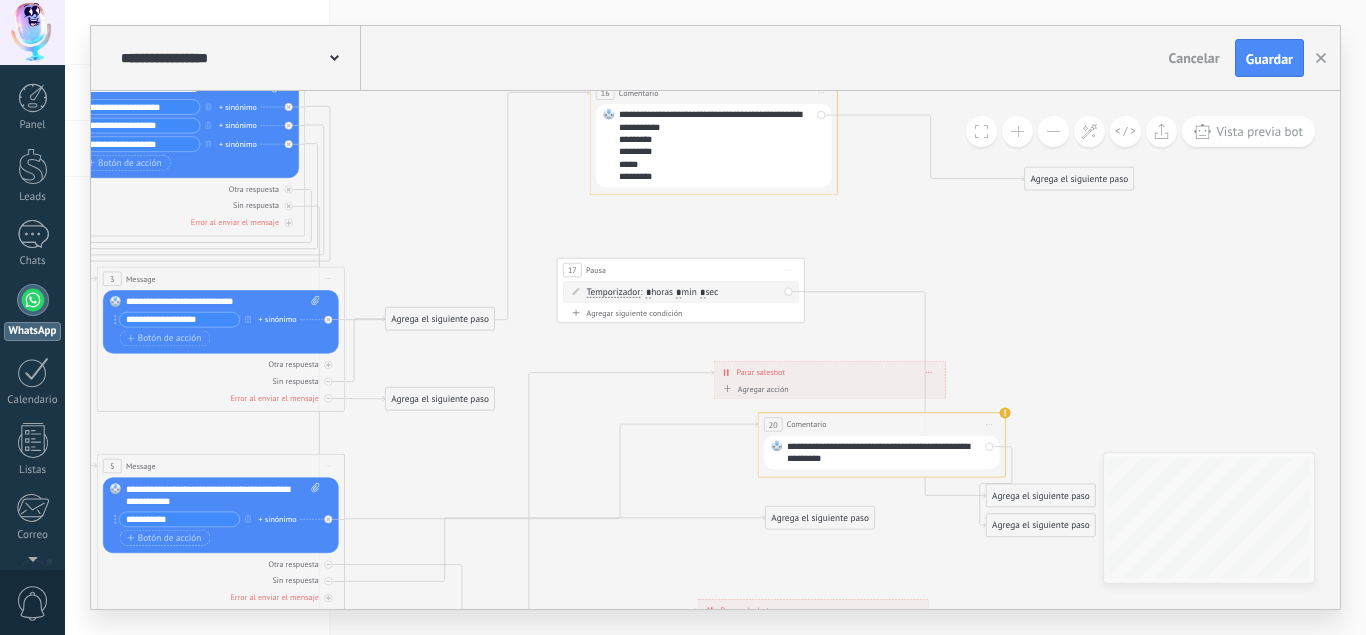 click on "Agrega el siguiente paso" at bounding box center [440, 399] 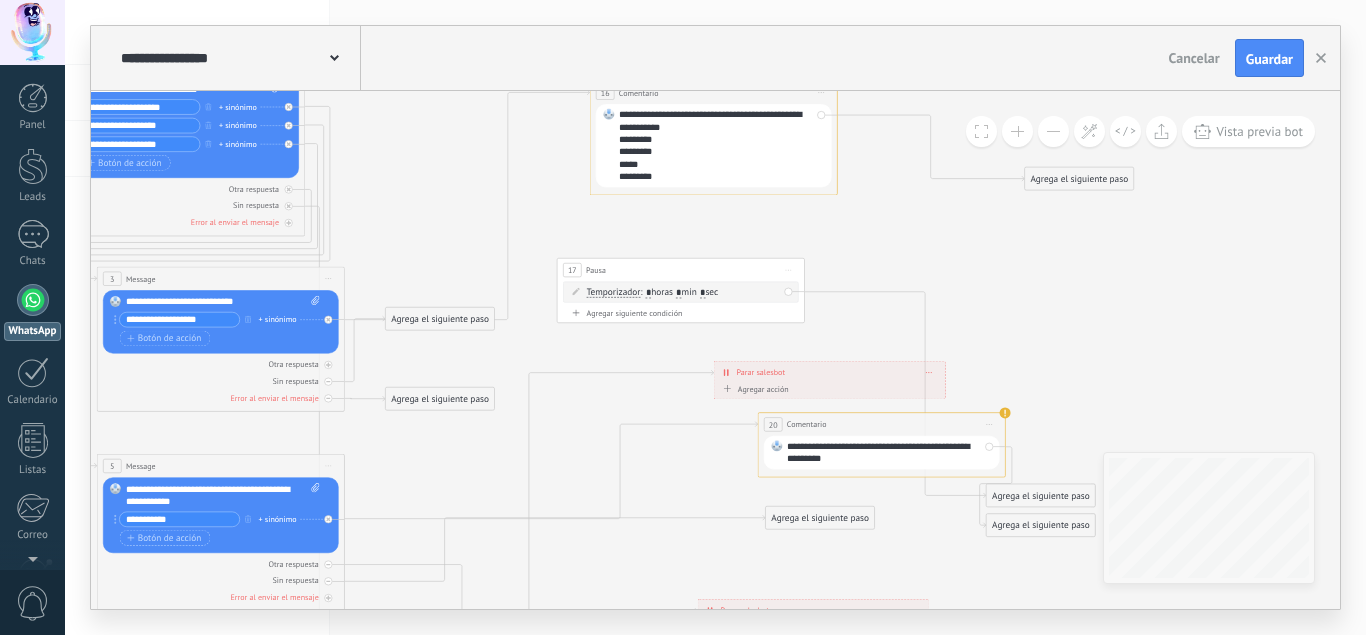 click on "Agrega el siguiente paso" at bounding box center [440, 399] 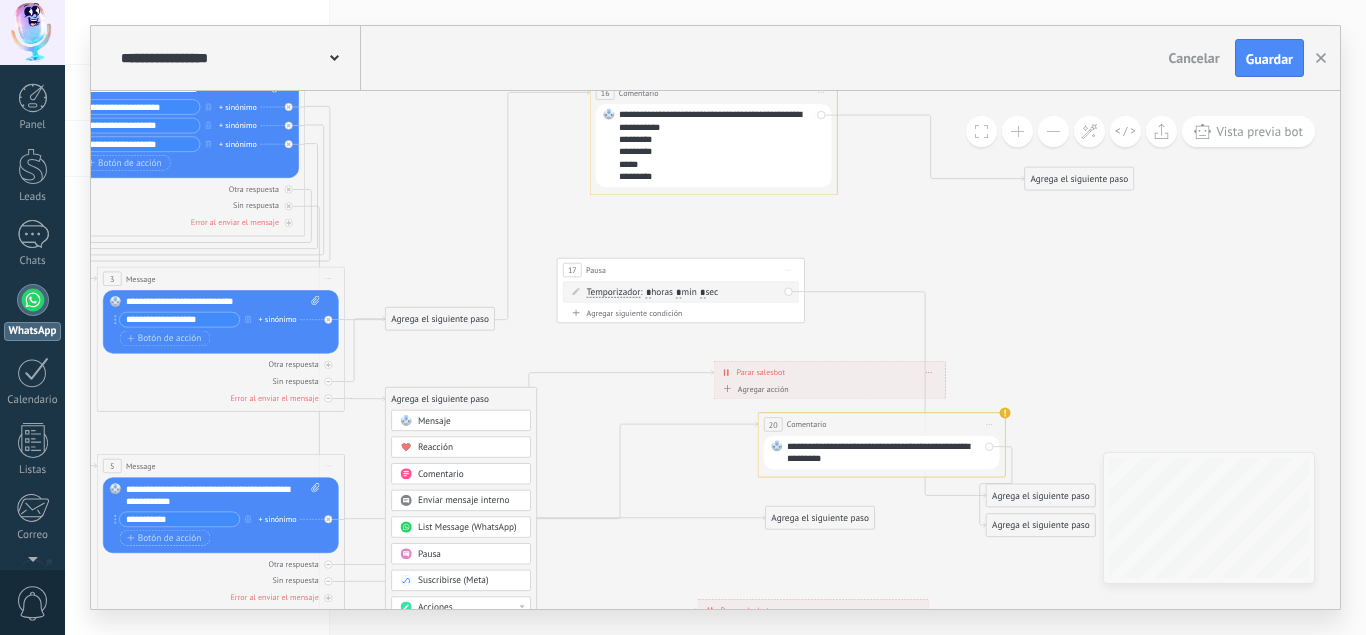 click on "Mensaje" at bounding box center (470, 421) 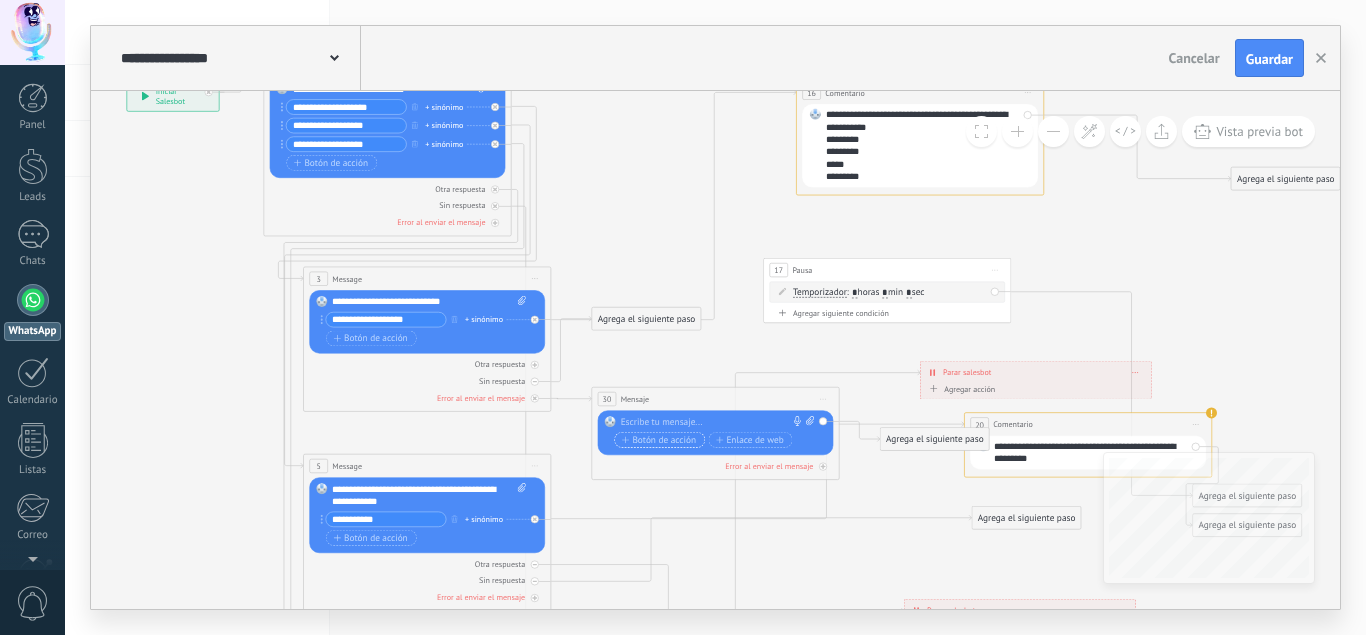 scroll, scrollTop: 0, scrollLeft: 0, axis: both 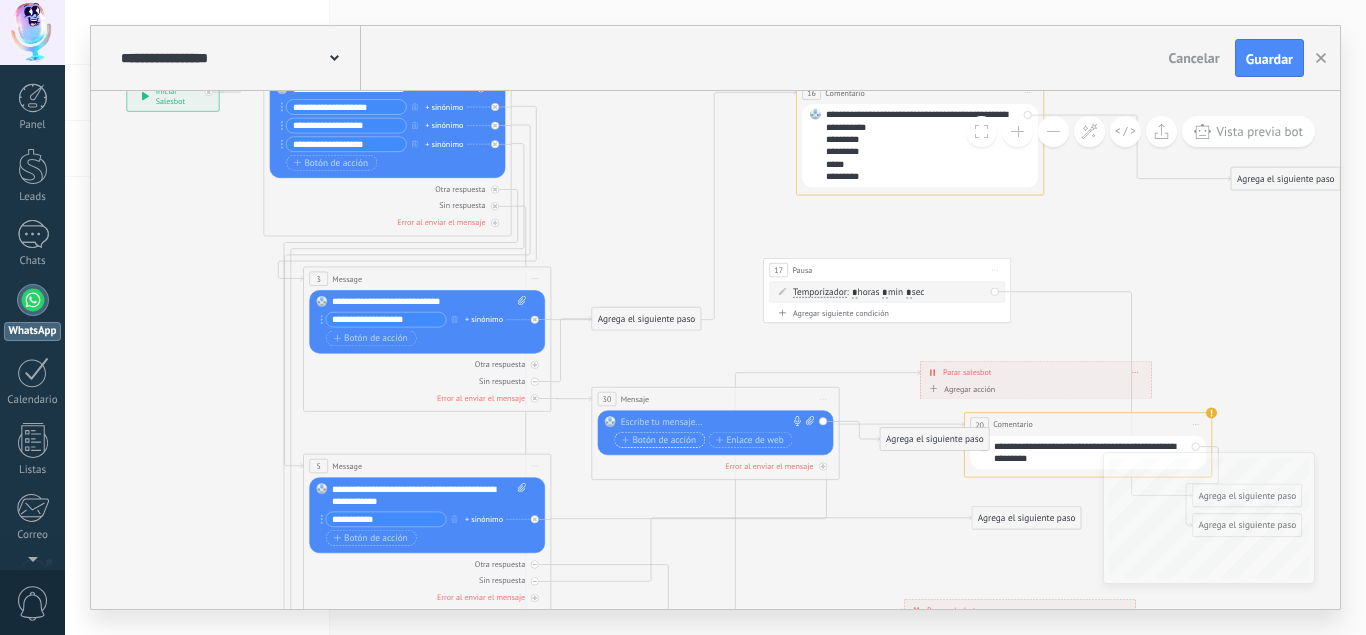 click on "Botón de acción" at bounding box center (659, 440) 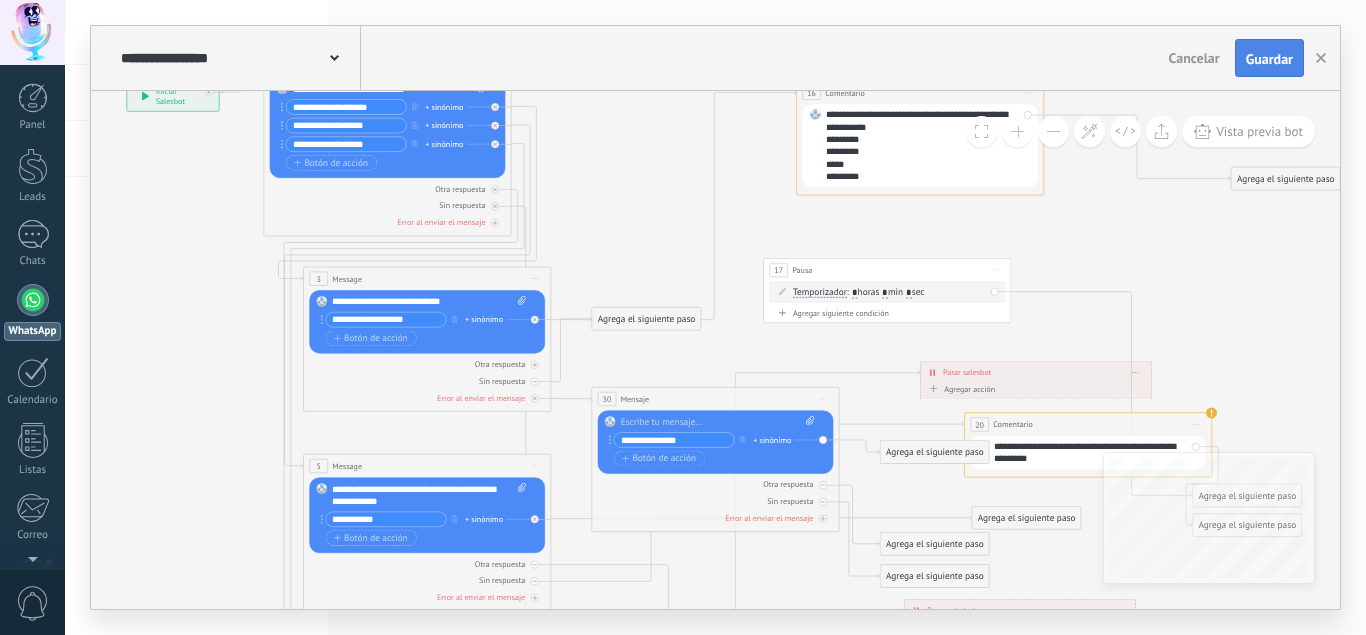 type on "**********" 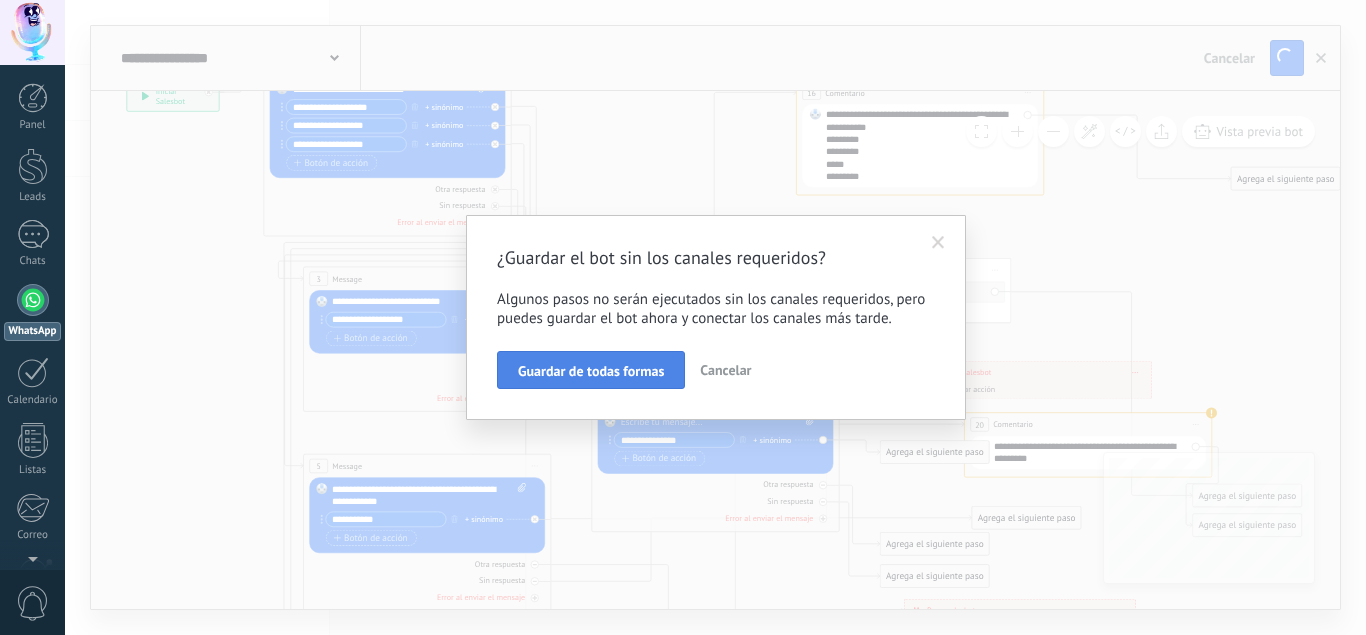 click on "Guardar de todas formas" at bounding box center [591, 370] 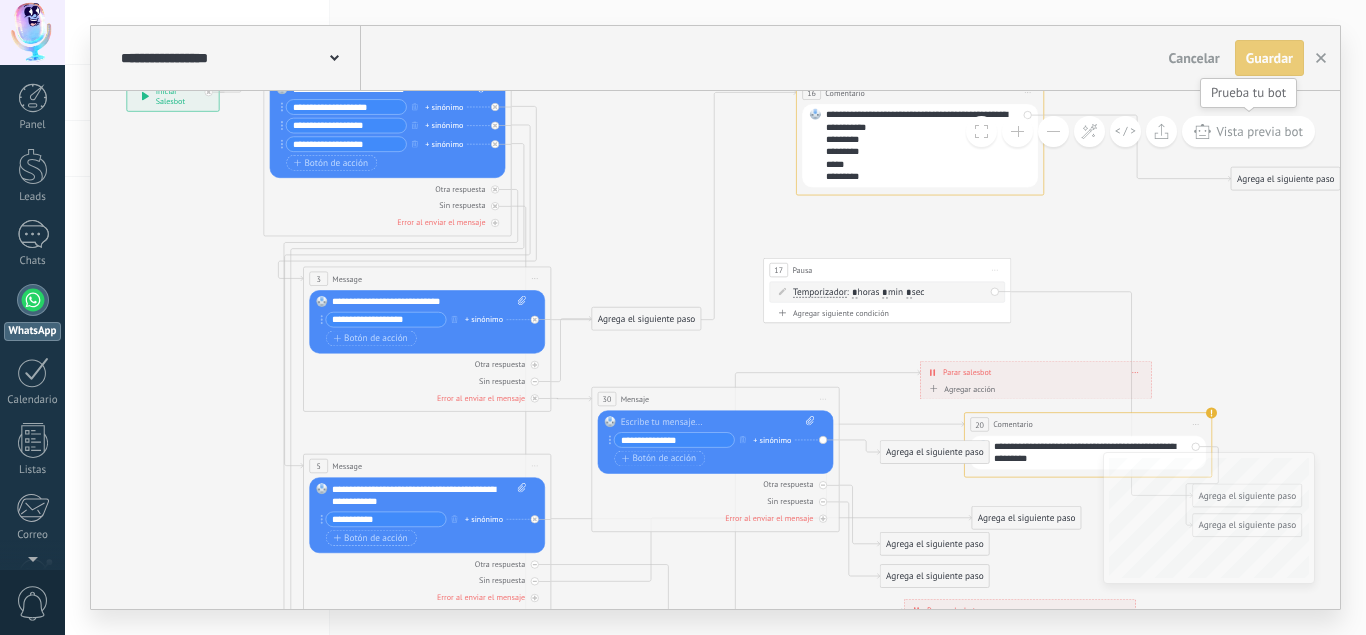 click on "Vista previa bot" at bounding box center [1259, 131] 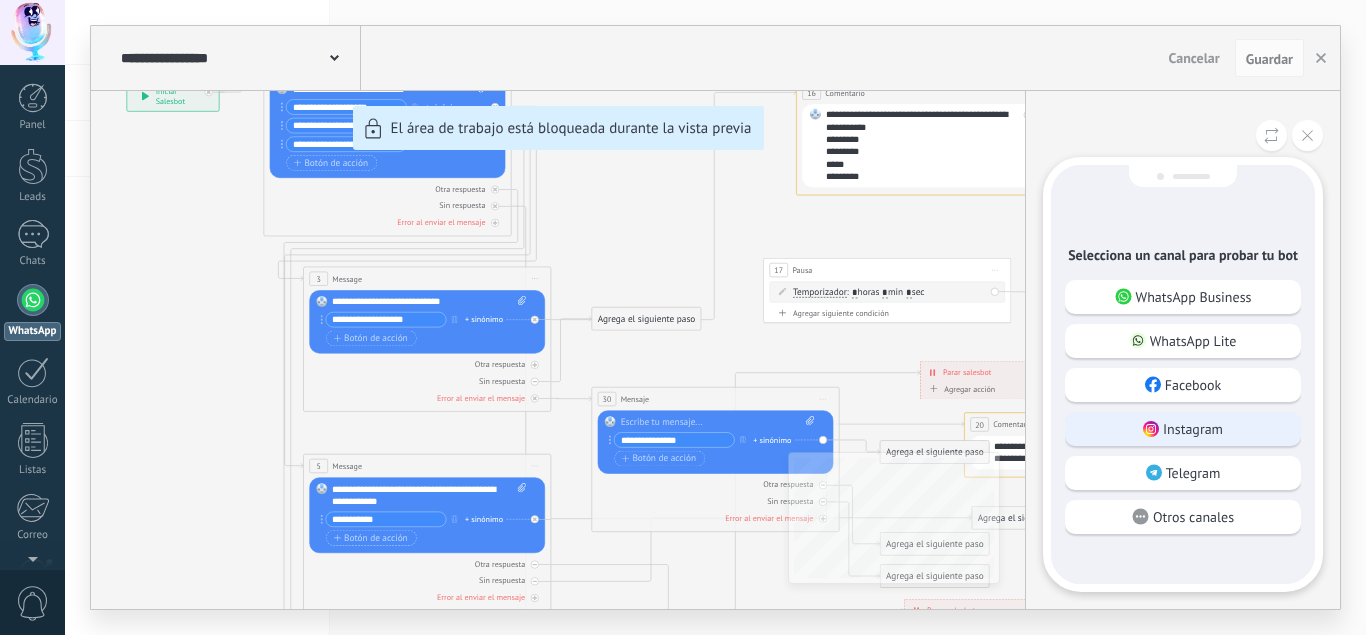 click on "Instagram" at bounding box center [1183, 429] 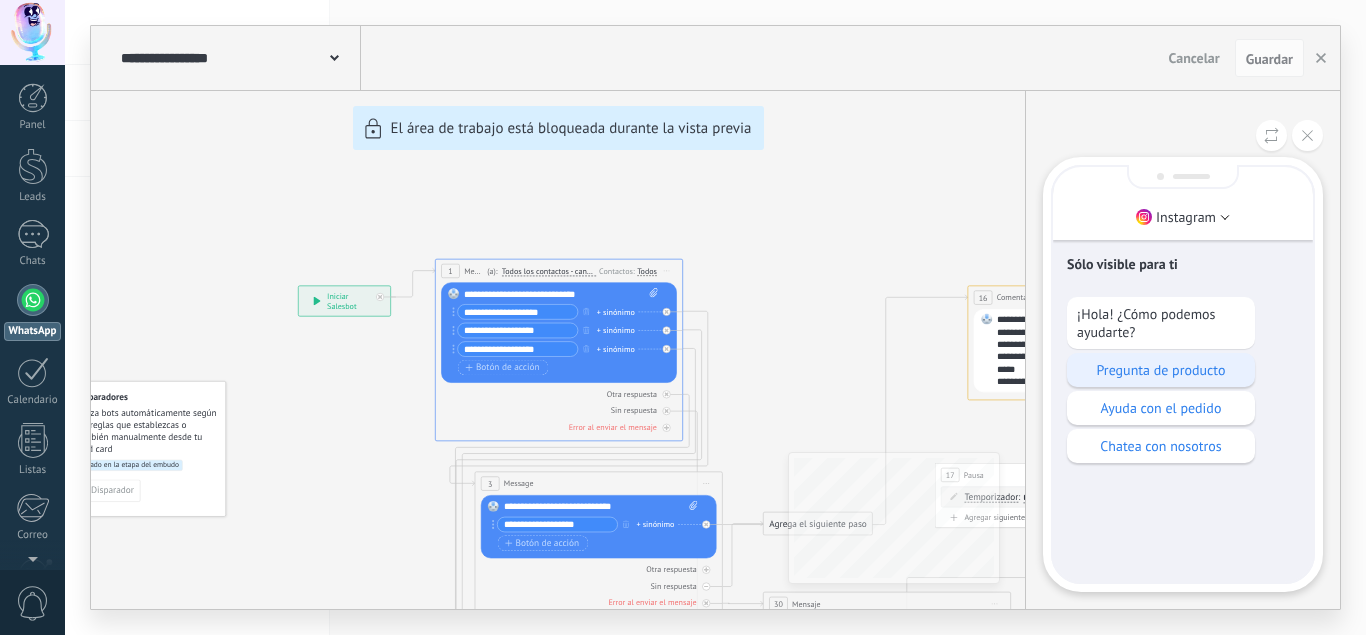 click on "Pregunta de producto" at bounding box center (1161, 370) 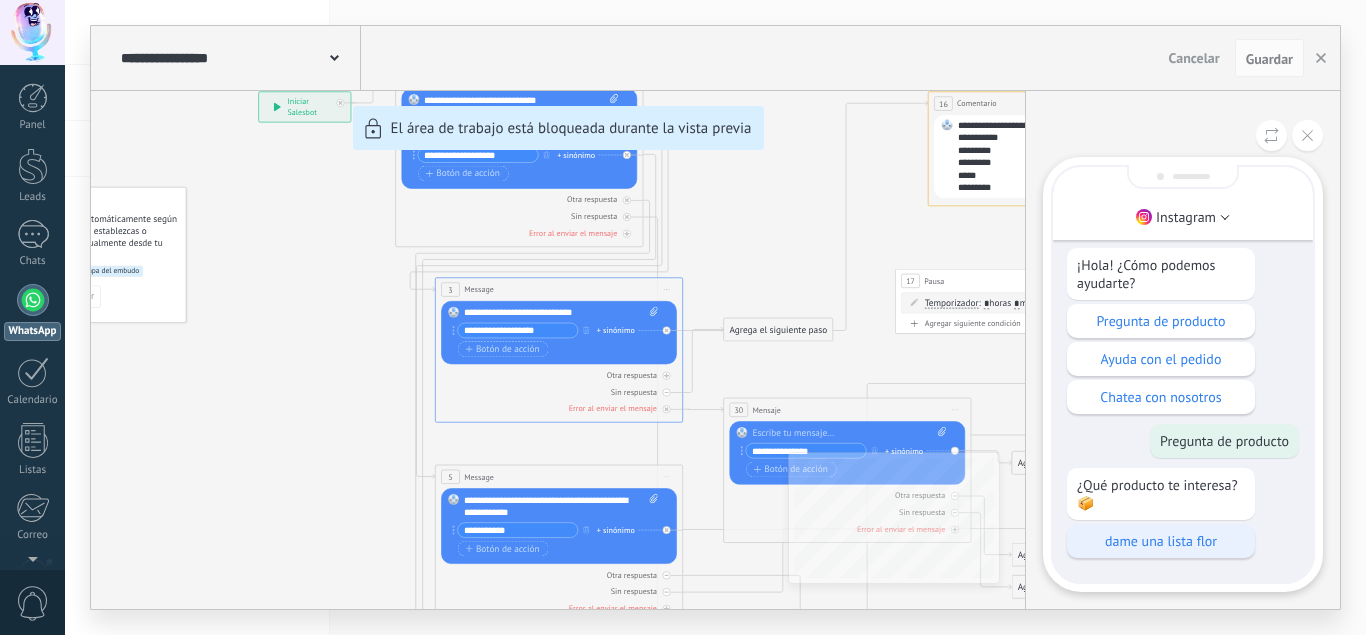 click on "dame una lista flor" at bounding box center (1161, 541) 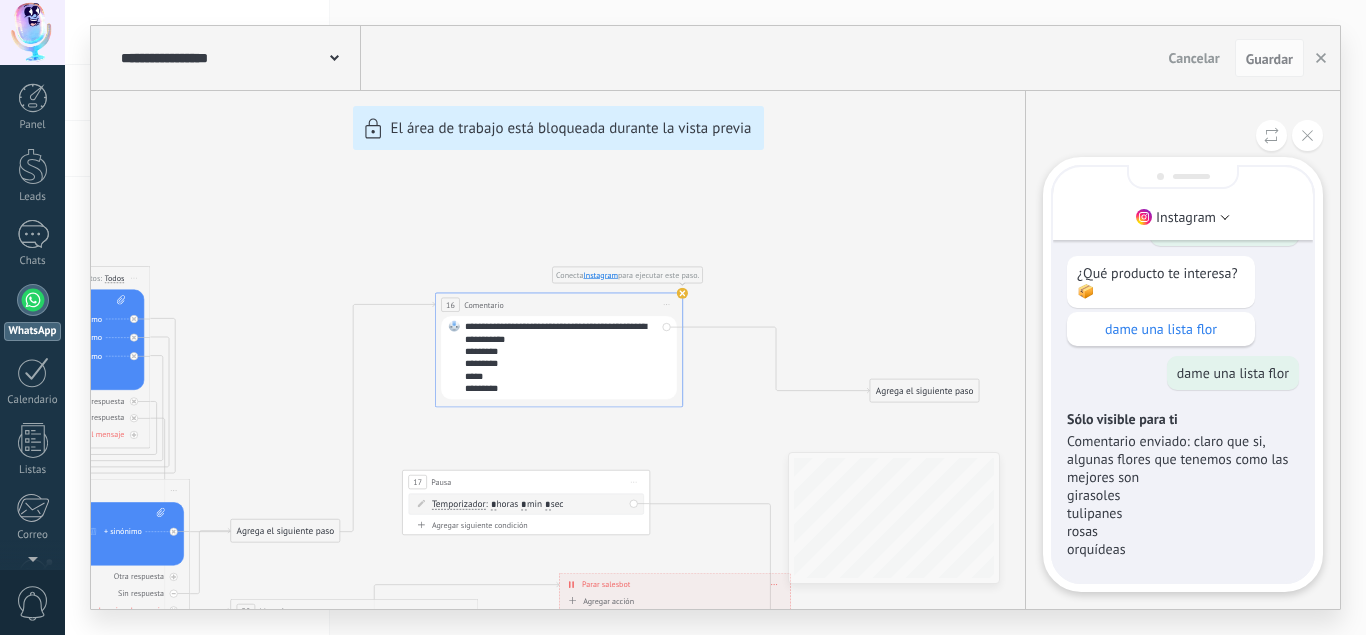 click on "Sólo visible para ti Comentario enviado: claro que si, algunas flores que tenemos como las mejores son
girasoles
tulipanes
rosas
orquídeas" at bounding box center [1183, 484] 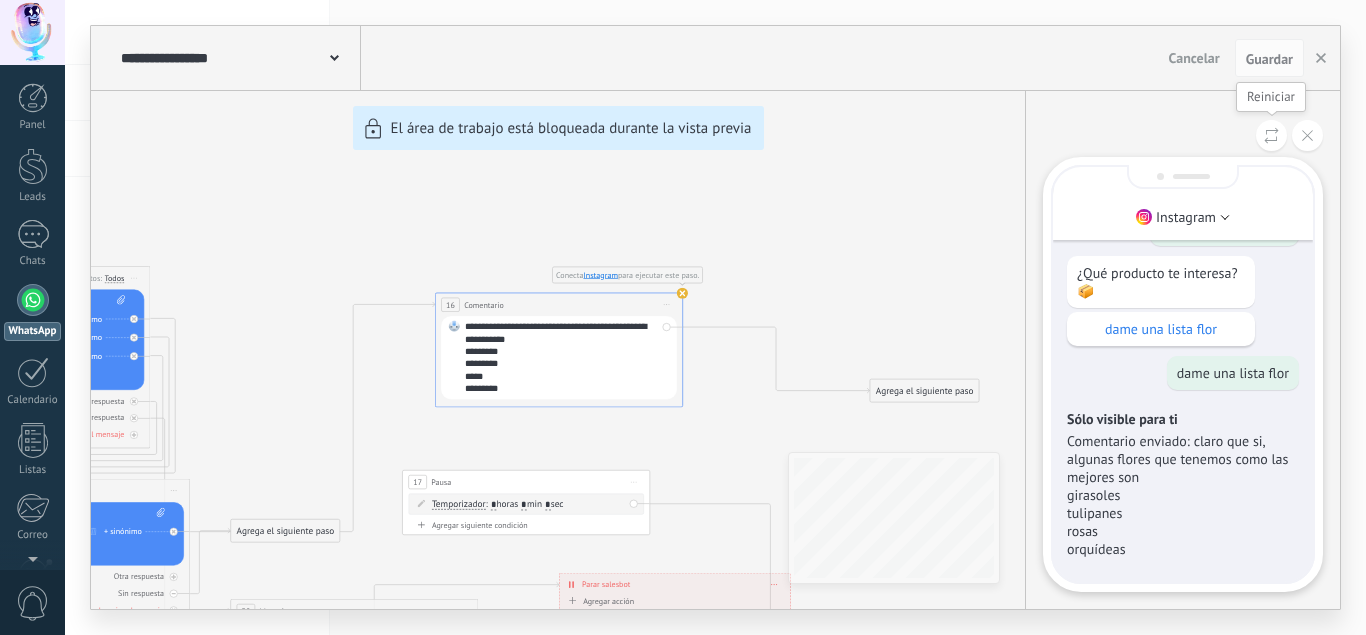 click 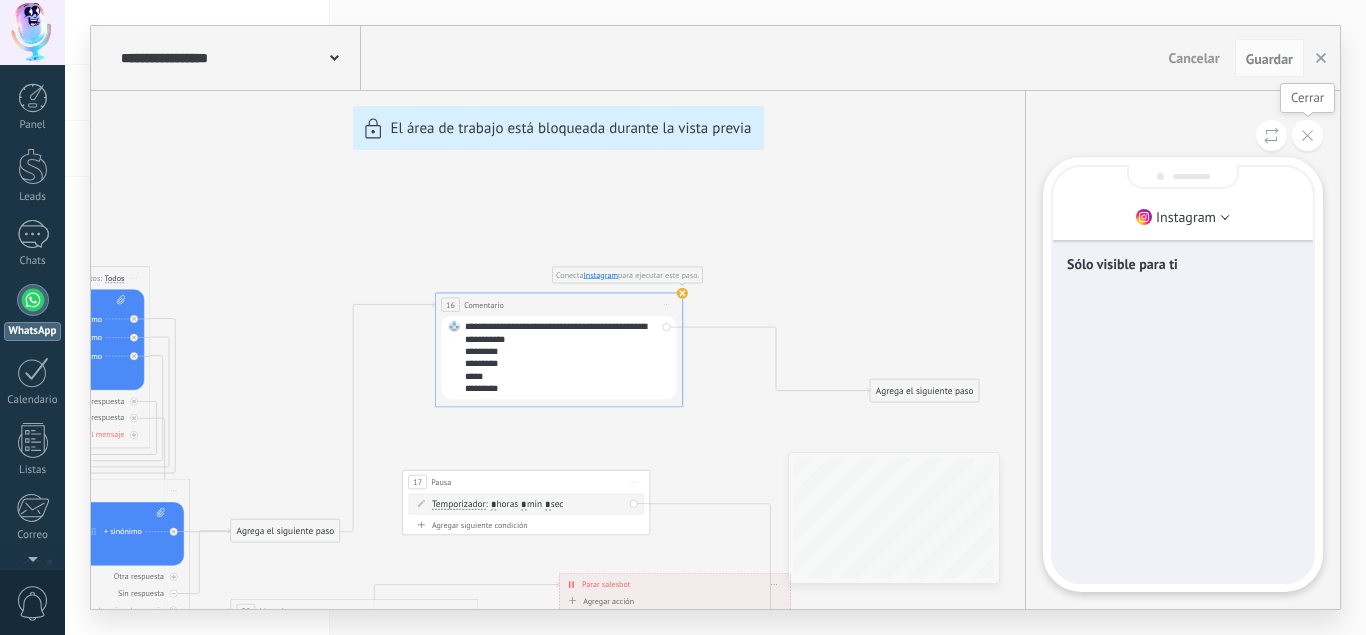 click 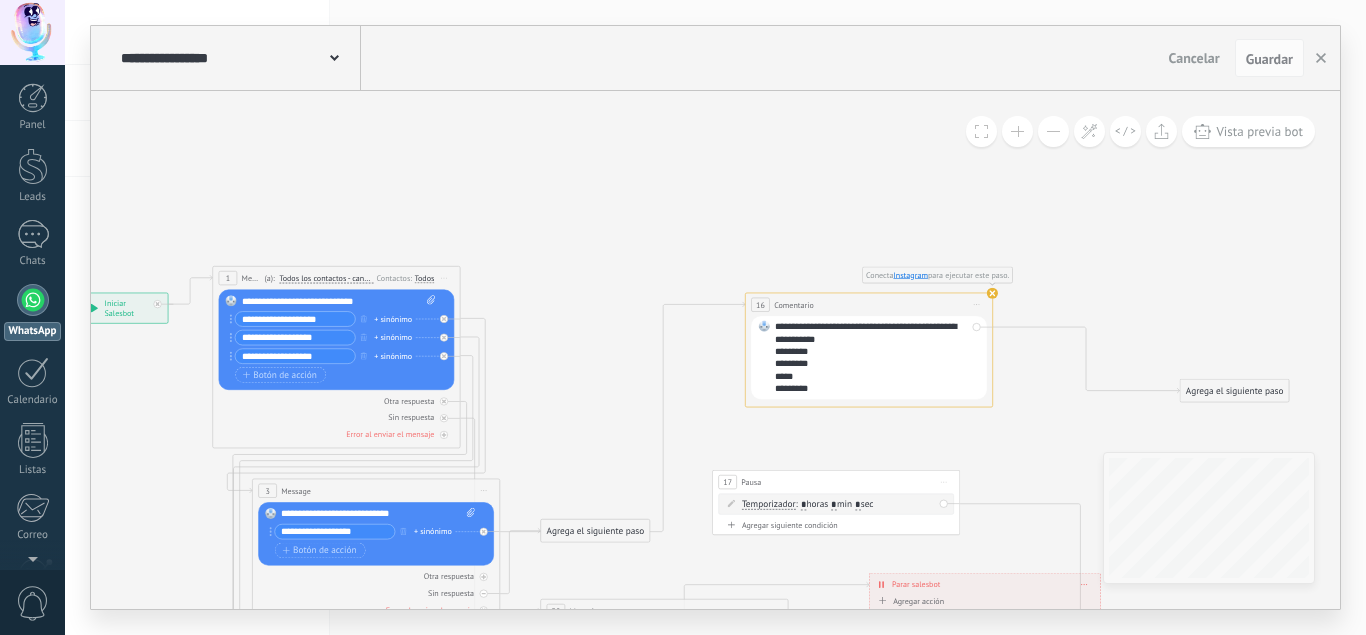 click on "**********" at bounding box center (871, 358) 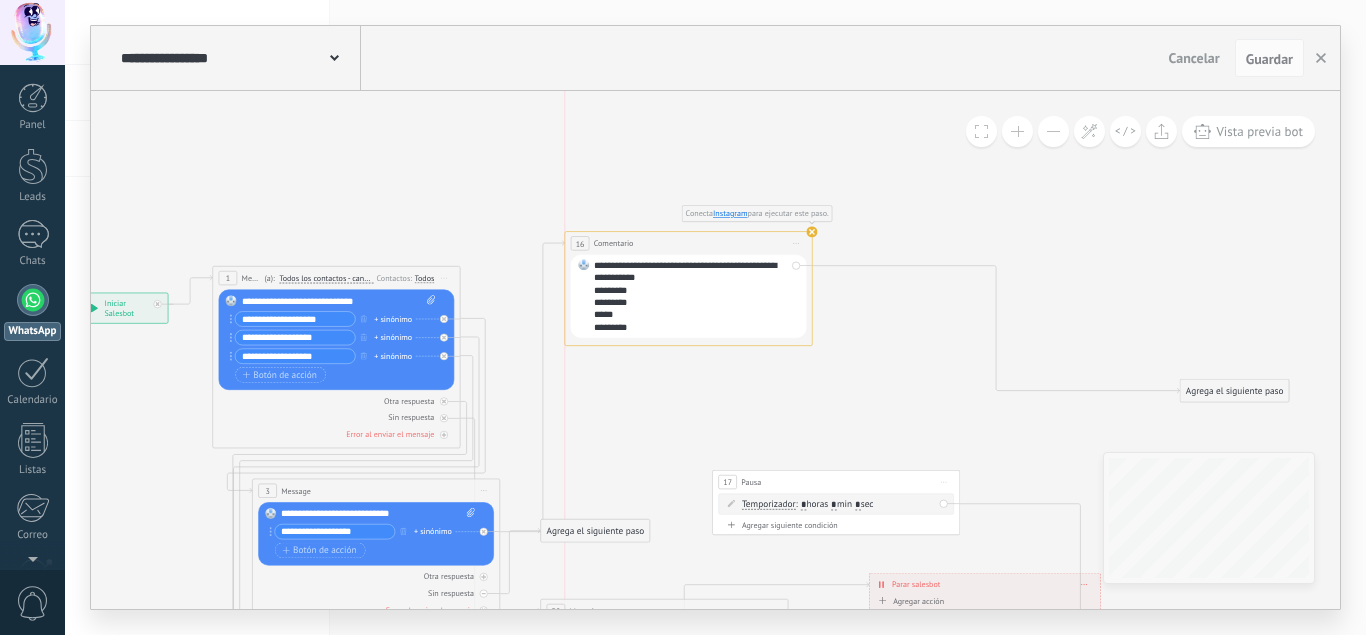 drag, startPoint x: 877, startPoint y: 302, endPoint x: 702, endPoint y: 241, distance: 185.32674 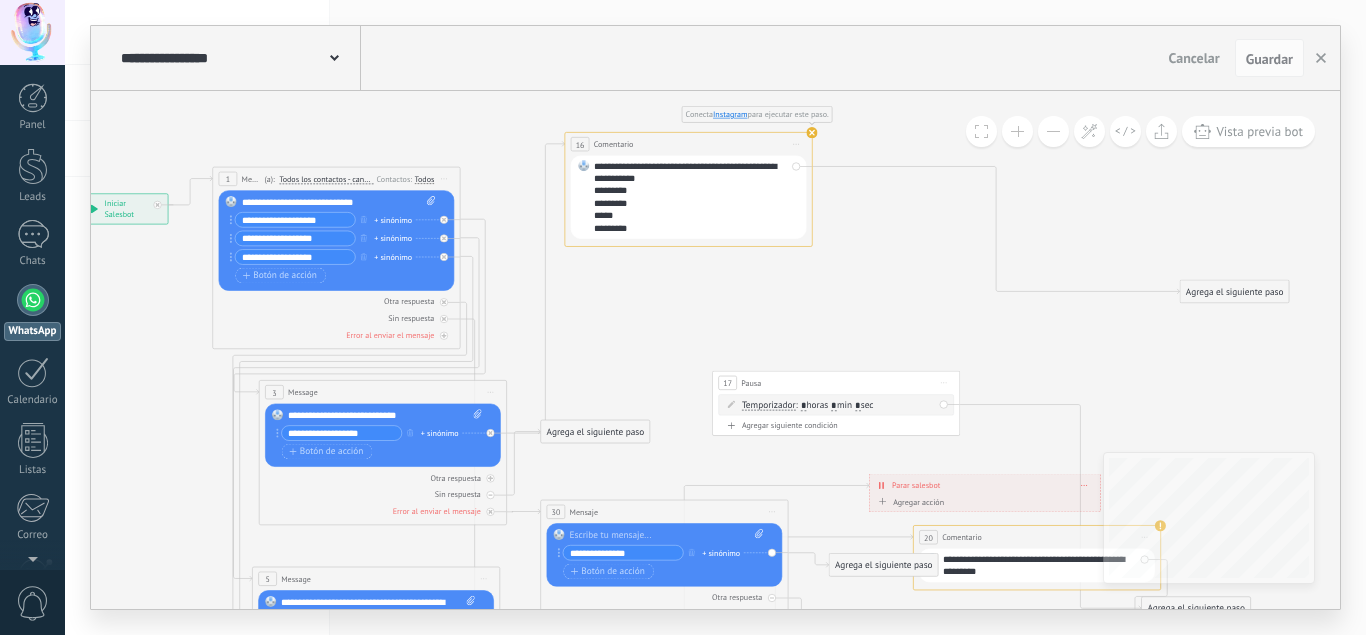 click on "3
Message
*******
(a):
Todos los contactos - canales seleccionados
Todos los contactos - canales seleccionados
Todos los contactos - canal primario
Contacto principal - canales seleccionados
Contacto principal - canal primario
Todos los contactos - canales seleccionados
Todos los contactos - canales seleccionados
Todos los contactos - canal primario
Contacto principal - canales seleccionados" at bounding box center [383, 392] 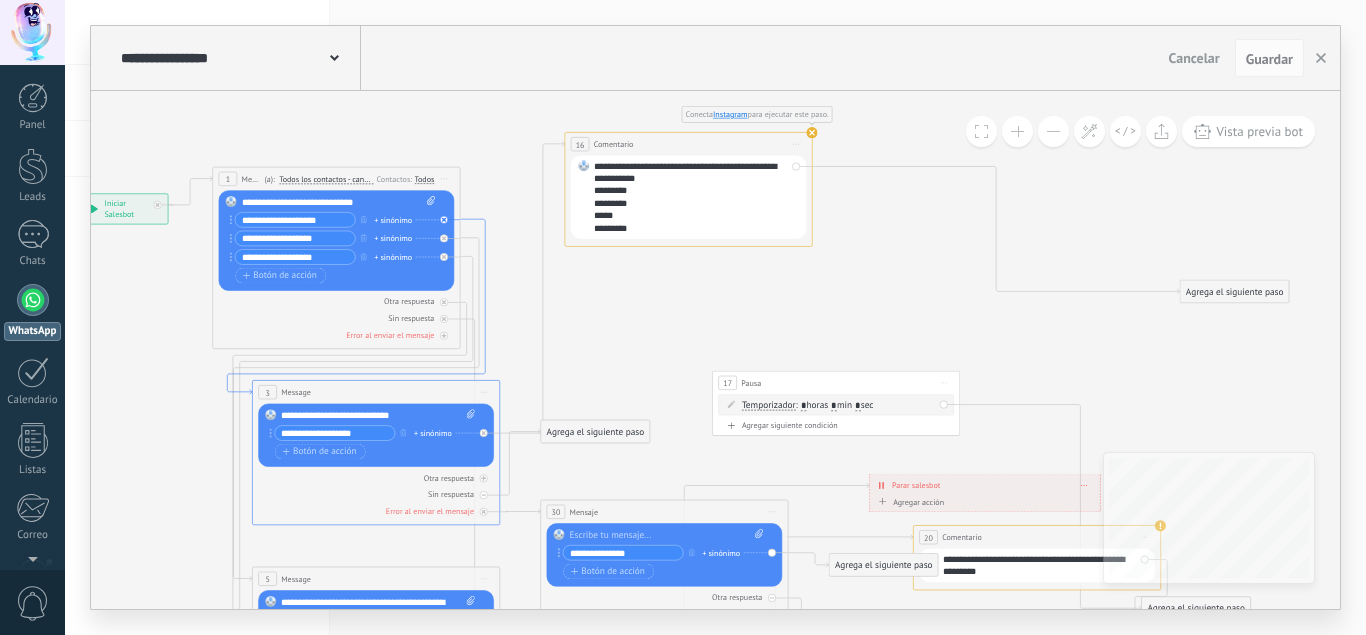 click 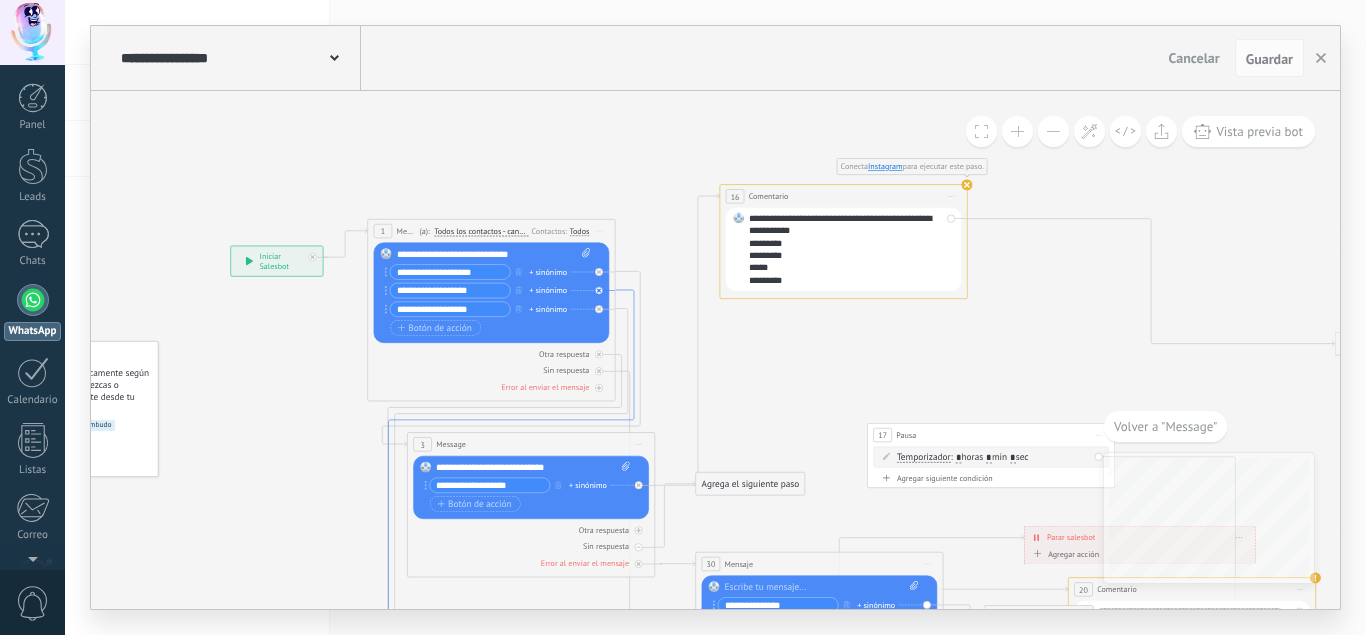 click 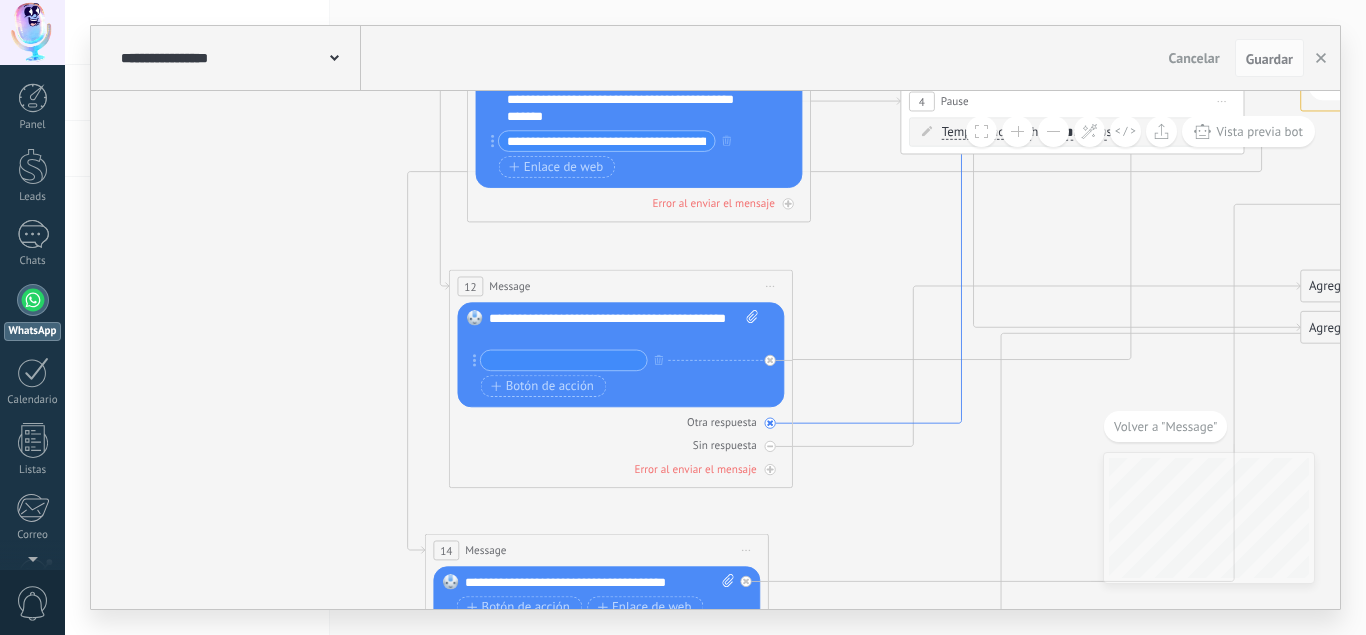 click 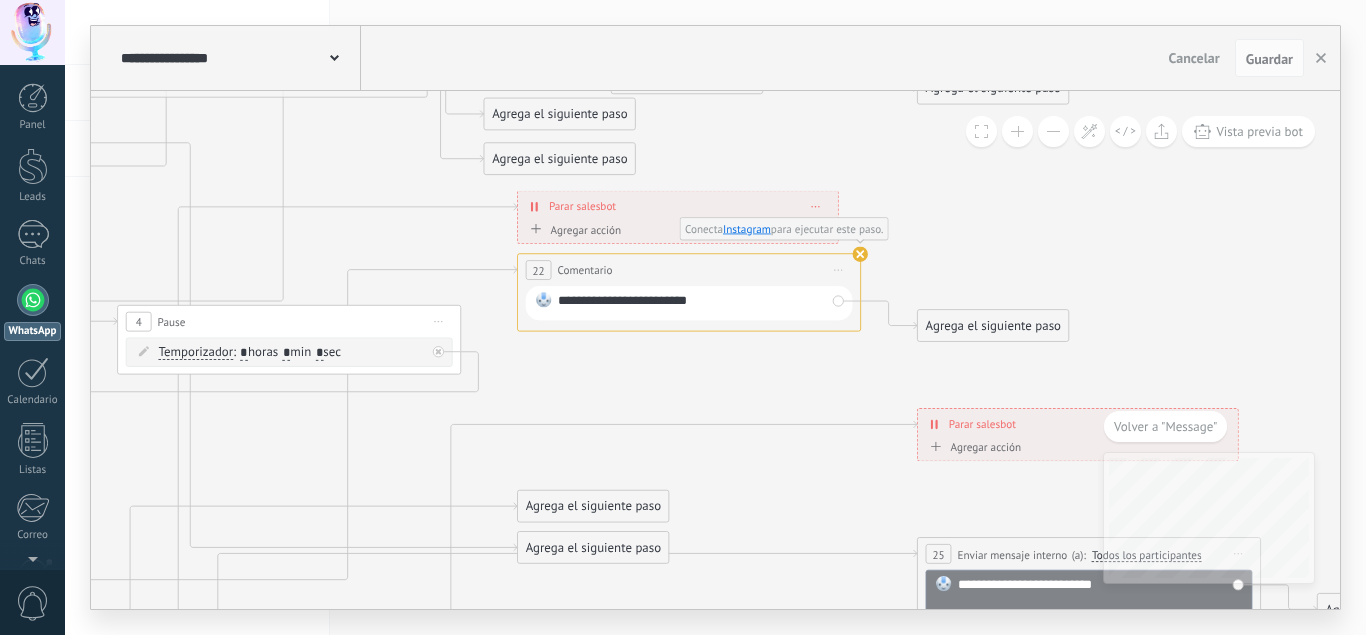 click on "**********" at bounding box center (691, 303) 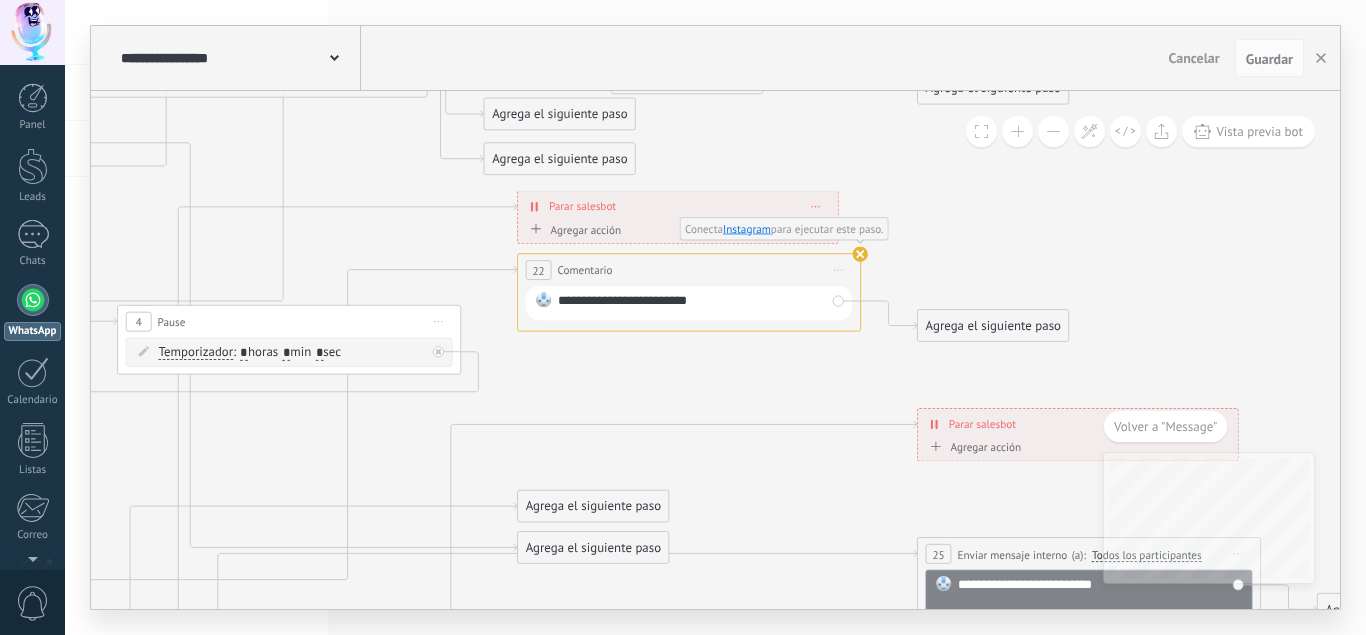 click on "**********" at bounding box center (691, 303) 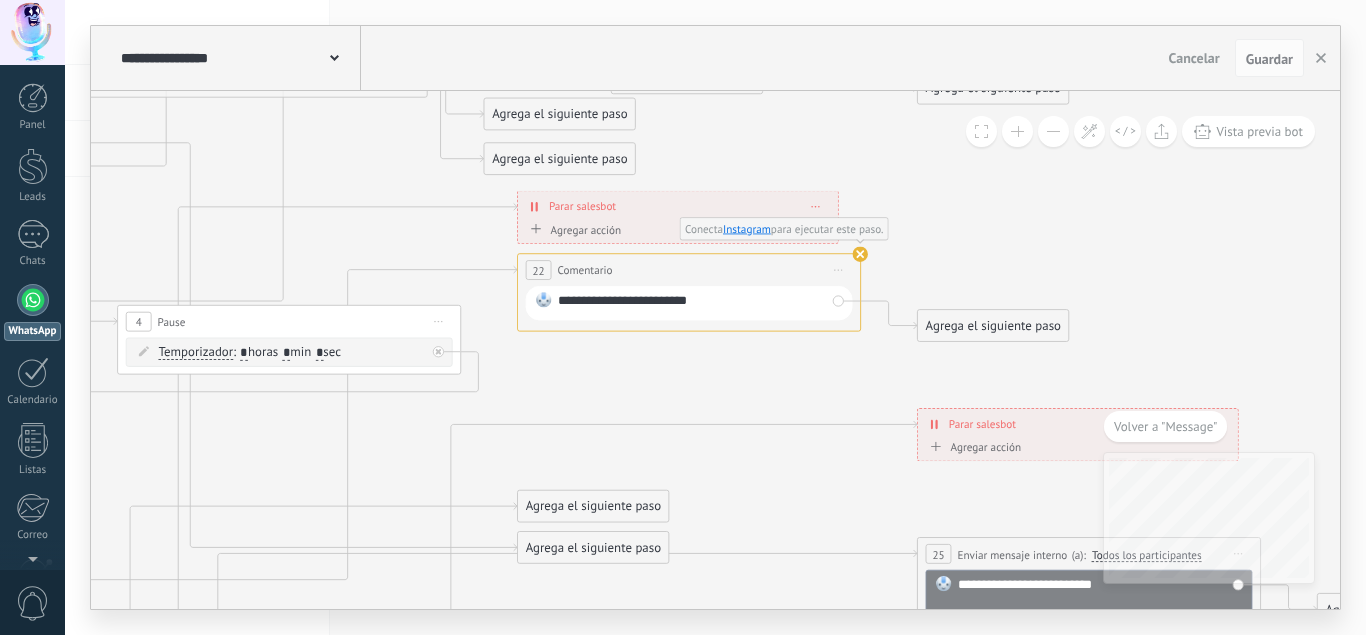 click on "**********" at bounding box center [691, 303] 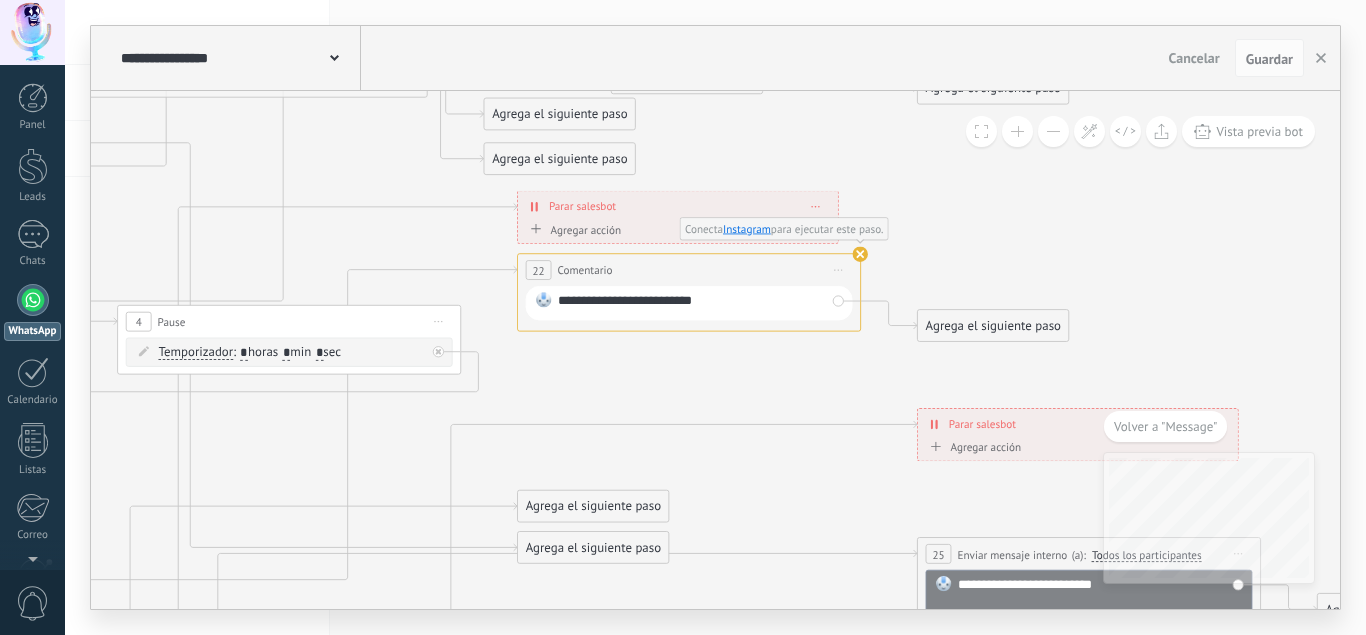 click 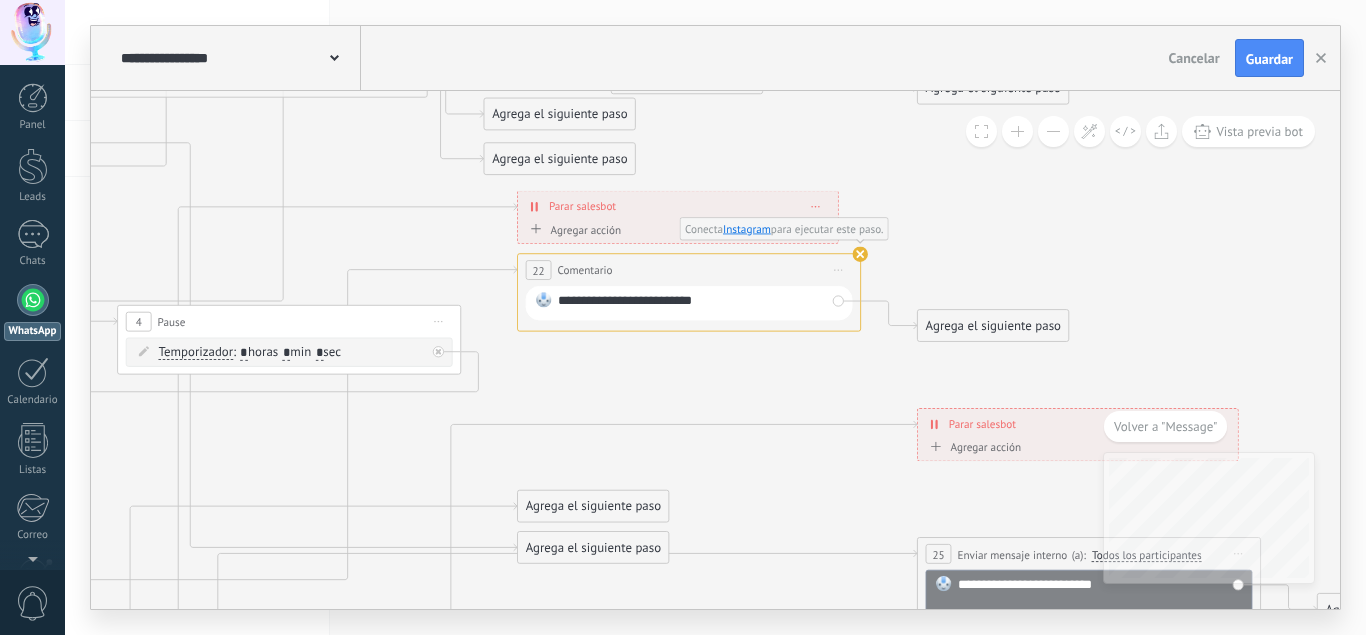 click 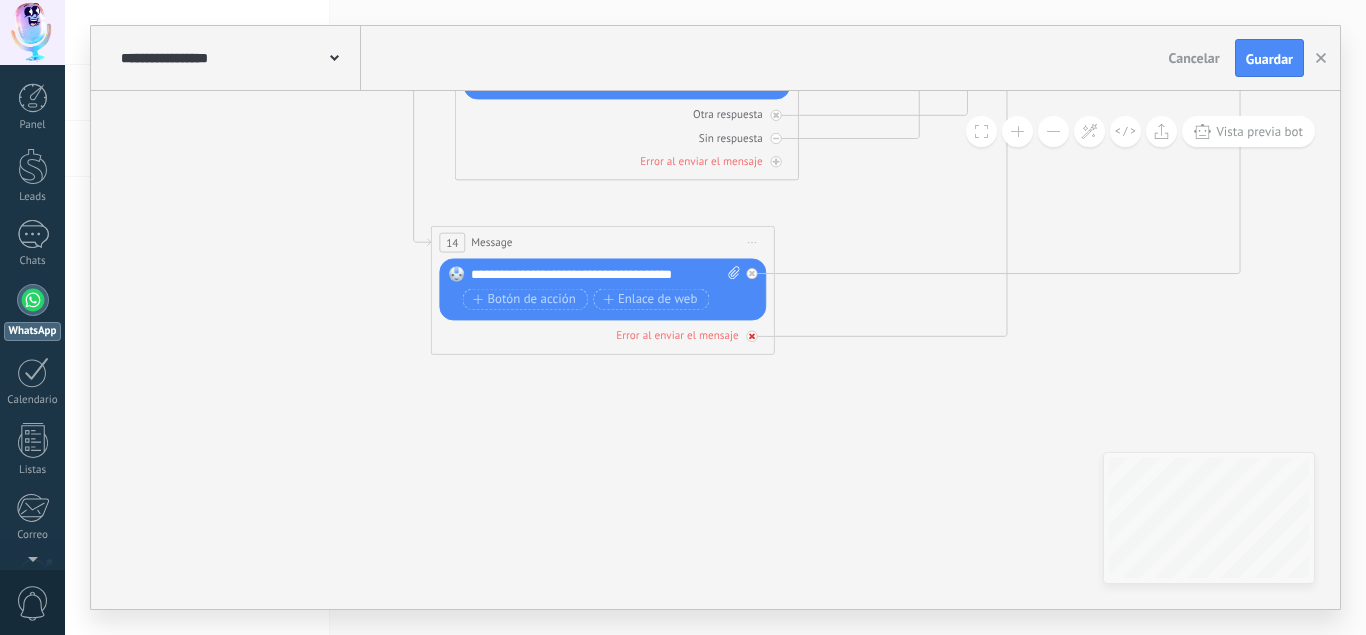 click on "Error al enviar el mensaje" at bounding box center [602, 335] 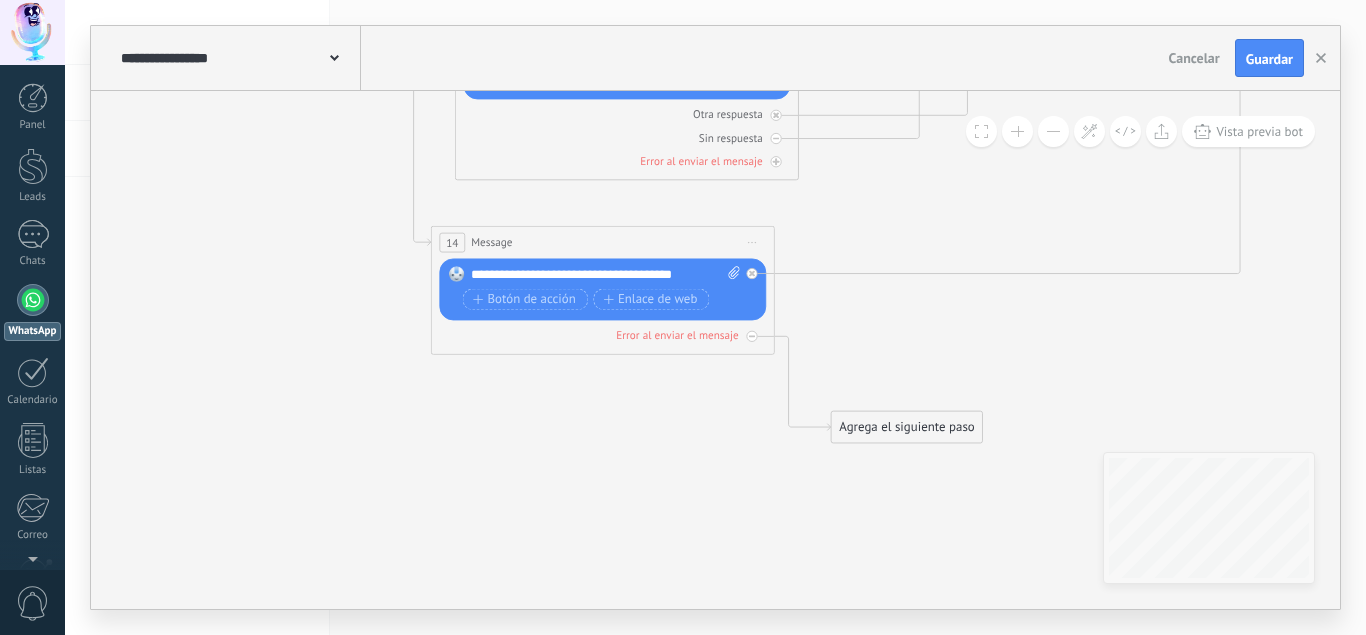 click on "Agrega el siguiente paso" at bounding box center (907, 427) 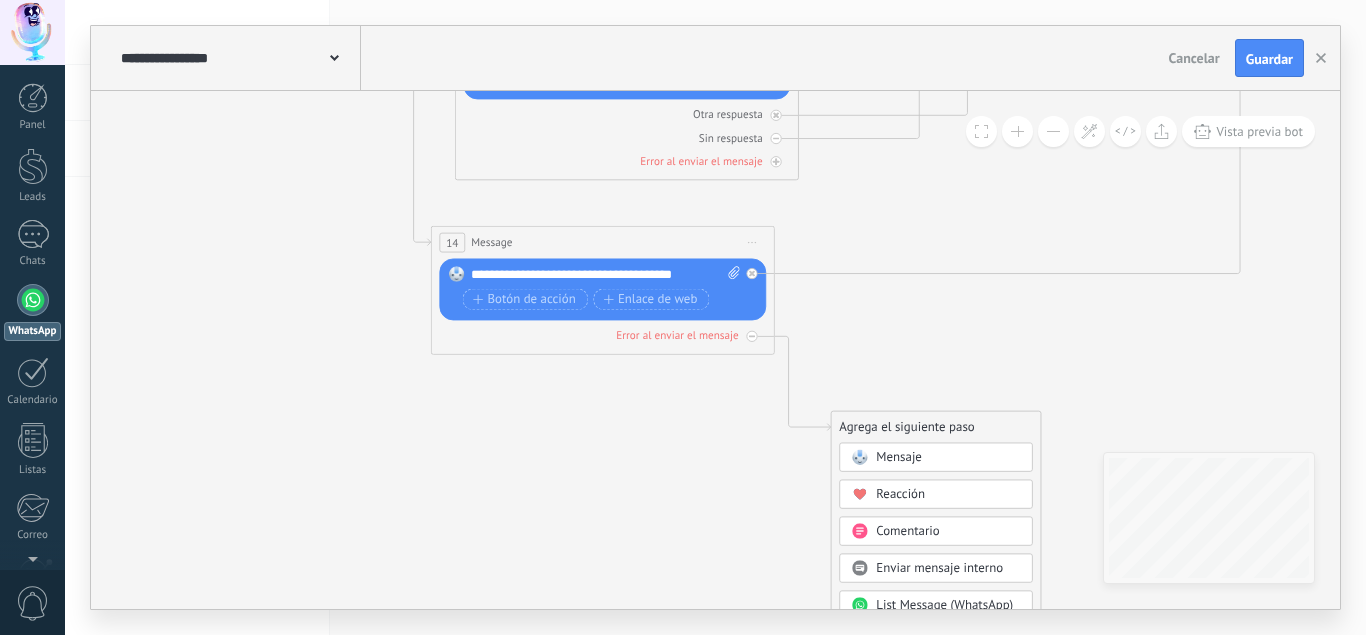 click on "Comentario" at bounding box center [907, 531] 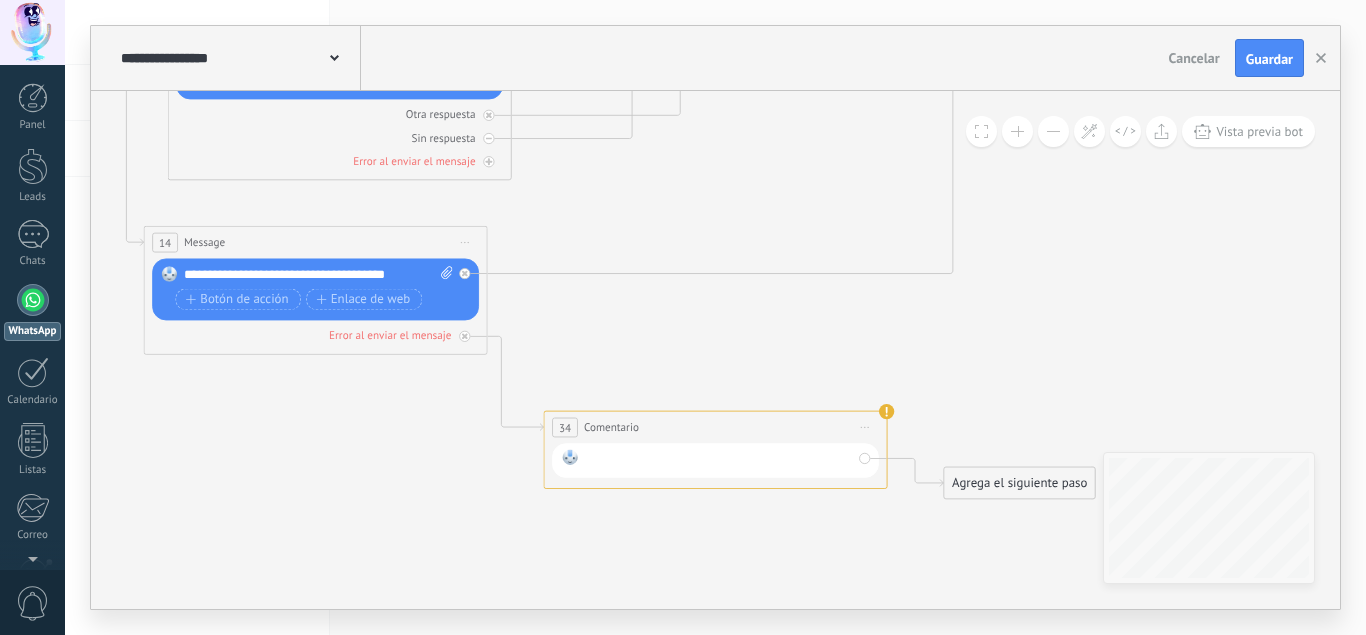 click at bounding box center (718, 460) 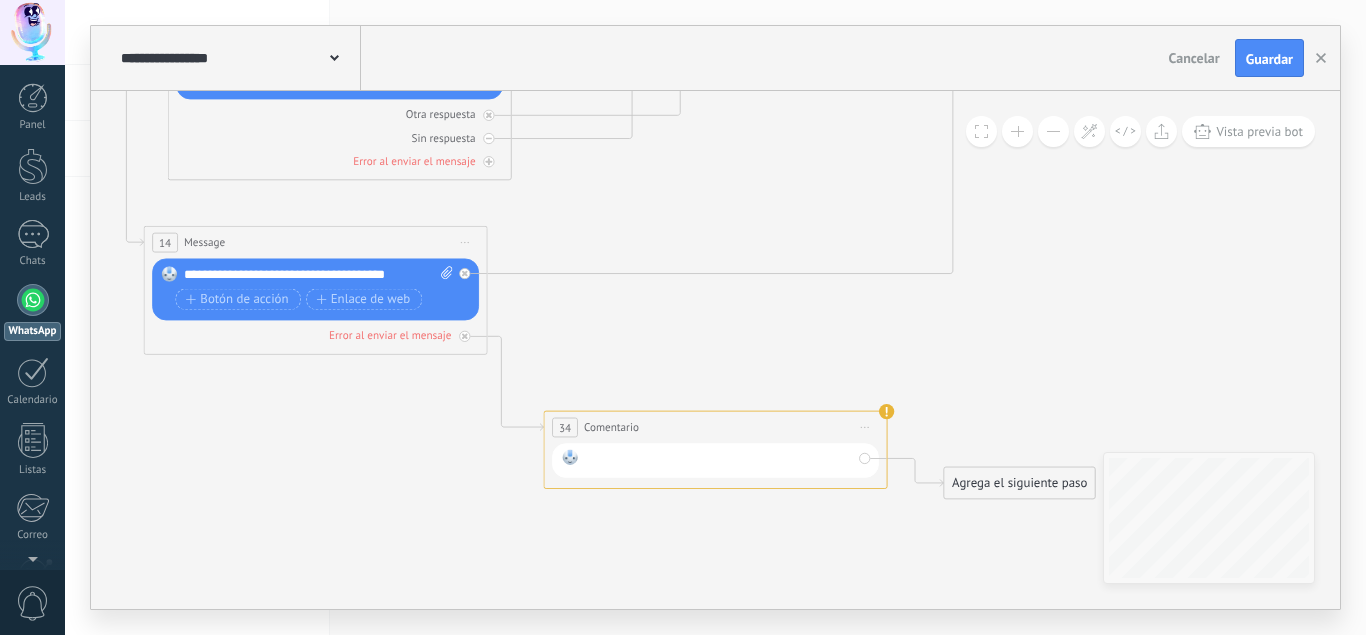 type 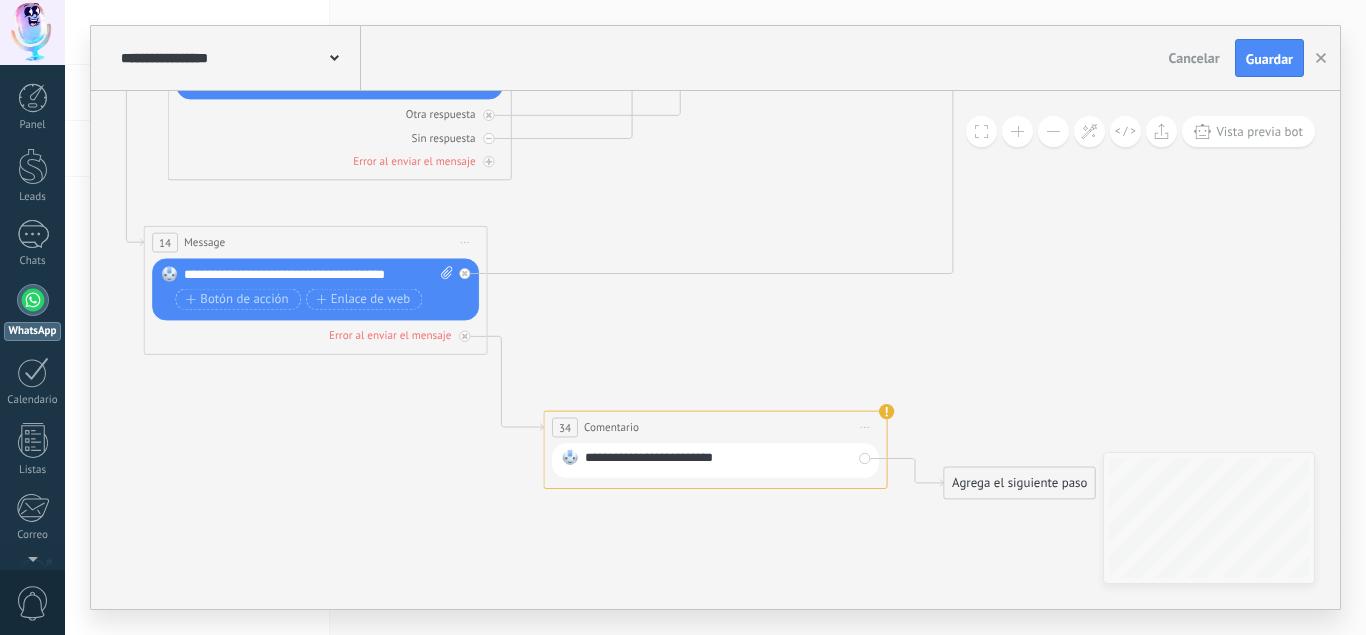 click on "Agrega el siguiente paso" at bounding box center (1019, 483) 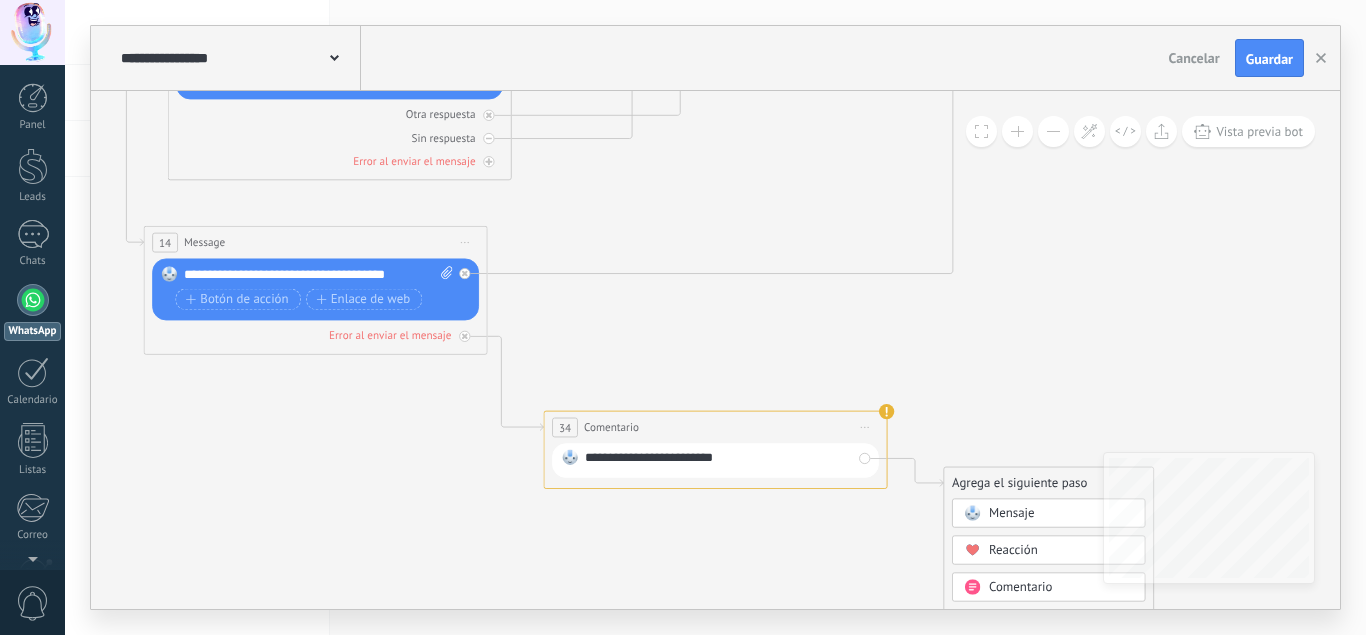 click on "Agrega el siguiente paso" at bounding box center [1048, 483] 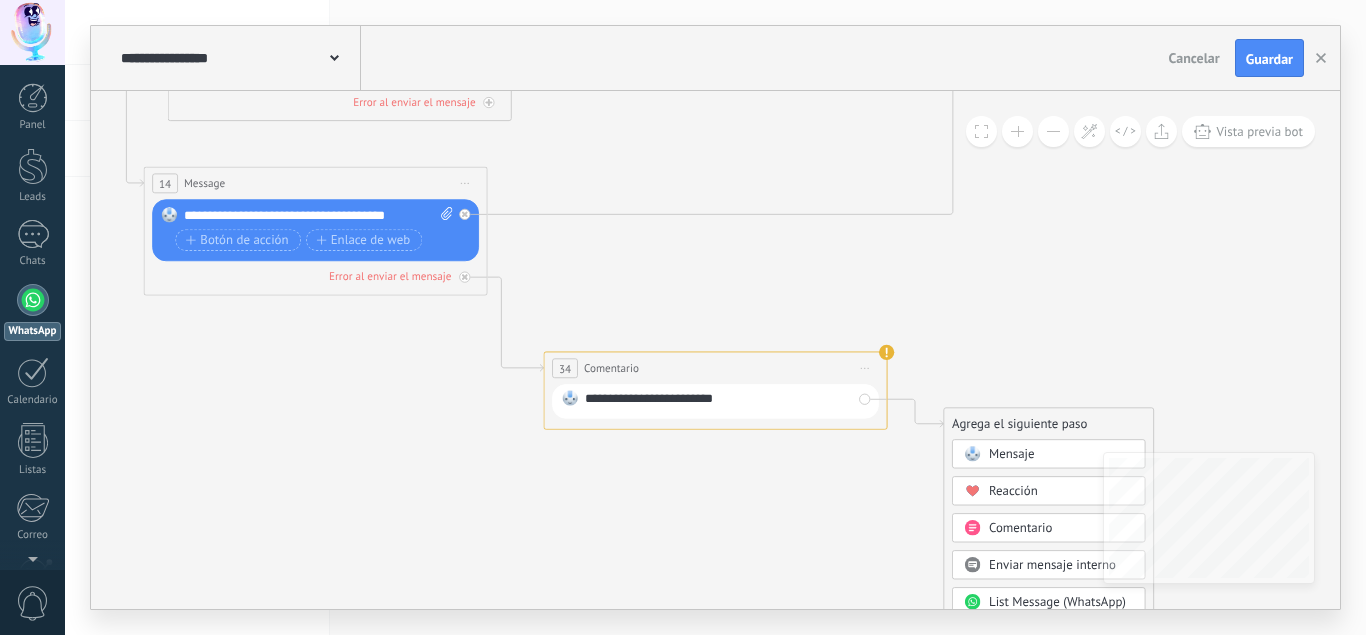 click on "Reacción" at bounding box center [1013, 491] 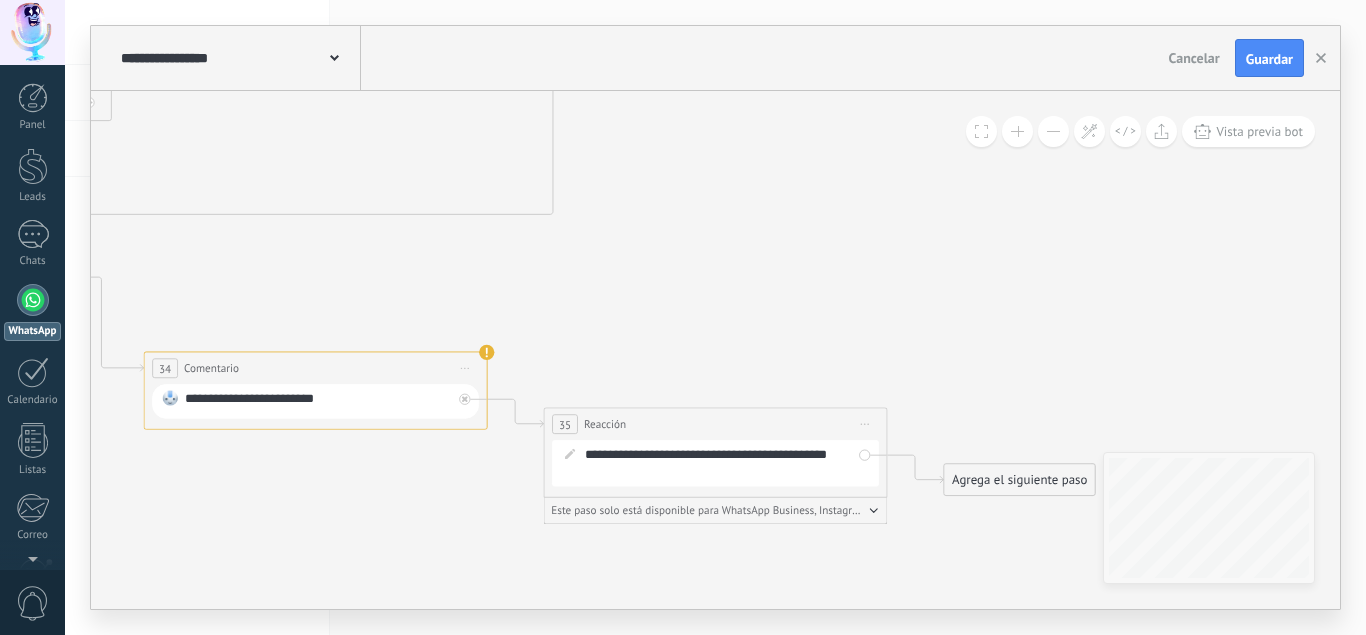 click 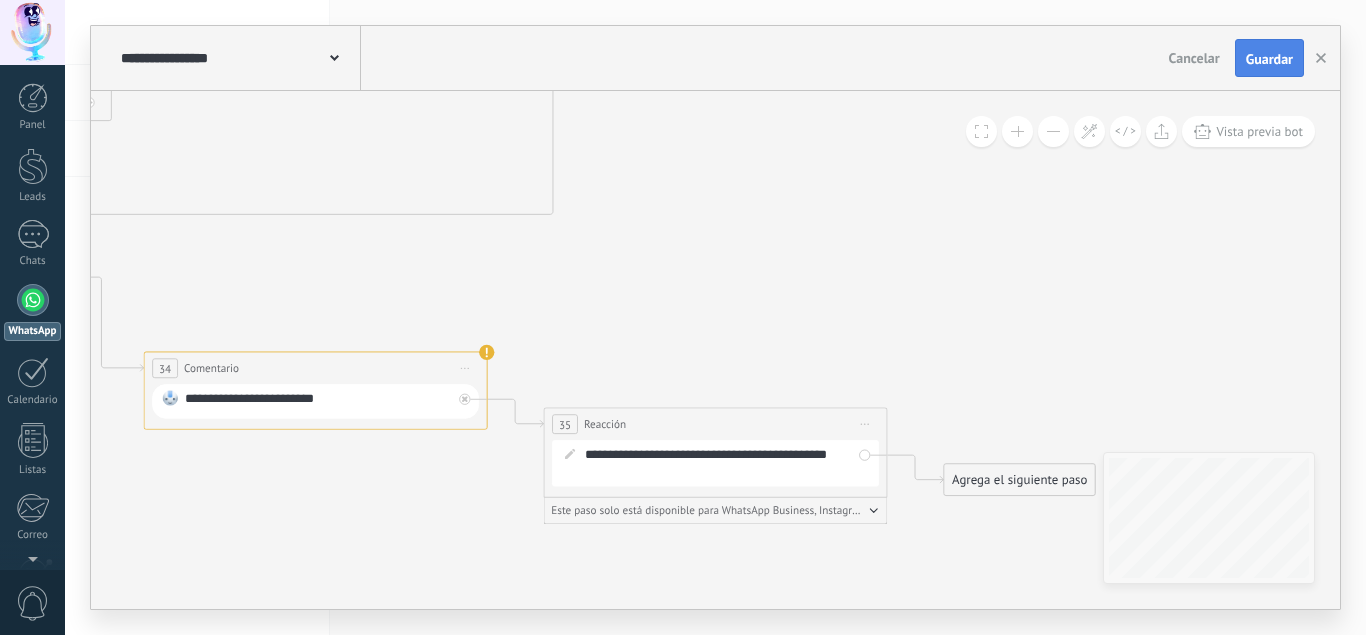 click on "Guardar" at bounding box center [1269, 59] 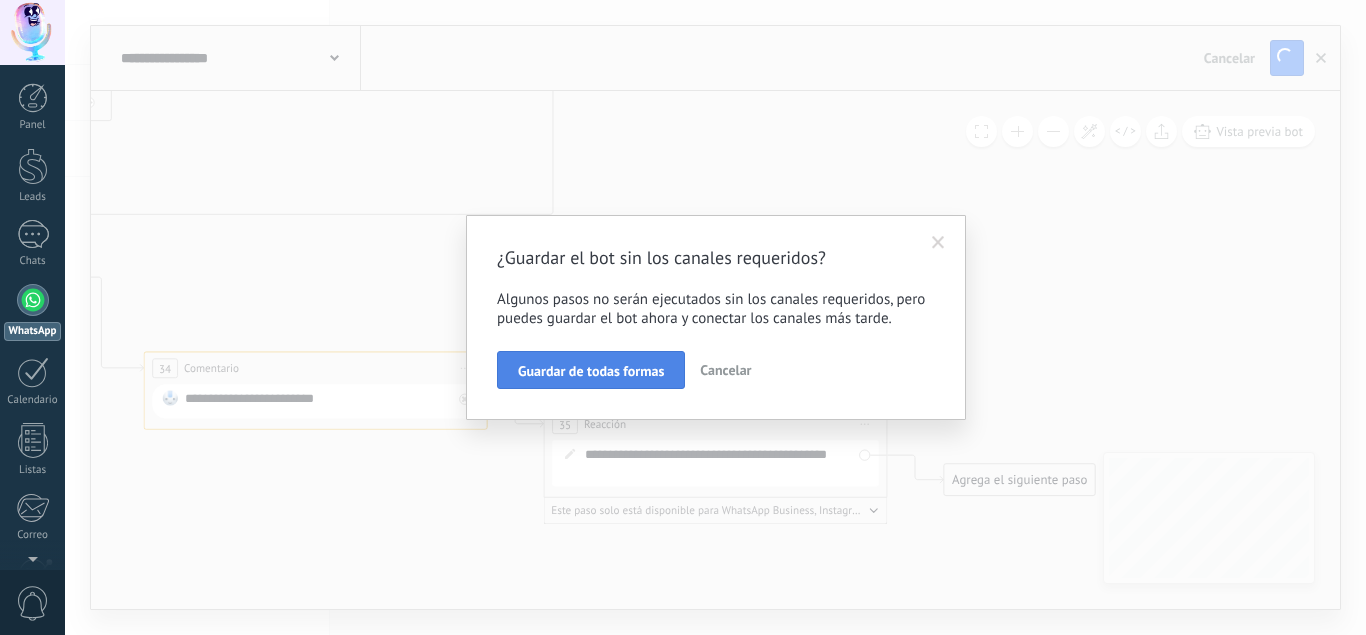 click on "Guardar de todas formas" at bounding box center [591, 371] 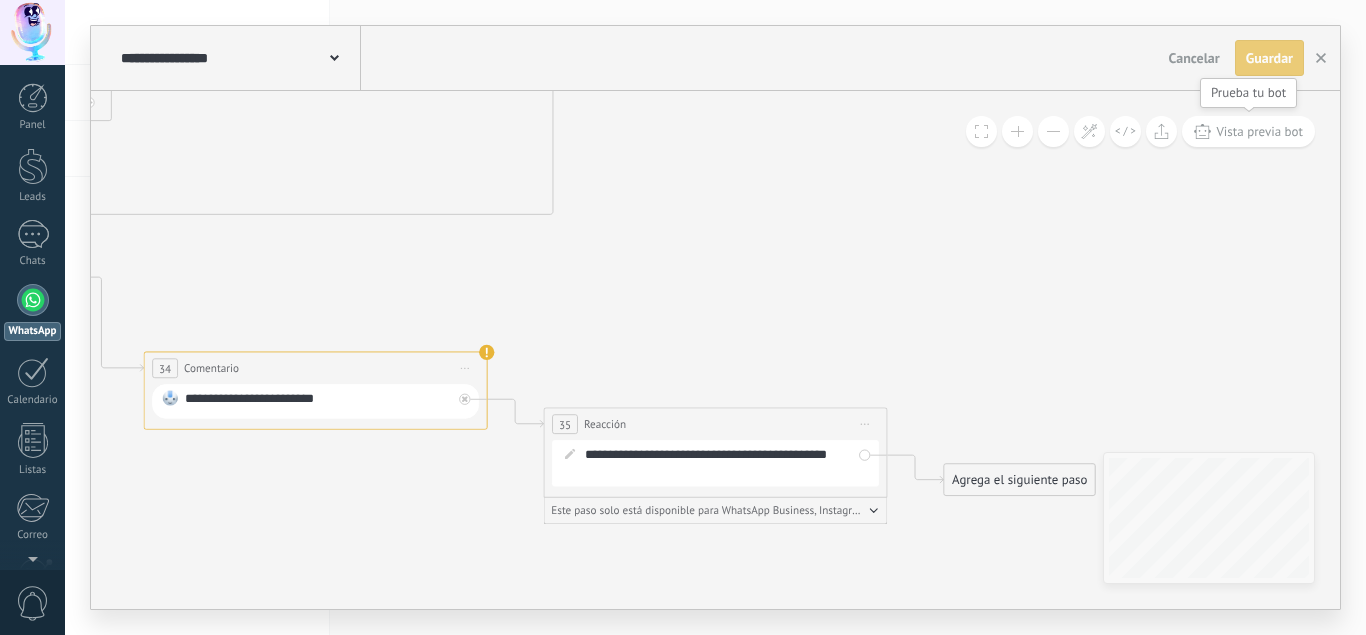 click on "Vista previa bot" at bounding box center (1248, 131) 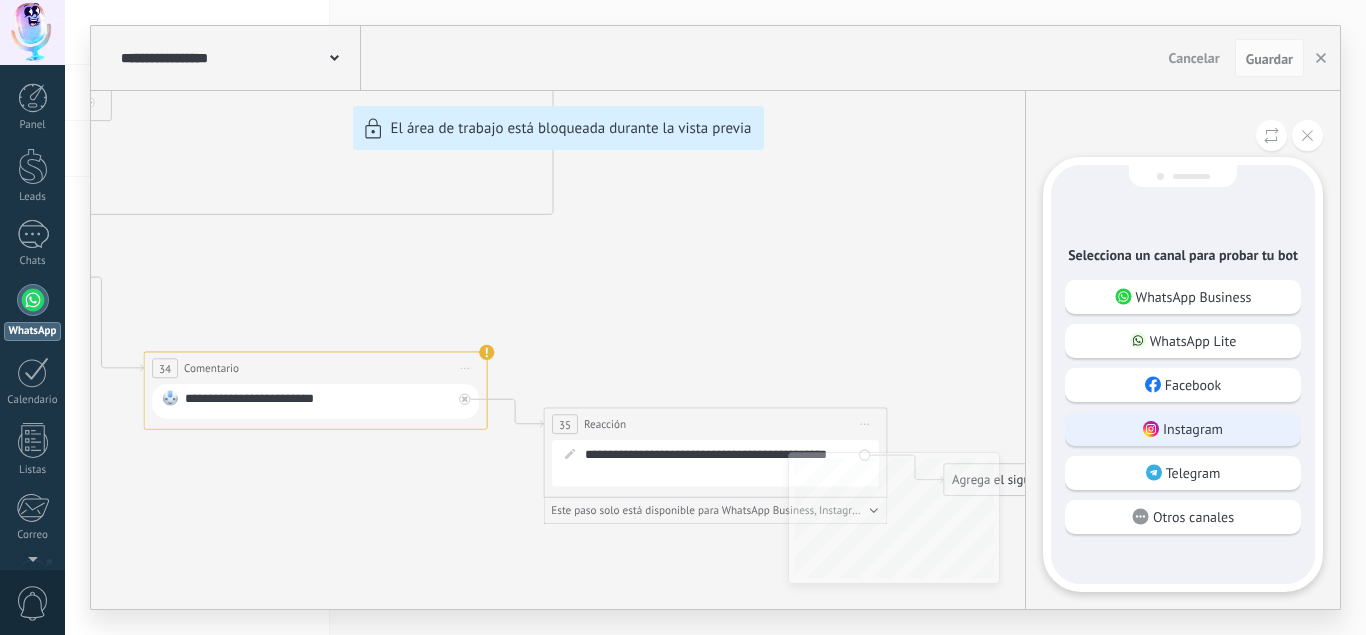 click on "Instagram" at bounding box center (1193, 429) 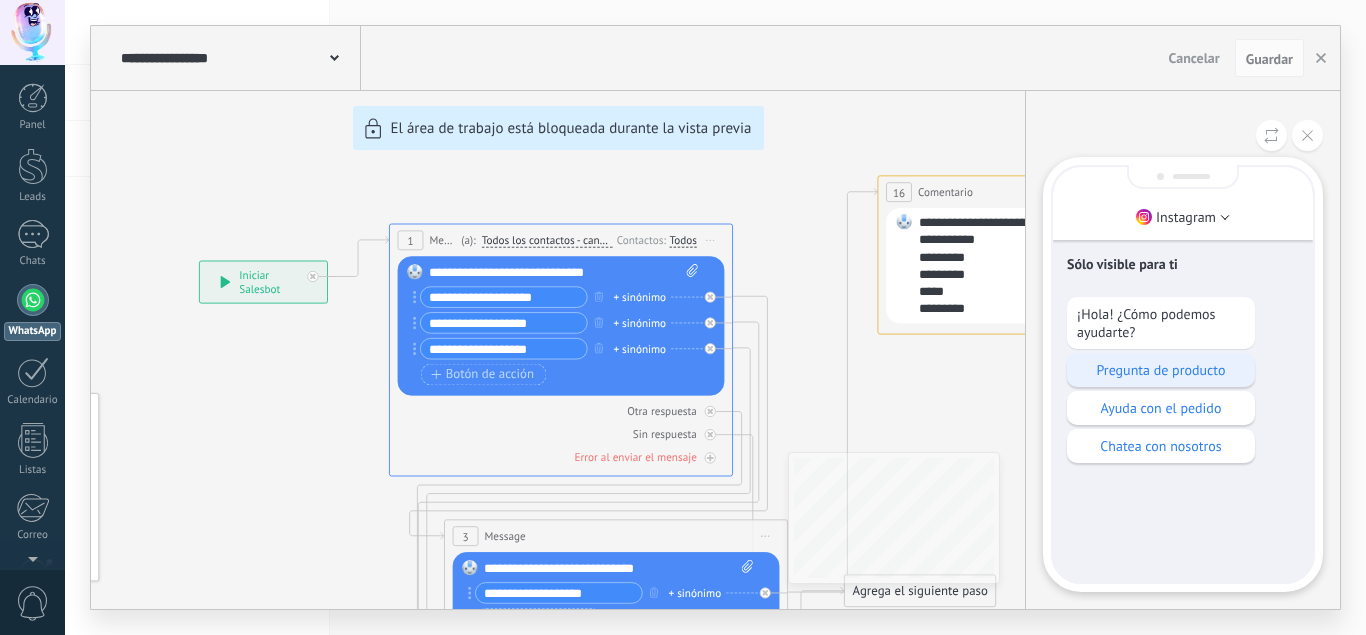click on "Pregunta de producto" at bounding box center [1161, 370] 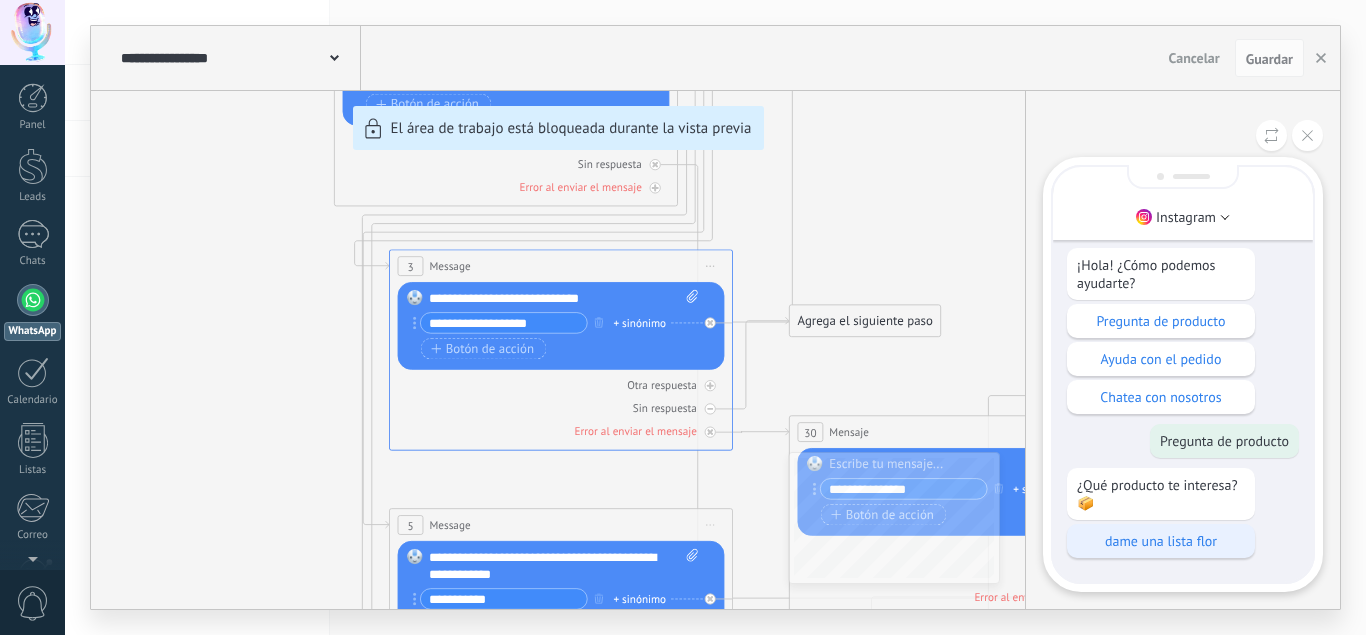 click on "dame una lista flor" at bounding box center [1161, 541] 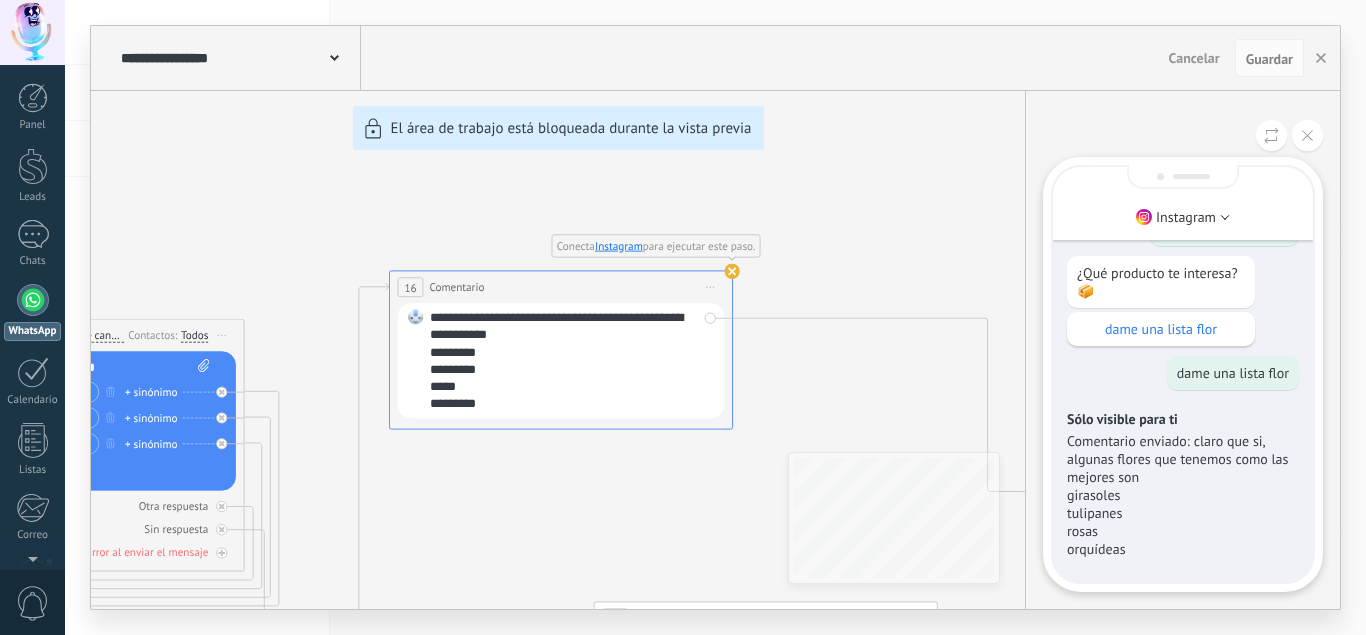 click on "**********" at bounding box center (715, 317) 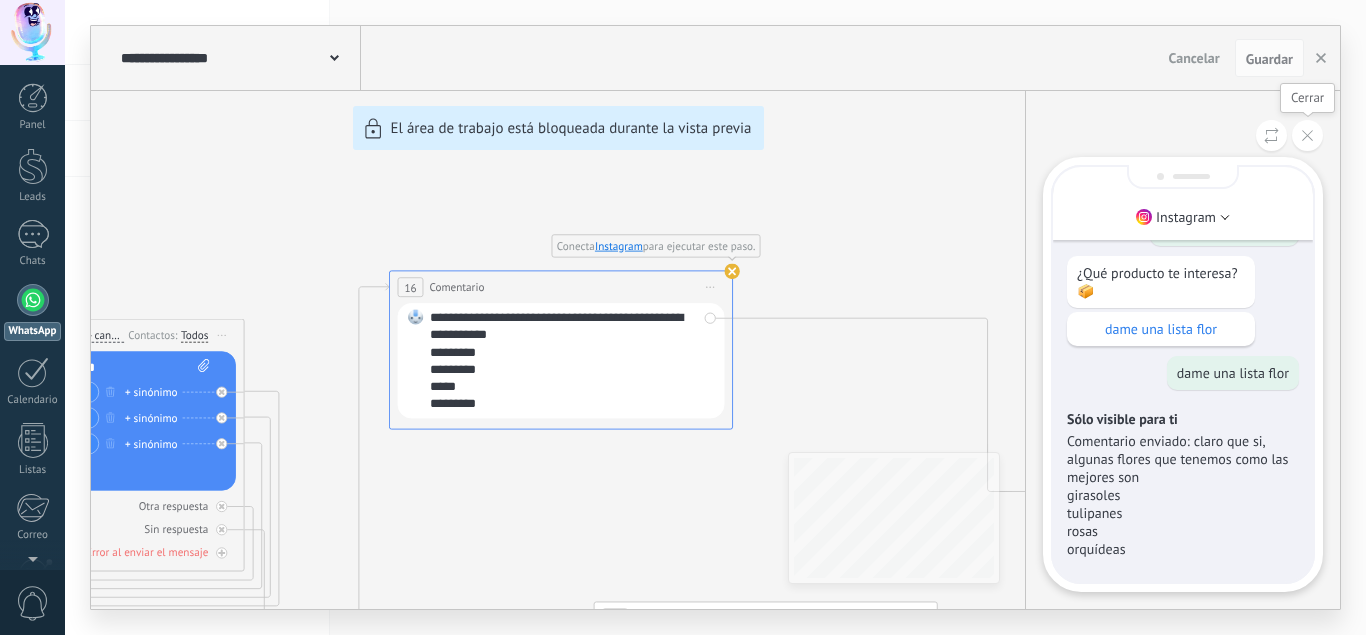 click at bounding box center [1307, 135] 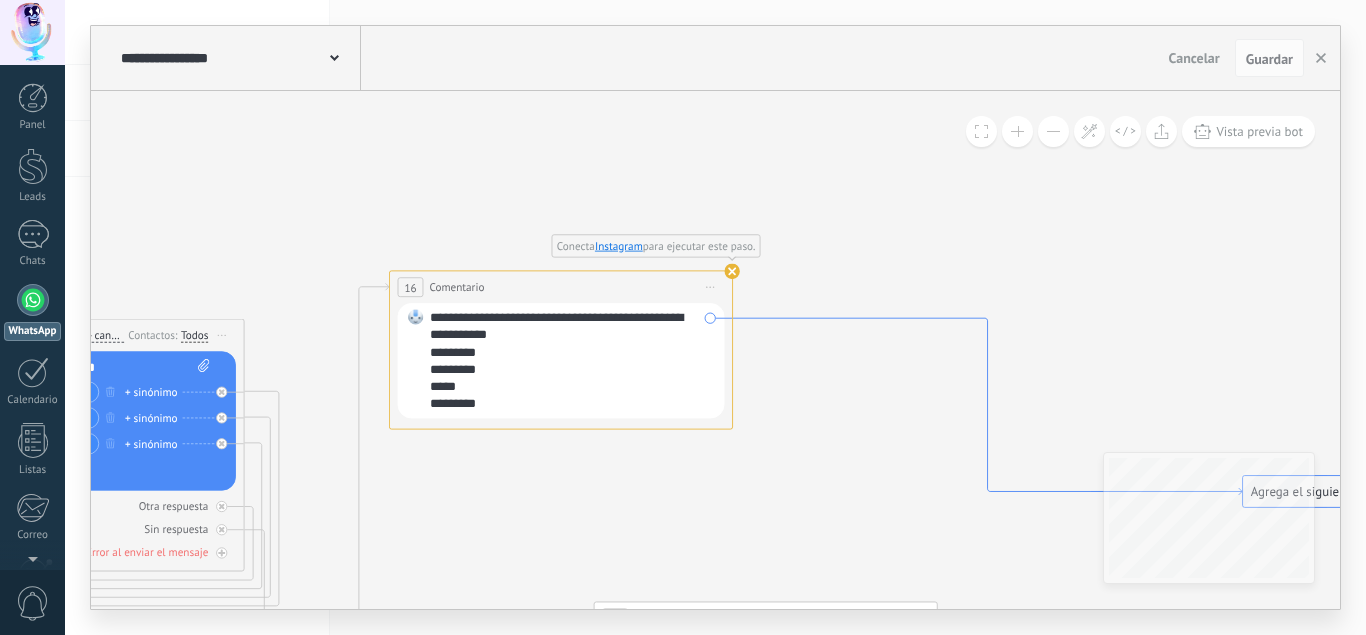click 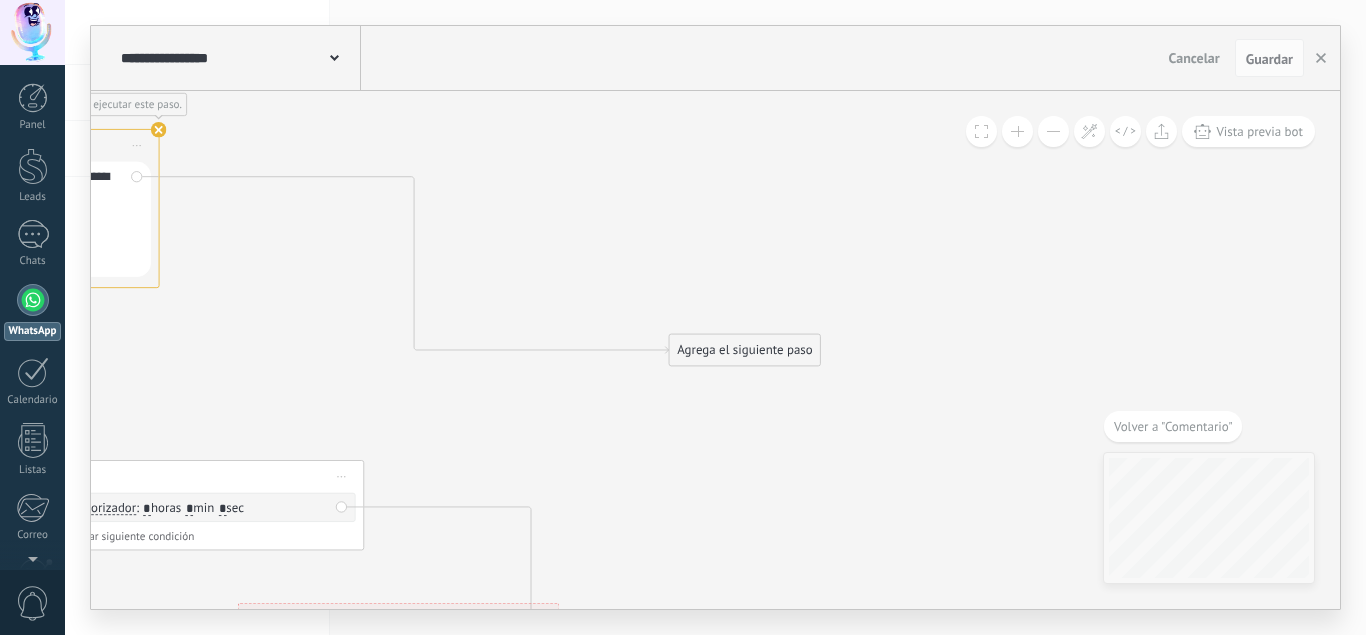 click on "Agrega el siguiente paso" at bounding box center (744, 350) 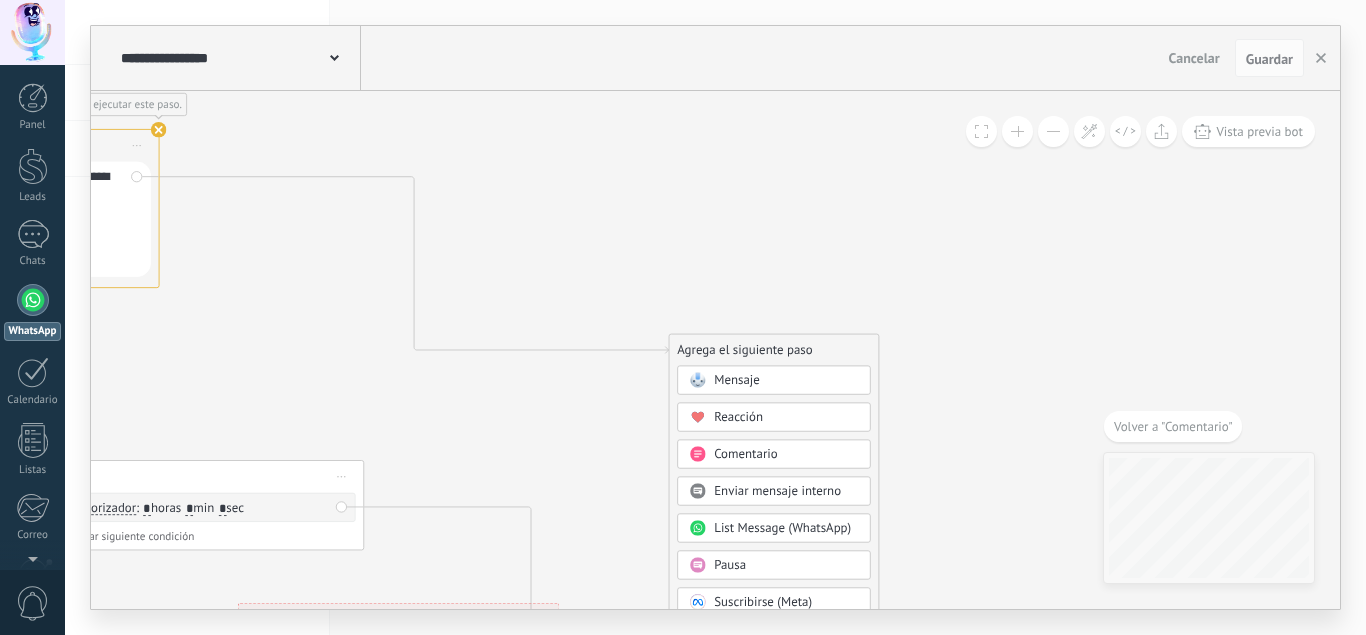 click on "Agrega el siguiente paso" at bounding box center [773, 350] 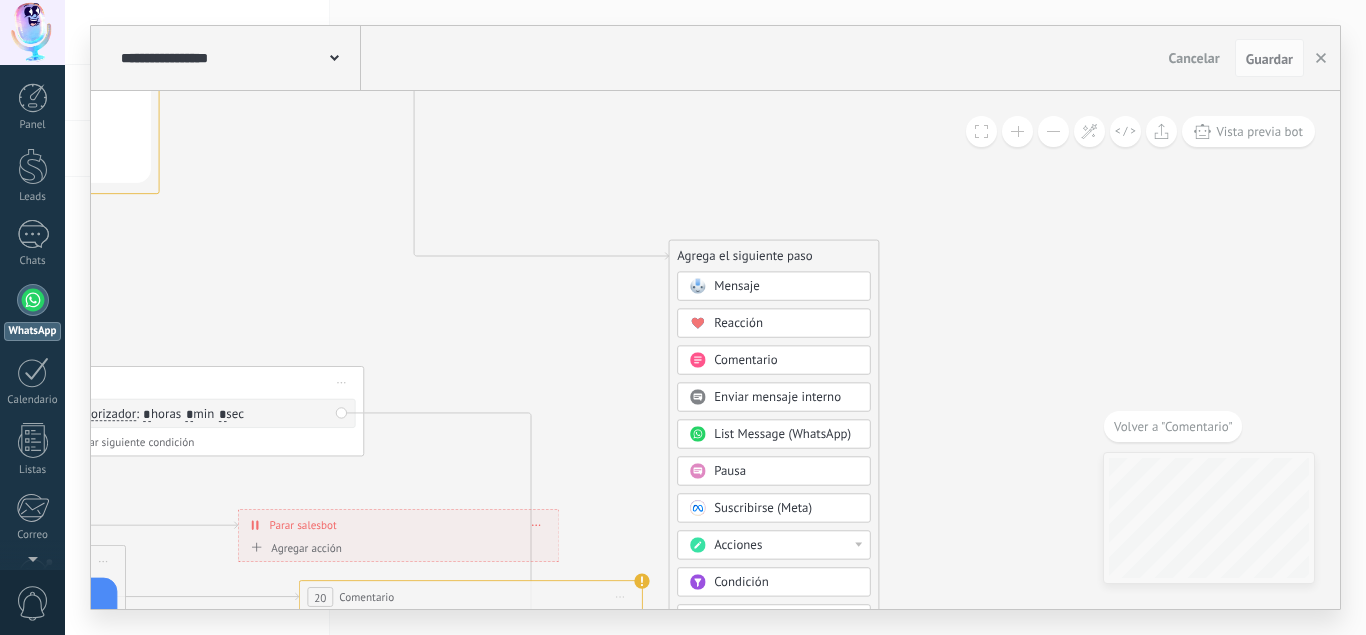 click on "Acciones" at bounding box center (786, 545) 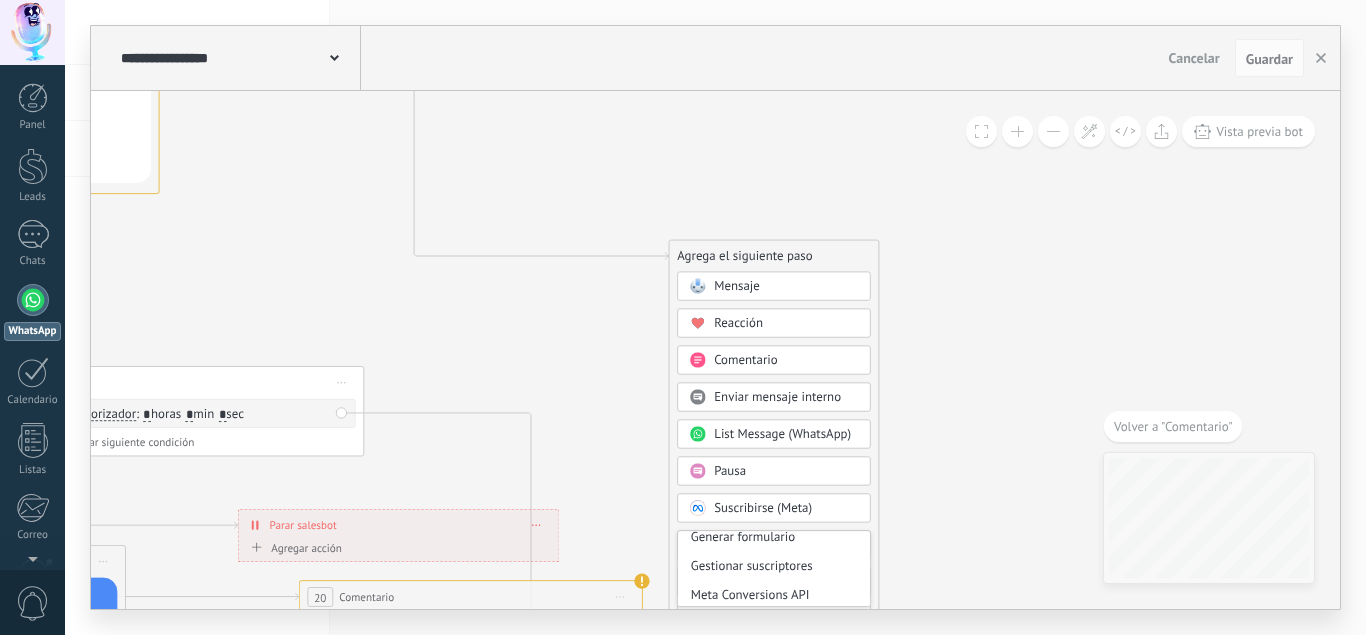 scroll, scrollTop: 389, scrollLeft: 0, axis: vertical 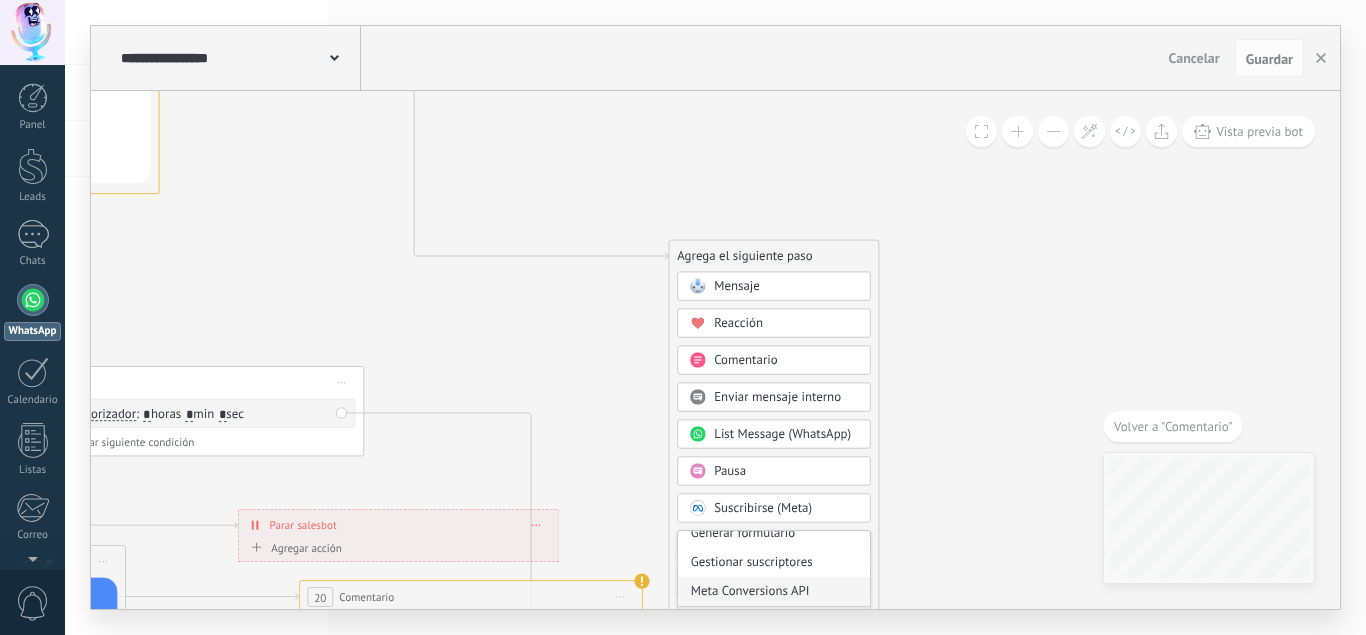 click on "Meta Conversions API" at bounding box center (774, 591) 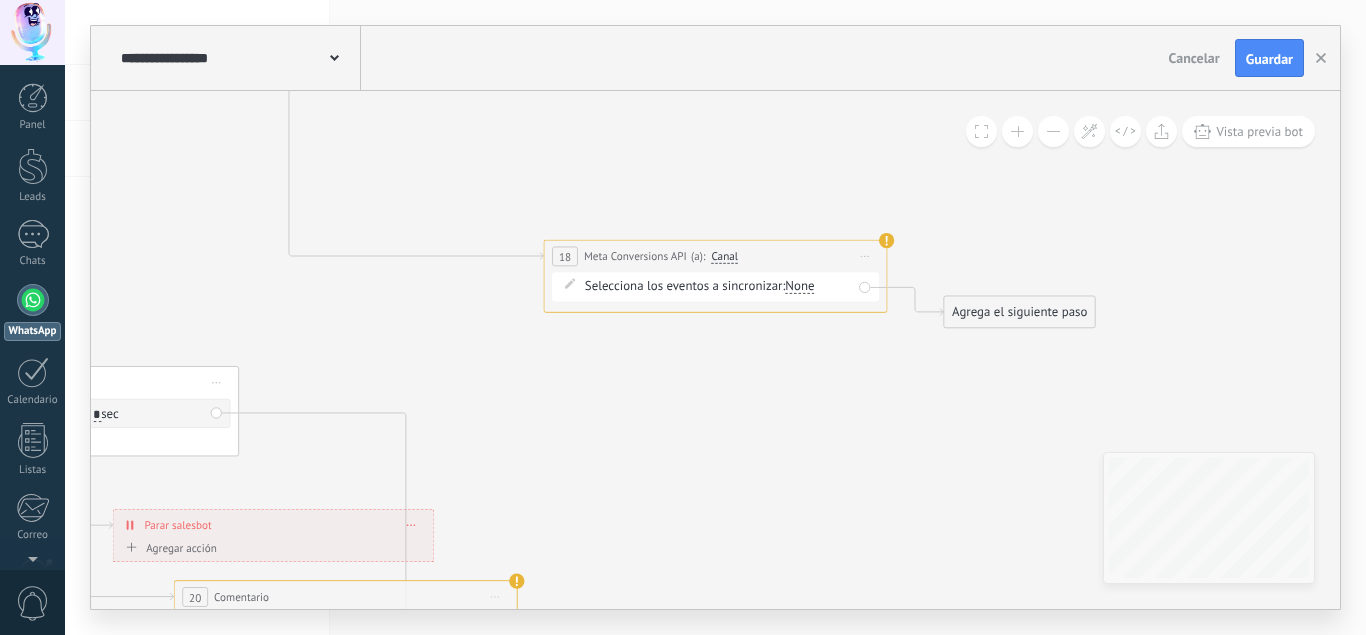 click on "None" at bounding box center (799, 287) 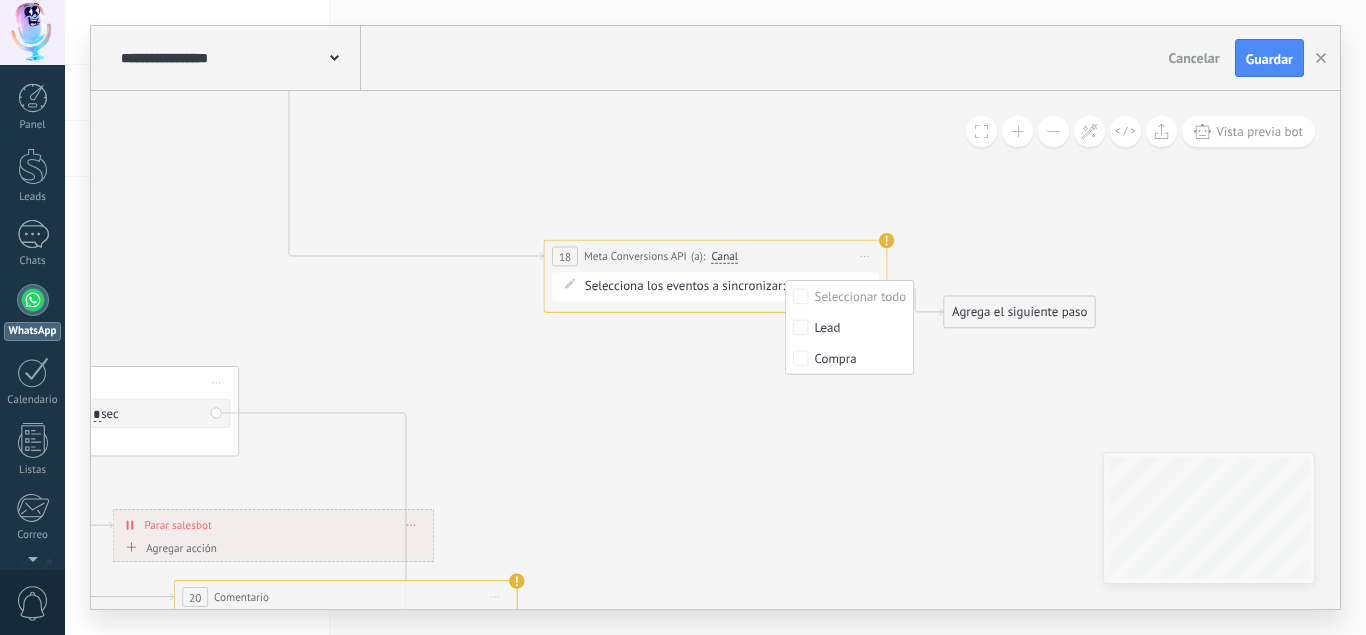 click on "Seleccionar todo" at bounding box center [849, 296] 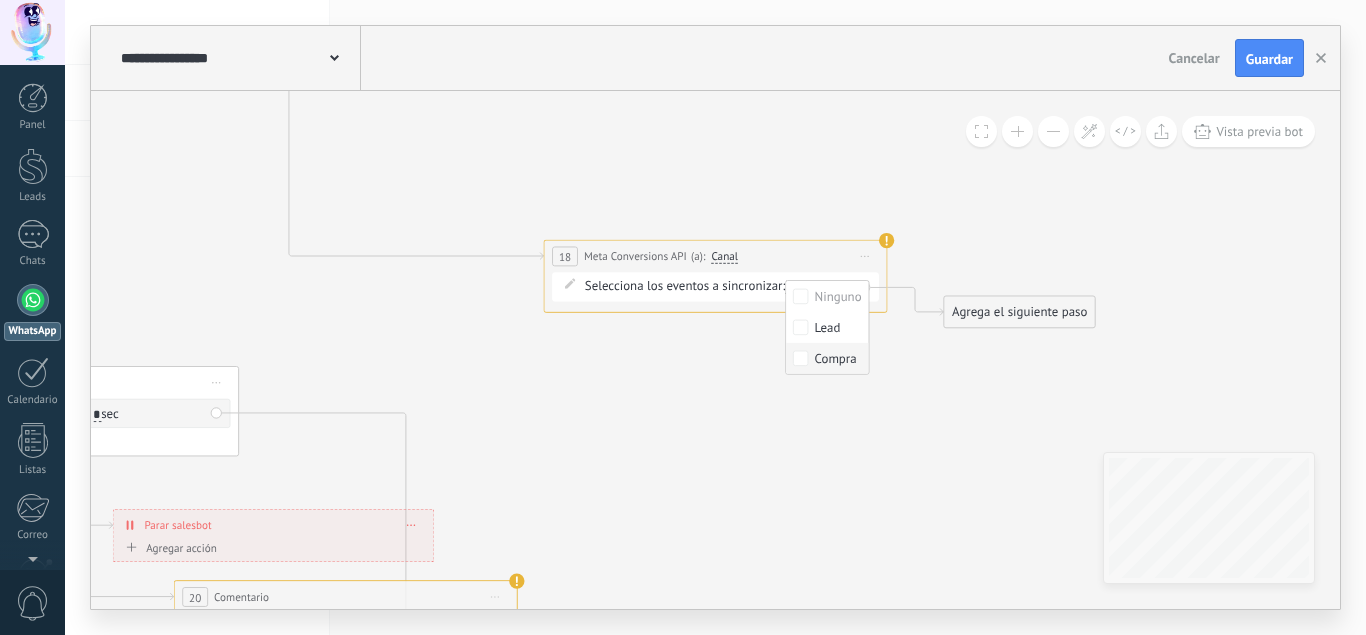 click on "Compra" at bounding box center (836, 359) 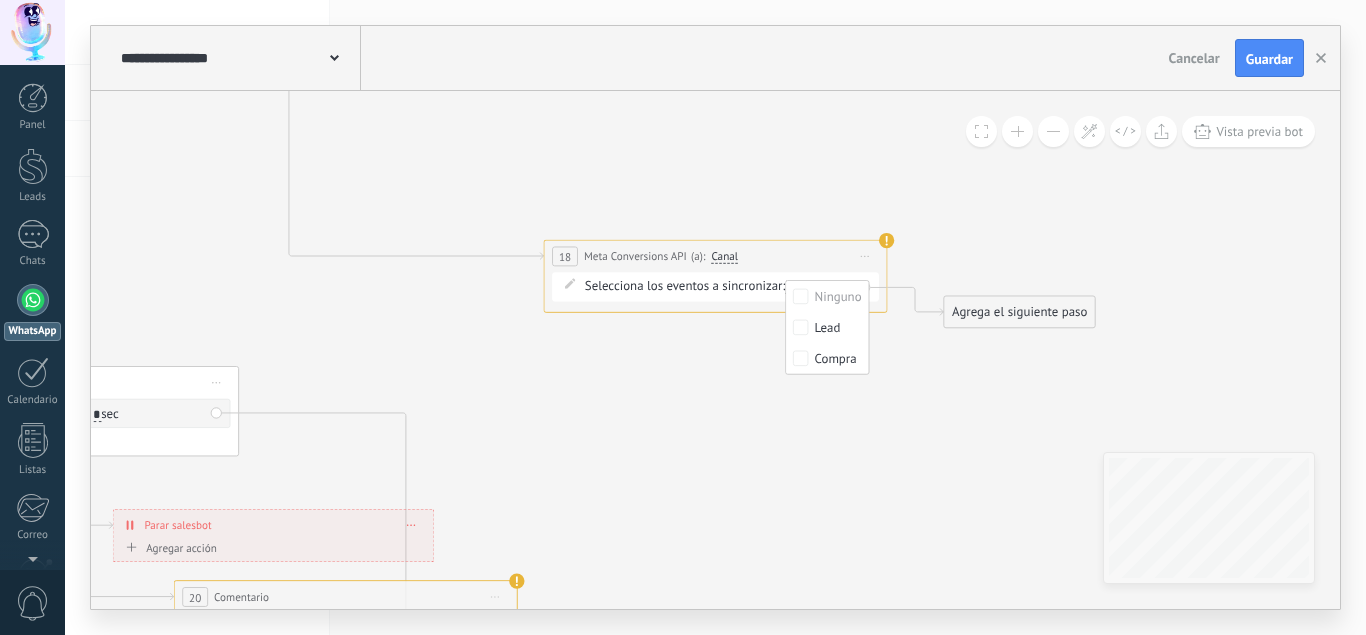 click 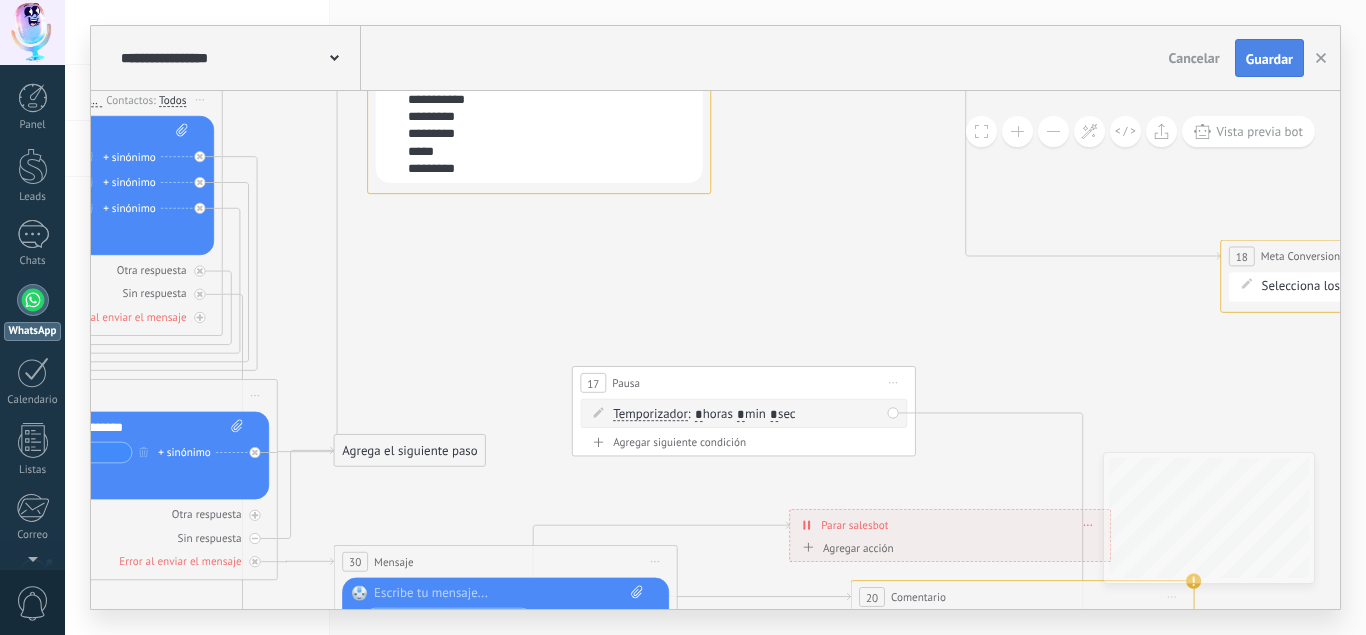 click on "Guardar" at bounding box center [1269, 59] 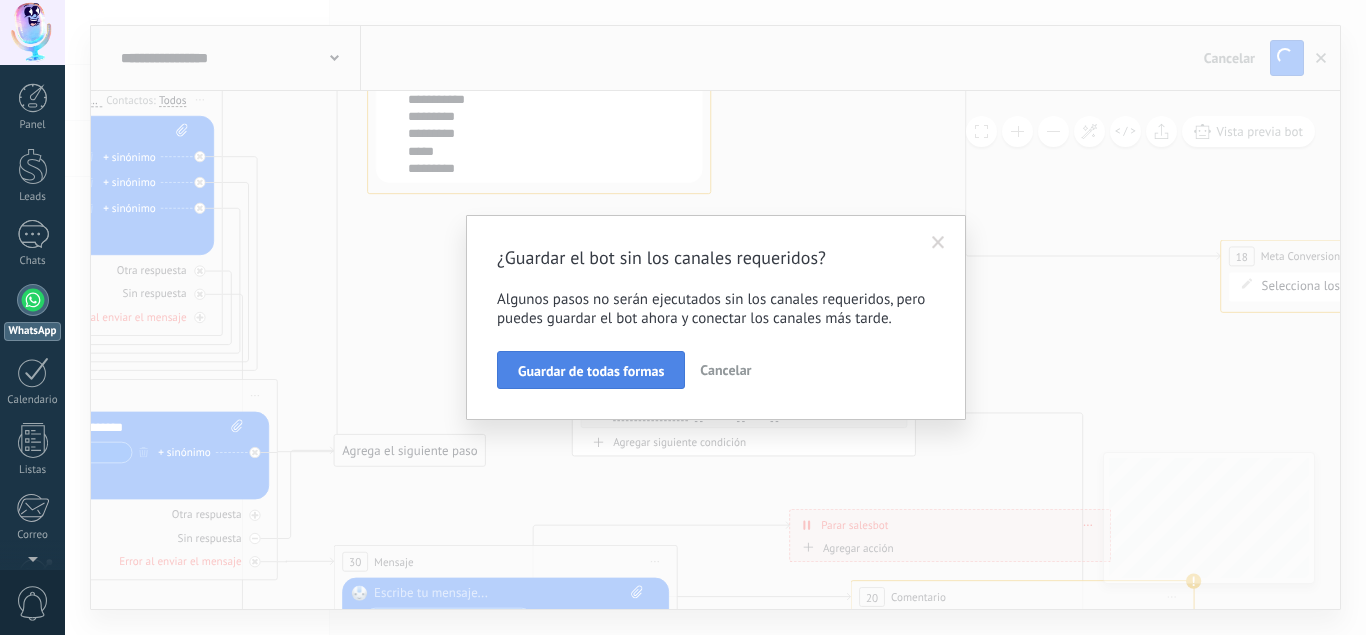 click on "Guardar de todas formas" at bounding box center (591, 371) 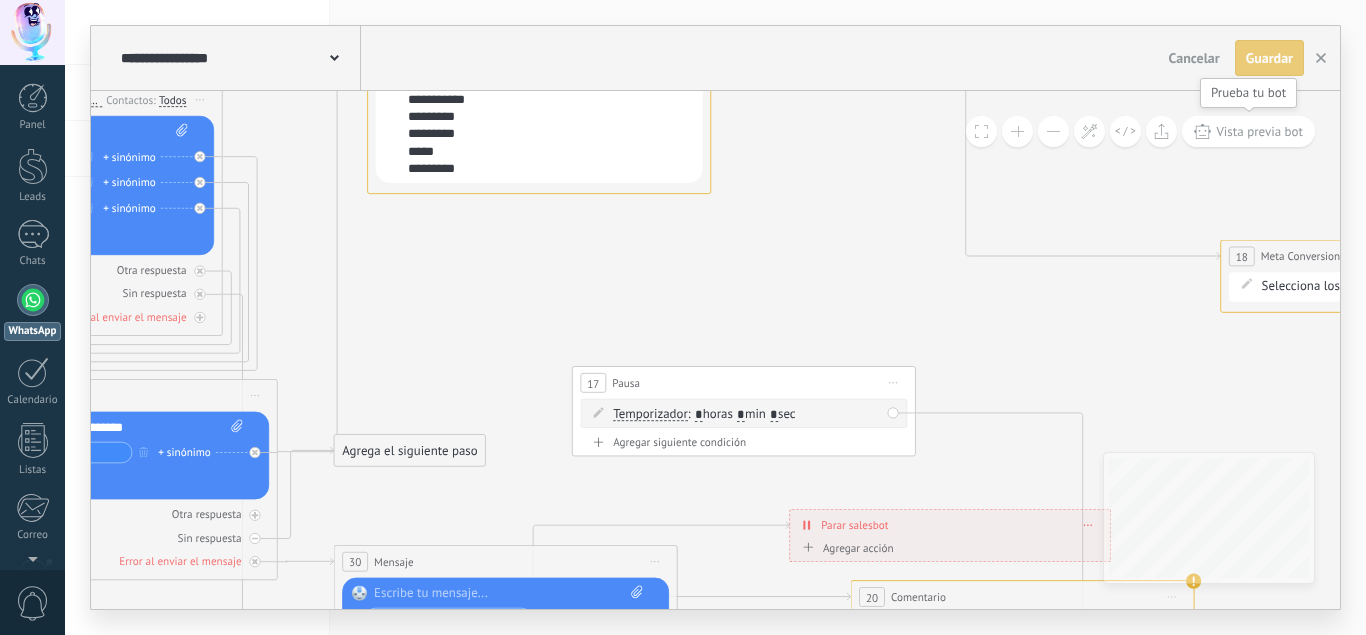 click on "Vista previa bot" at bounding box center (1248, 131) 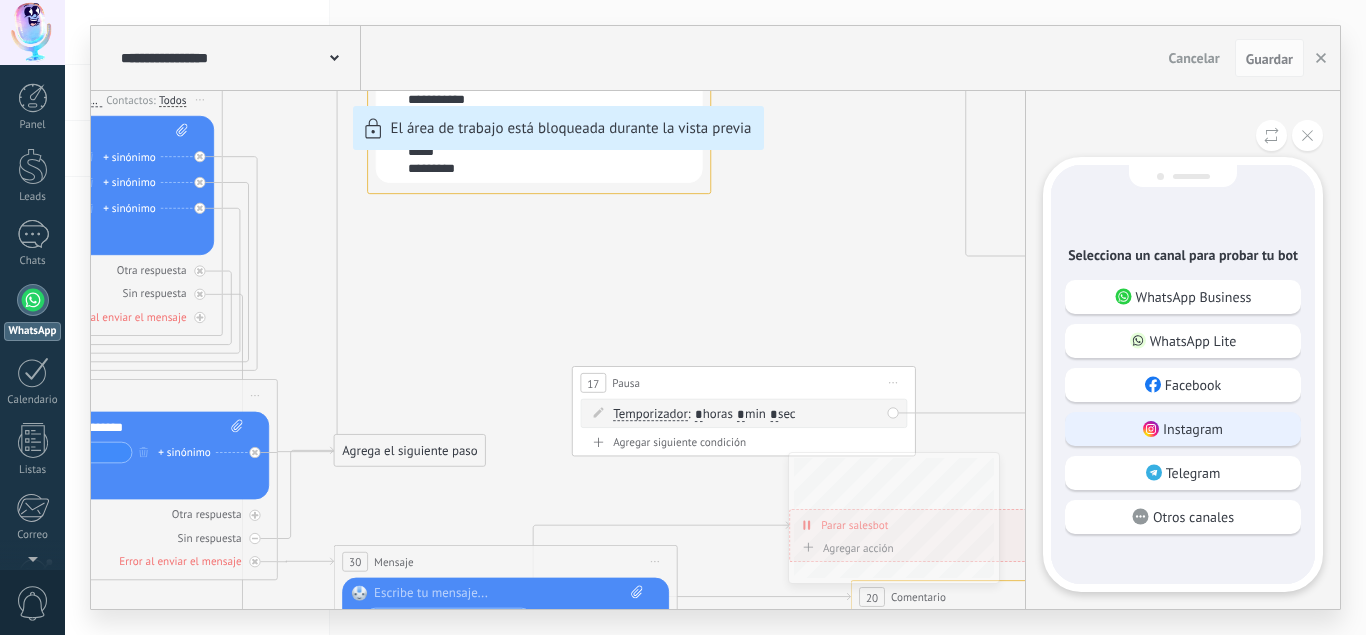 click on "Instagram" at bounding box center (1193, 429) 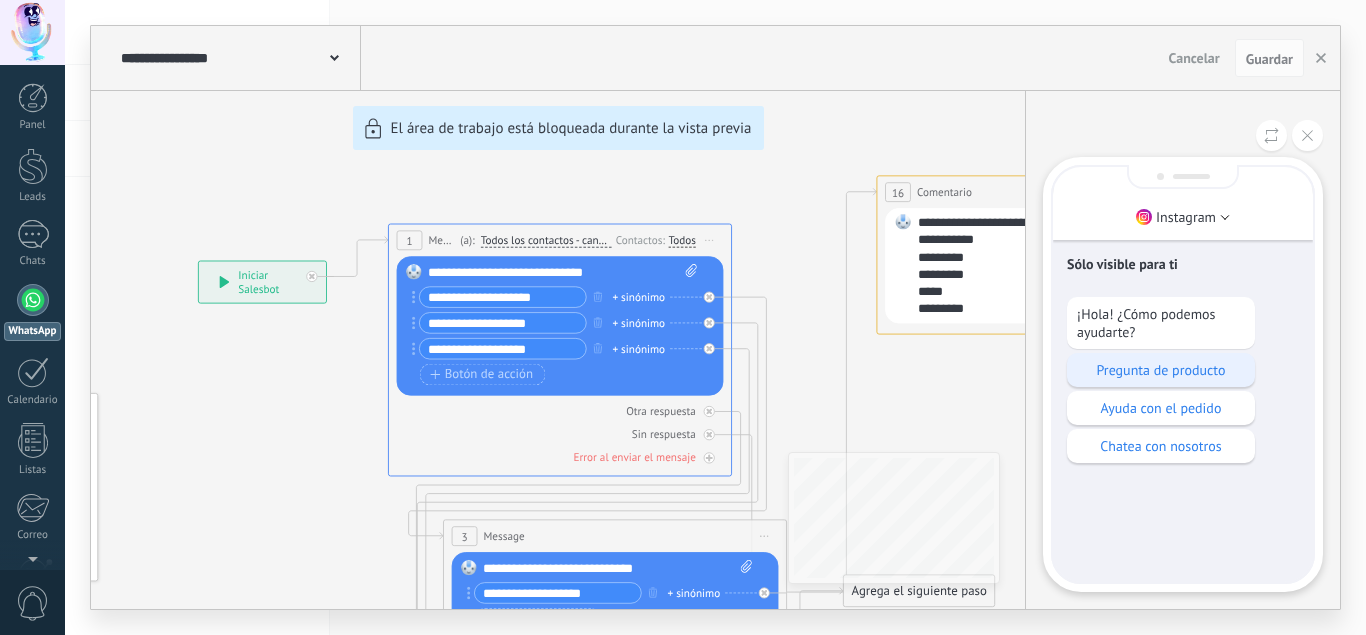 click on "Pregunta de producto" at bounding box center (1161, 370) 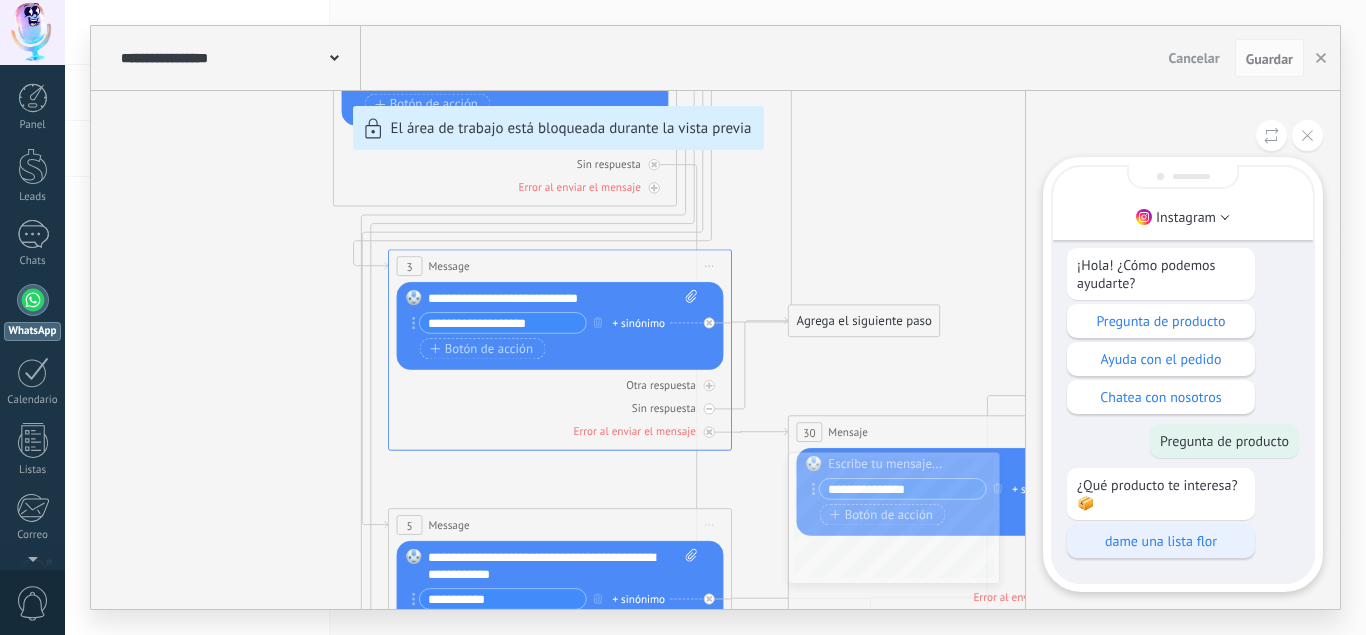 click on "dame una lista flor" at bounding box center (1161, 541) 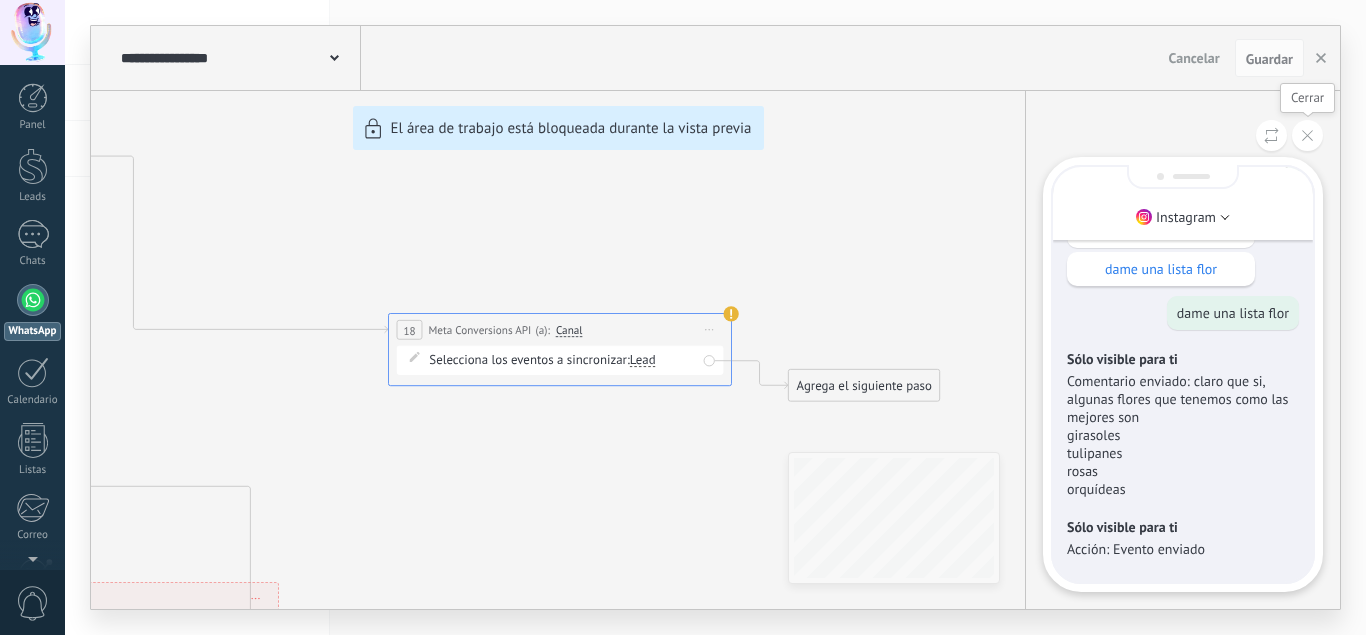 click 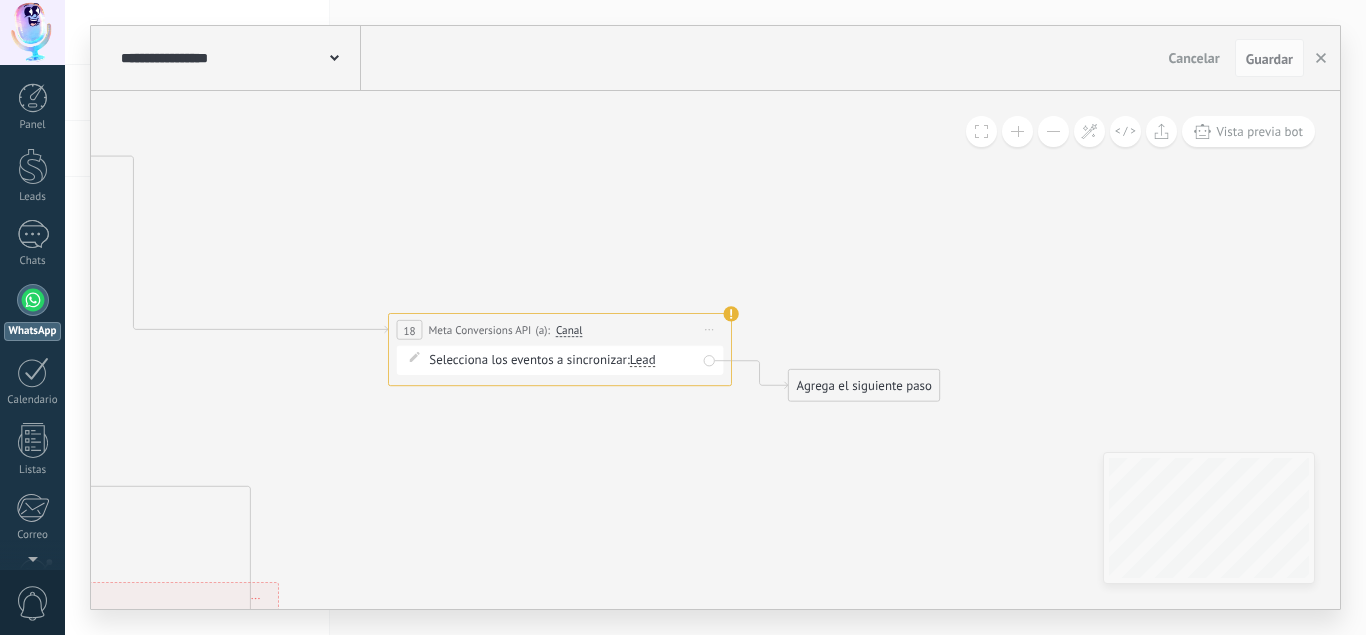 click on "Agrega el siguiente paso" at bounding box center (864, 386) 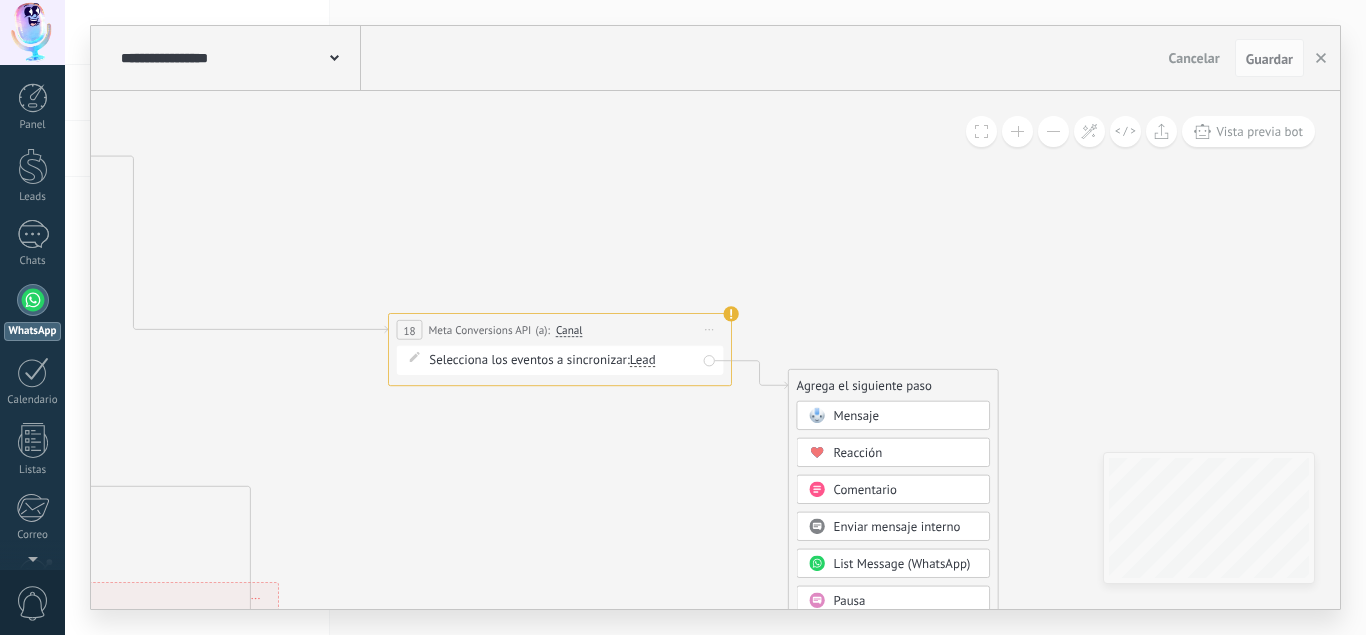click on "Mensaje" at bounding box center [856, 416] 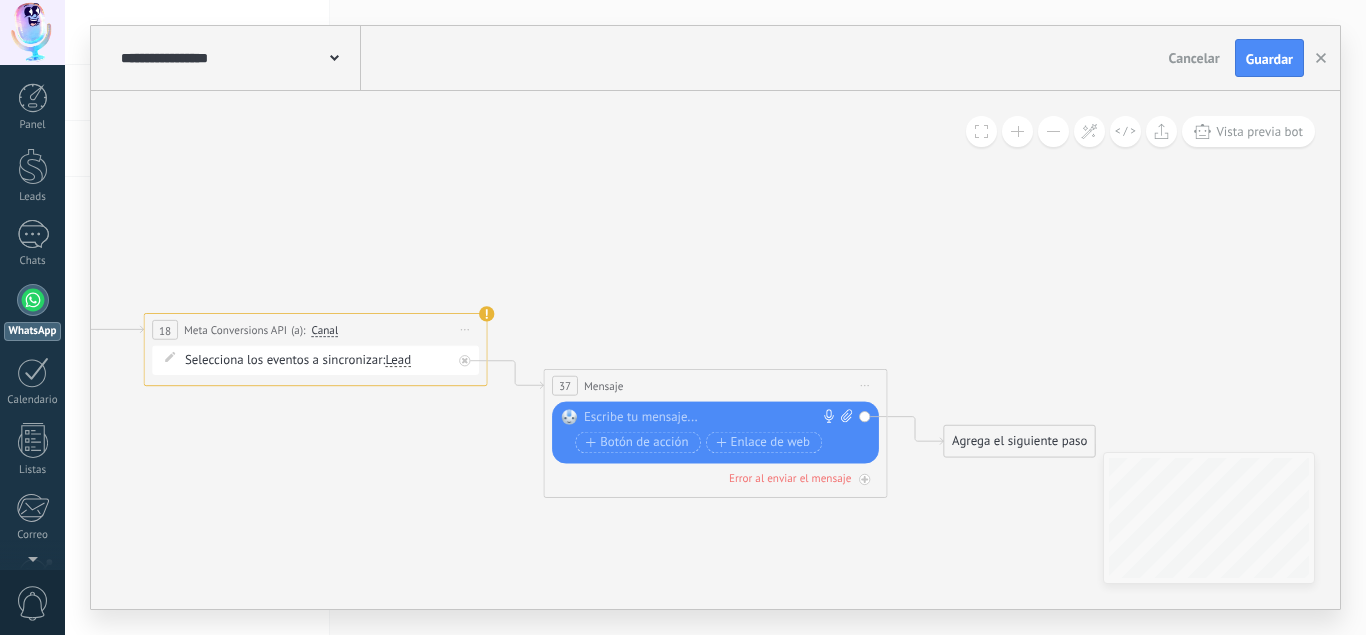 click at bounding box center [711, 417] 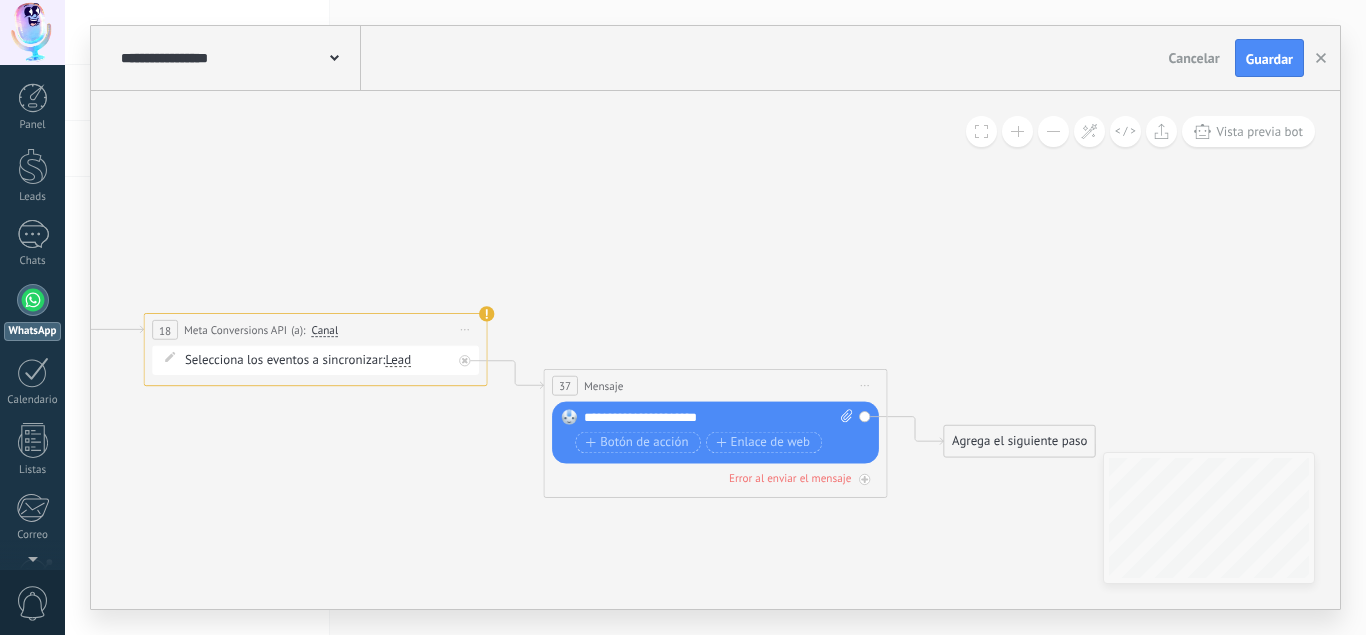click 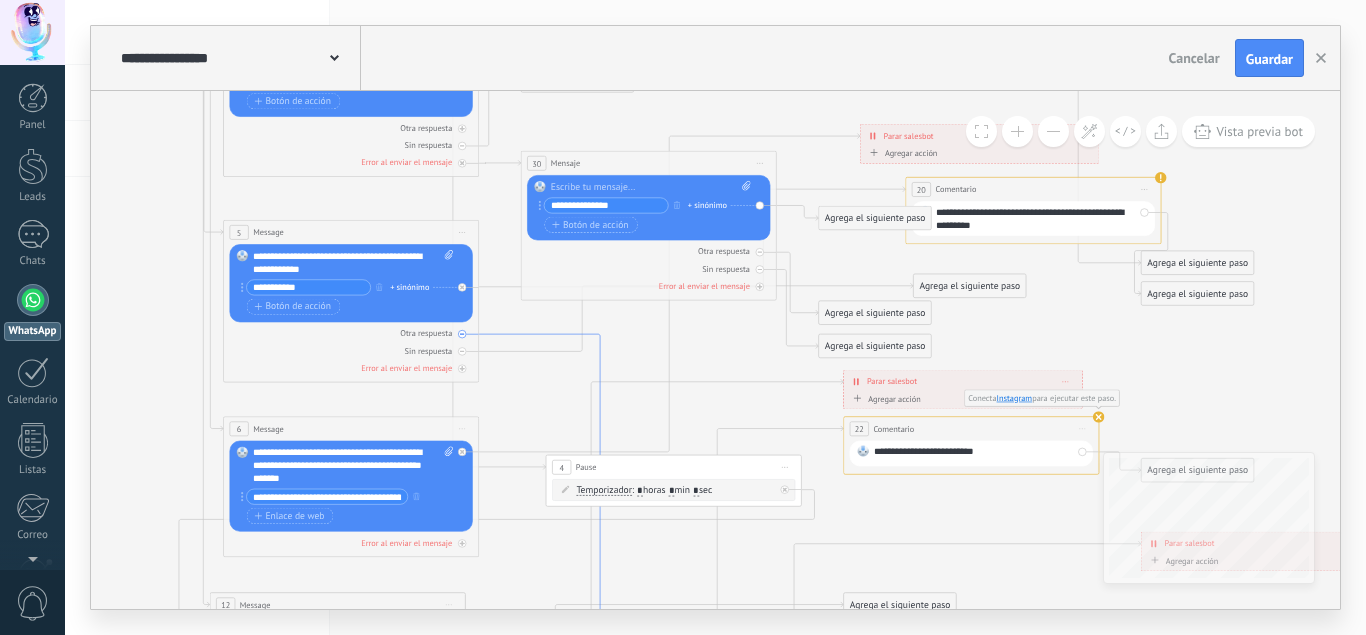 click 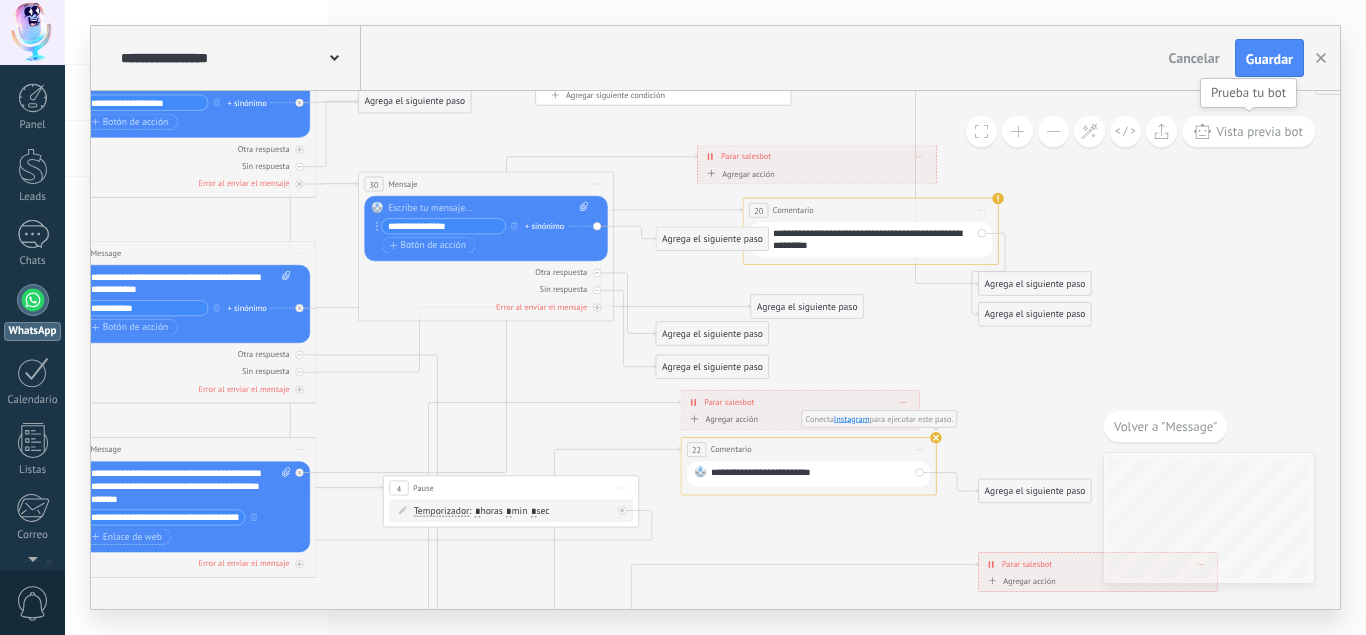 click on "Vista previa bot" at bounding box center (1248, 131) 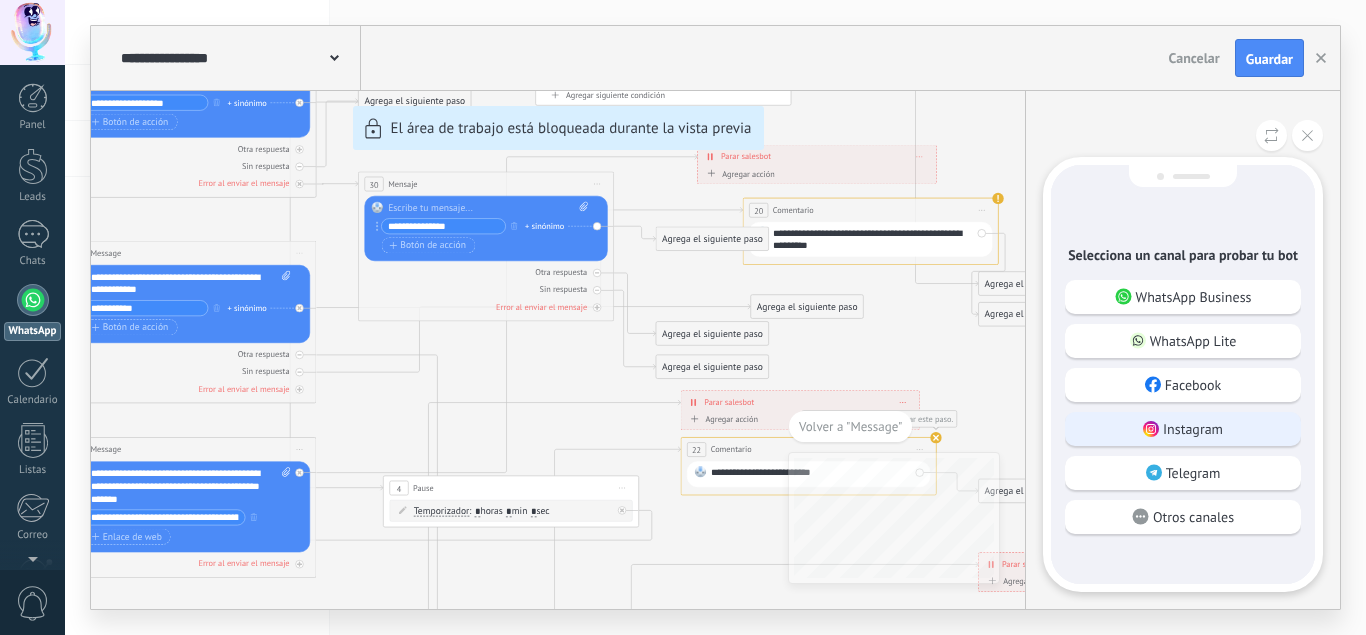 click on "Instagram" at bounding box center (1183, 429) 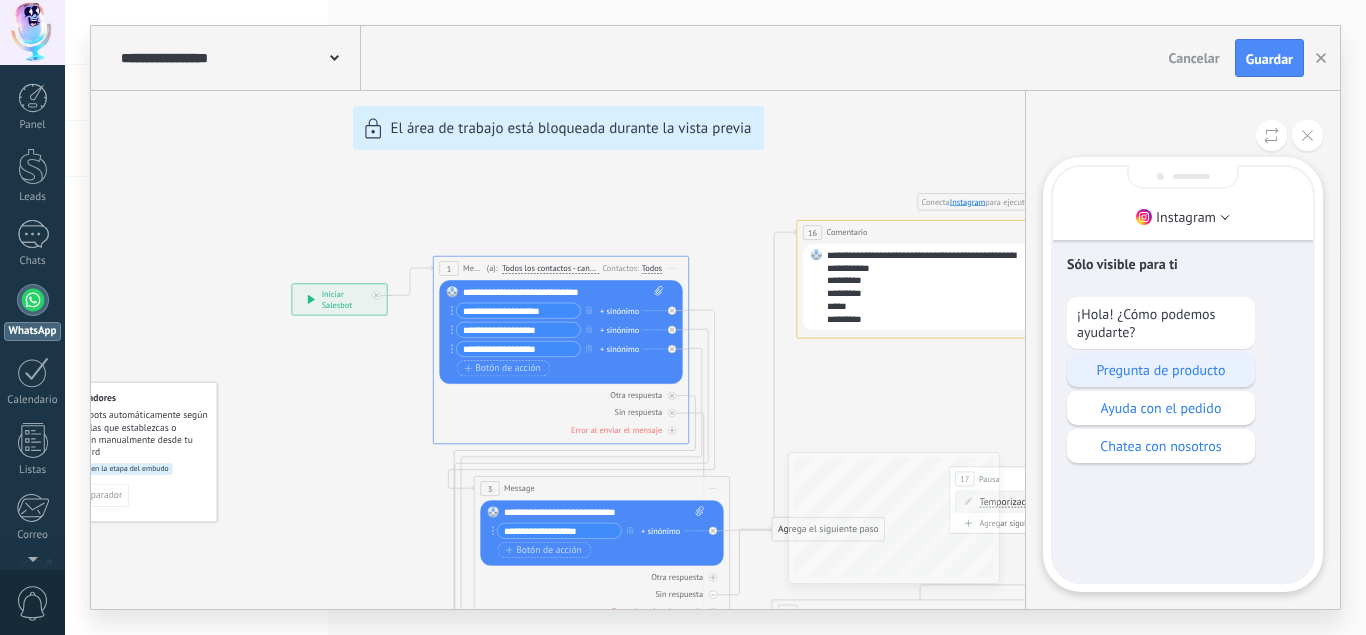 click on "Pregunta de producto" at bounding box center (1161, 370) 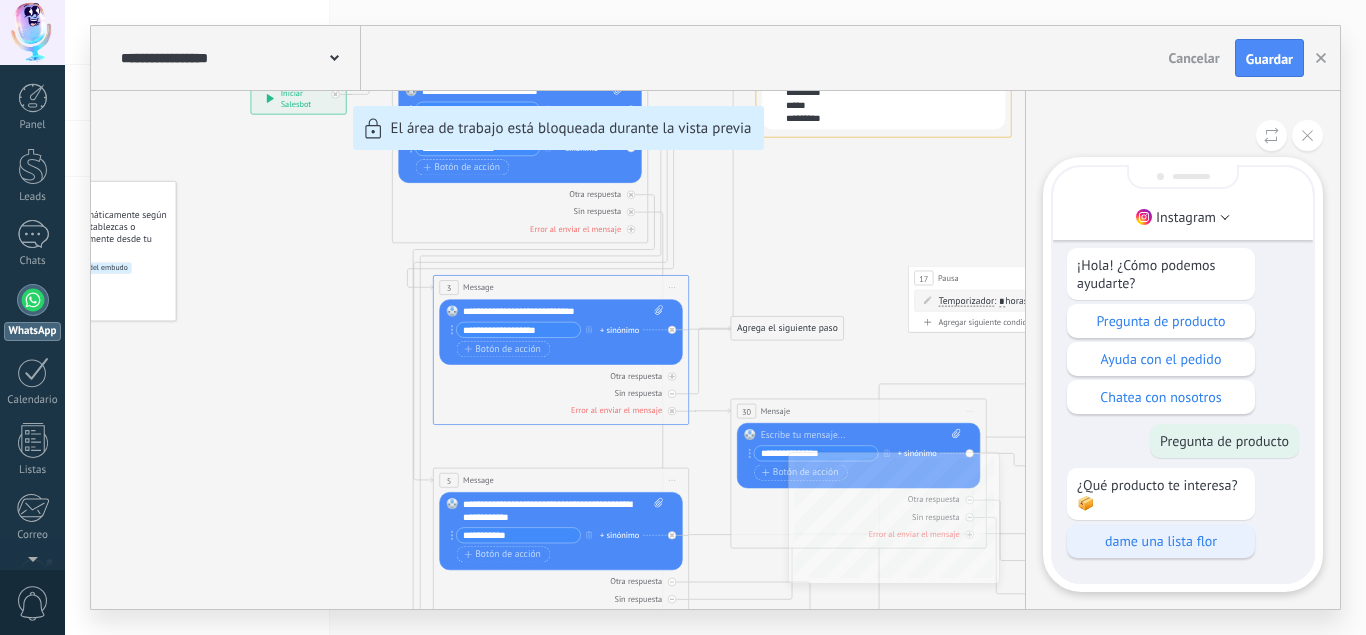 click on "dame una lista flor" at bounding box center (1161, 541) 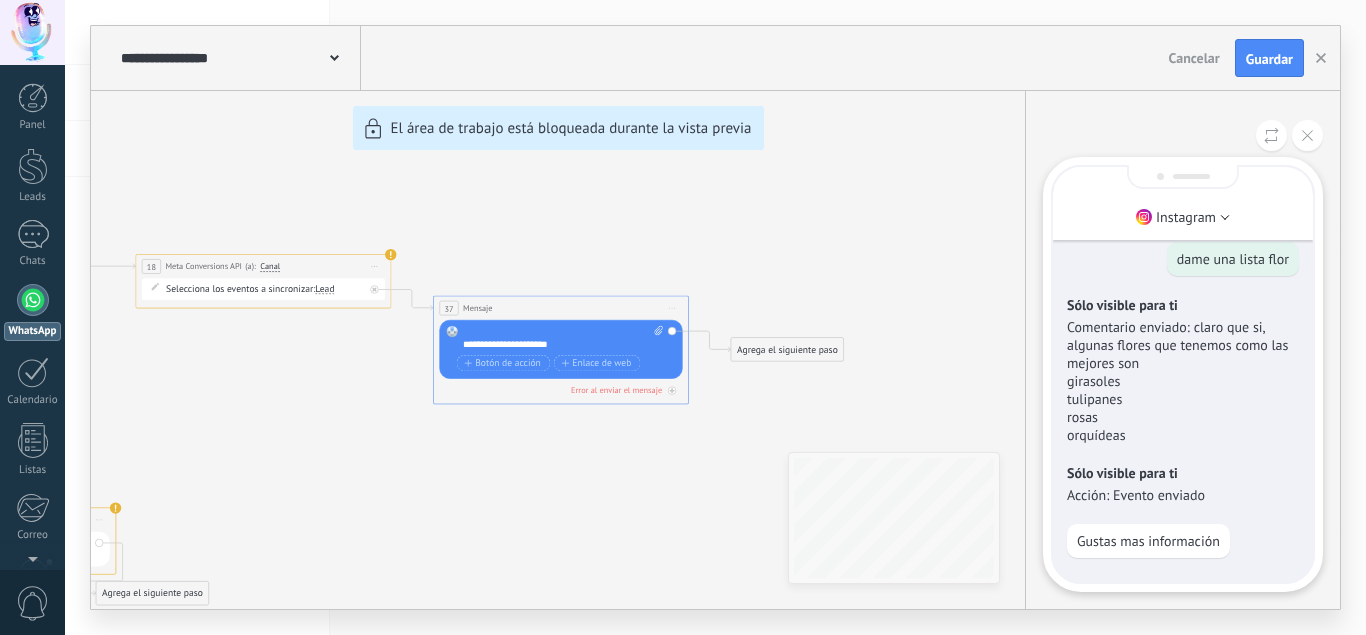 click on "Gustas mas información" at bounding box center [1148, 541] 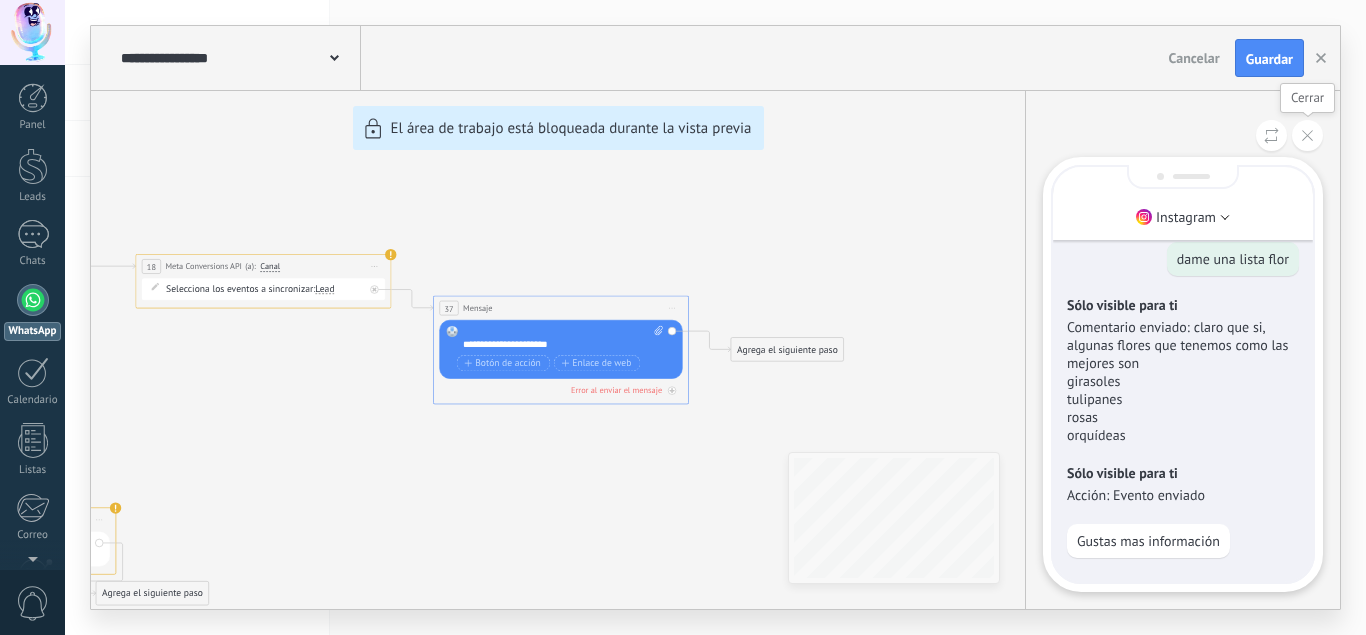 click at bounding box center [1307, 135] 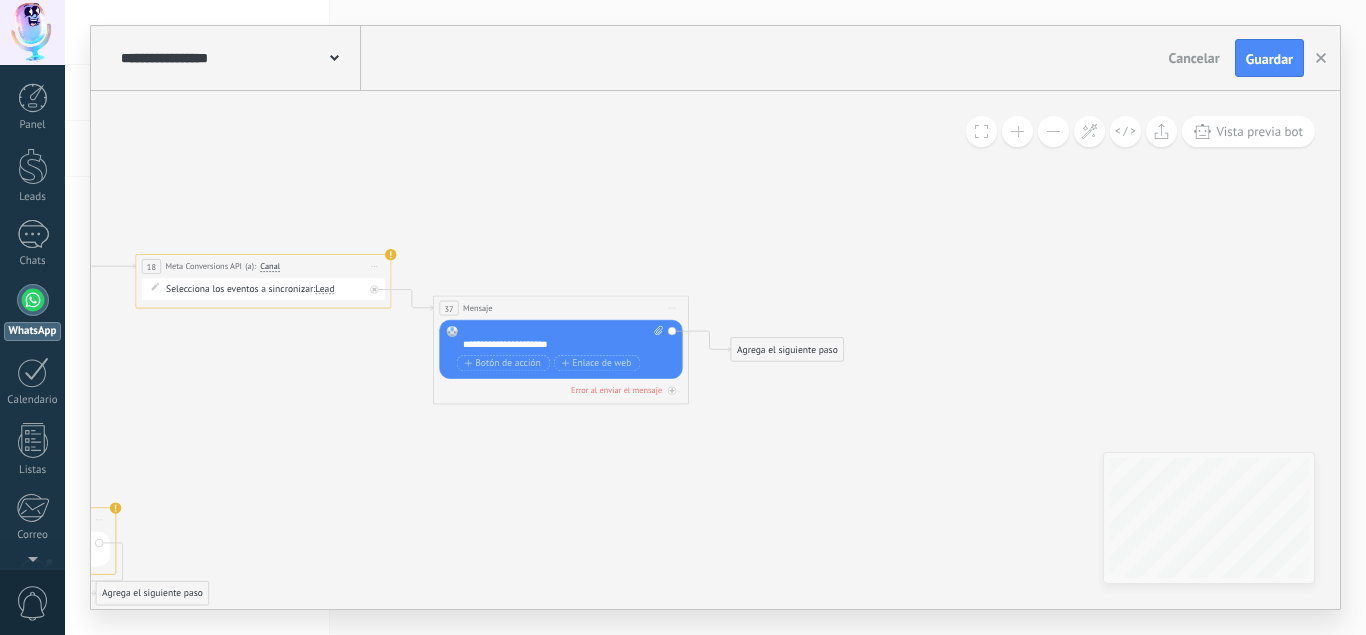 click 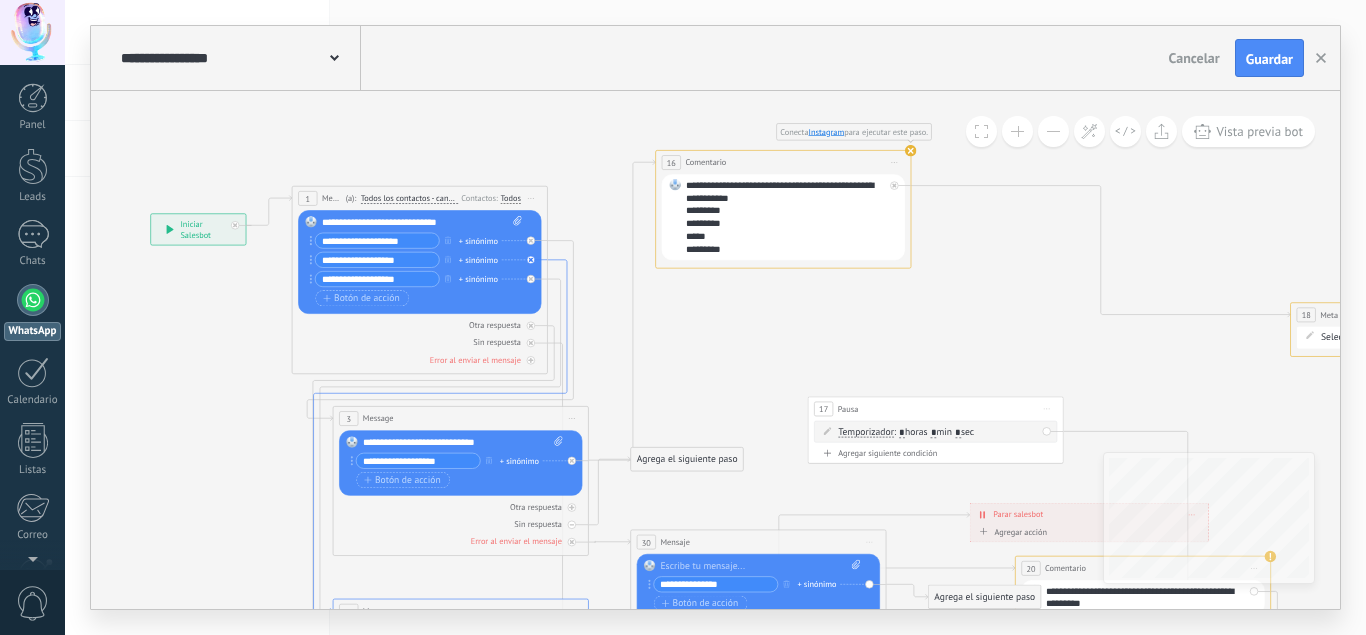 click 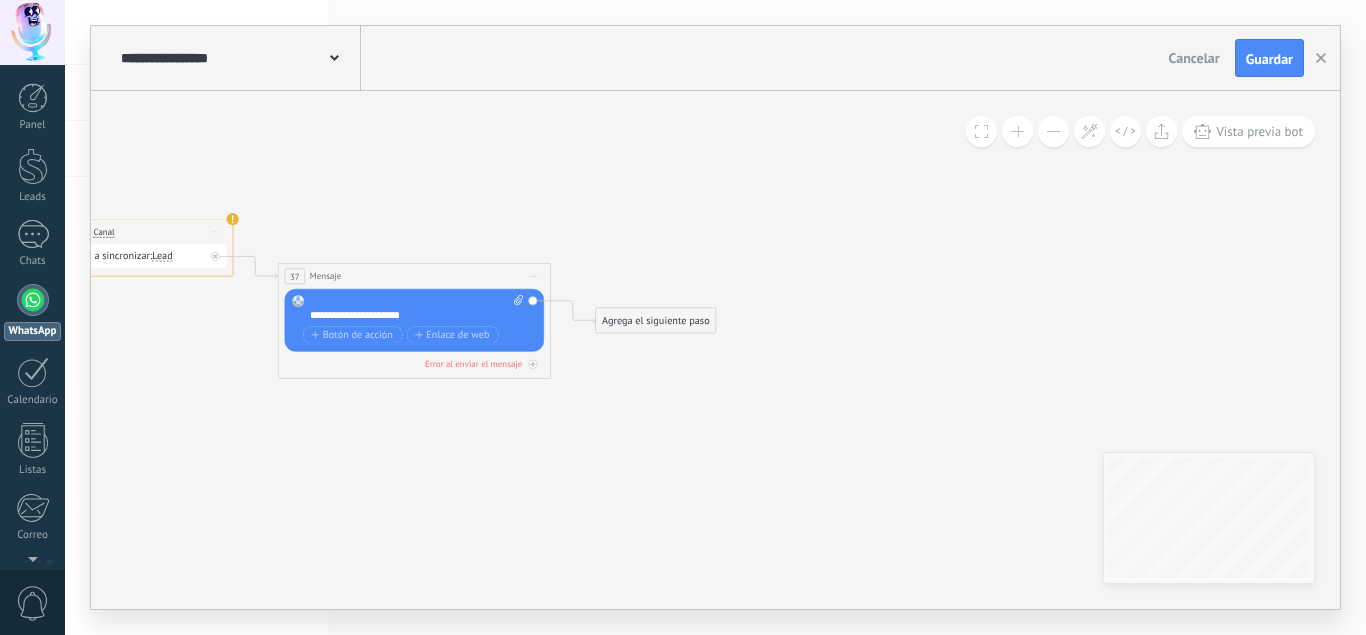 click on "Agrega el siguiente paso" at bounding box center [656, 320] 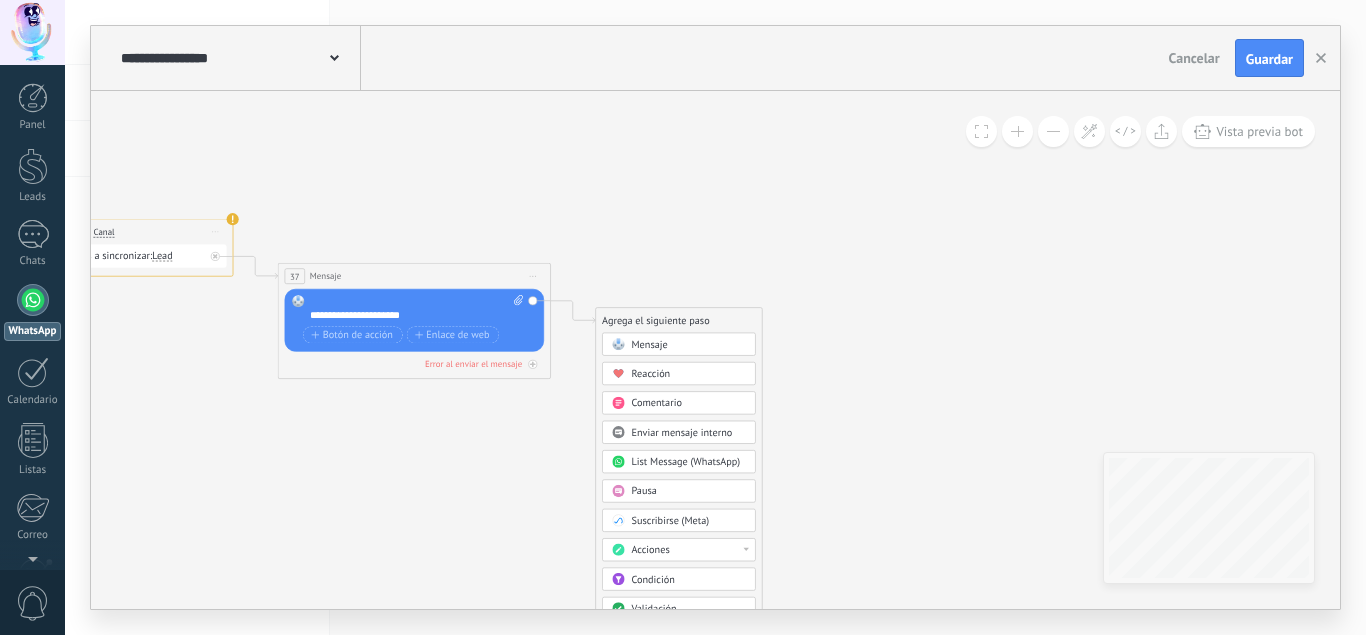 click on "Comentario" at bounding box center (688, 404) 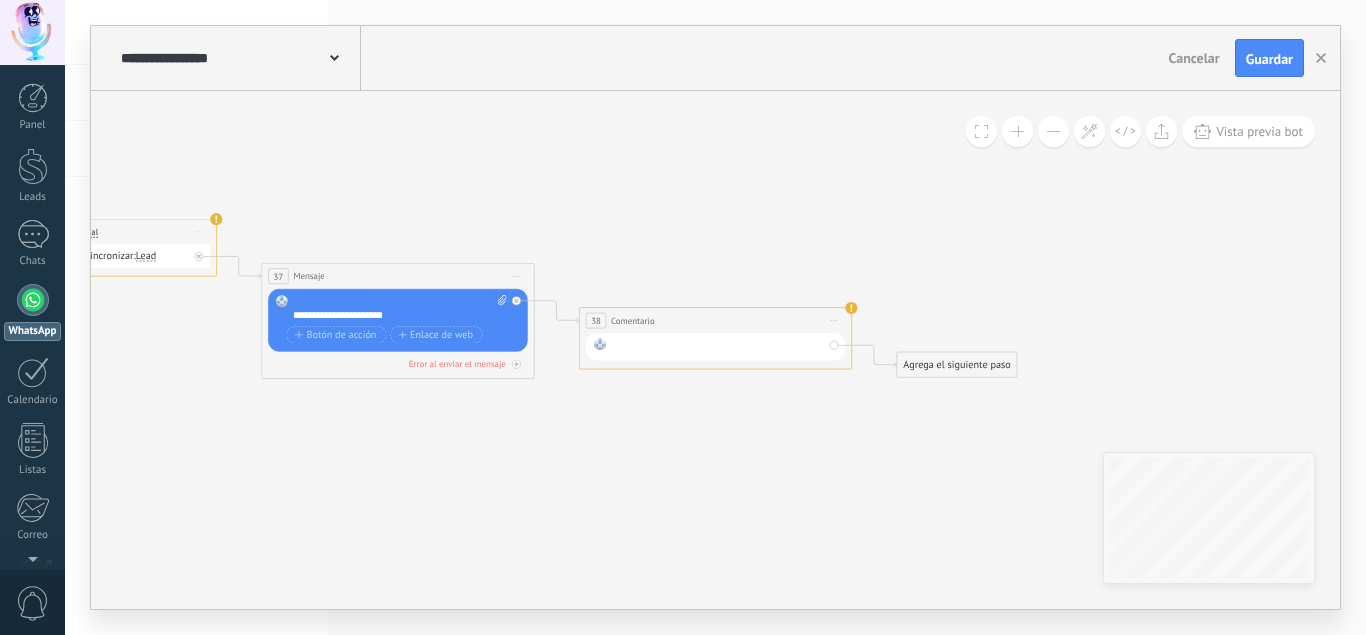 click at bounding box center (718, 347) 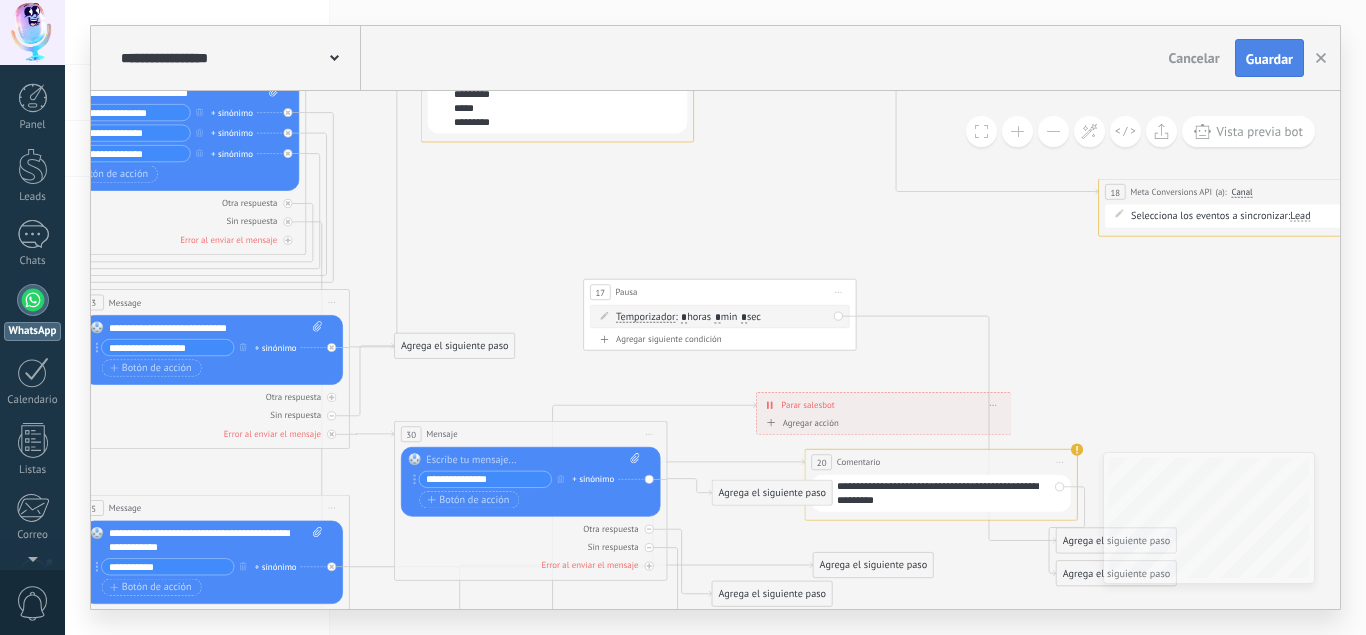 click on "Guardar" at bounding box center [1269, 59] 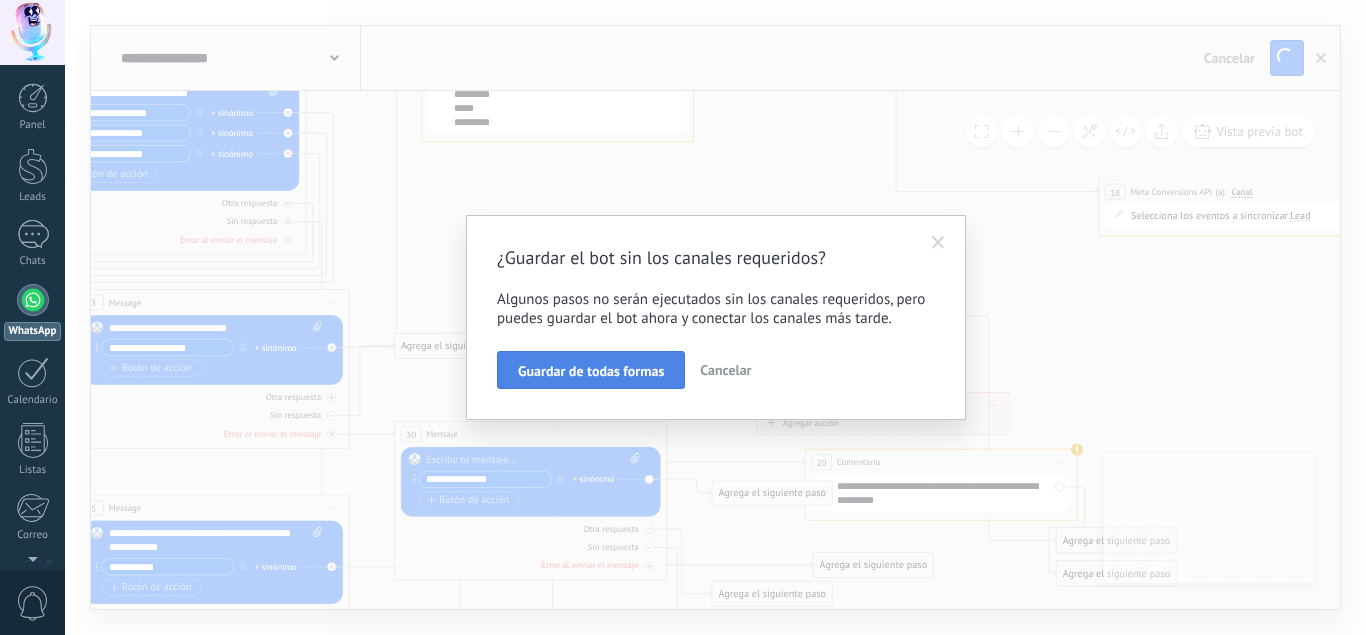 click on "Guardar de todas formas" at bounding box center [591, 371] 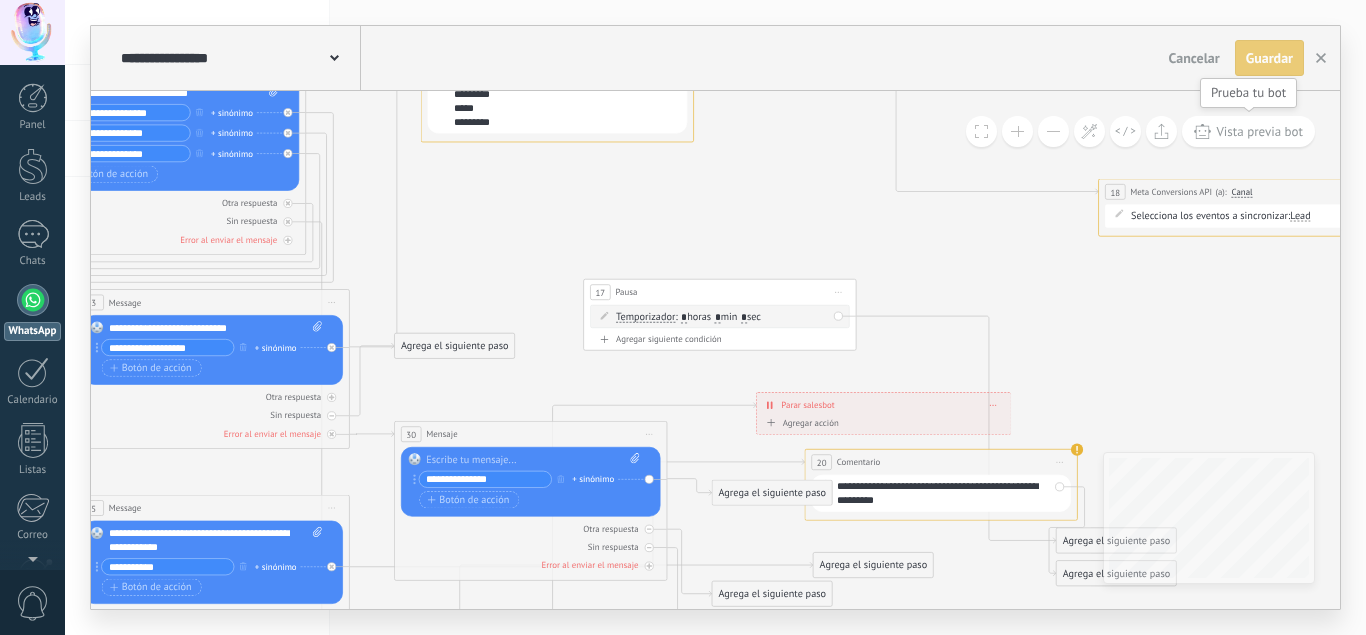 click on "Vista previa bot" at bounding box center [1259, 131] 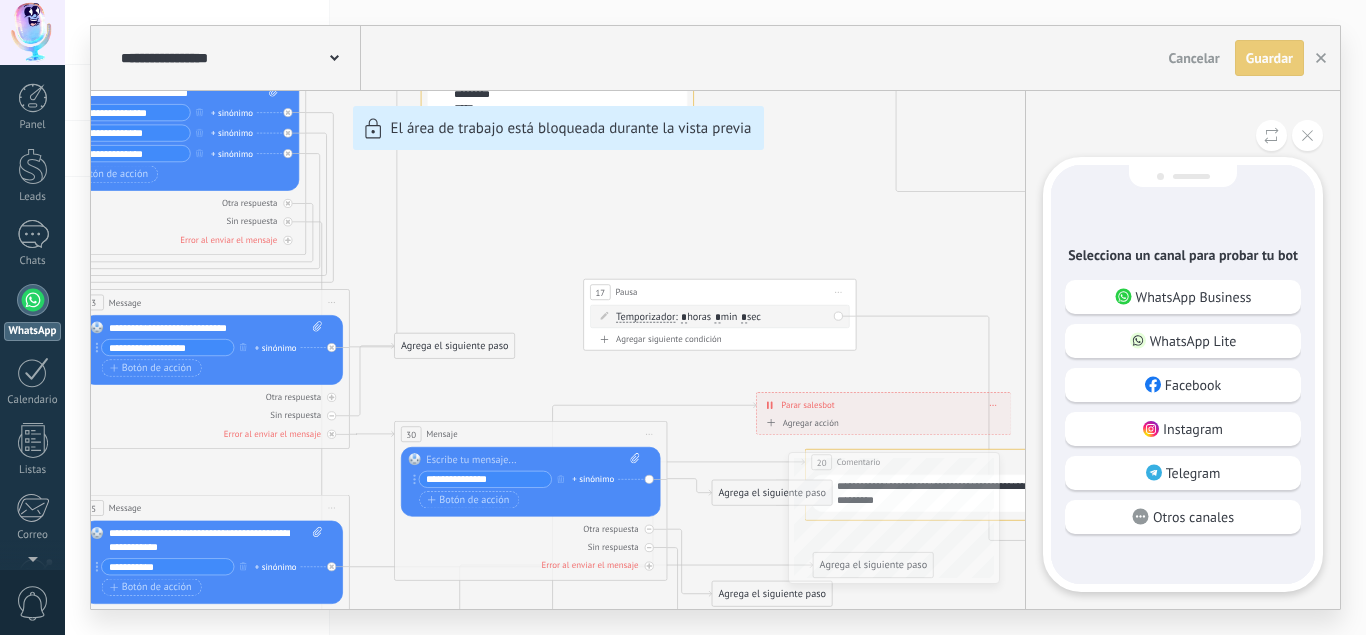 click at bounding box center (1183, 135) 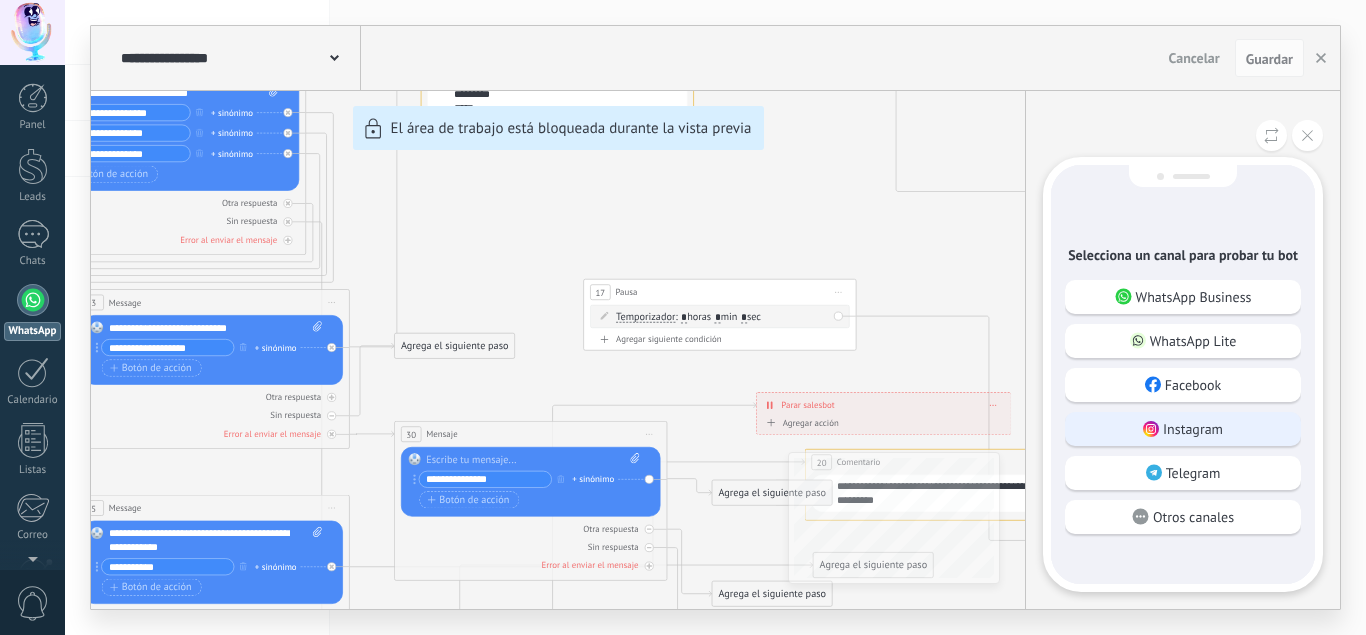 click on "Instagram" at bounding box center [1193, 429] 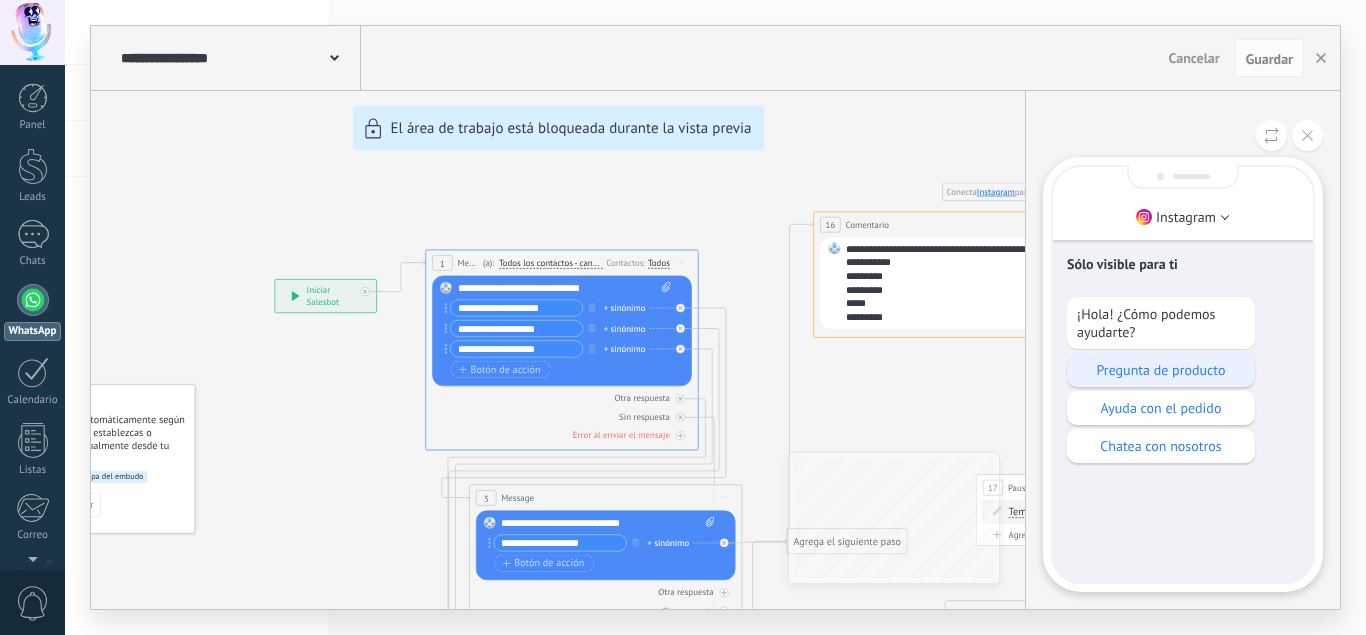 click on "Pregunta de producto" at bounding box center [1161, 370] 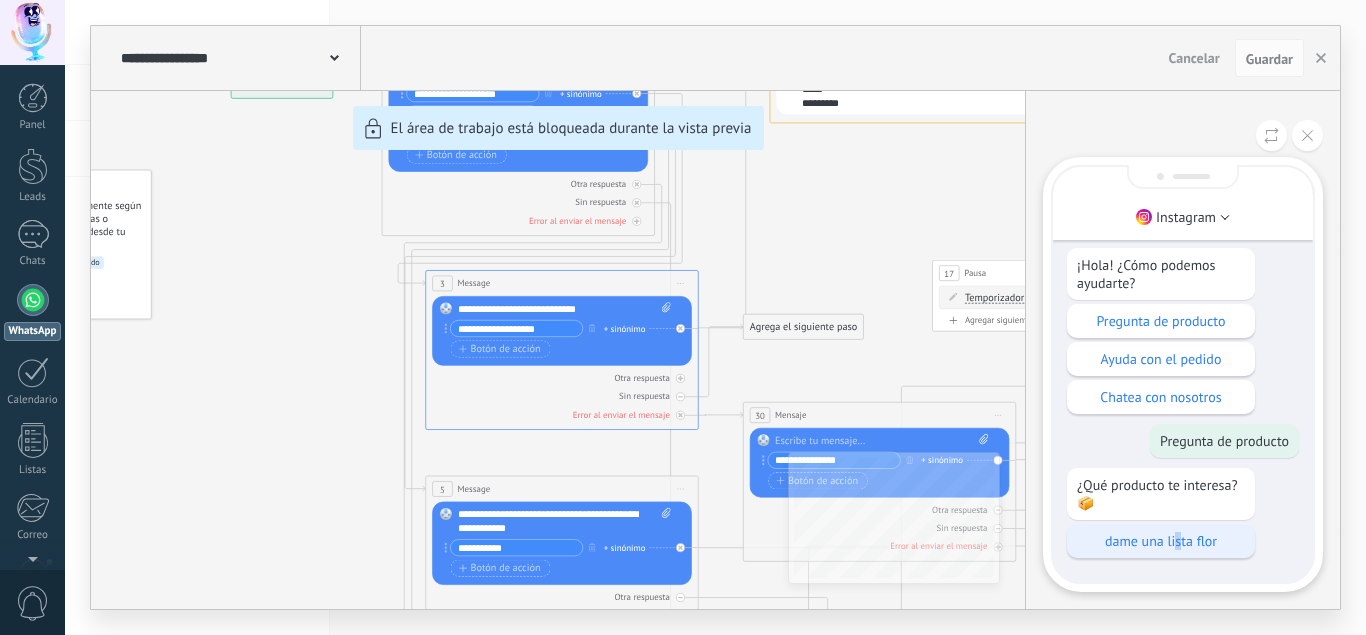 click on "dame una lista flor" at bounding box center [1161, 541] 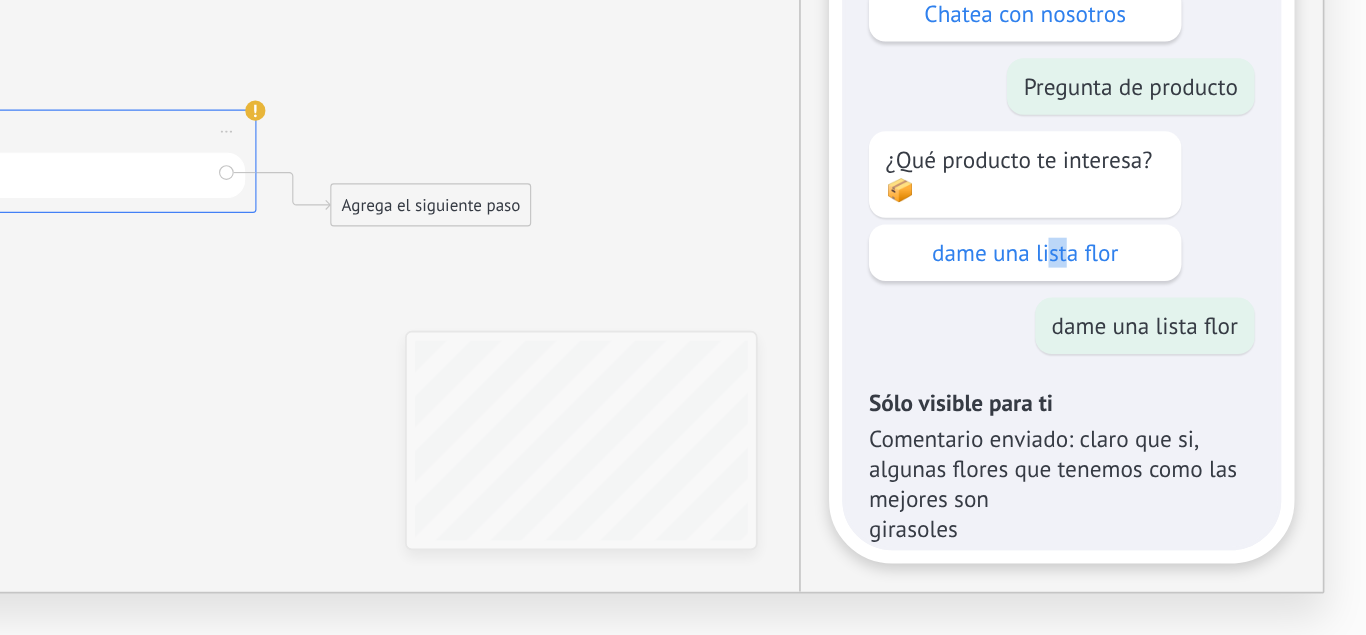 scroll, scrollTop: -436, scrollLeft: 0, axis: vertical 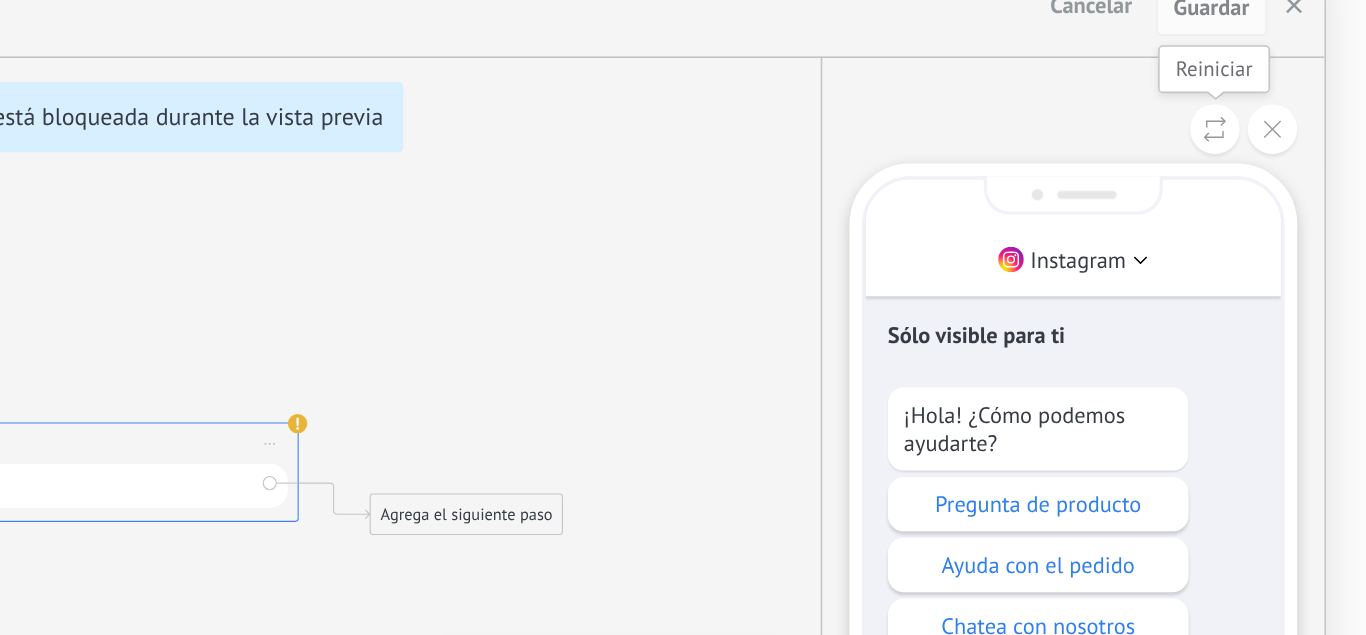 click at bounding box center (1271, 135) 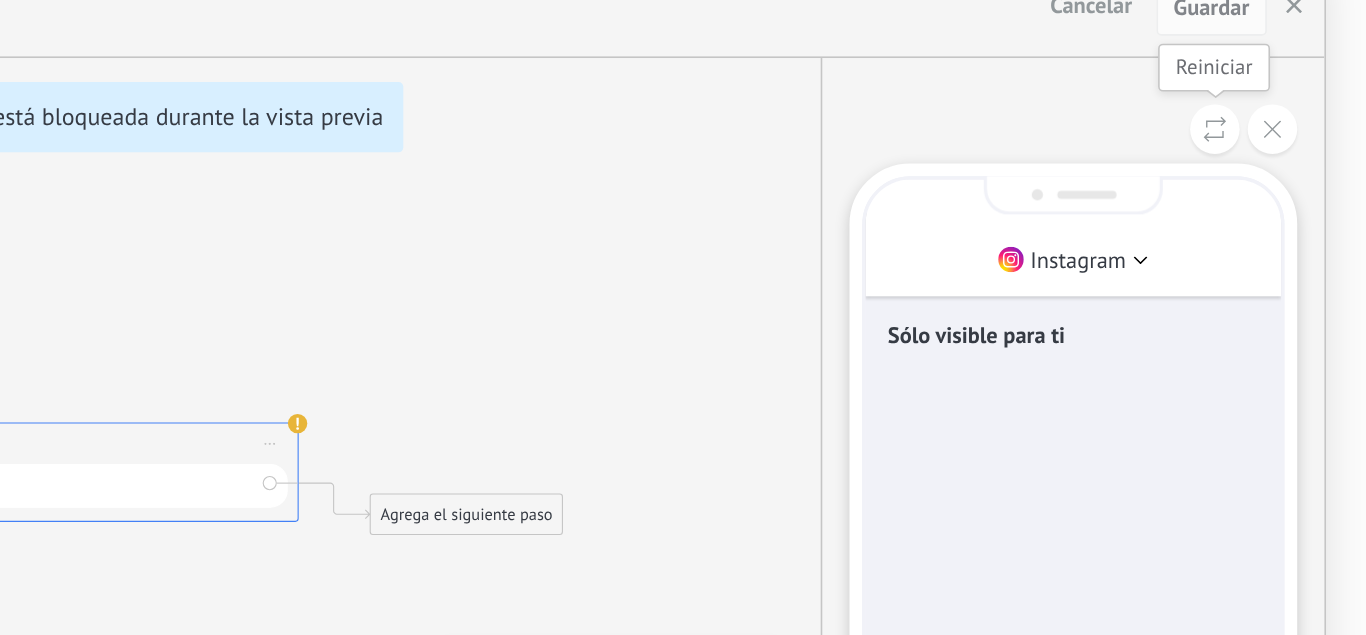 scroll, scrollTop: 0, scrollLeft: 0, axis: both 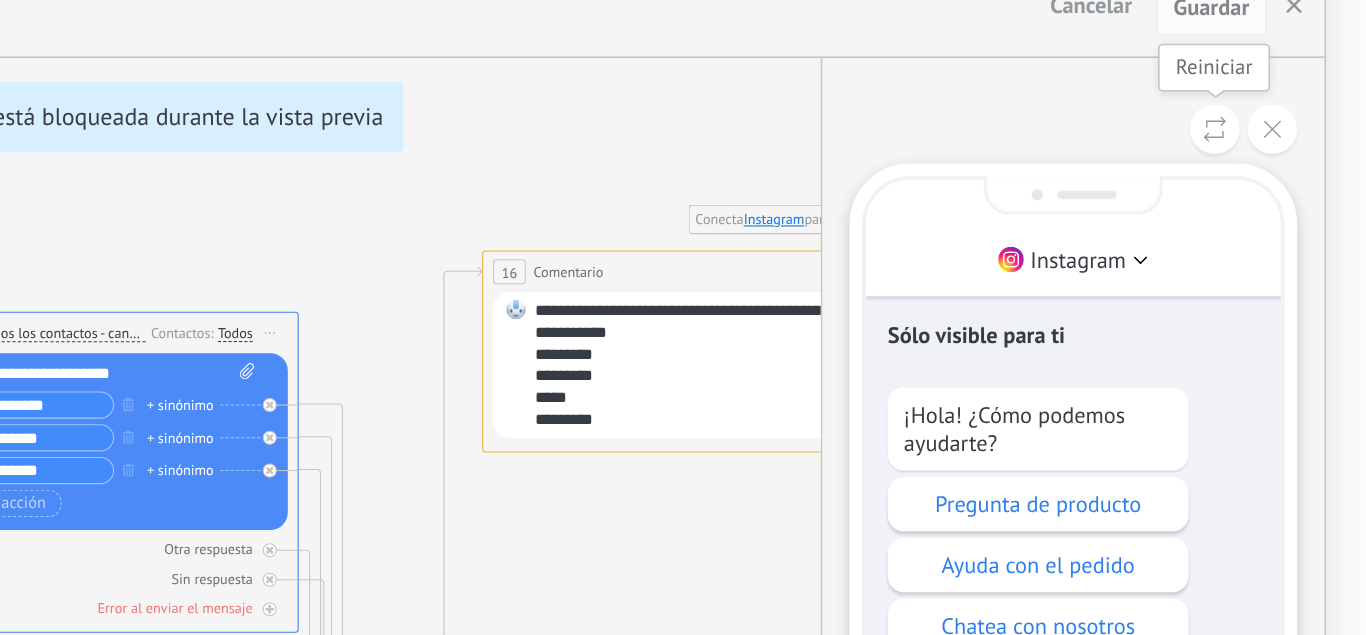 type 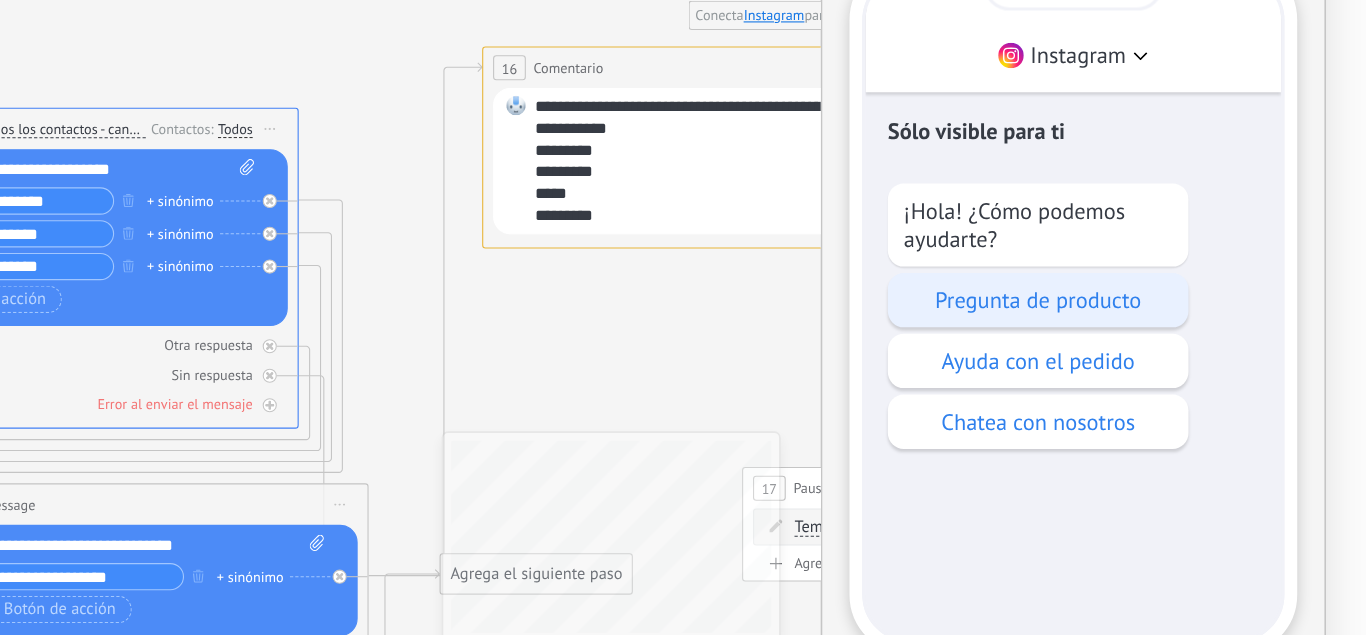 click on "Pregunta de producto" at bounding box center (1161, 370) 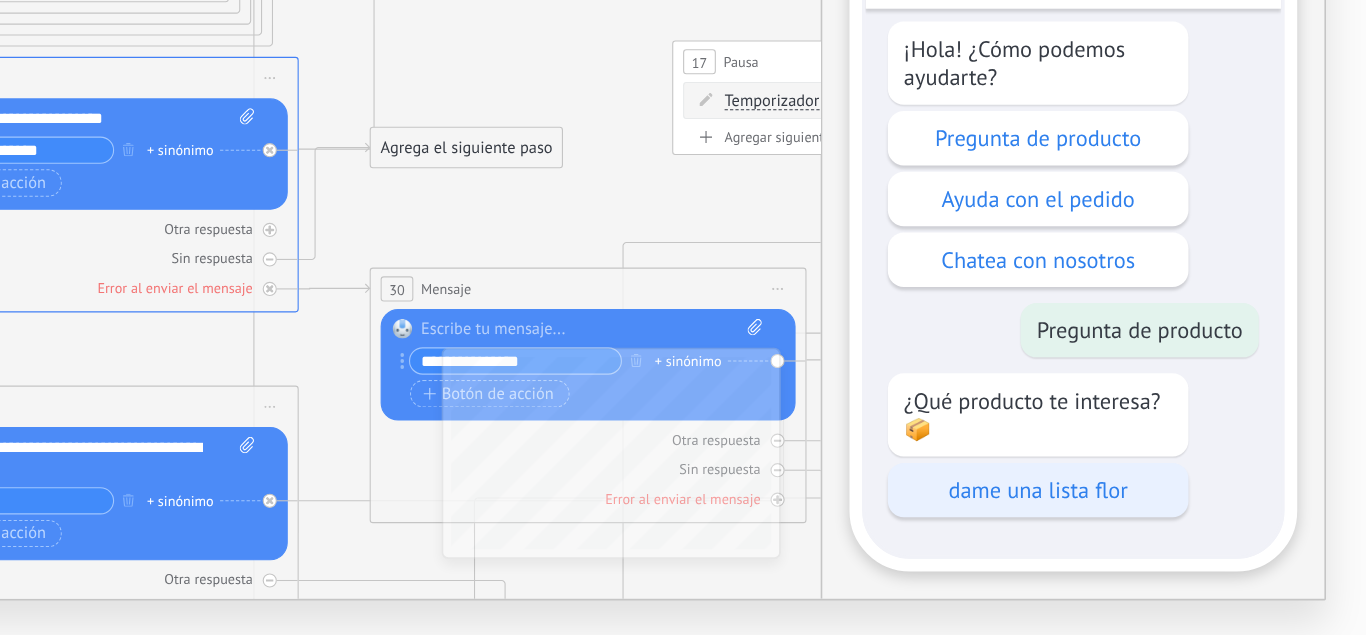 click on "dame una lista flor" at bounding box center [1161, 541] 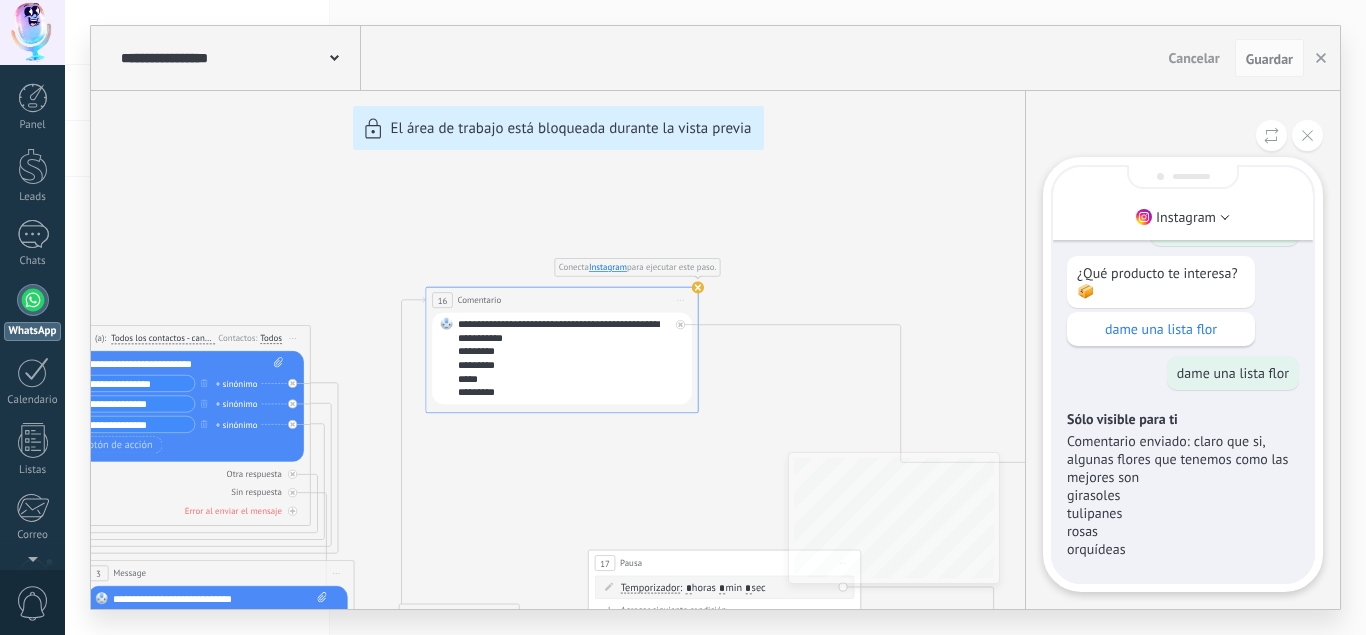 scroll, scrollTop: 0, scrollLeft: 0, axis: both 